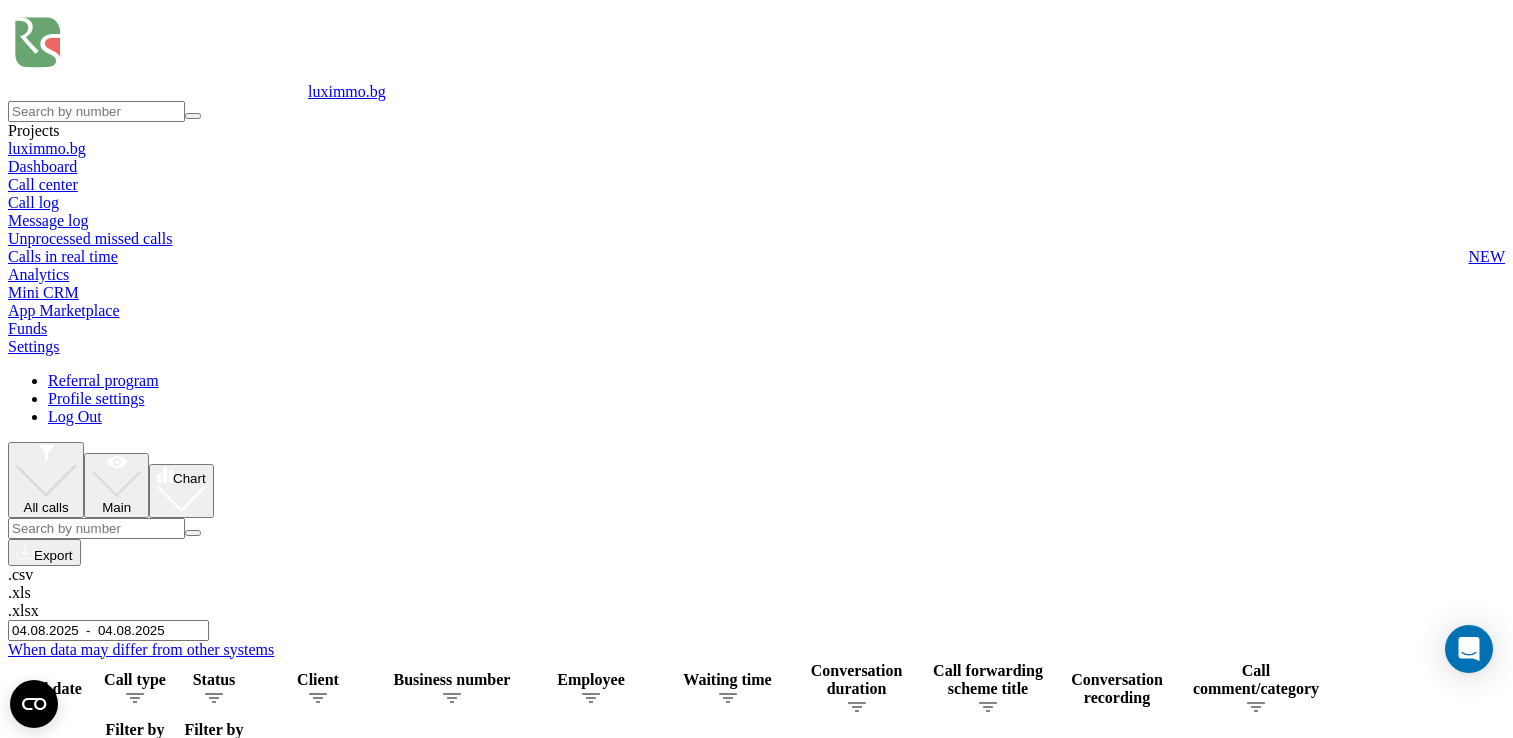 scroll, scrollTop: 0, scrollLeft: 0, axis: both 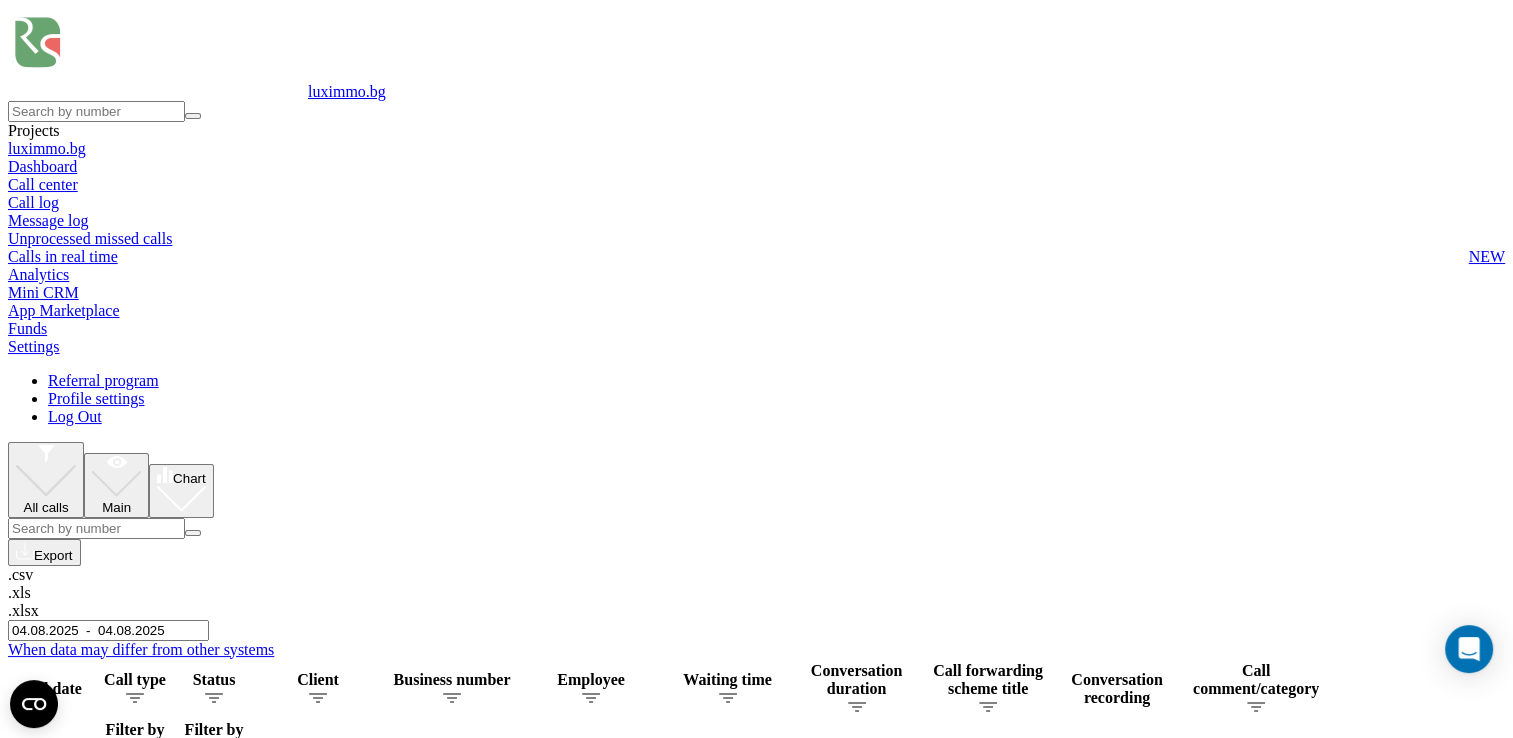 click at bounding box center (0, 0) 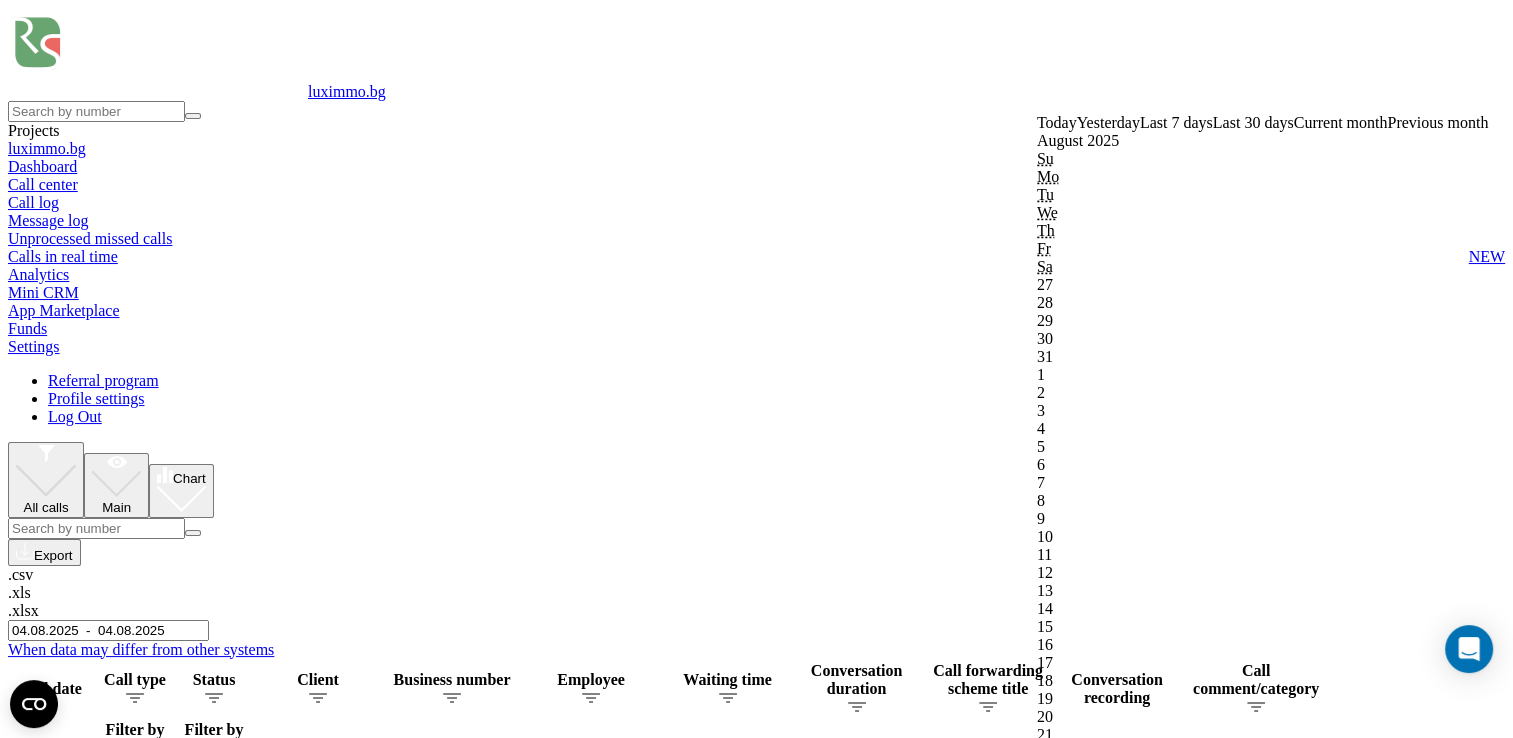 click on "Confirm" at bounding box center (1068, 1816) 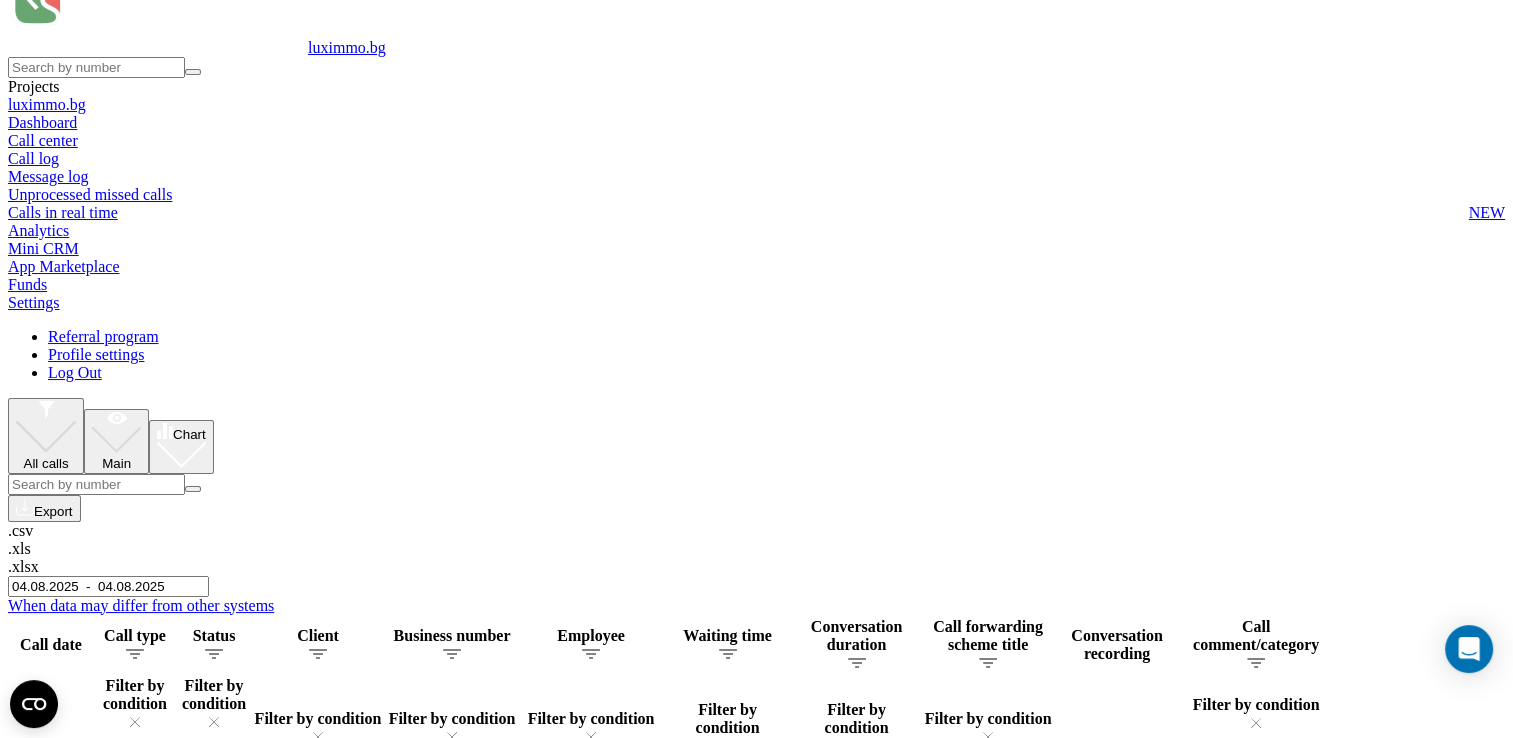 scroll, scrollTop: 0, scrollLeft: 0, axis: both 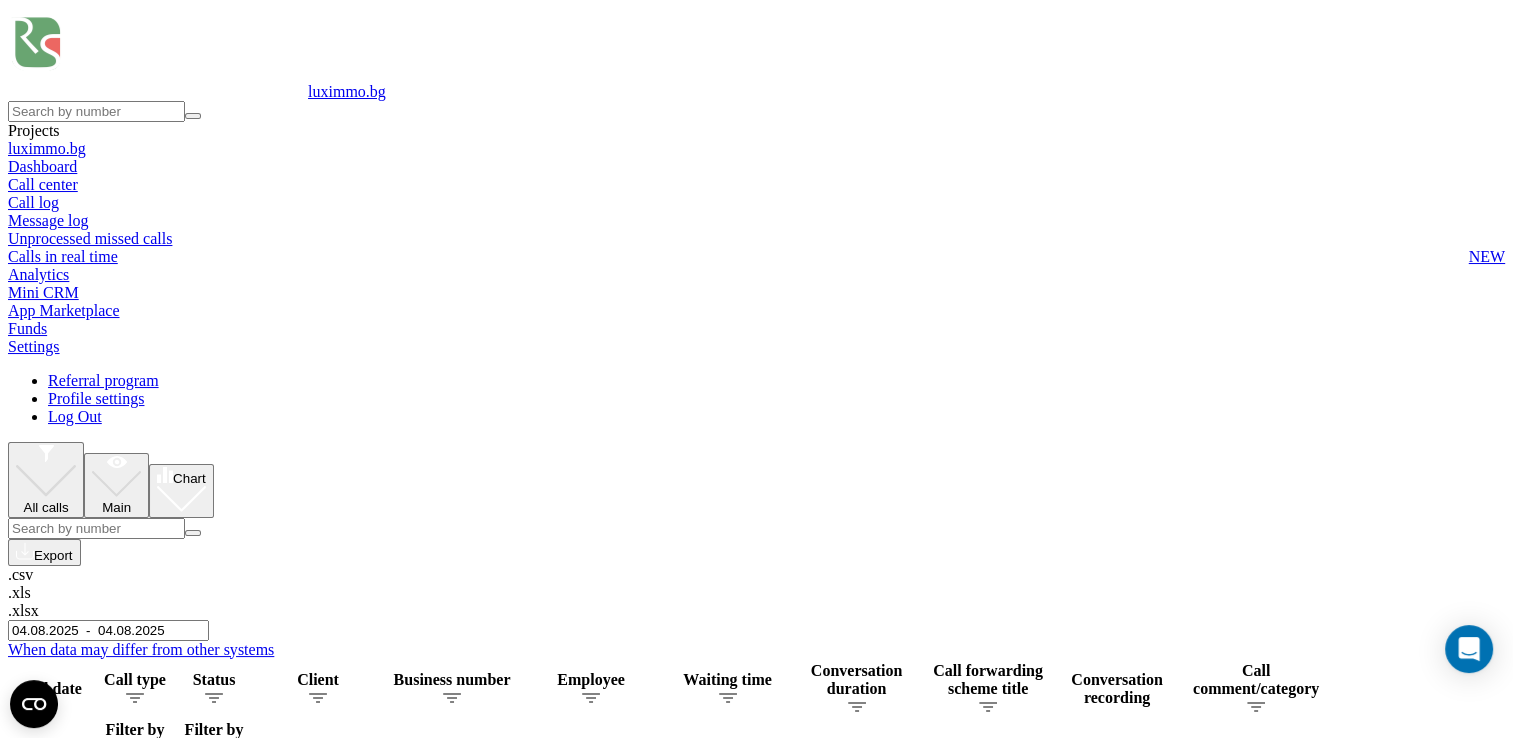 click on "04.08.2025  -  04.08.2025" at bounding box center (108, 630) 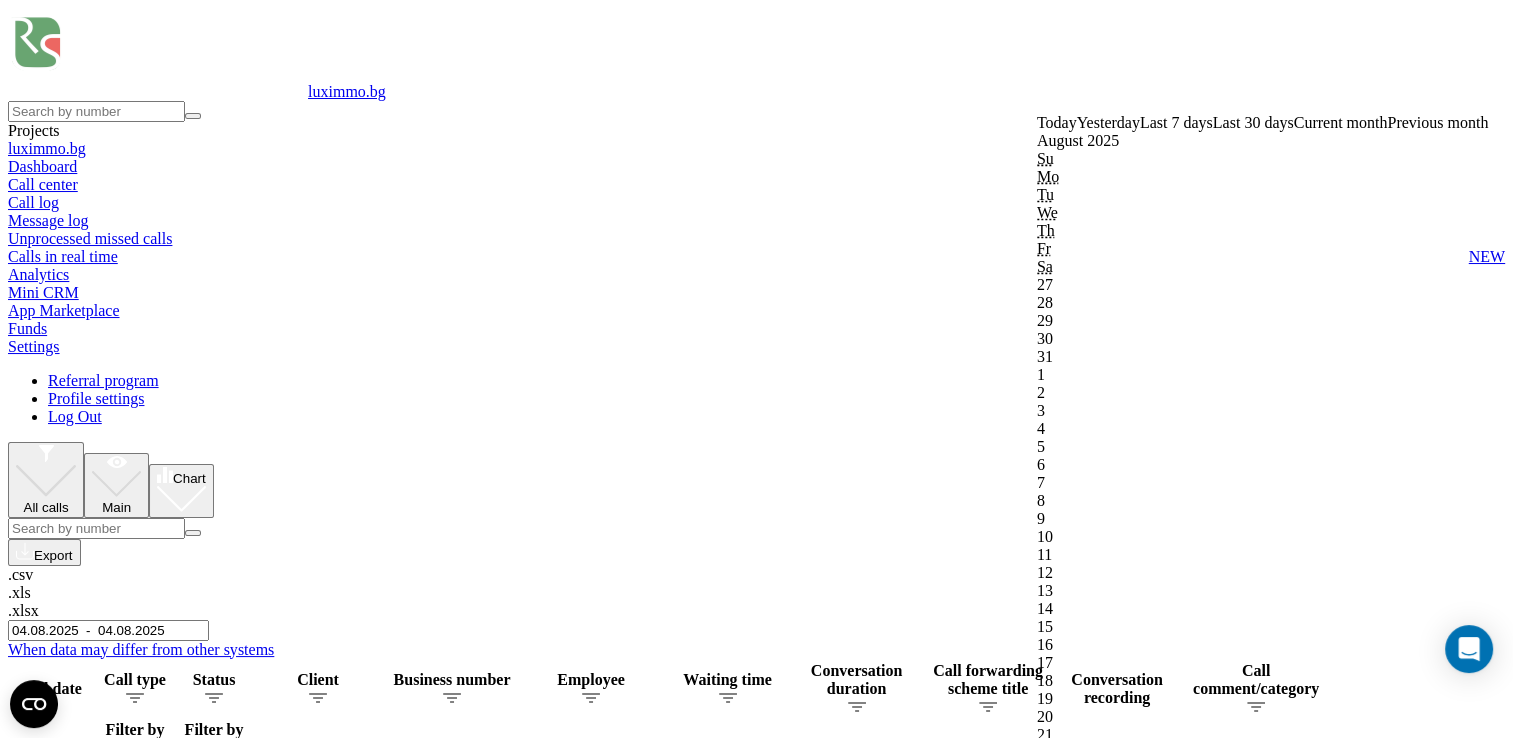 click on "Confirm" at bounding box center (1068, 1816) 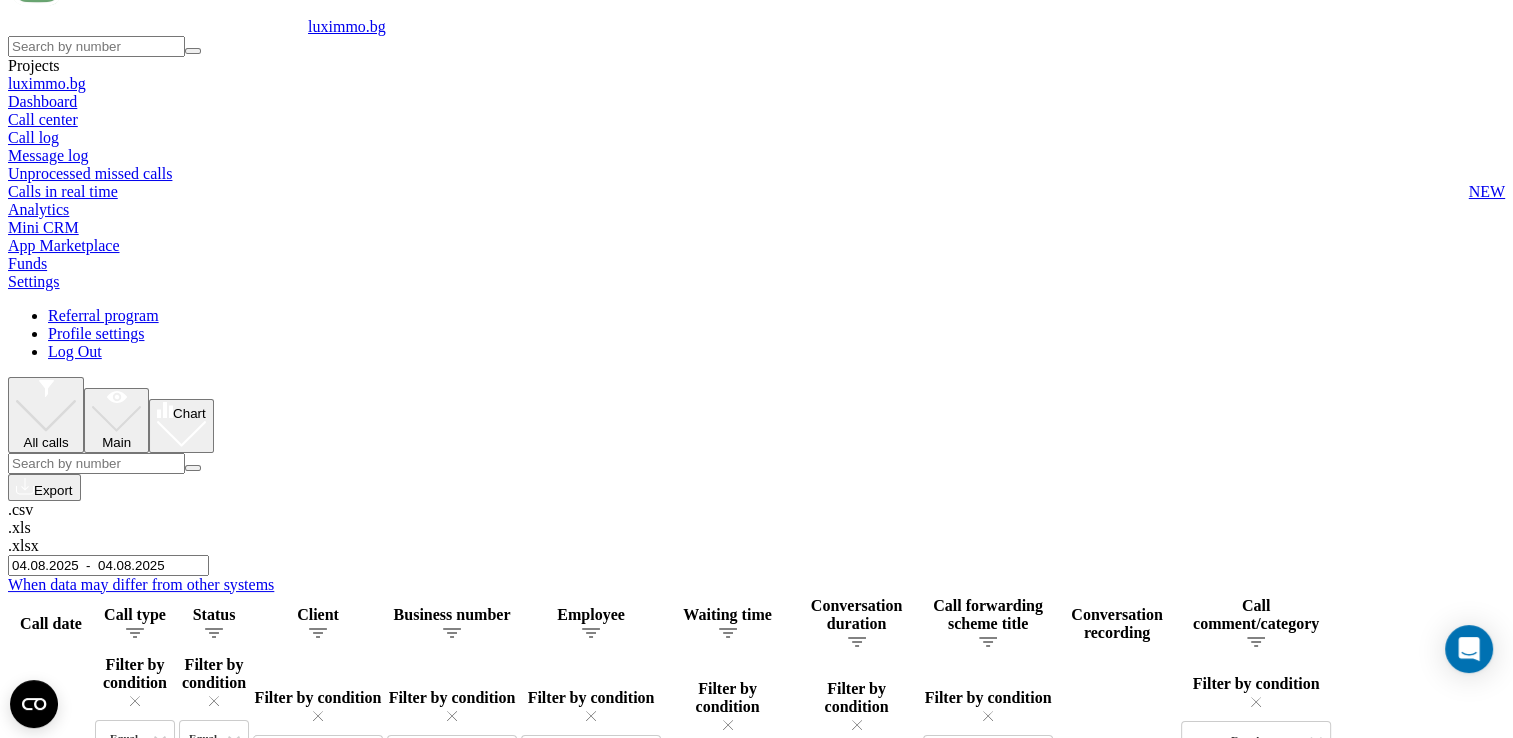 scroll, scrollTop: 100, scrollLeft: 0, axis: vertical 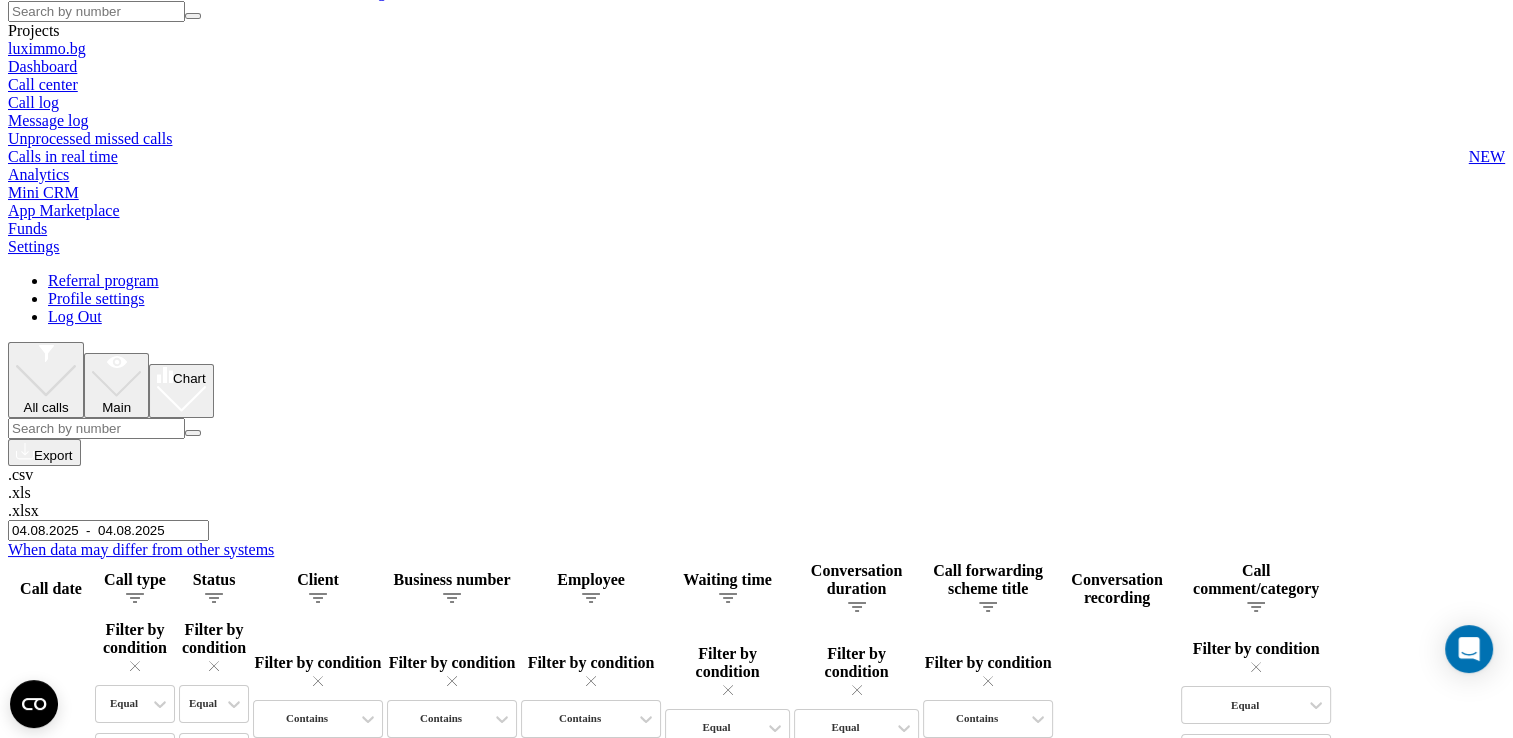 click 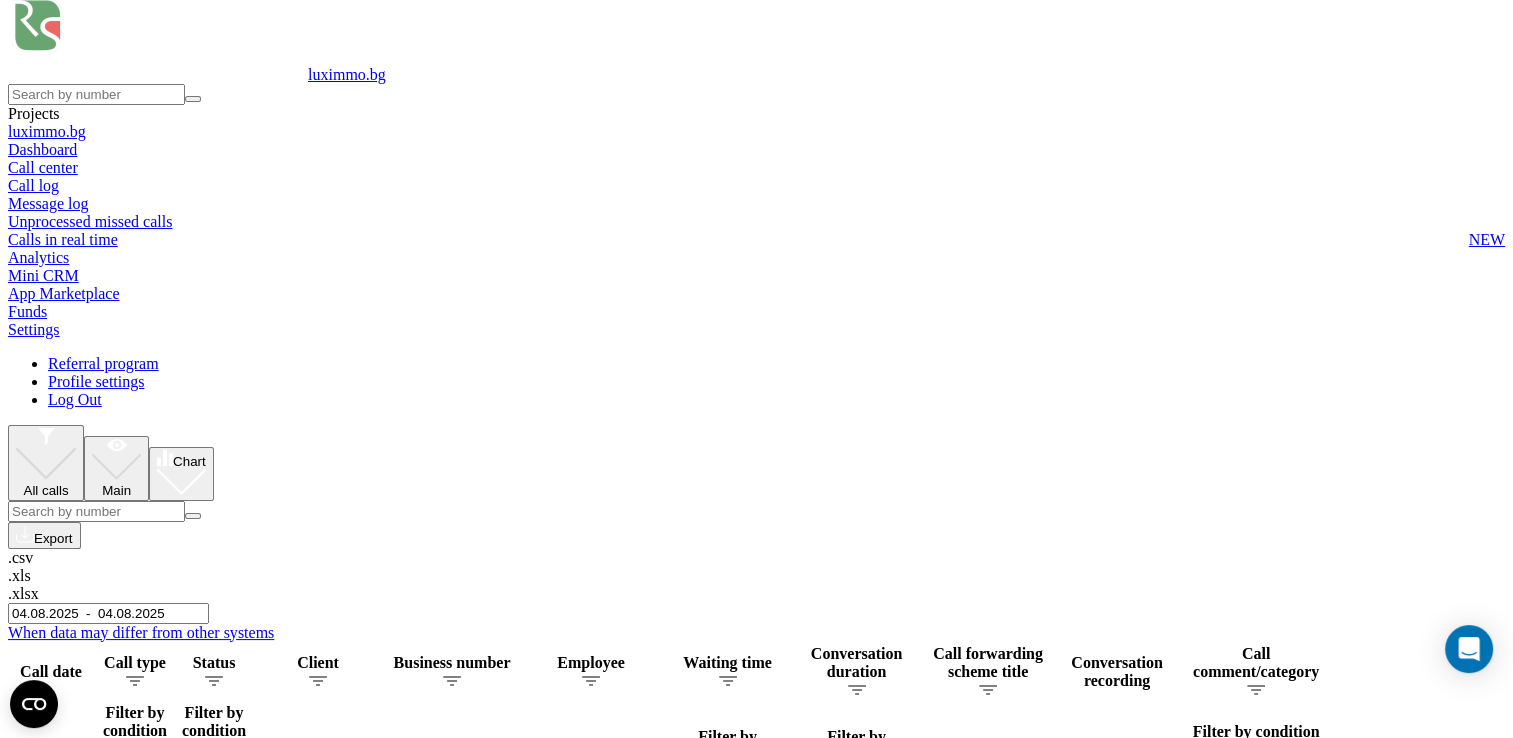 scroll, scrollTop: 0, scrollLeft: 0, axis: both 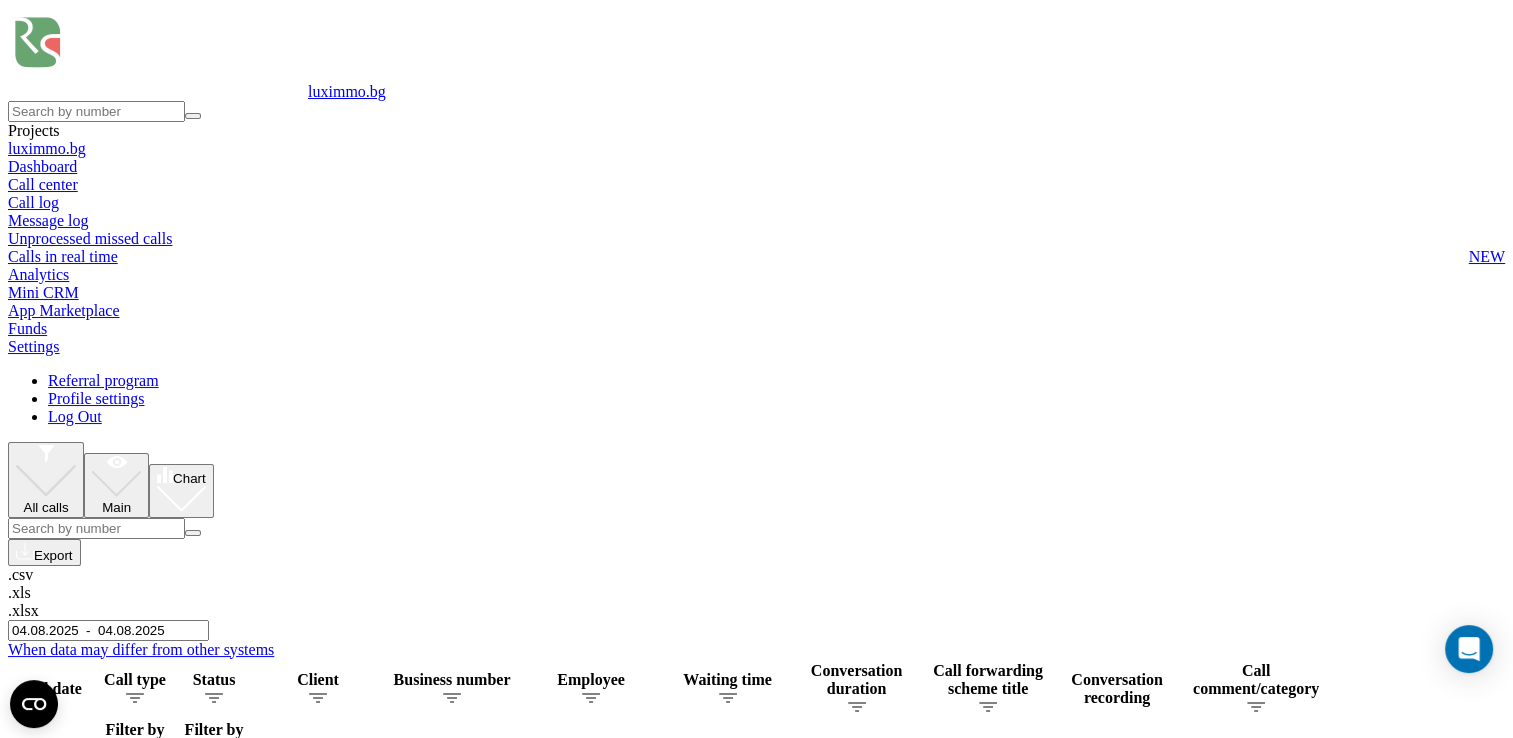 click on "04.08.2025  -  04.08.2025" at bounding box center [108, 630] 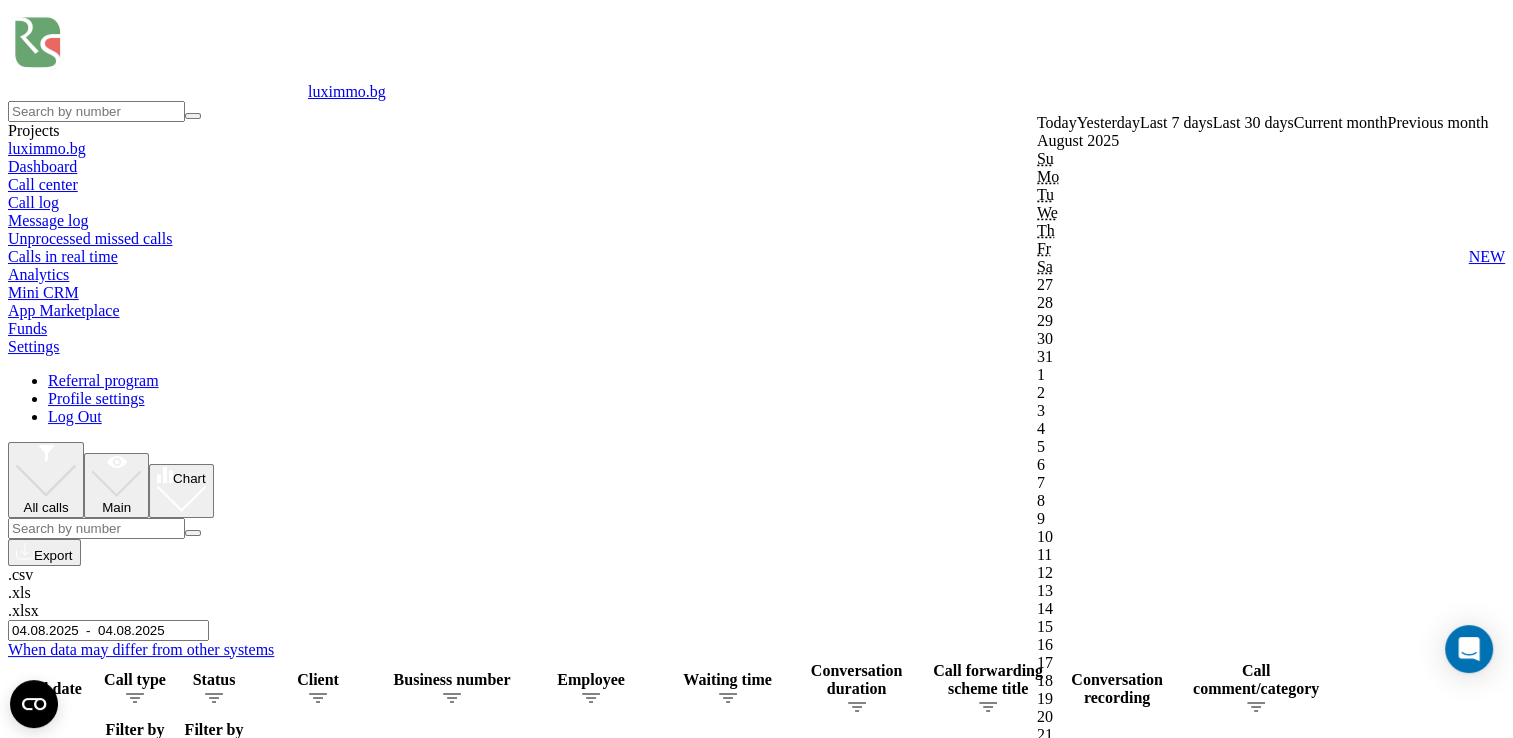 click on "Confirm" at bounding box center [1068, 1816] 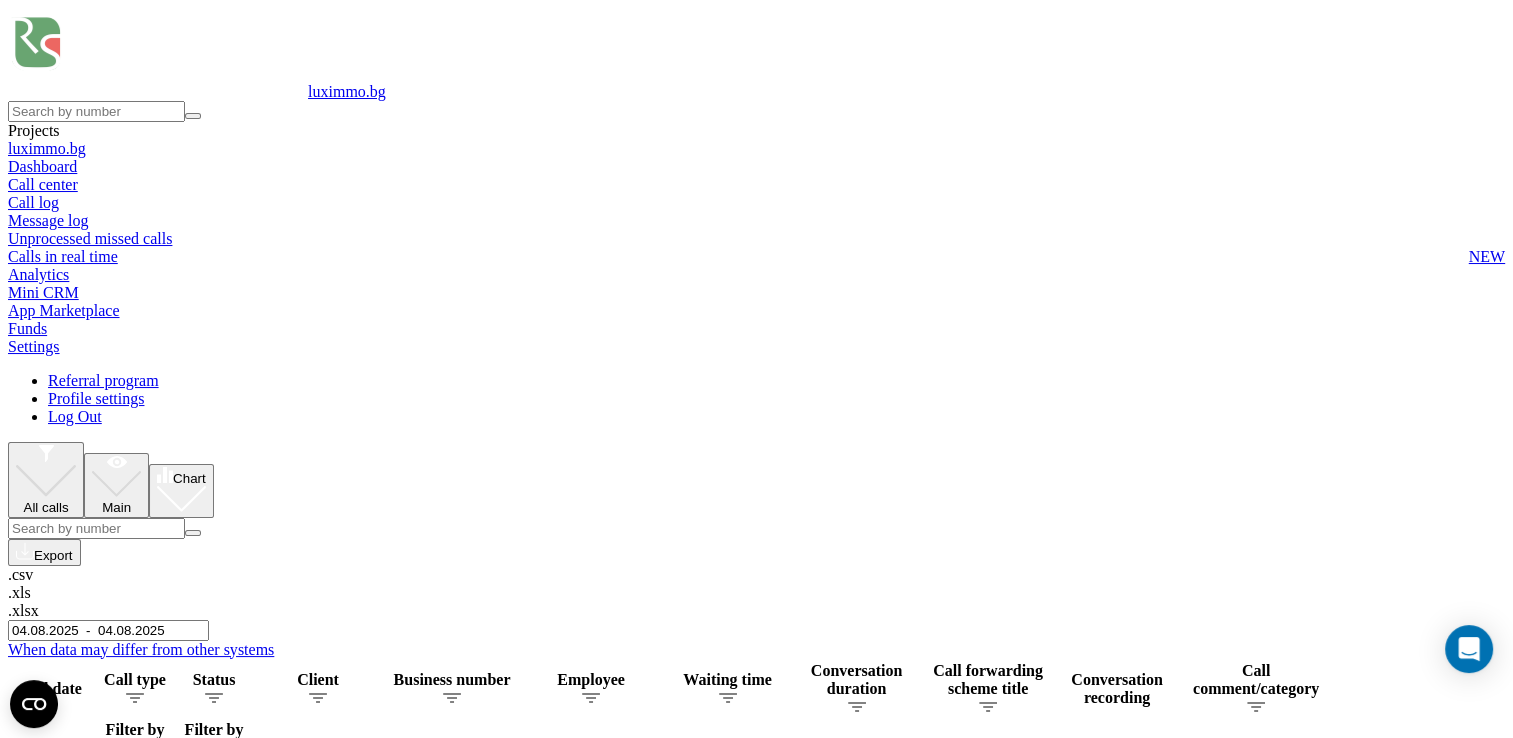 click on "04.08.2025  -  04.08.2025" at bounding box center [108, 630] 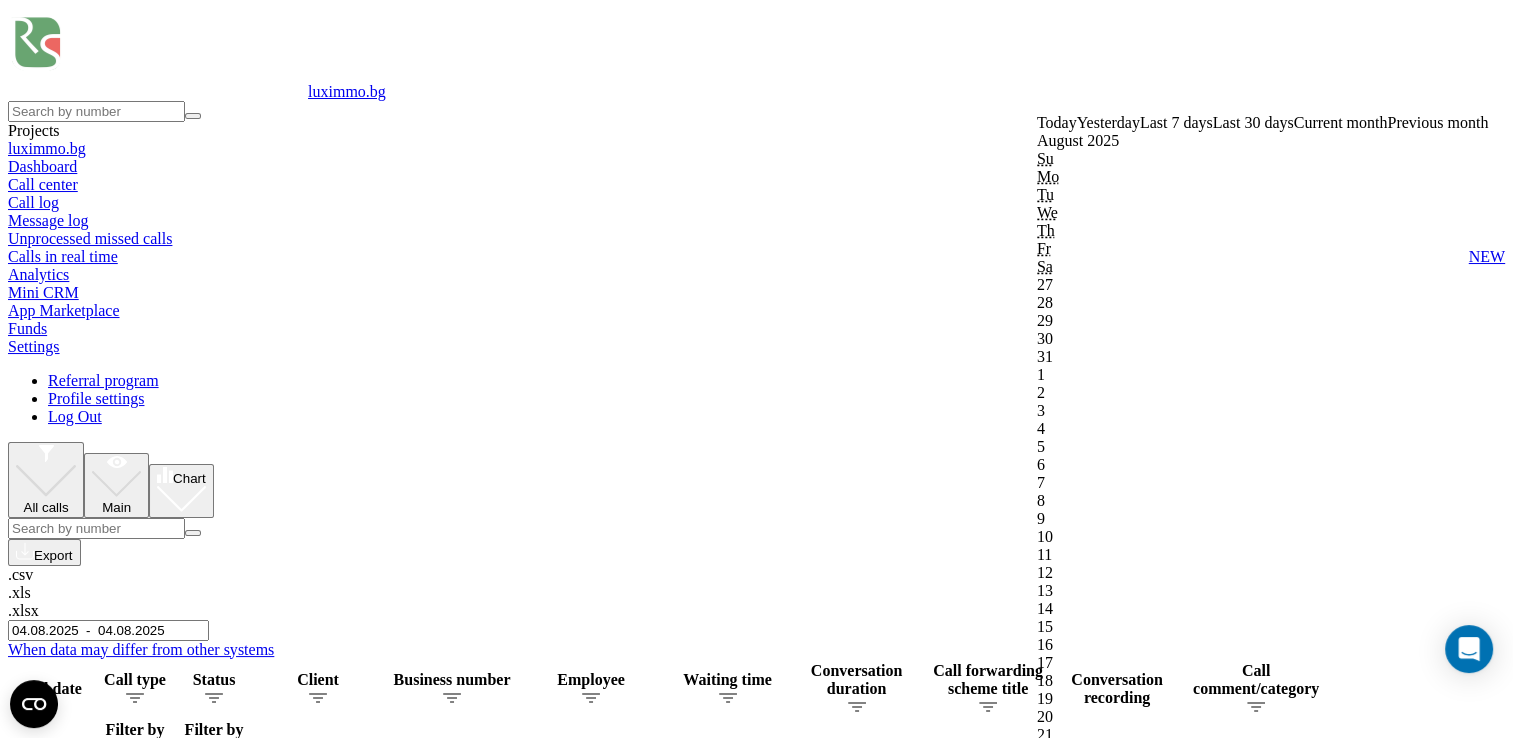 click on "Confirm" at bounding box center (1068, 1816) 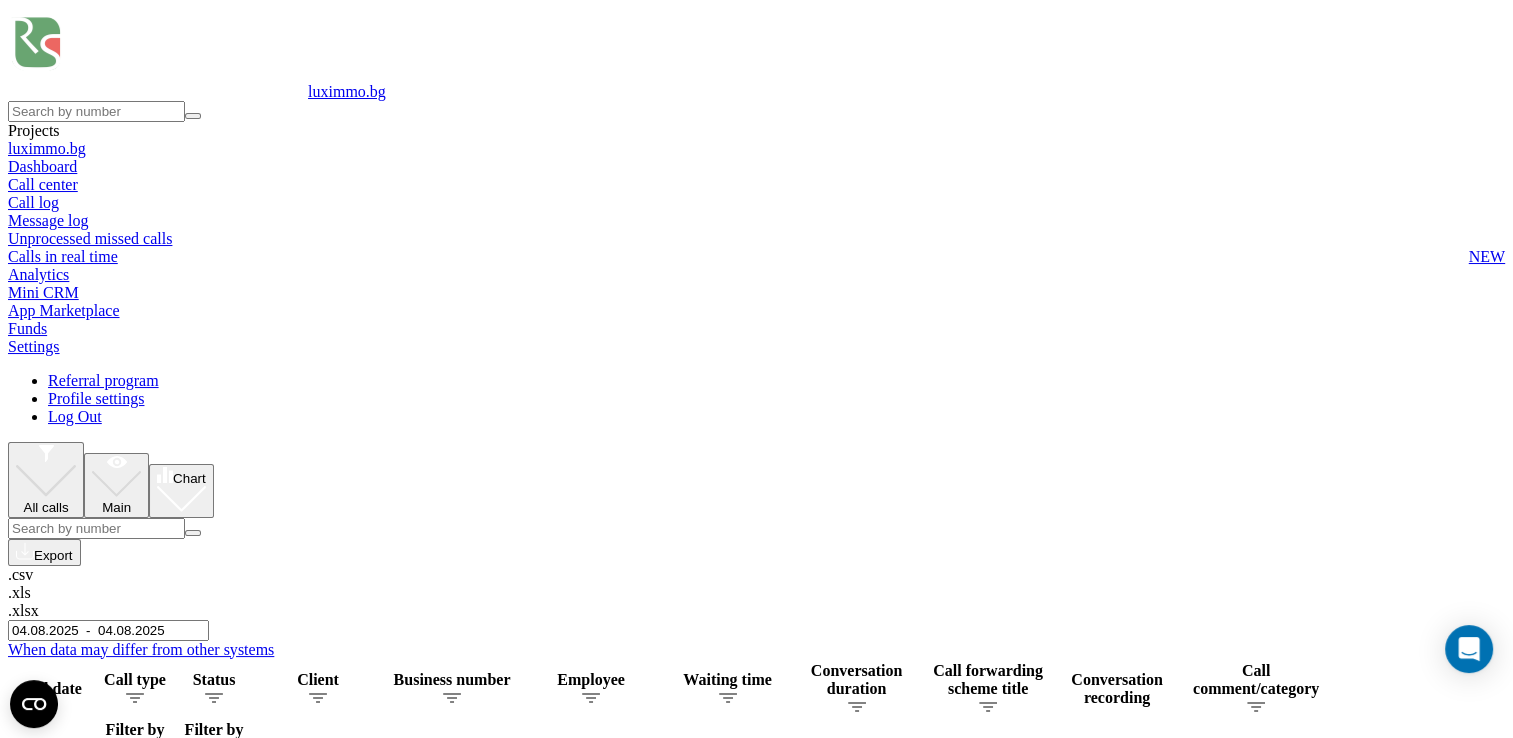 click on "04.08.2025  -  04.08.2025" at bounding box center (108, 630) 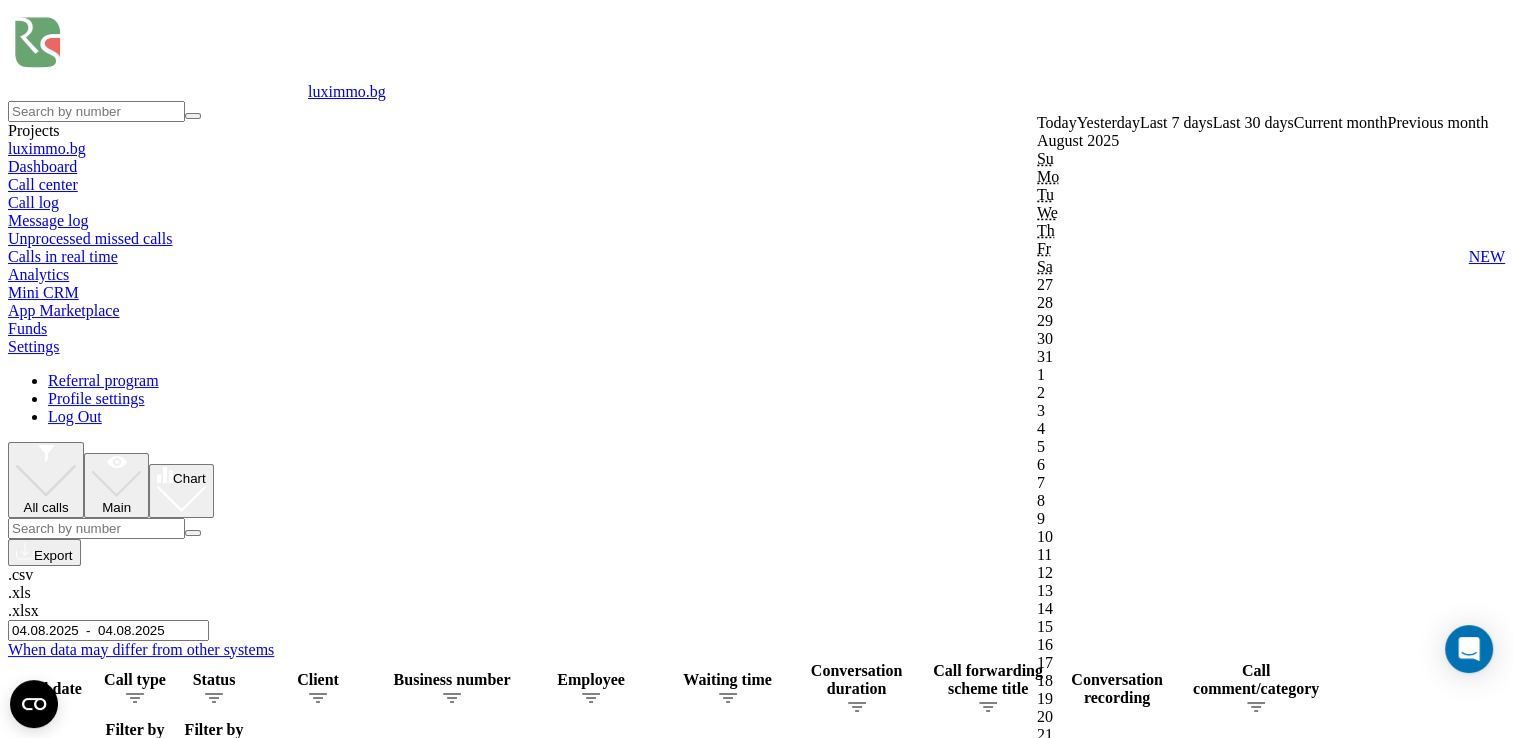 click on "Confirm" at bounding box center [1068, 1816] 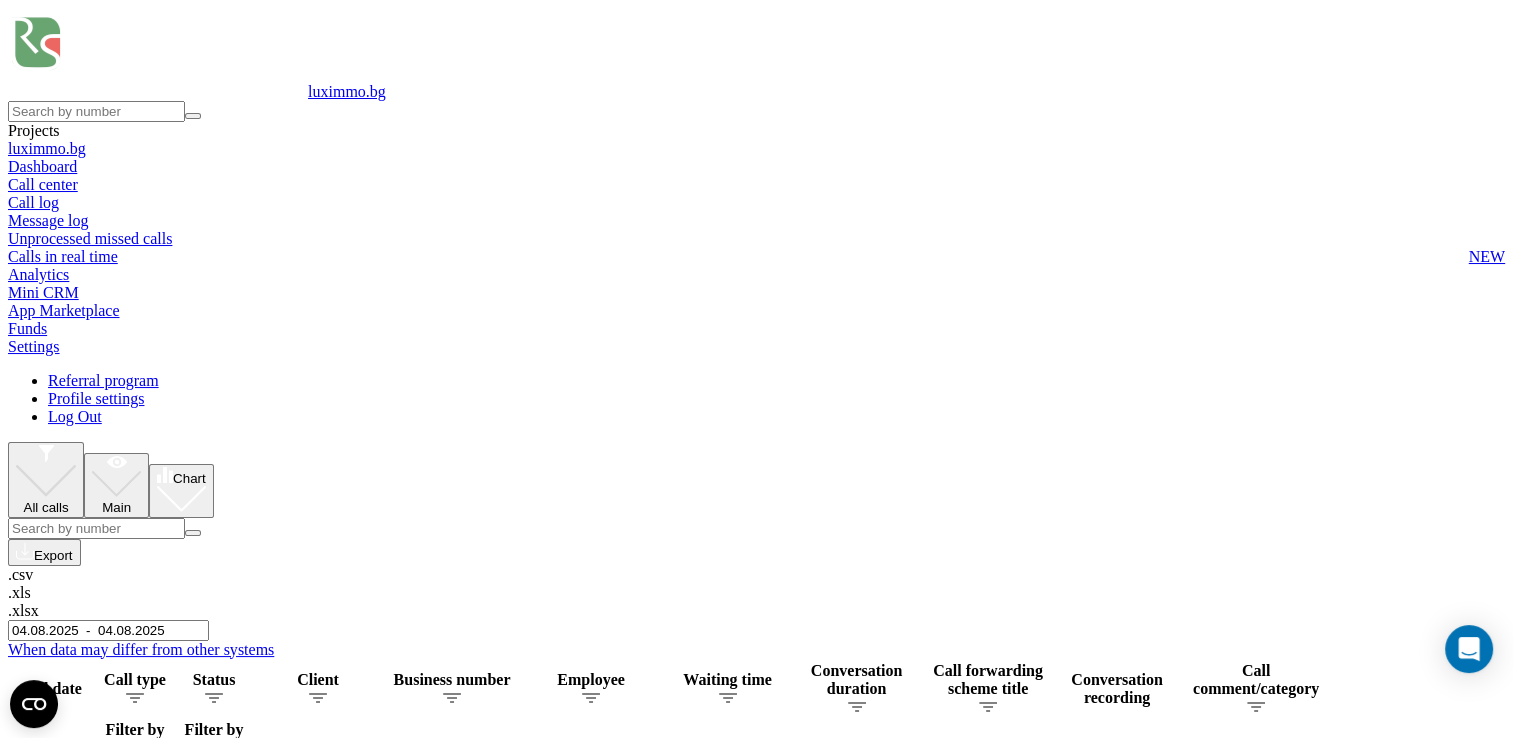 click 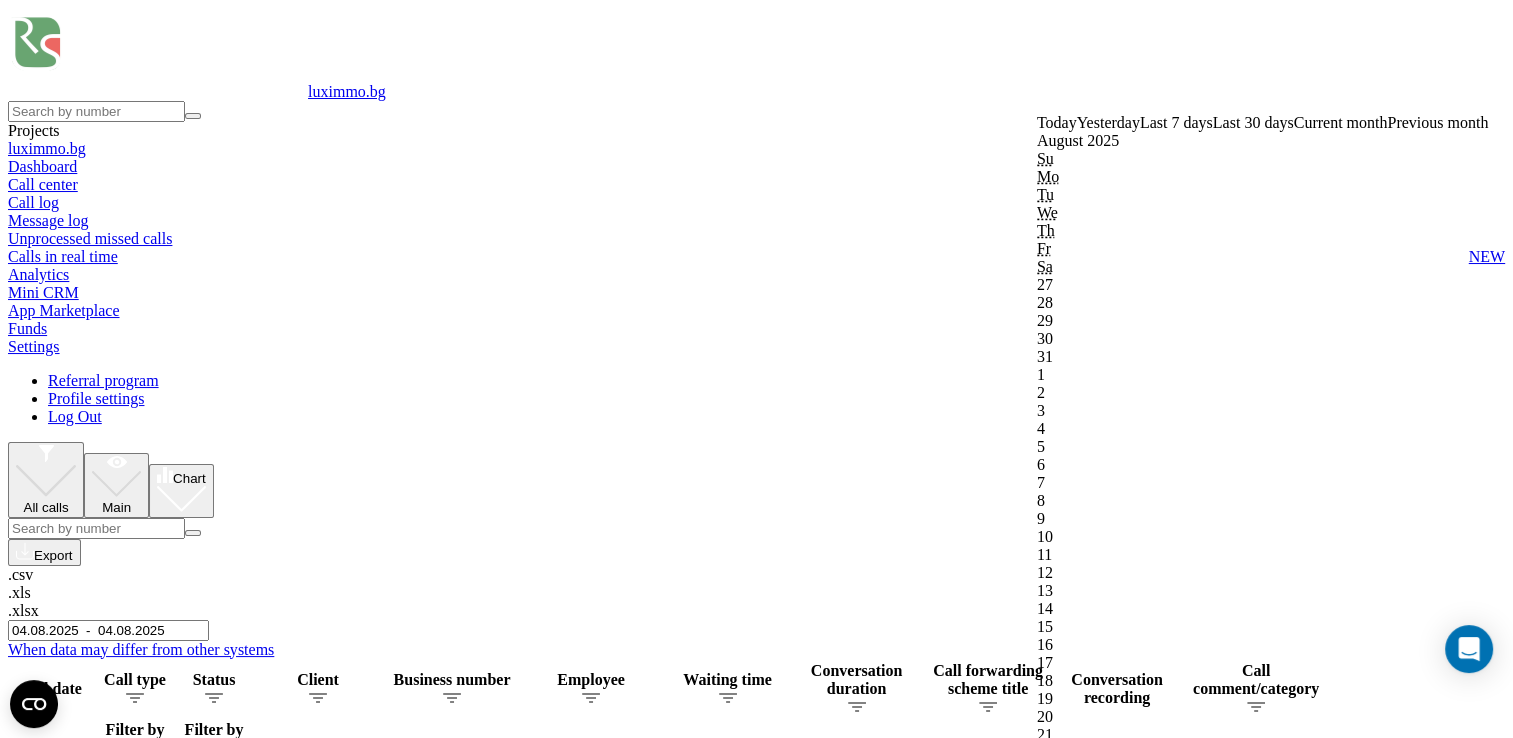 click on "Confirm" at bounding box center (1068, 1816) 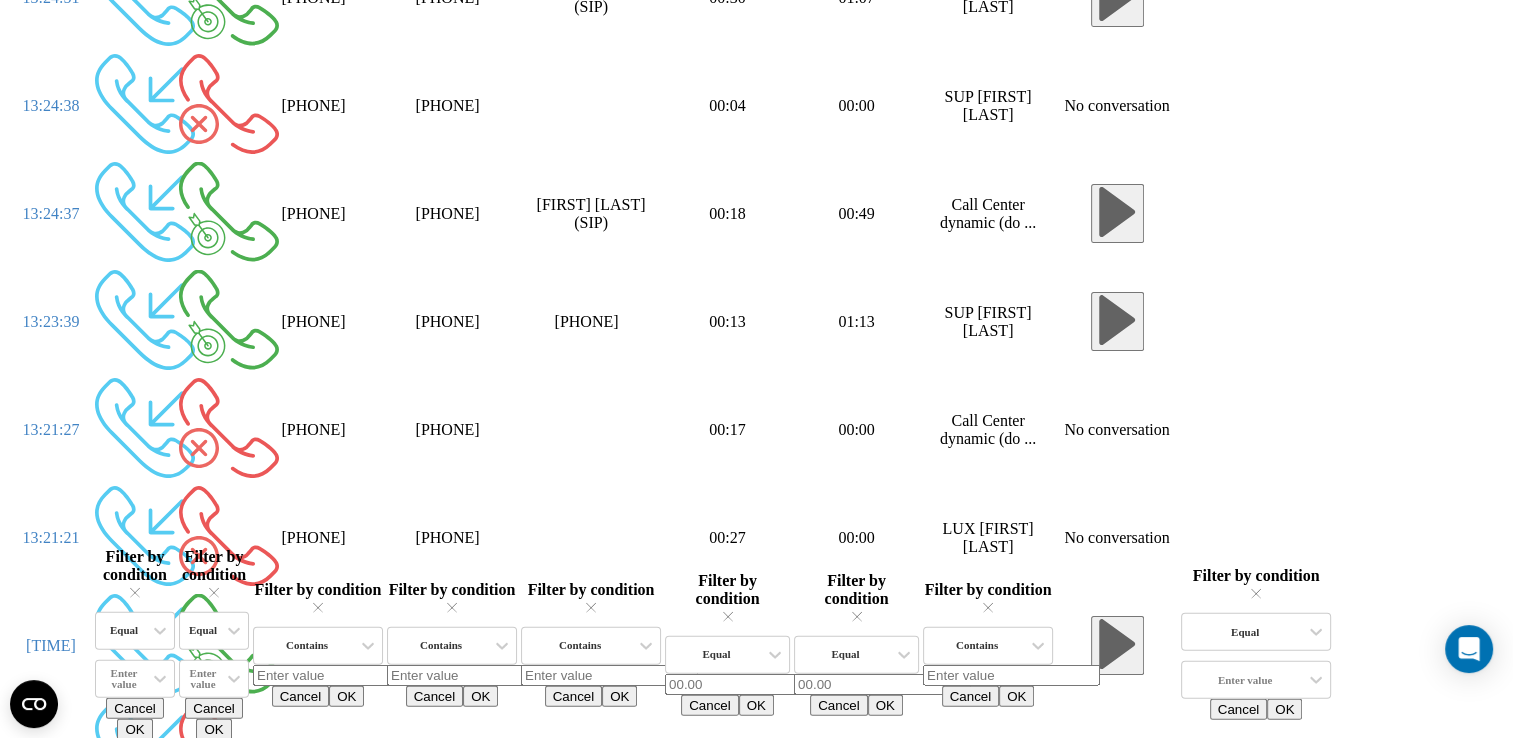 scroll, scrollTop: 1116, scrollLeft: 0, axis: vertical 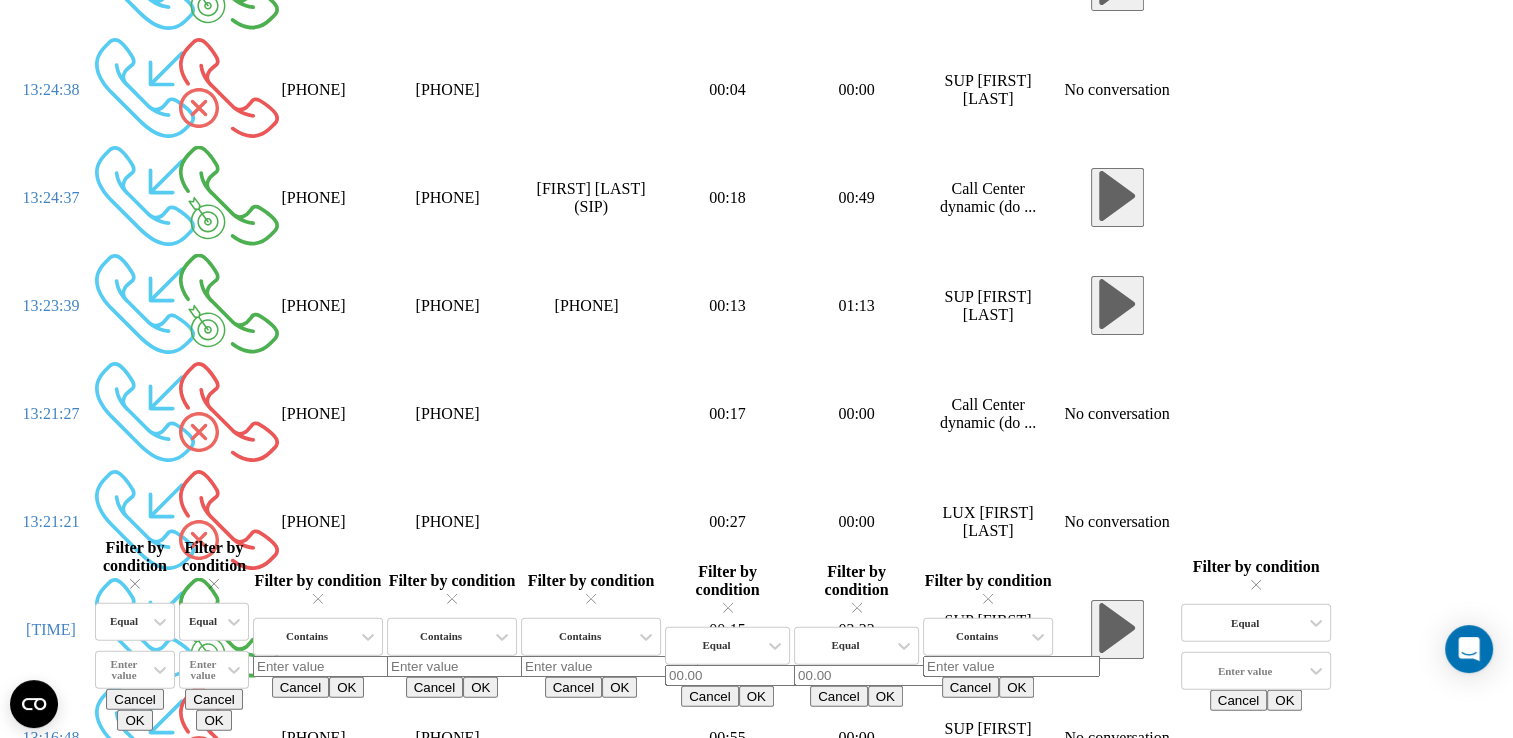 click on "2" at bounding box center [26, 2673] 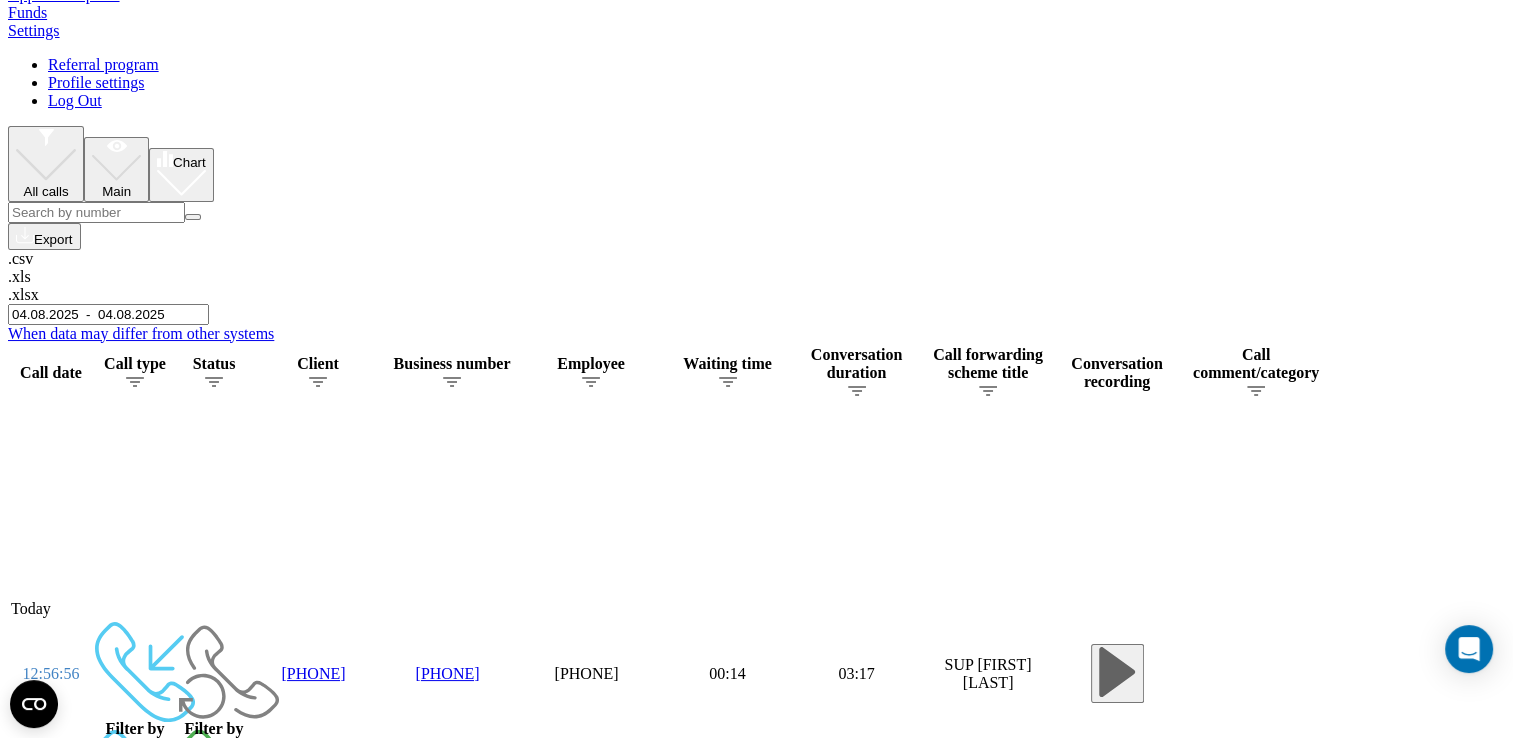 scroll, scrollTop: 0, scrollLeft: 0, axis: both 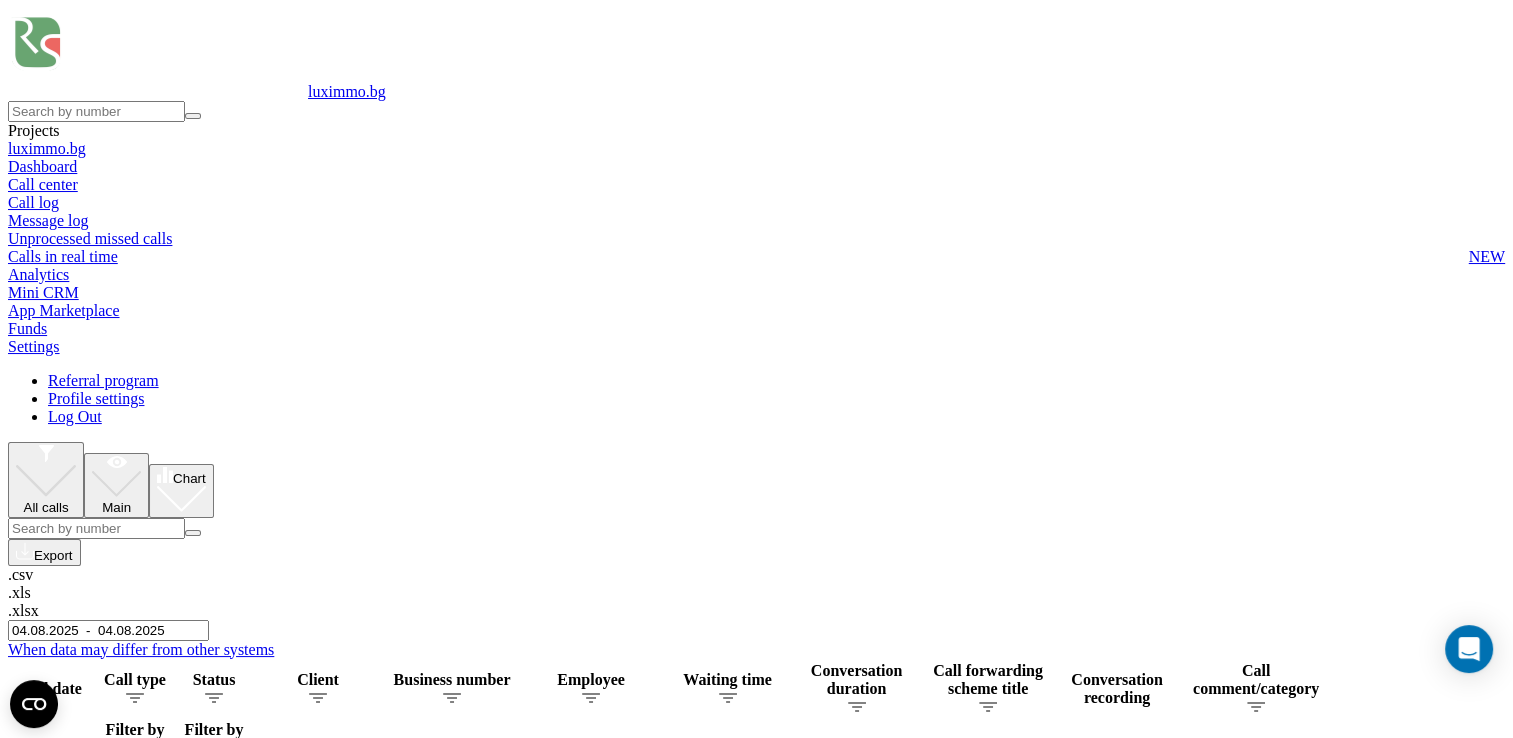 click on "04.08.2025  -  04.08.2025" at bounding box center [108, 630] 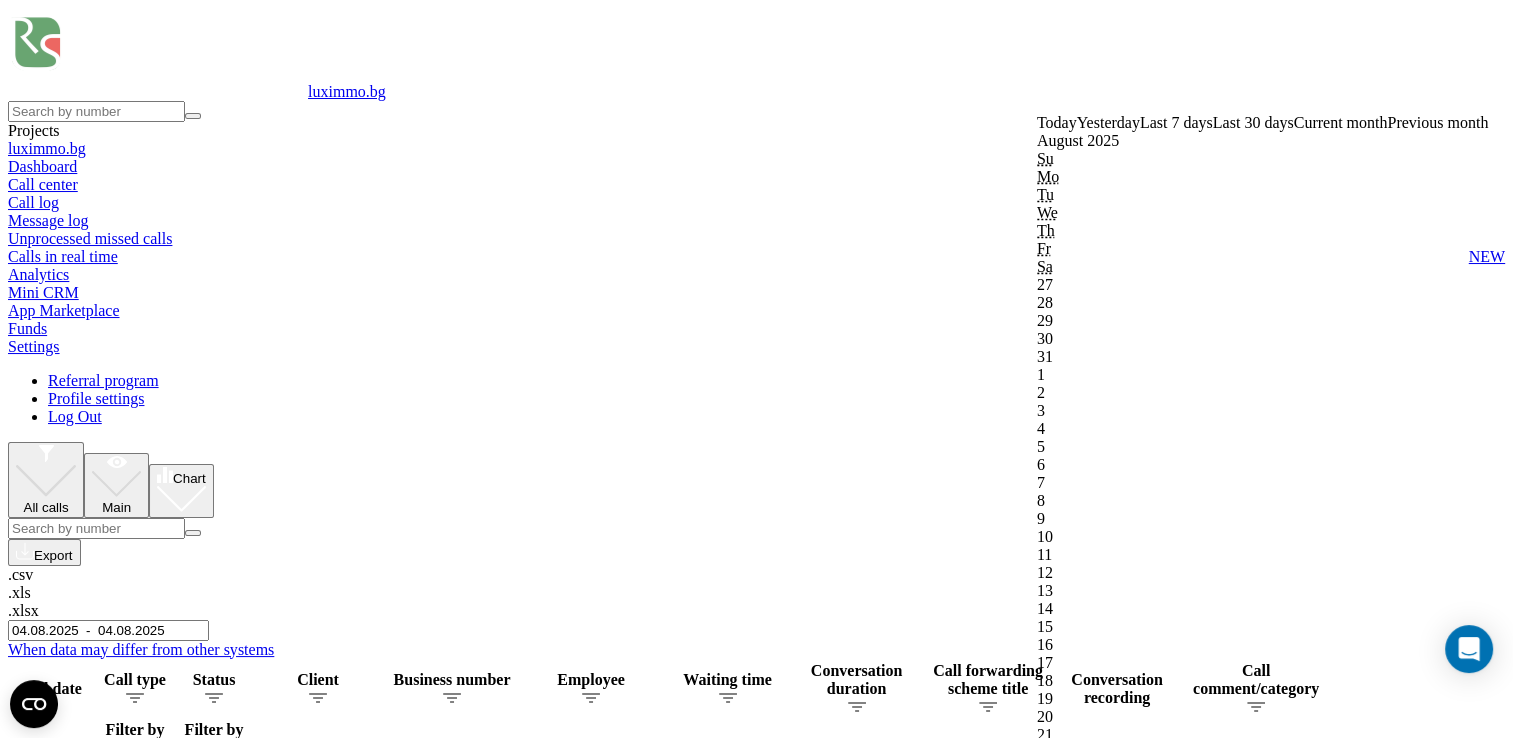 click on "Confirm" at bounding box center (1068, 1816) 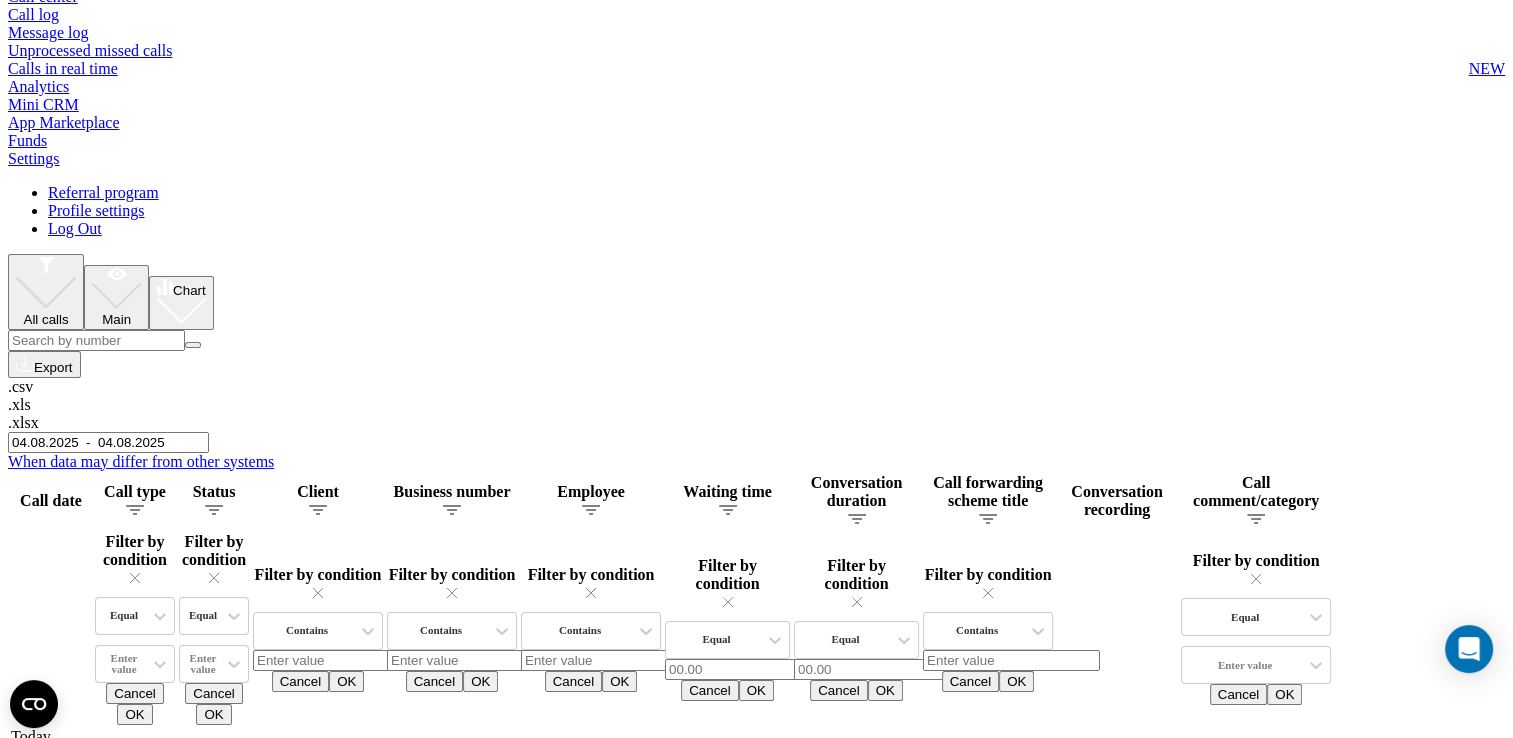 scroll, scrollTop: 0, scrollLeft: 0, axis: both 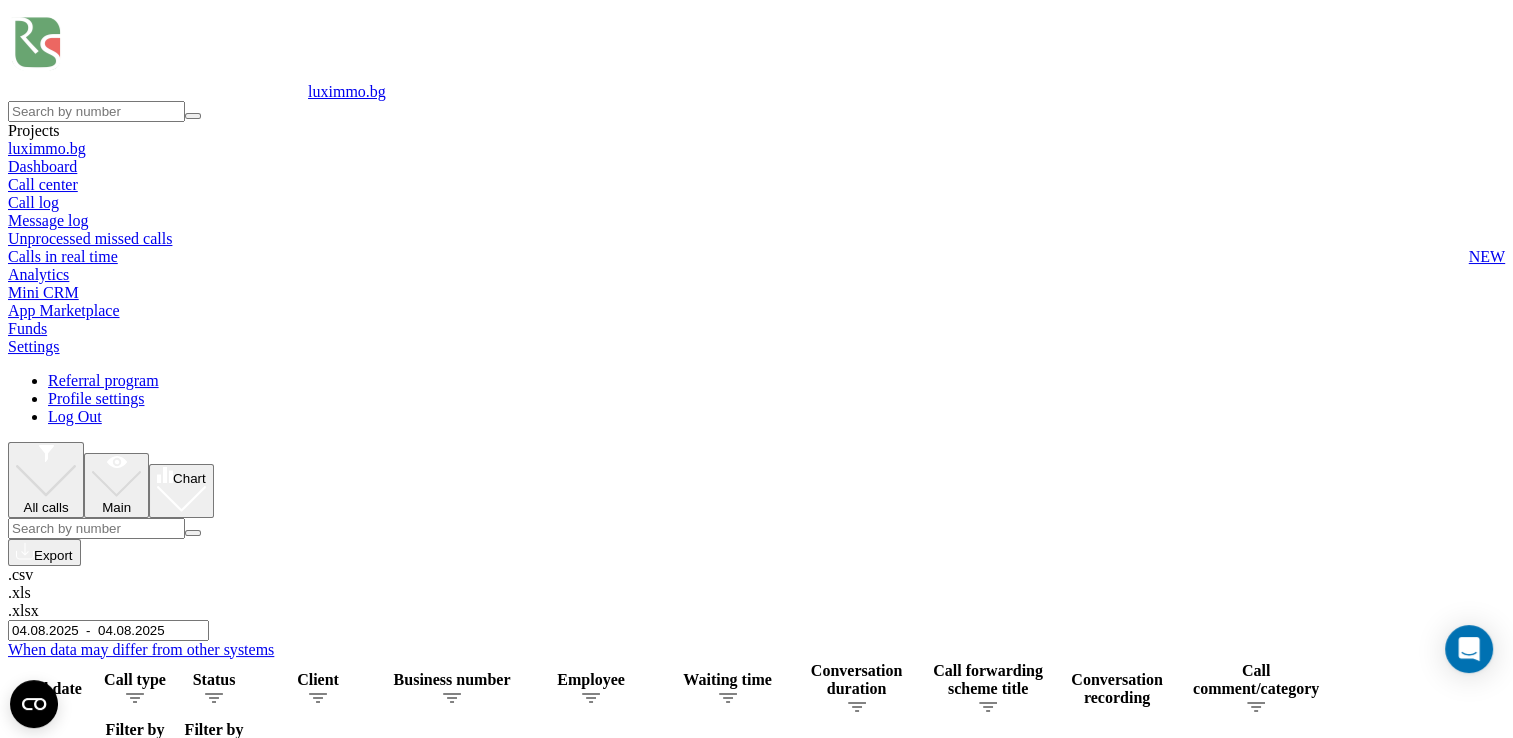 click on "04.08.2025  -  04.08.2025" at bounding box center (108, 630) 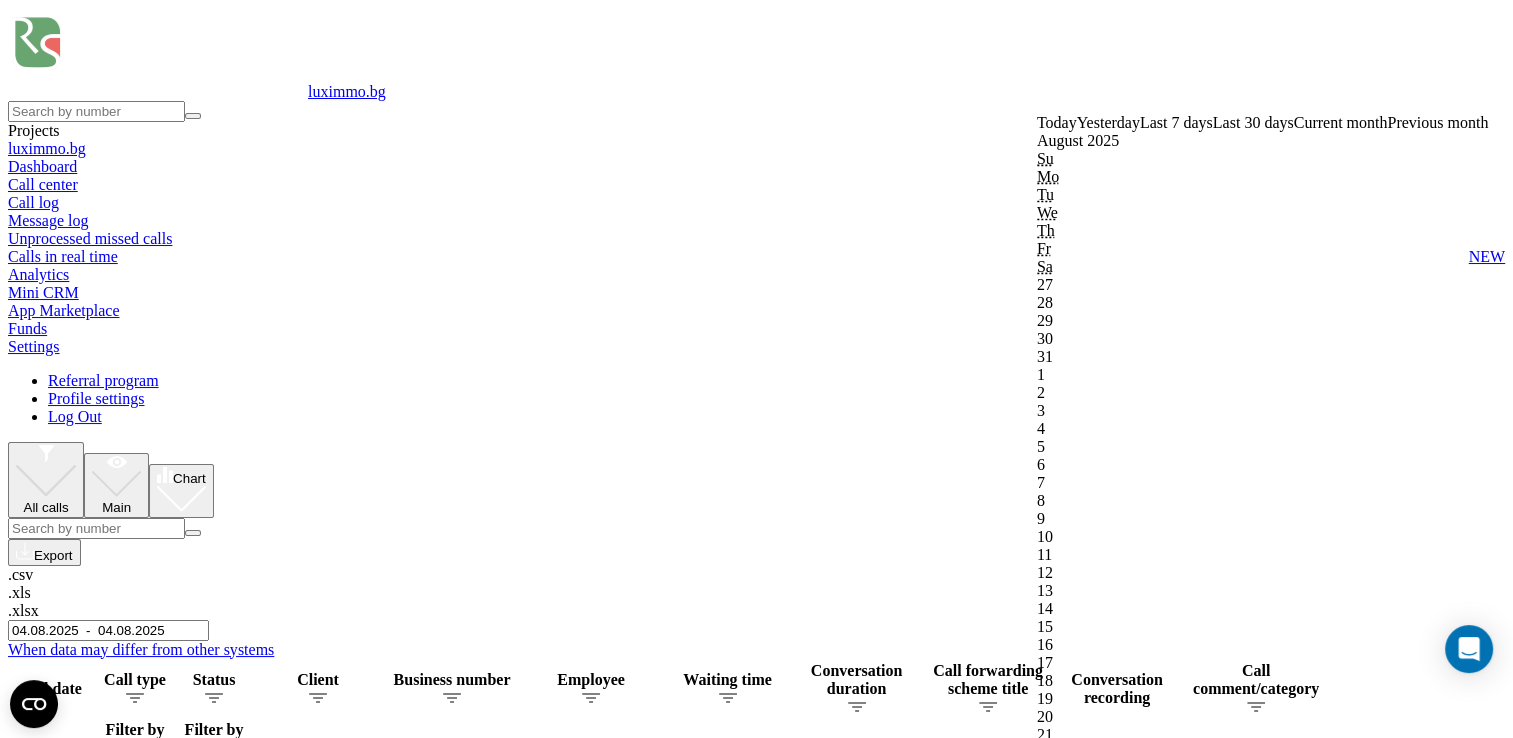 click on "Confirm" at bounding box center (1068, 1816) 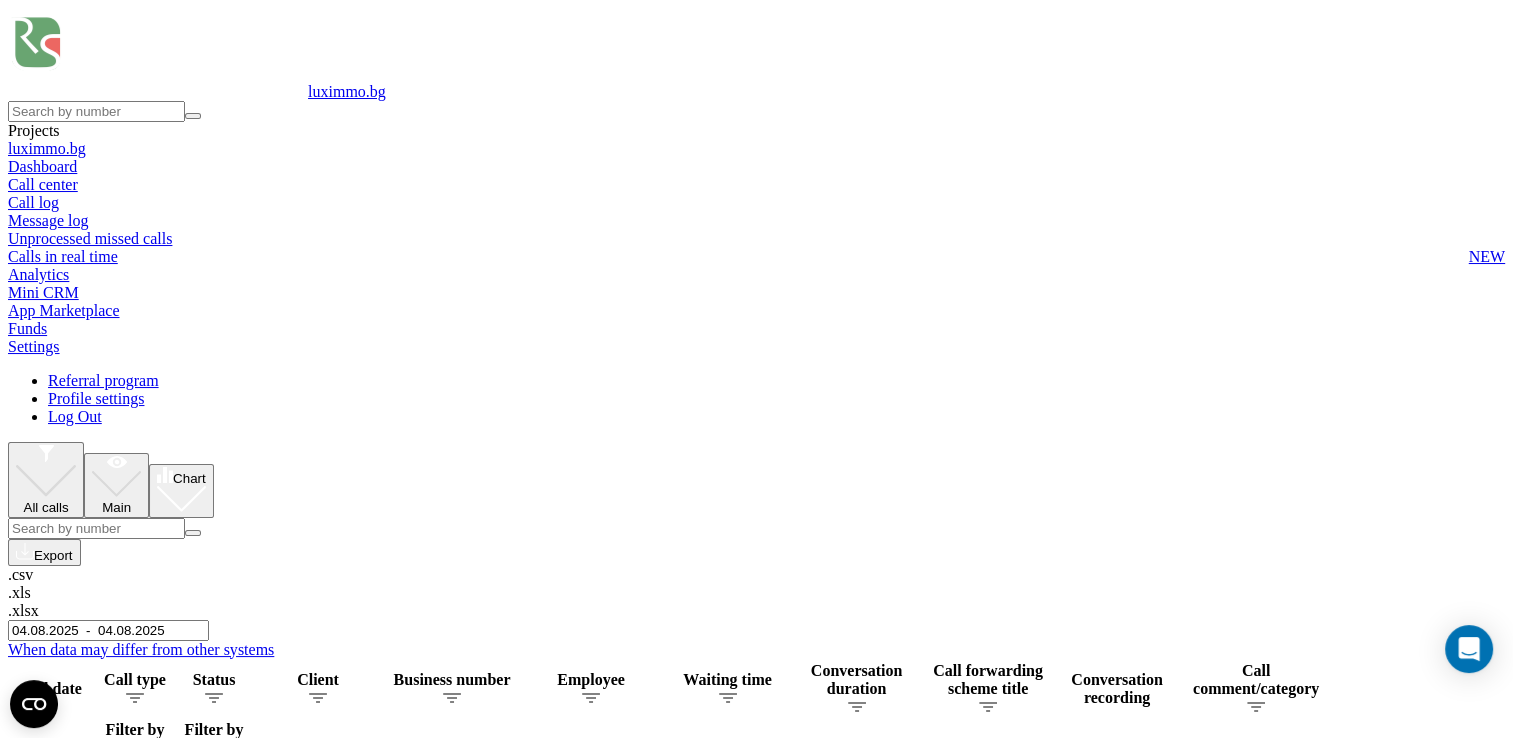 scroll, scrollTop: 100, scrollLeft: 0, axis: vertical 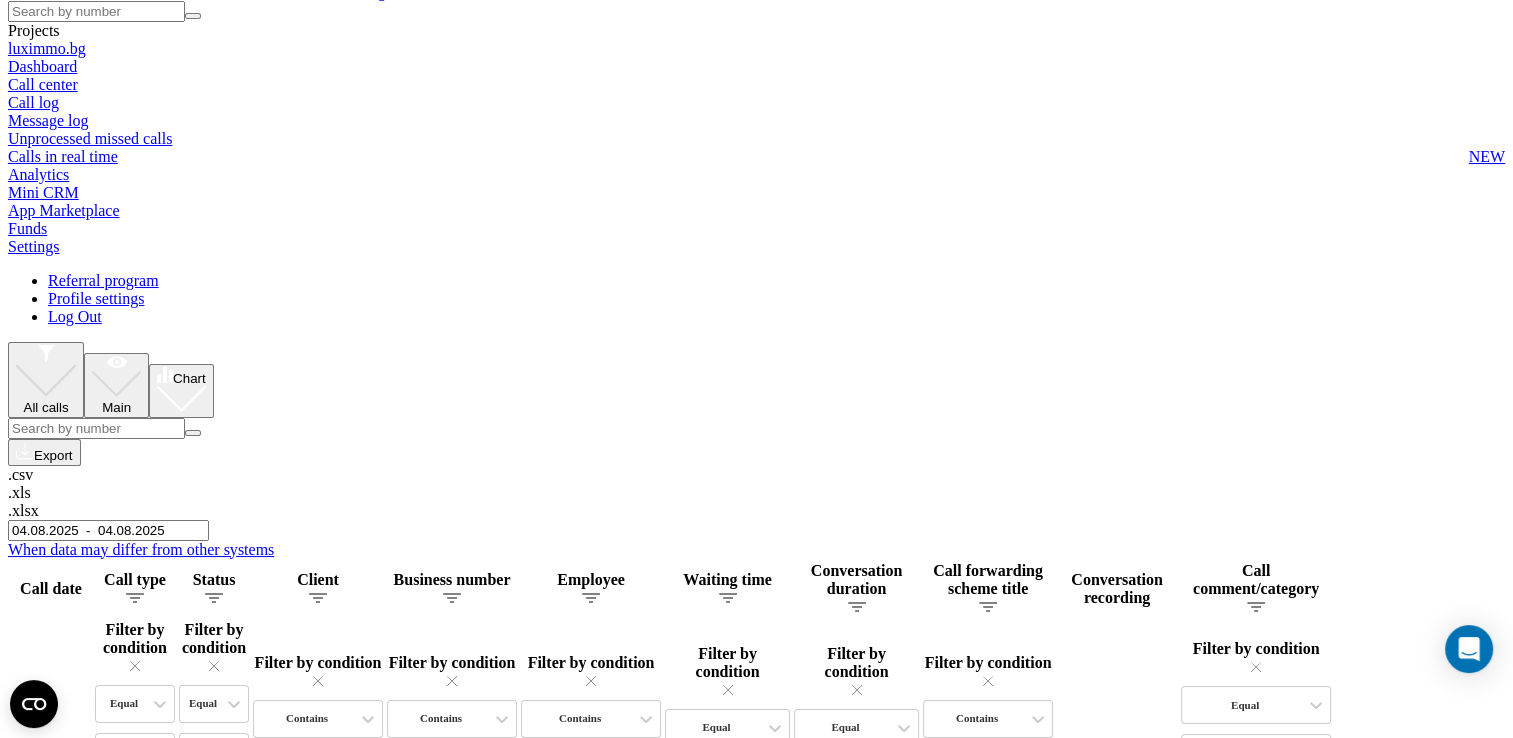 click 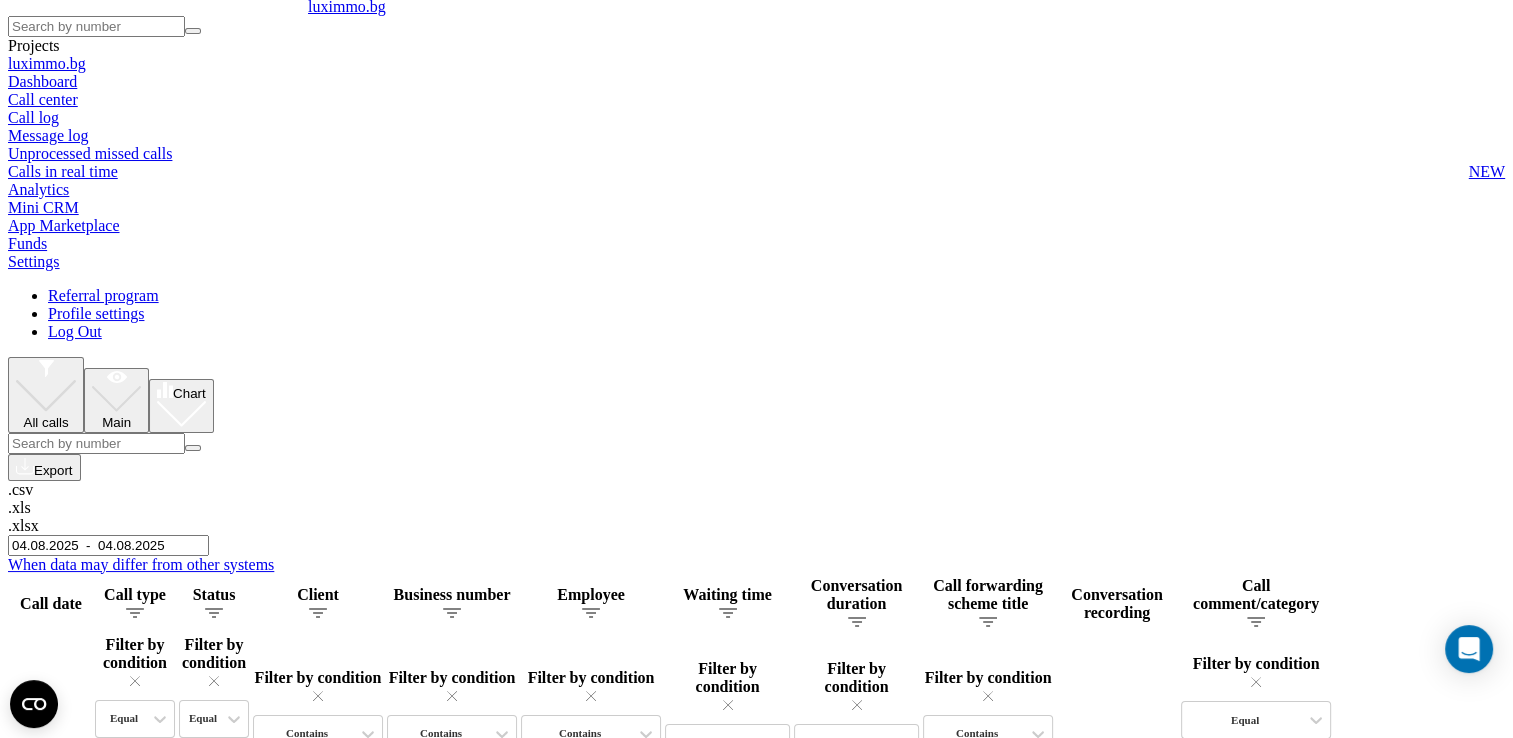 scroll, scrollTop: 0, scrollLeft: 0, axis: both 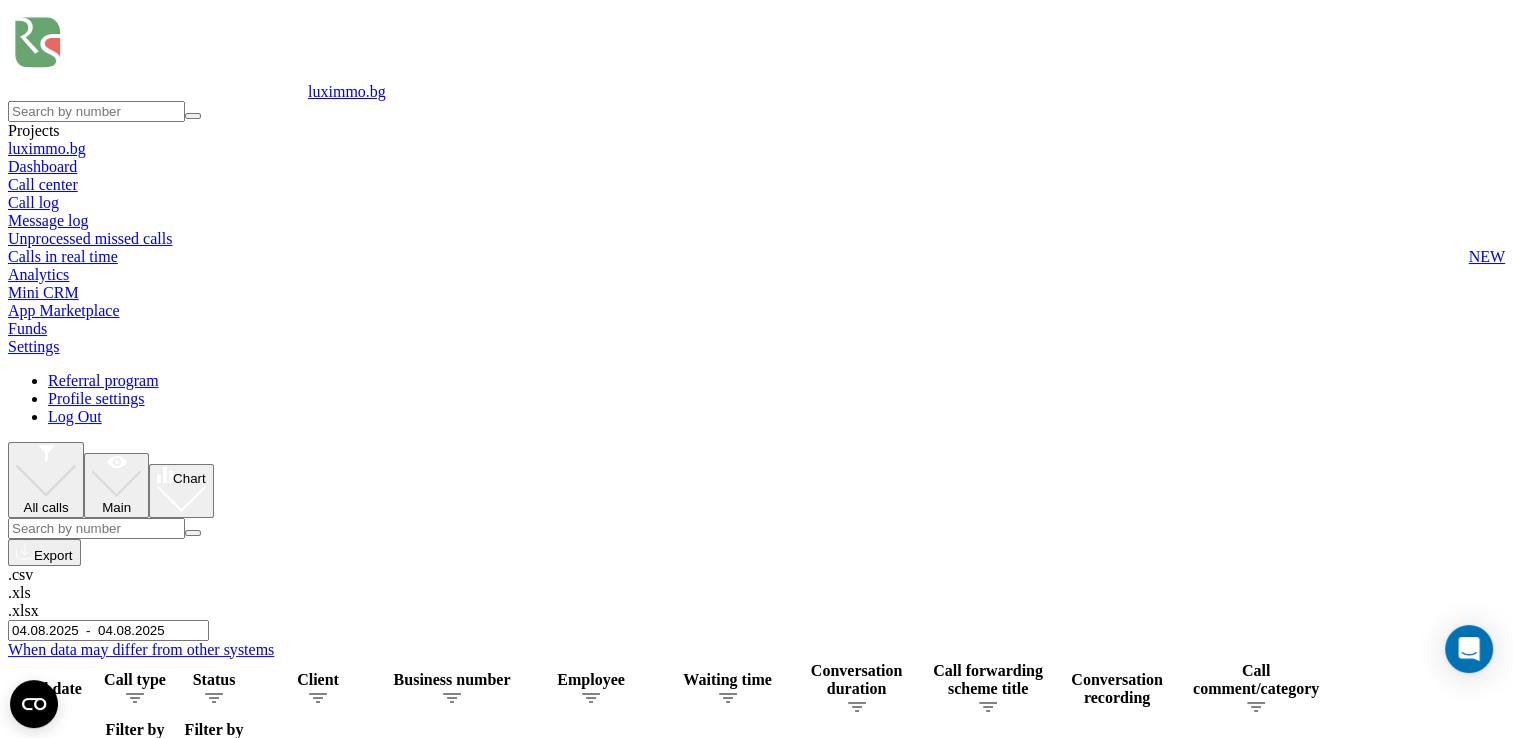 click on "04.08.2025  -  04.08.2025" at bounding box center (108, 630) 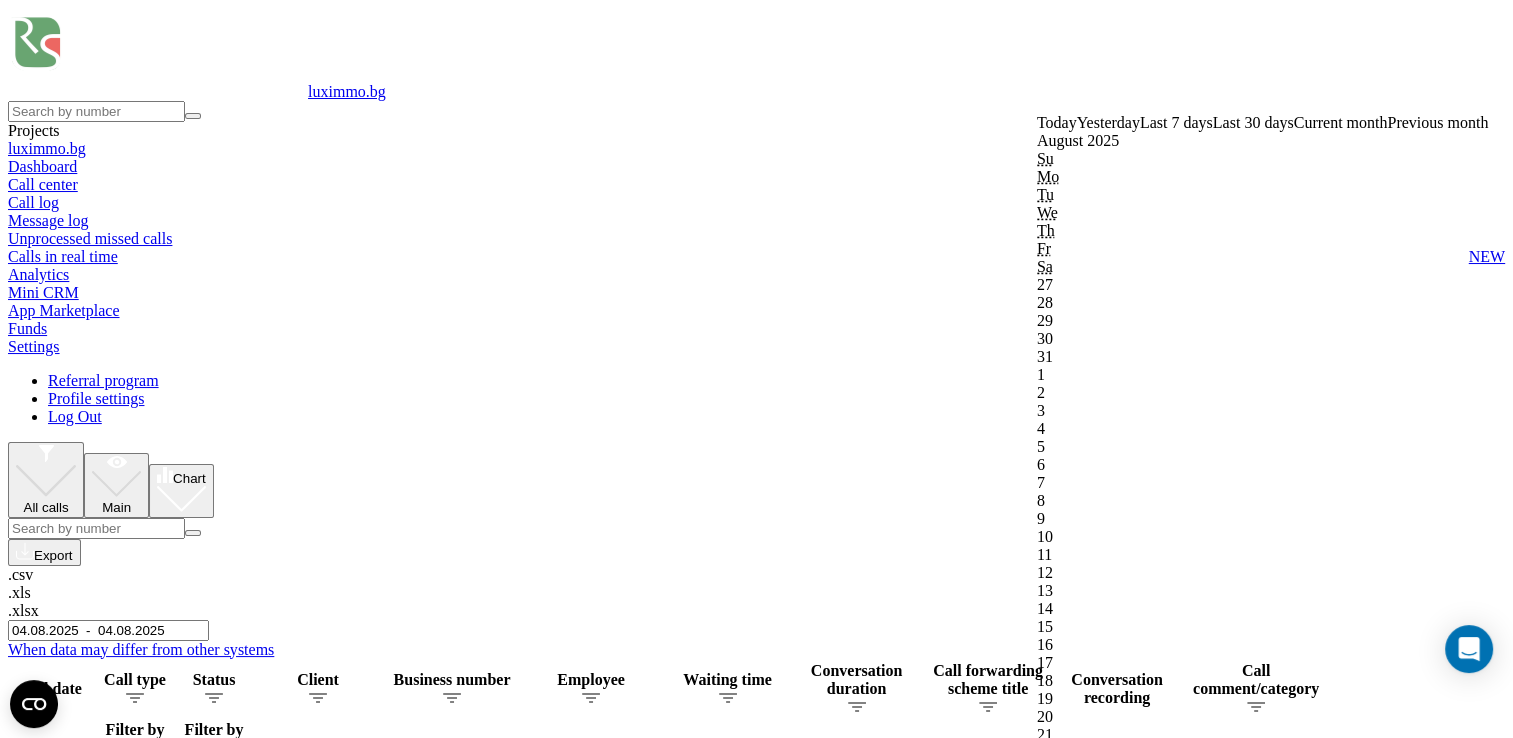 click on "Confirm" at bounding box center (1068, 1816) 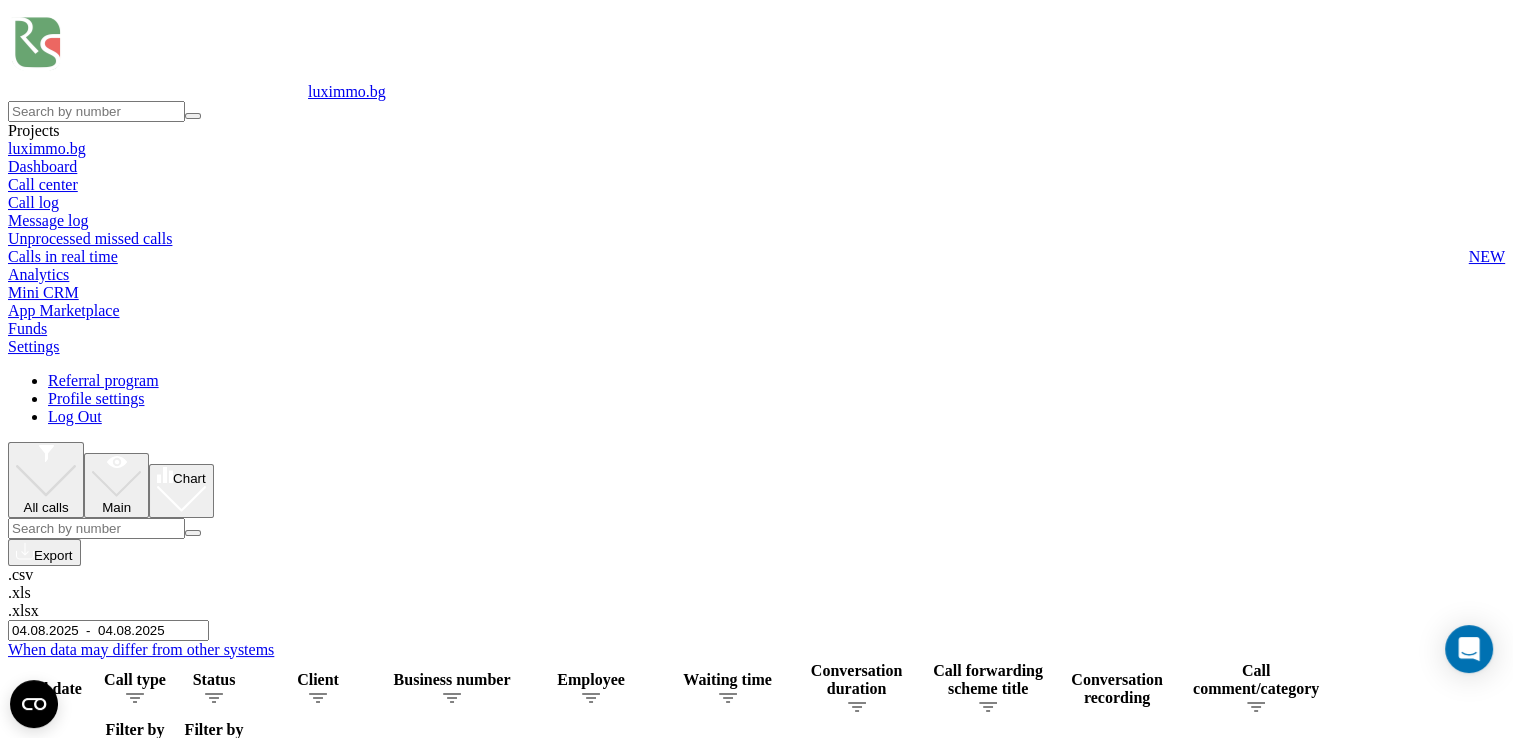 click on "04.08.2025  -  04.08.2025" at bounding box center (108, 630) 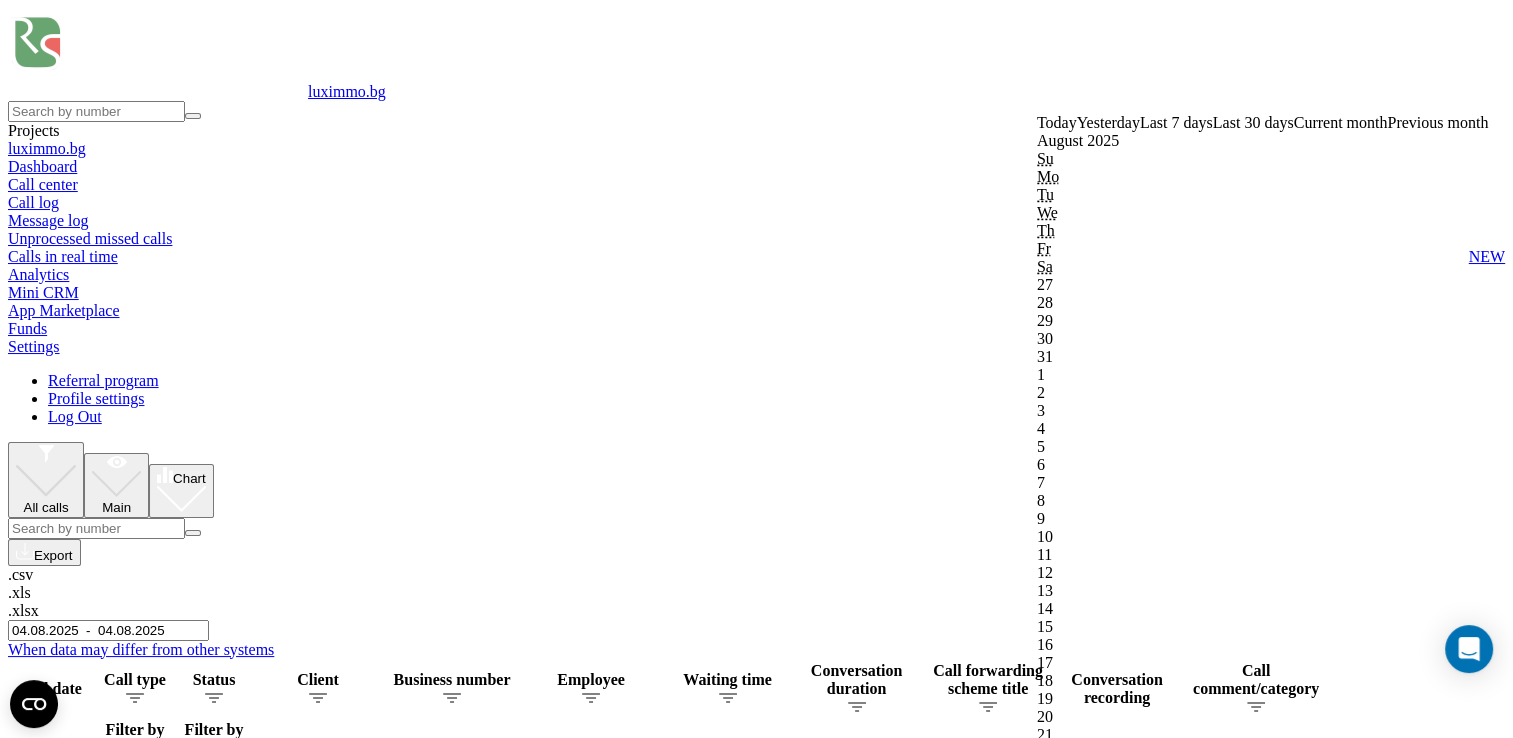click on "Confirm" at bounding box center [1068, 1816] 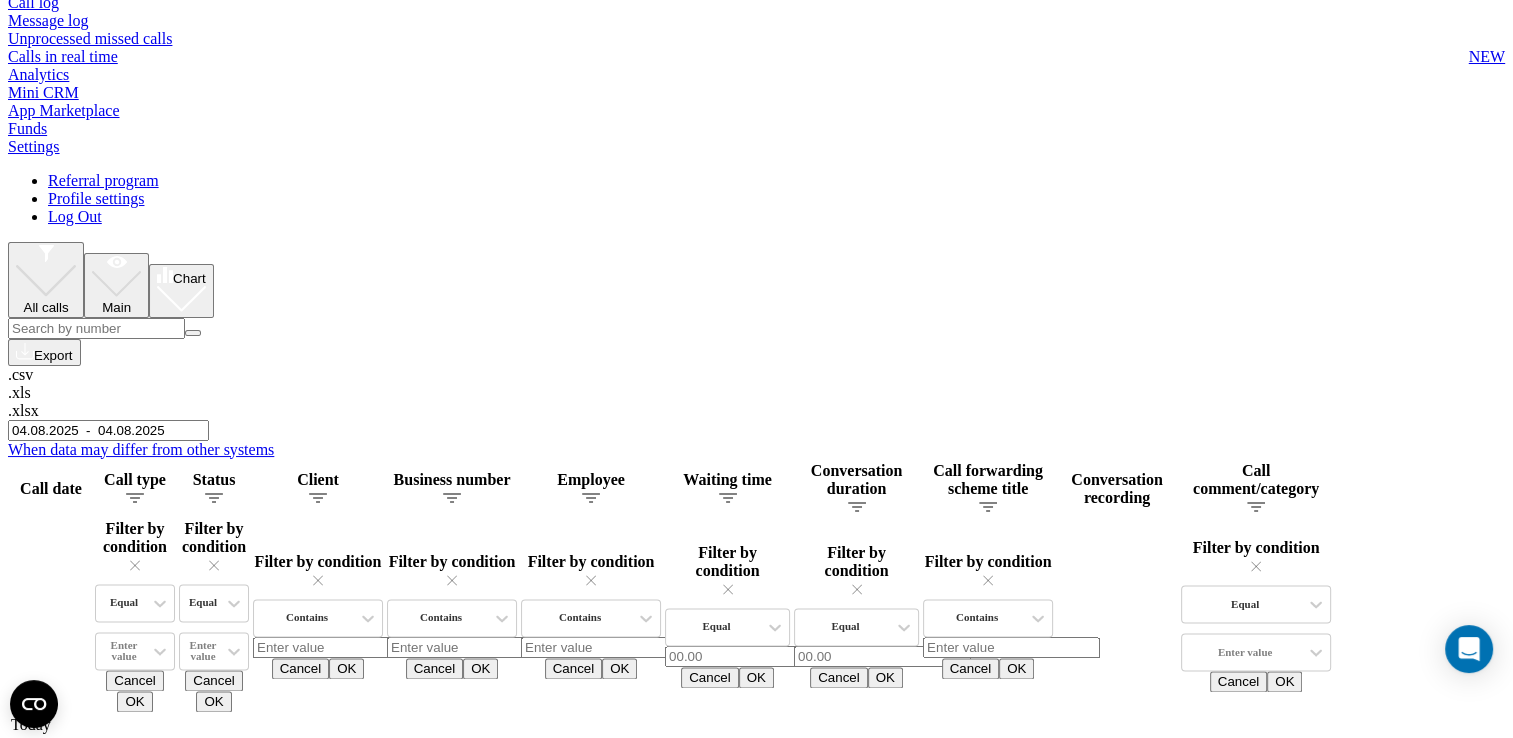 scroll, scrollTop: 0, scrollLeft: 0, axis: both 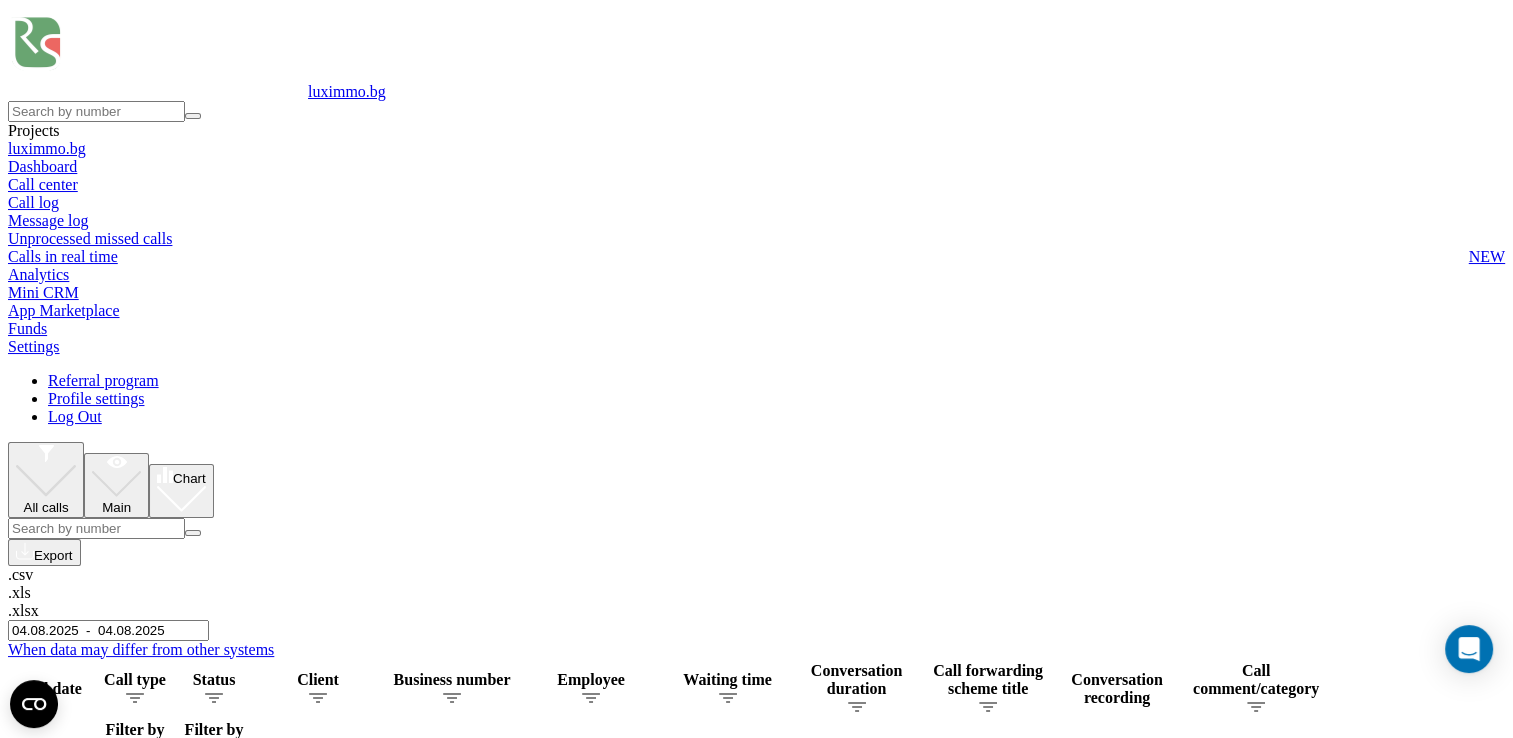 click on "04.08.2025  -  04.08.2025" at bounding box center (108, 630) 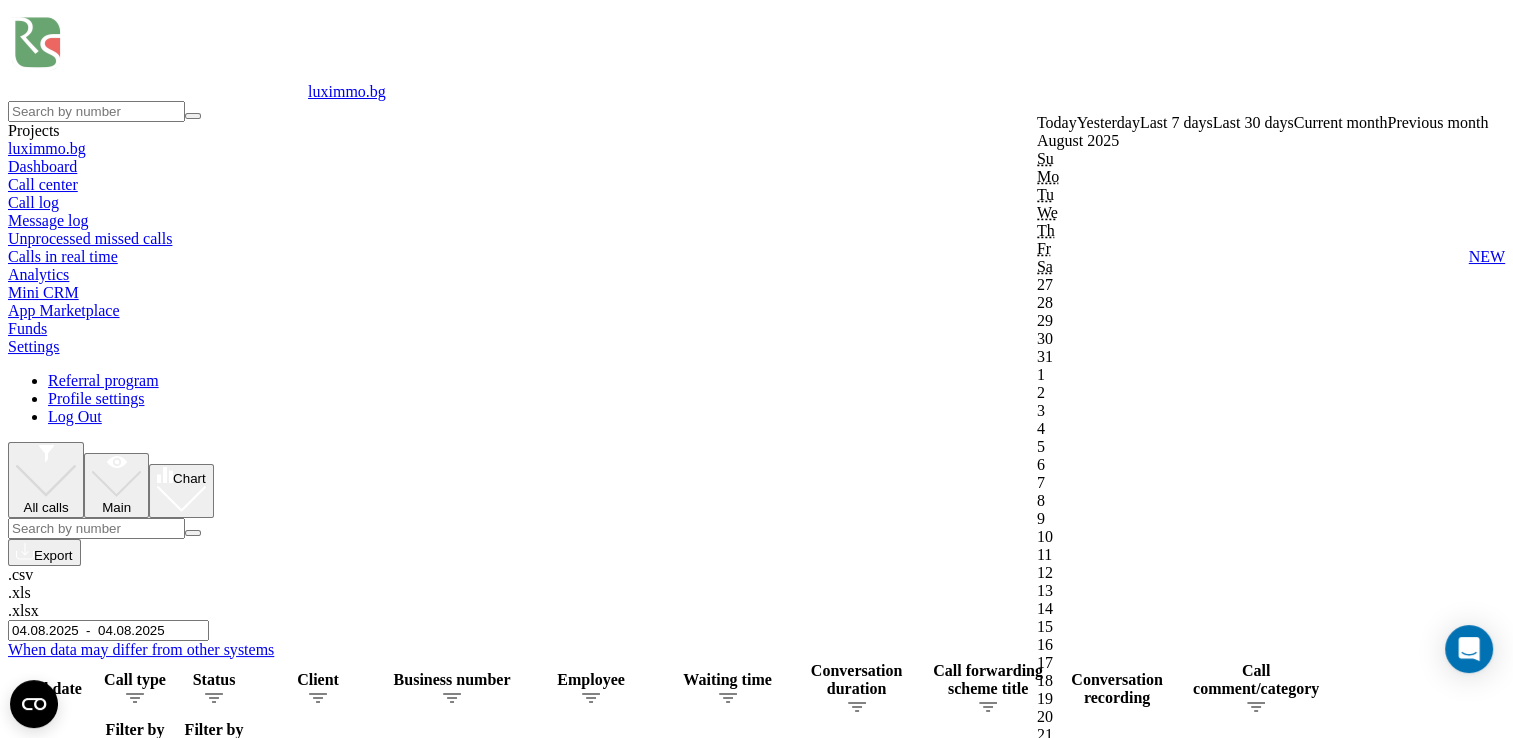 click on "Confirm" at bounding box center [1068, 1816] 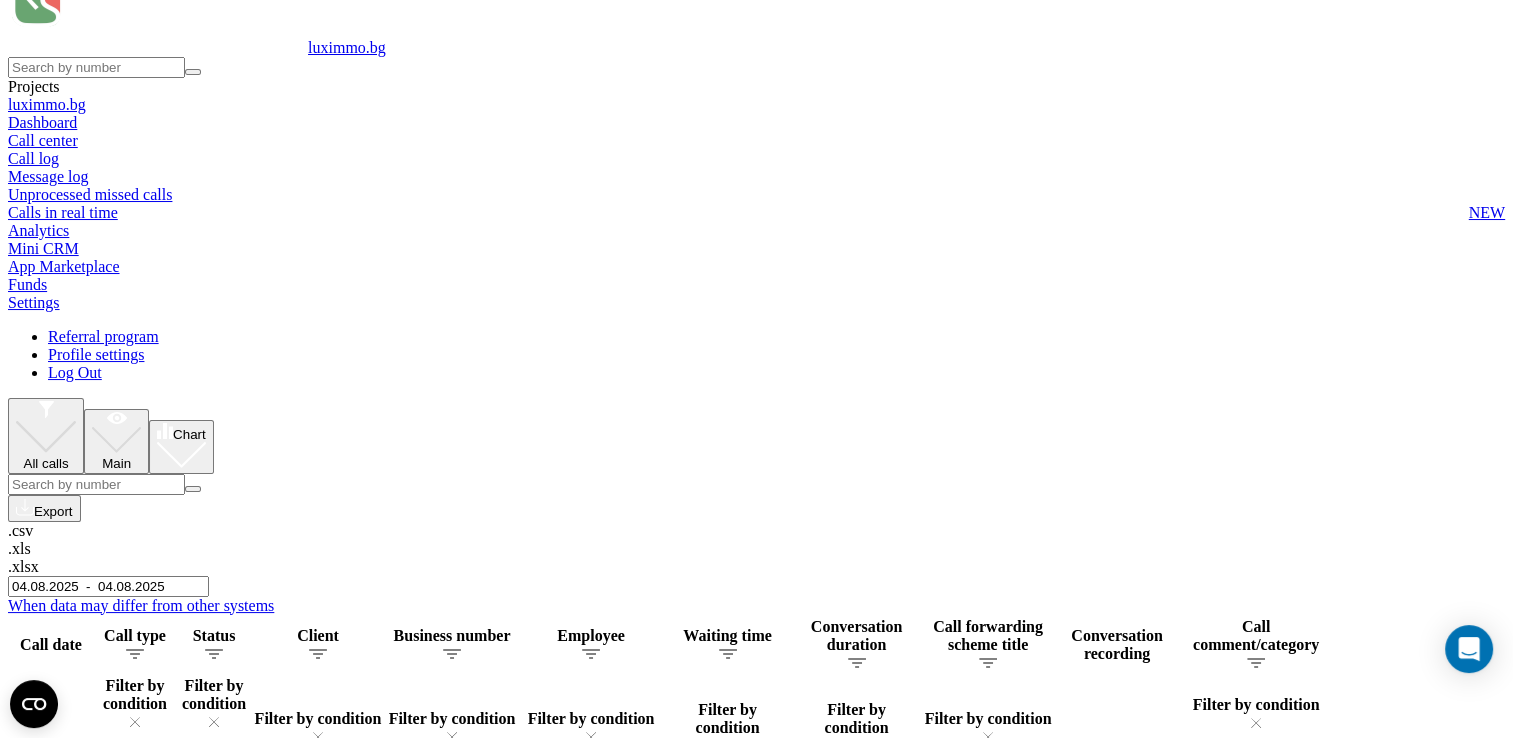 scroll, scrollTop: 0, scrollLeft: 0, axis: both 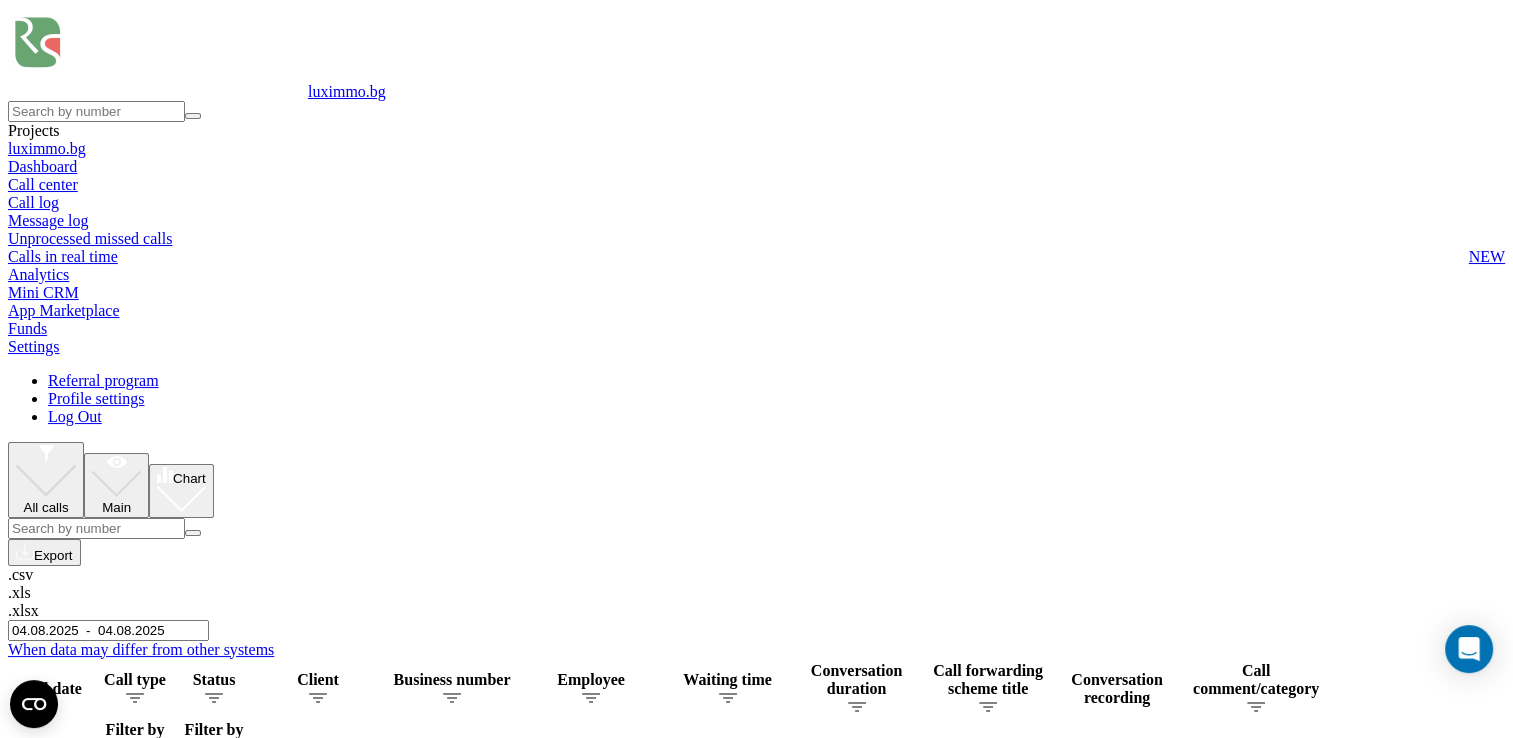 click 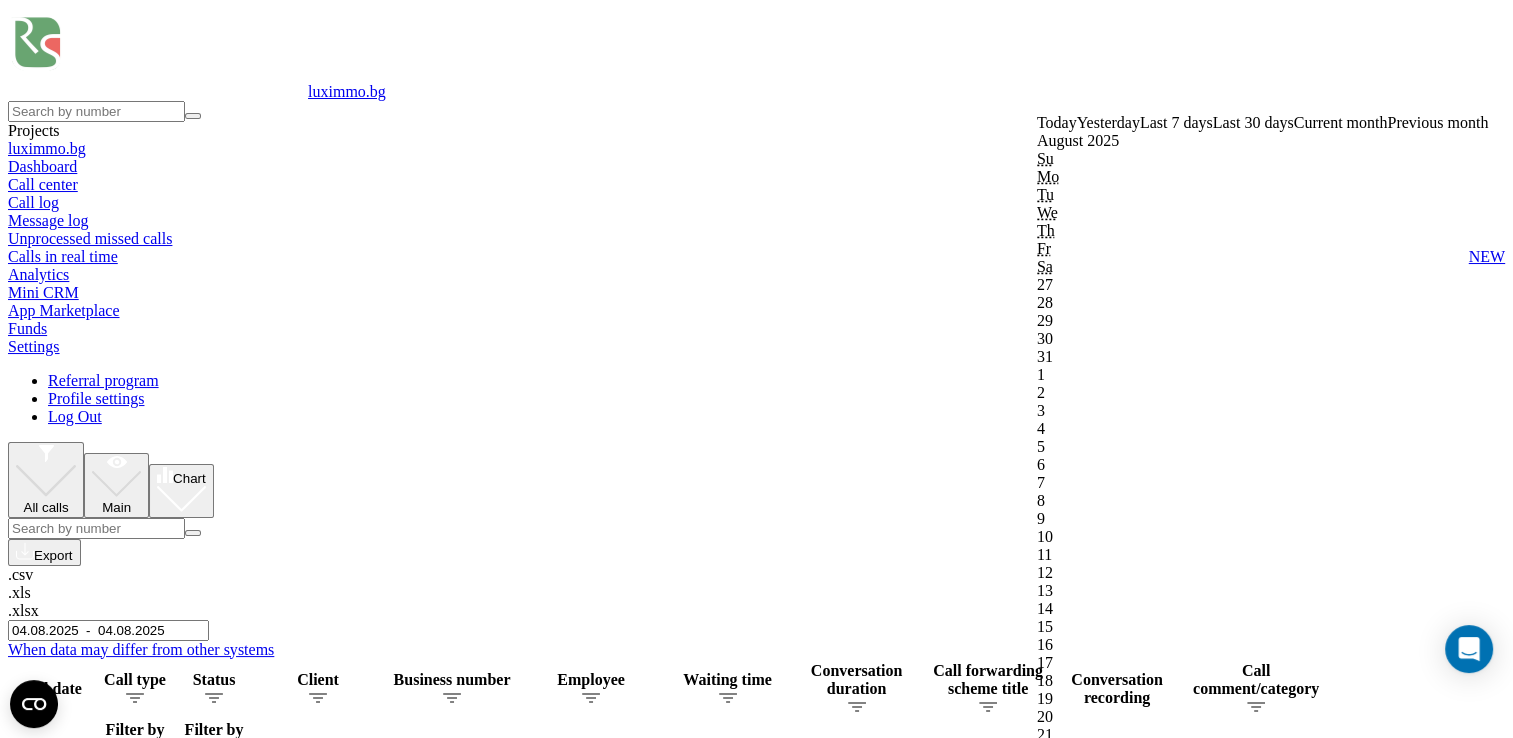 drag, startPoint x: 1415, startPoint y: 526, endPoint x: 1412, endPoint y: 460, distance: 66.068146 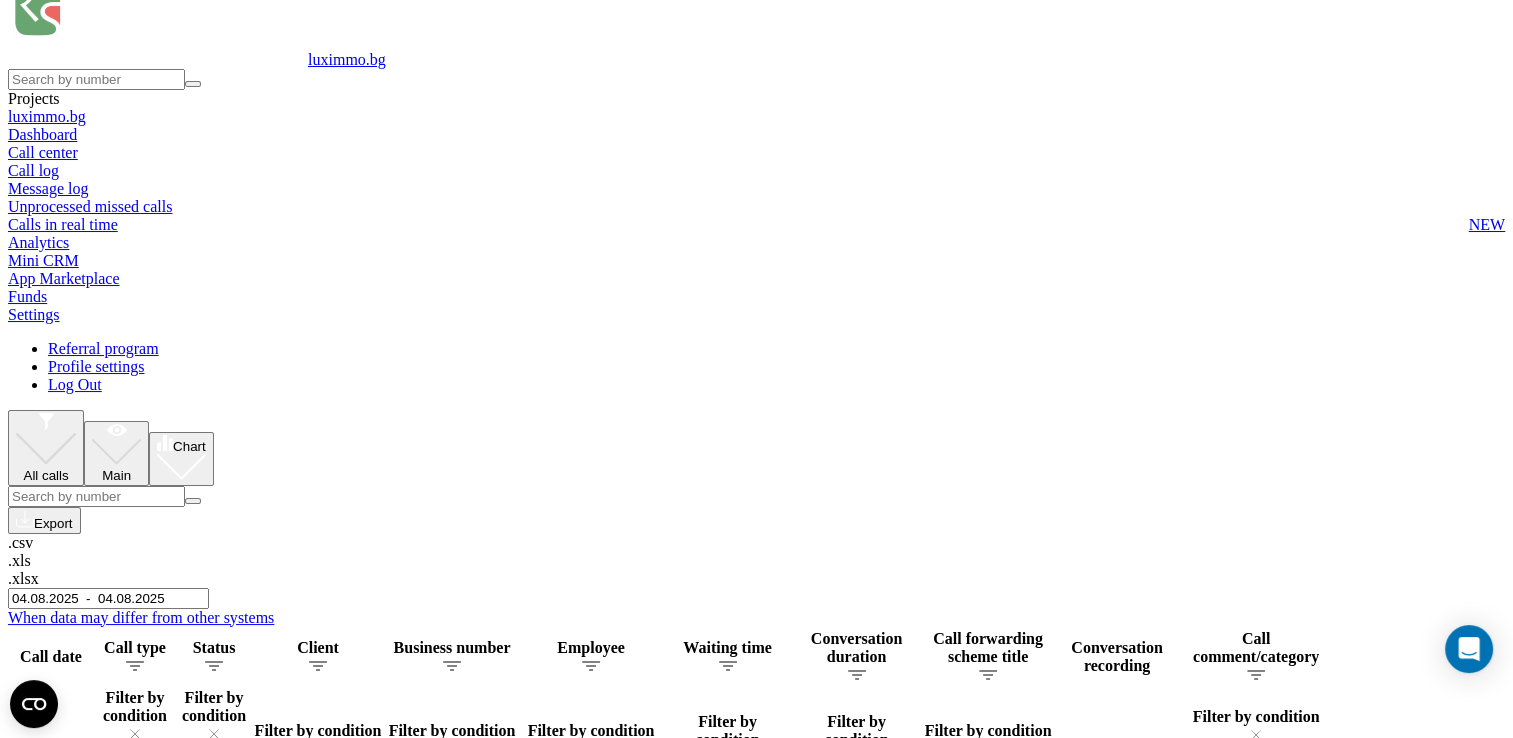 scroll, scrollTop: 0, scrollLeft: 0, axis: both 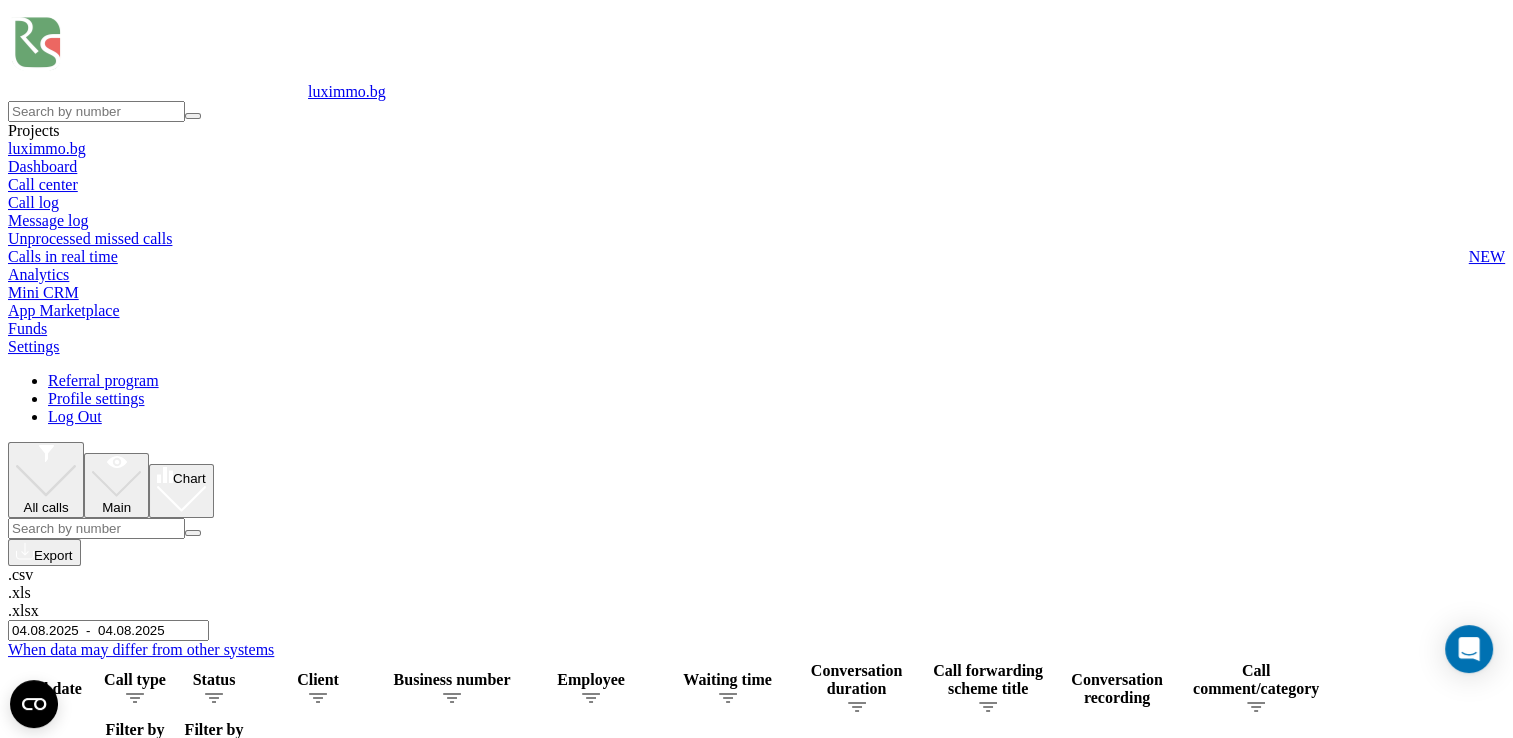 click on "04.08.2025  -  04.08.2025" at bounding box center [108, 630] 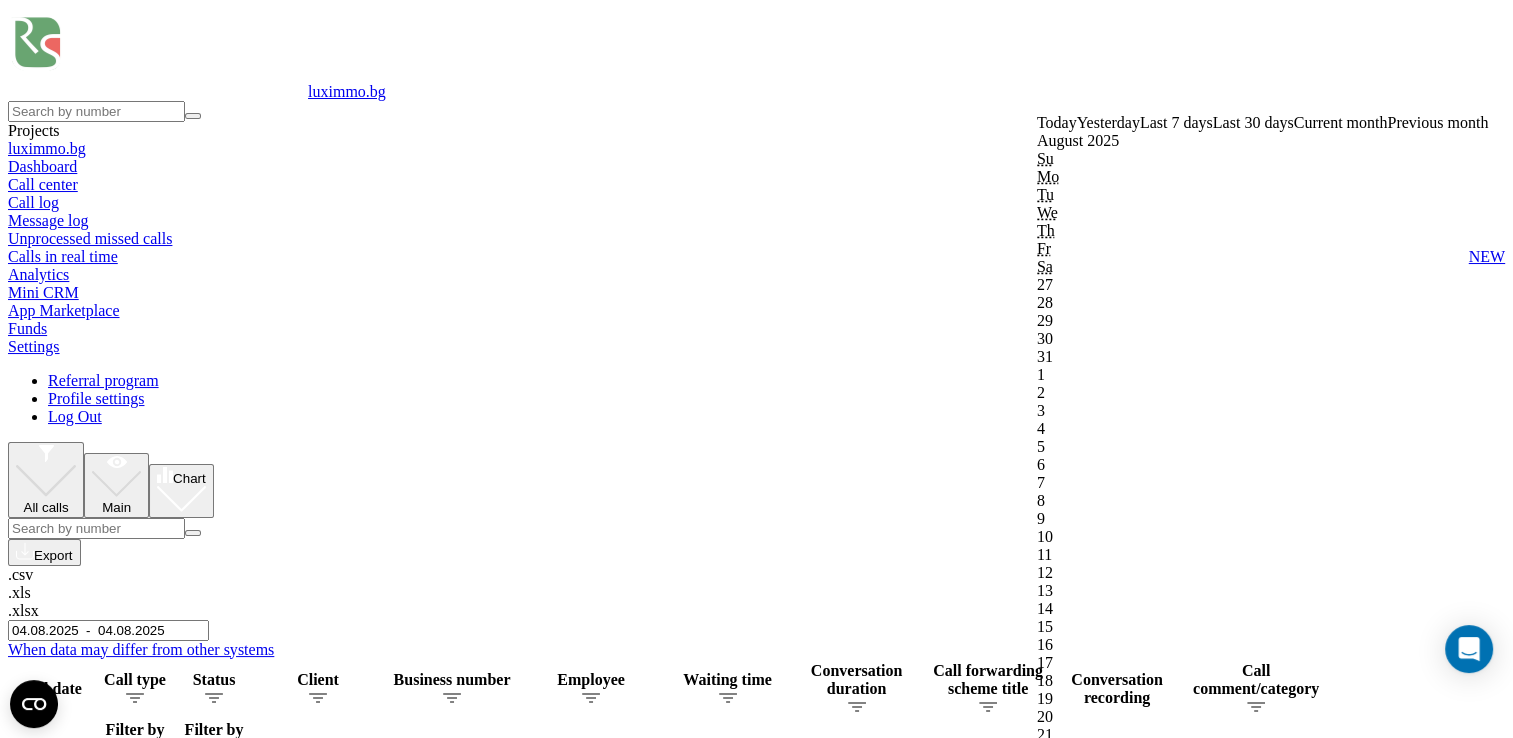 click on "Confirm" at bounding box center [1068, 1816] 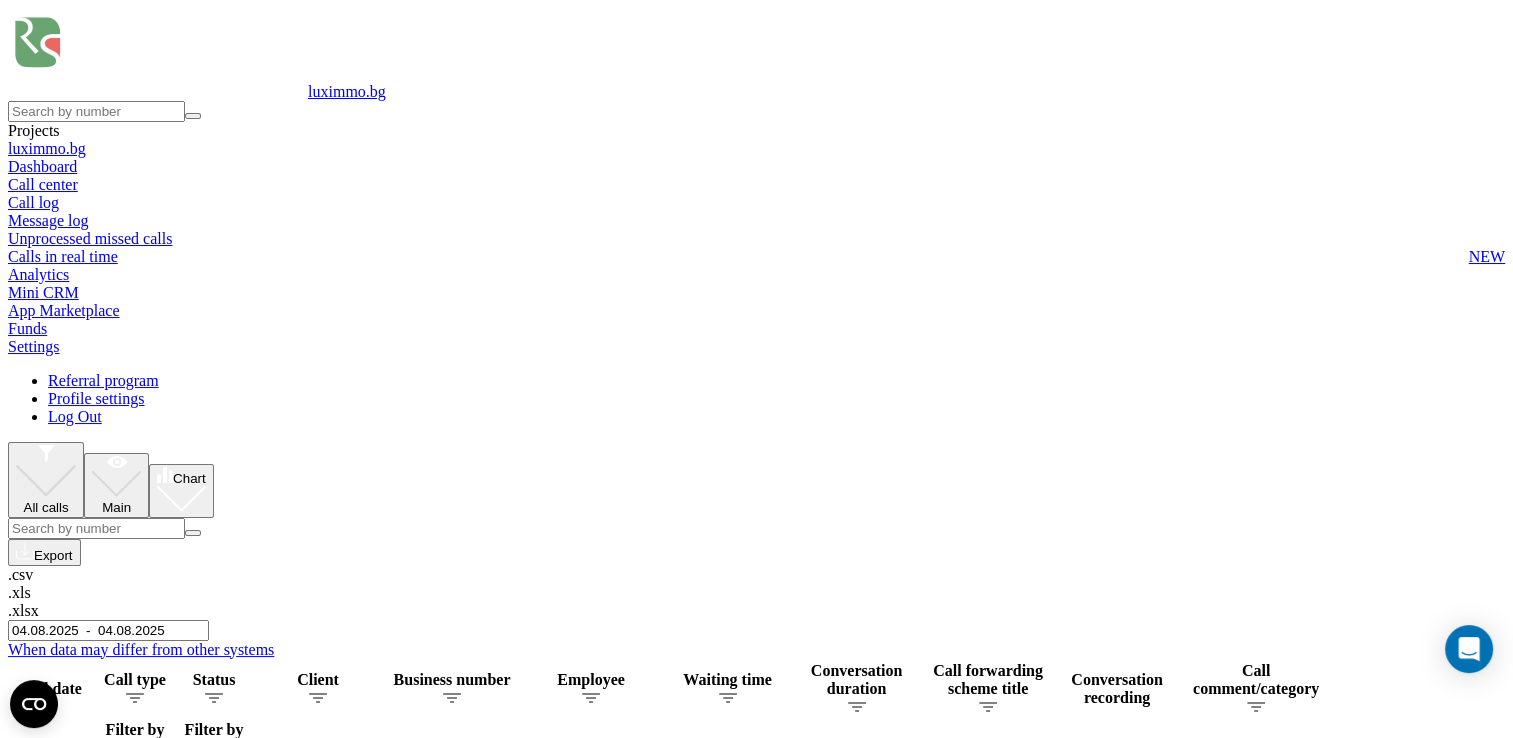 drag, startPoint x: 1360, startPoint y: 97, endPoint x: 1359, endPoint y: 107, distance: 10.049875 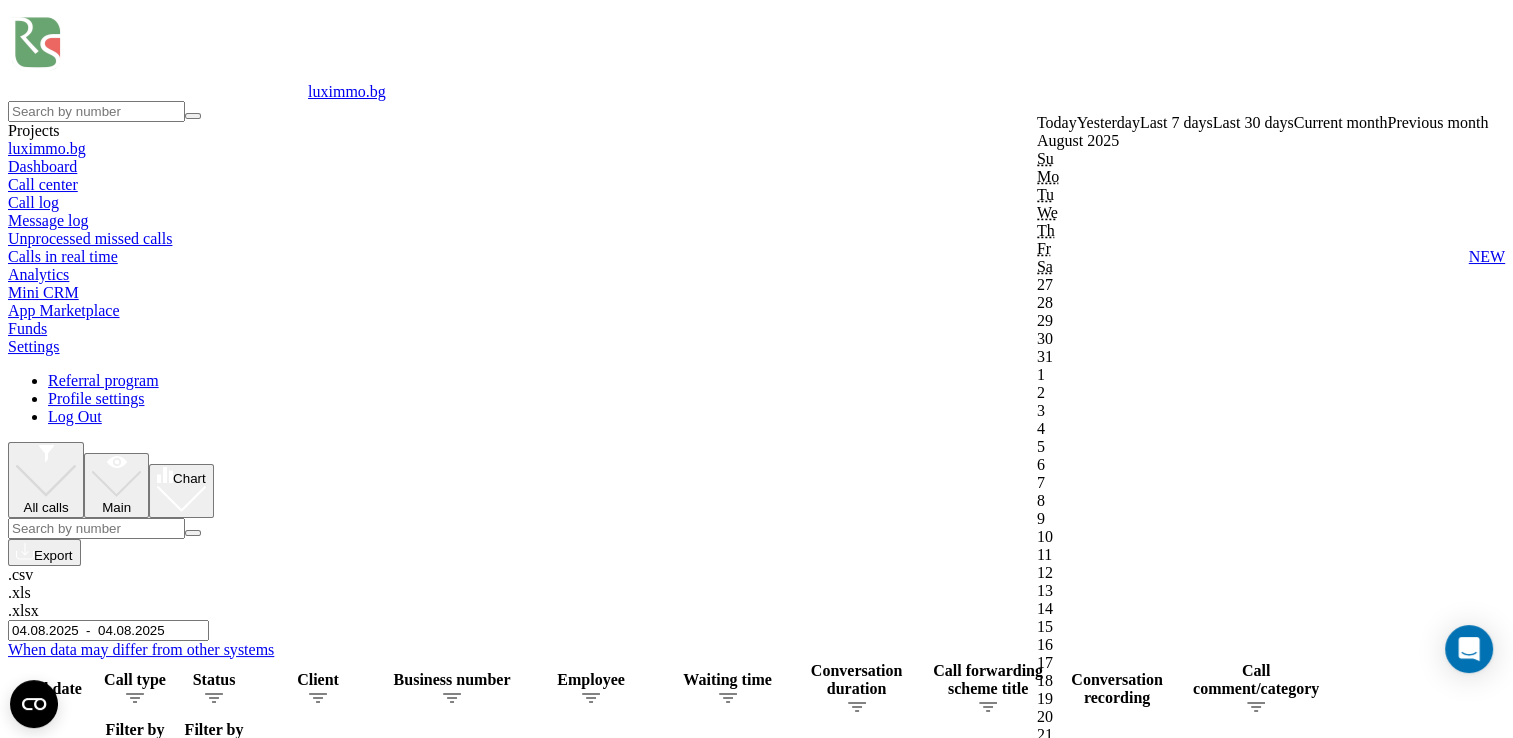 click on "Confirm" at bounding box center [1068, 1816] 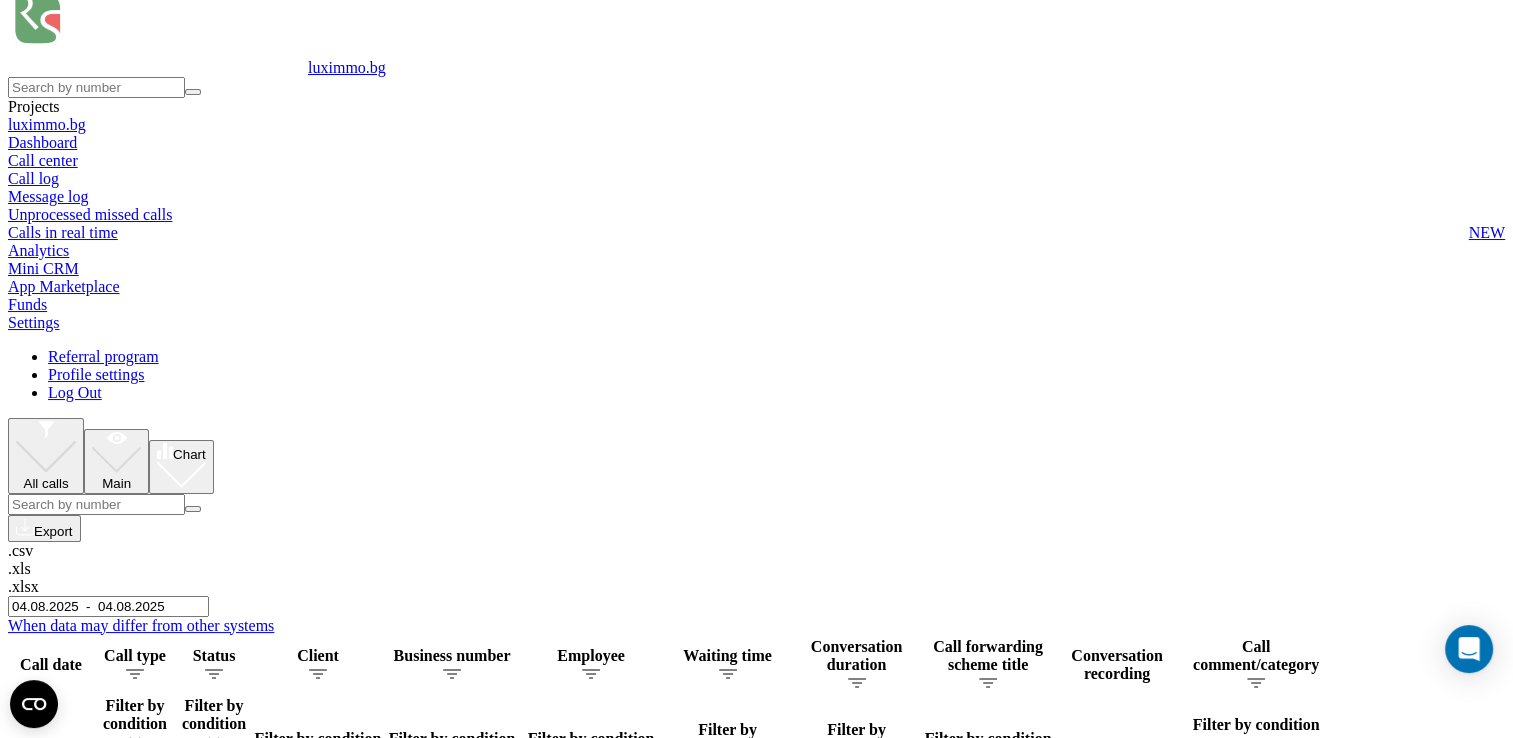 scroll, scrollTop: 0, scrollLeft: 0, axis: both 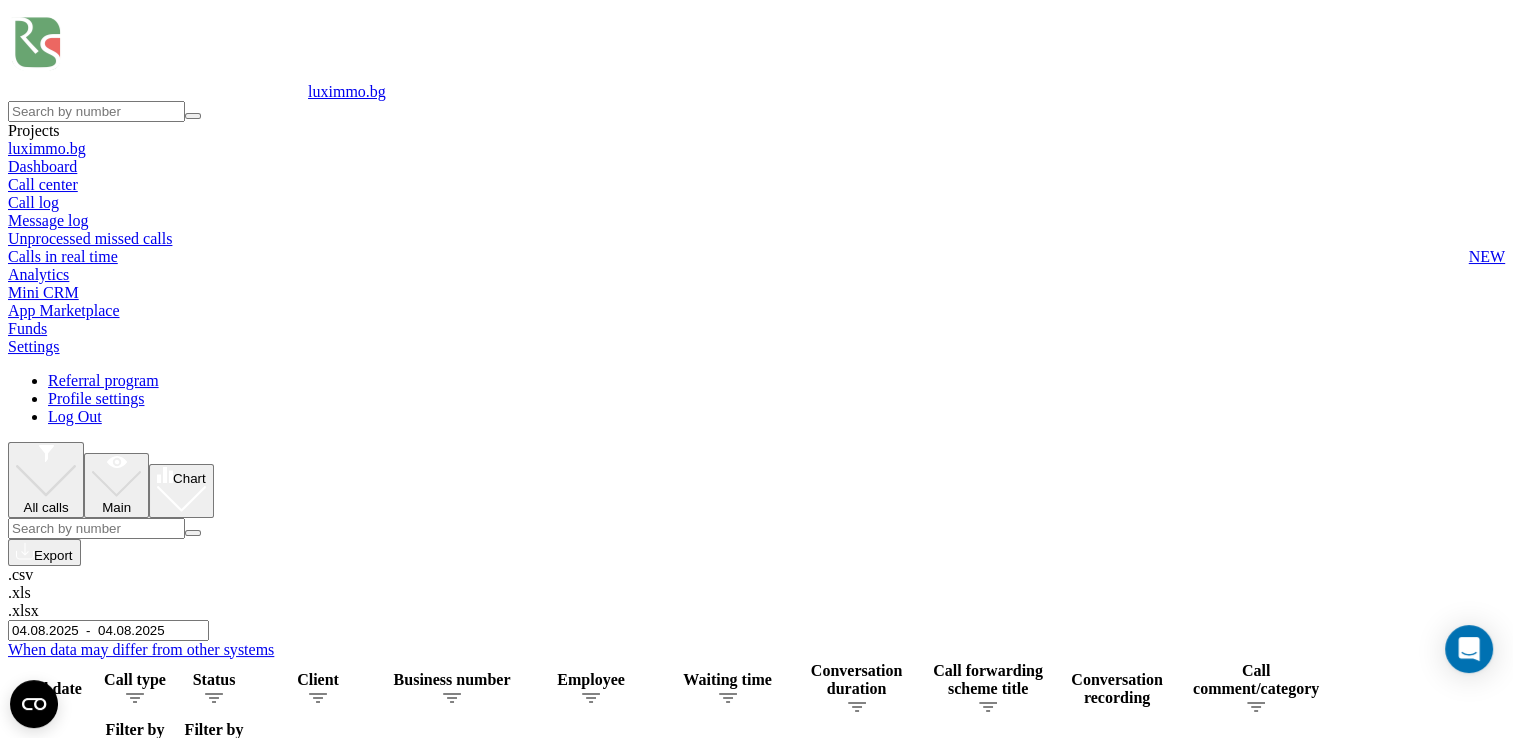 click on "04.08.2025  -  04.08.2025" at bounding box center (108, 630) 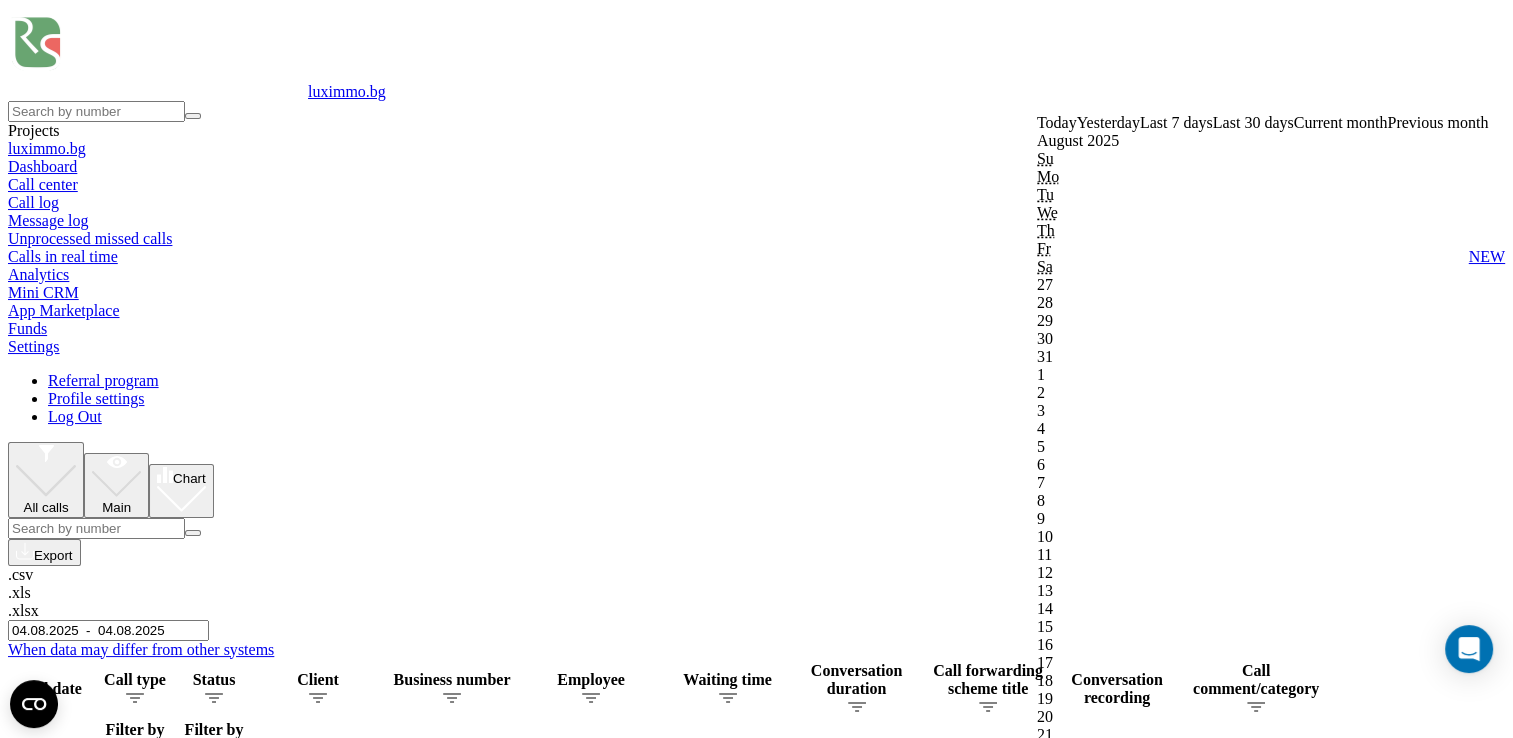 click on "Confirm" at bounding box center (1068, 1816) 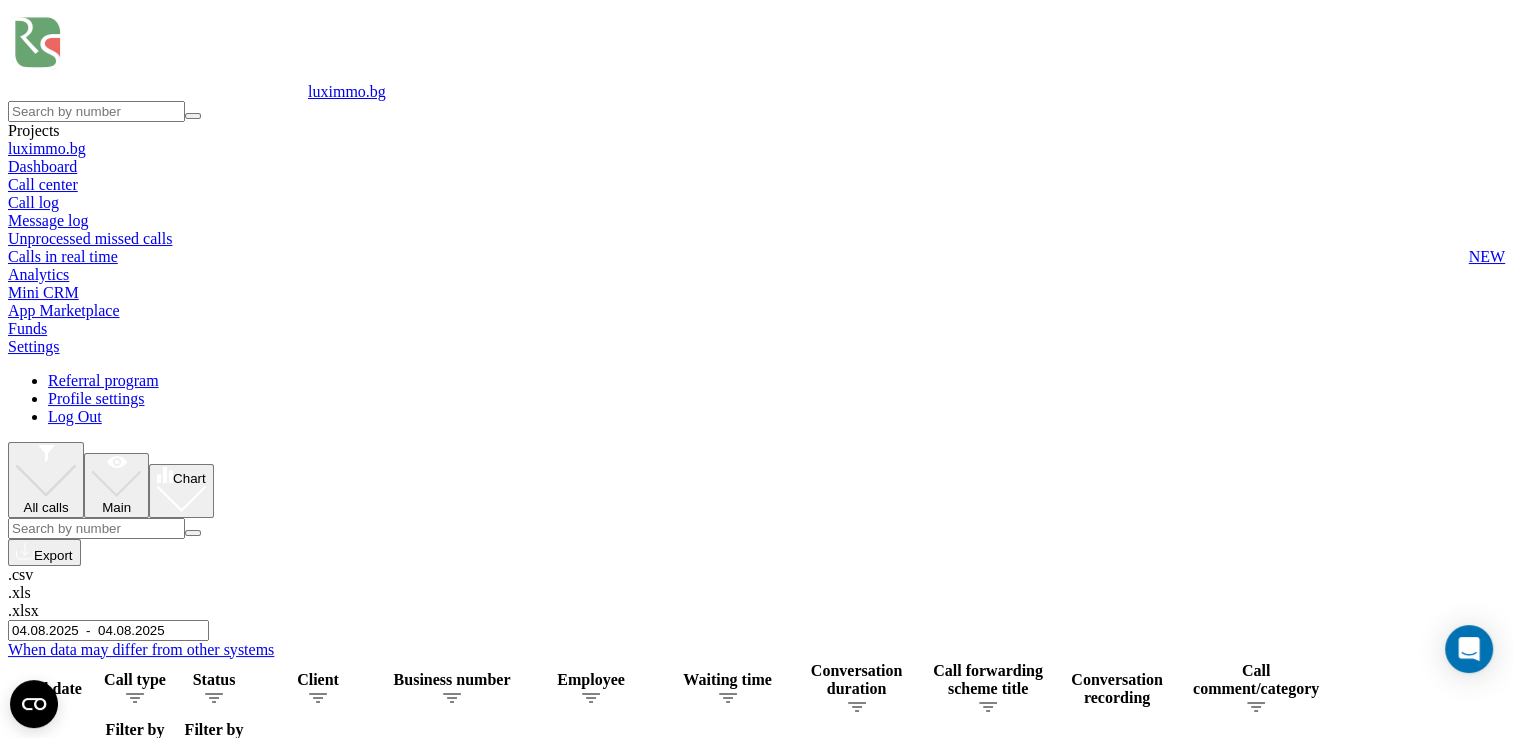click on "04.08.2025  -  04.08.2025" at bounding box center [108, 630] 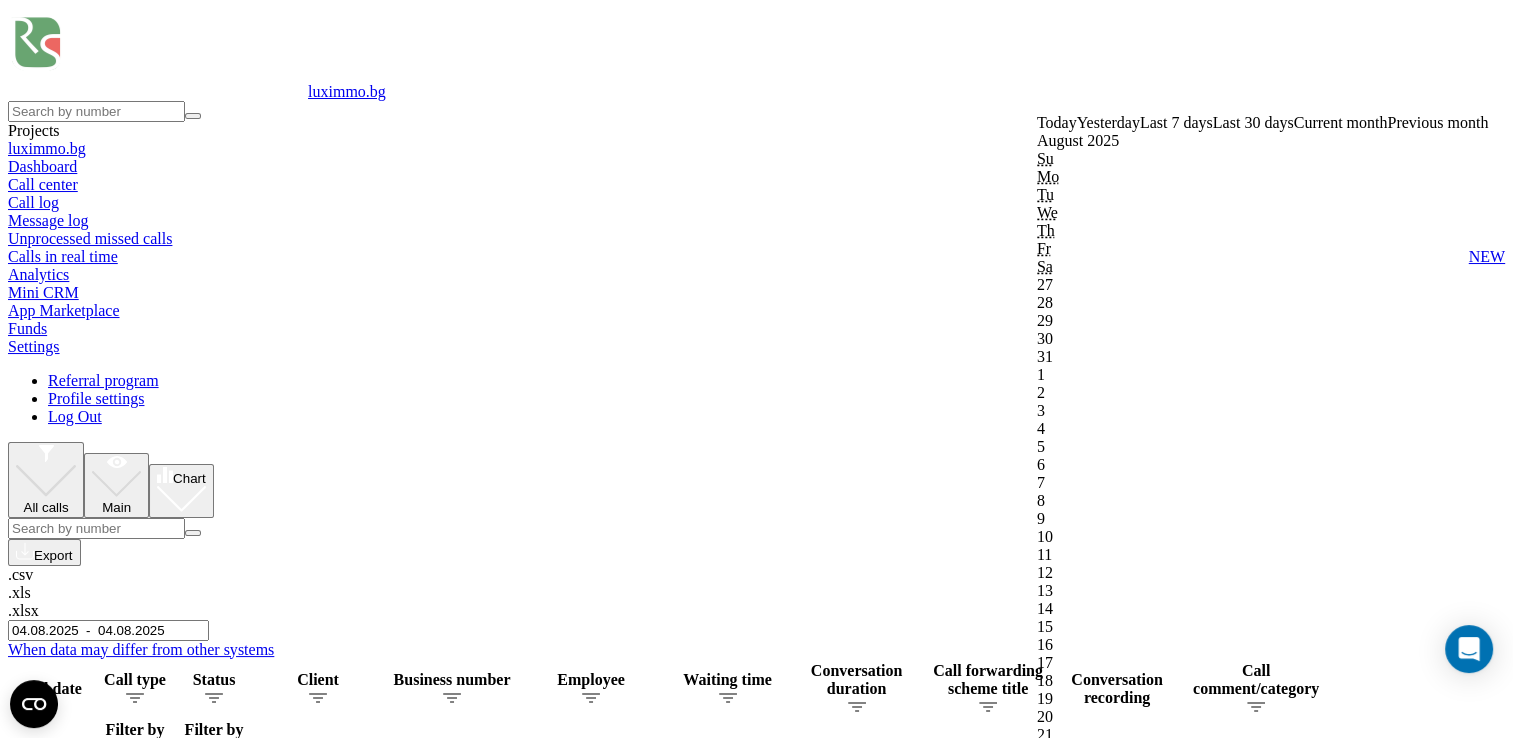click on "Confirm" at bounding box center [1068, 1816] 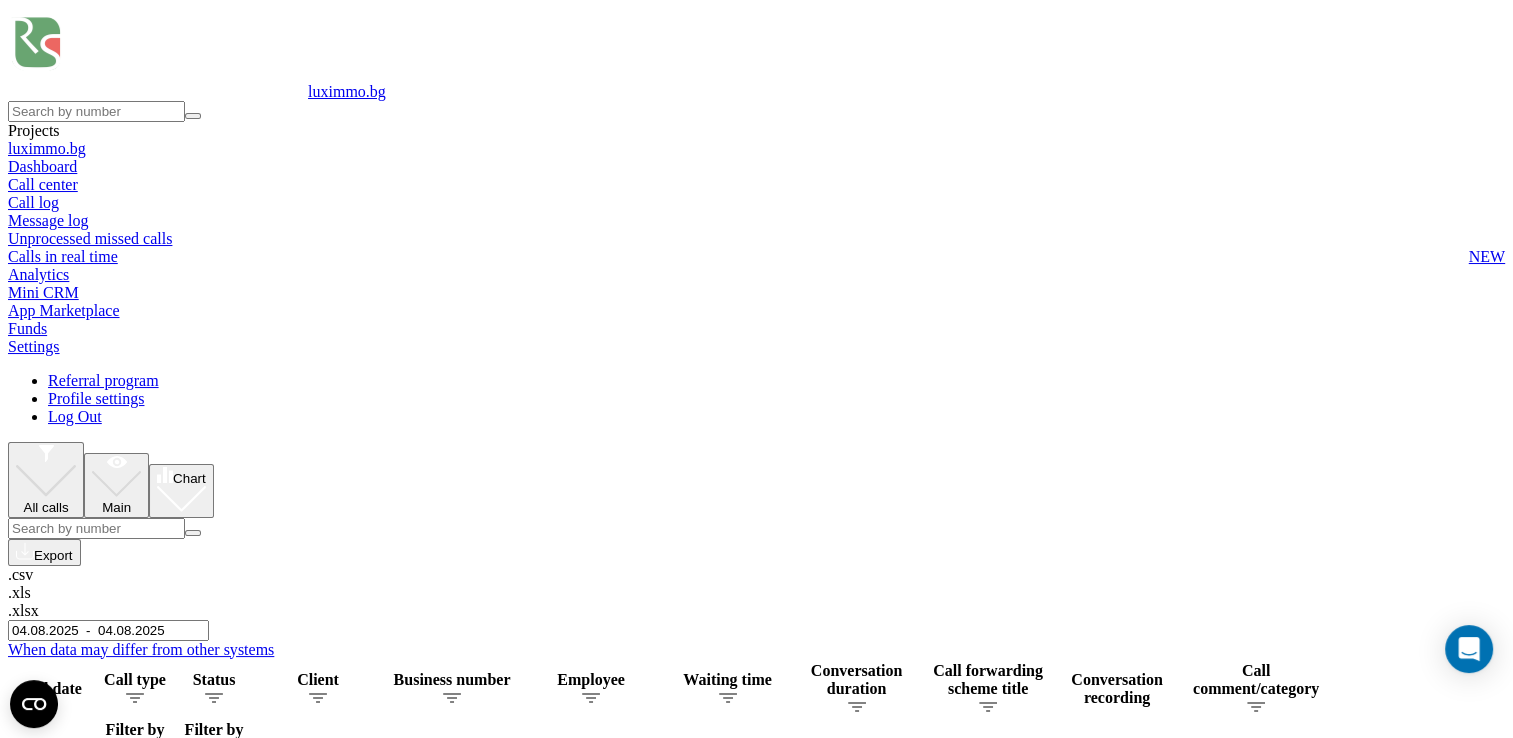 click on "04.08.2025  -  04.08.2025" at bounding box center [108, 630] 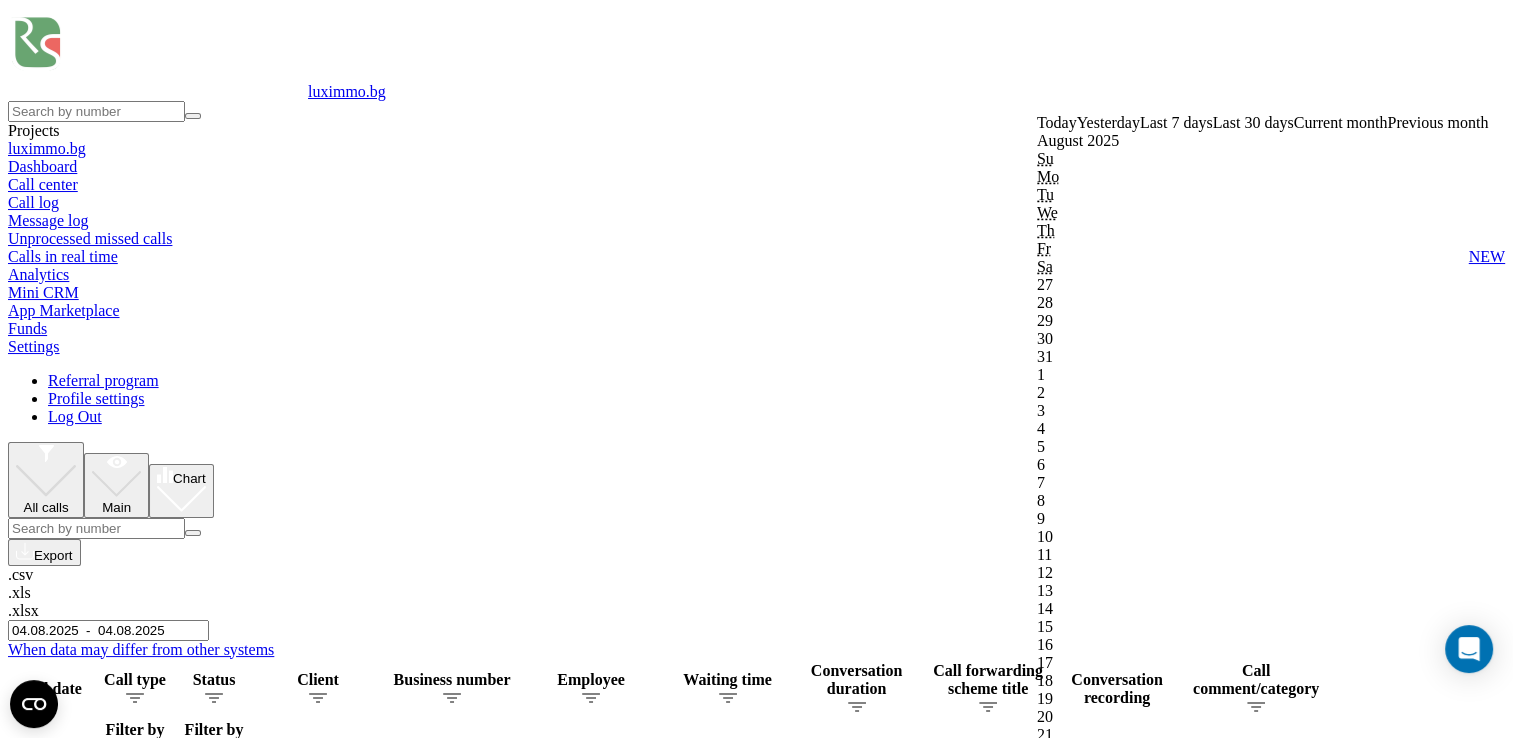 click on "Confirm" at bounding box center [1068, 1816] 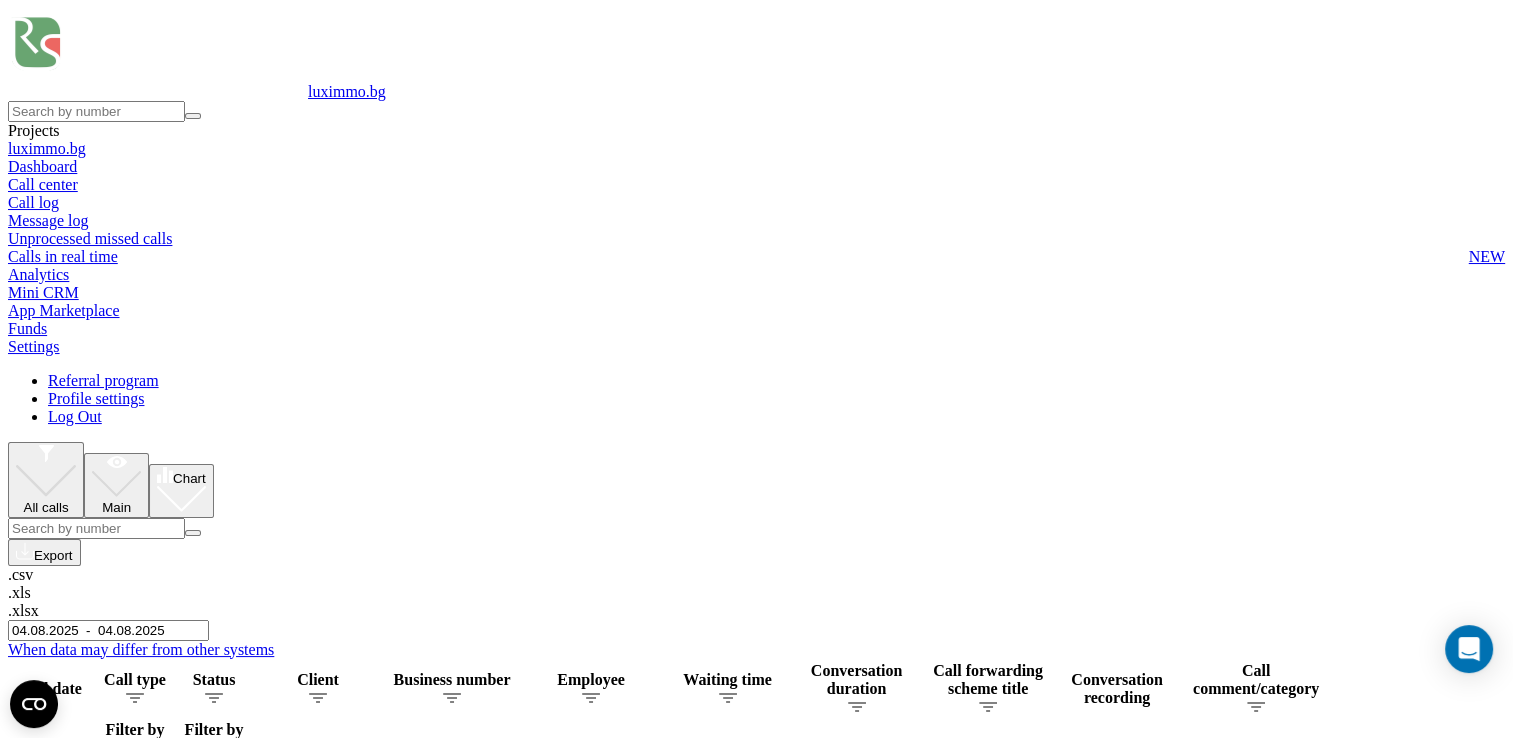 click on "04.08.2025  -  04.08.2025" at bounding box center [108, 630] 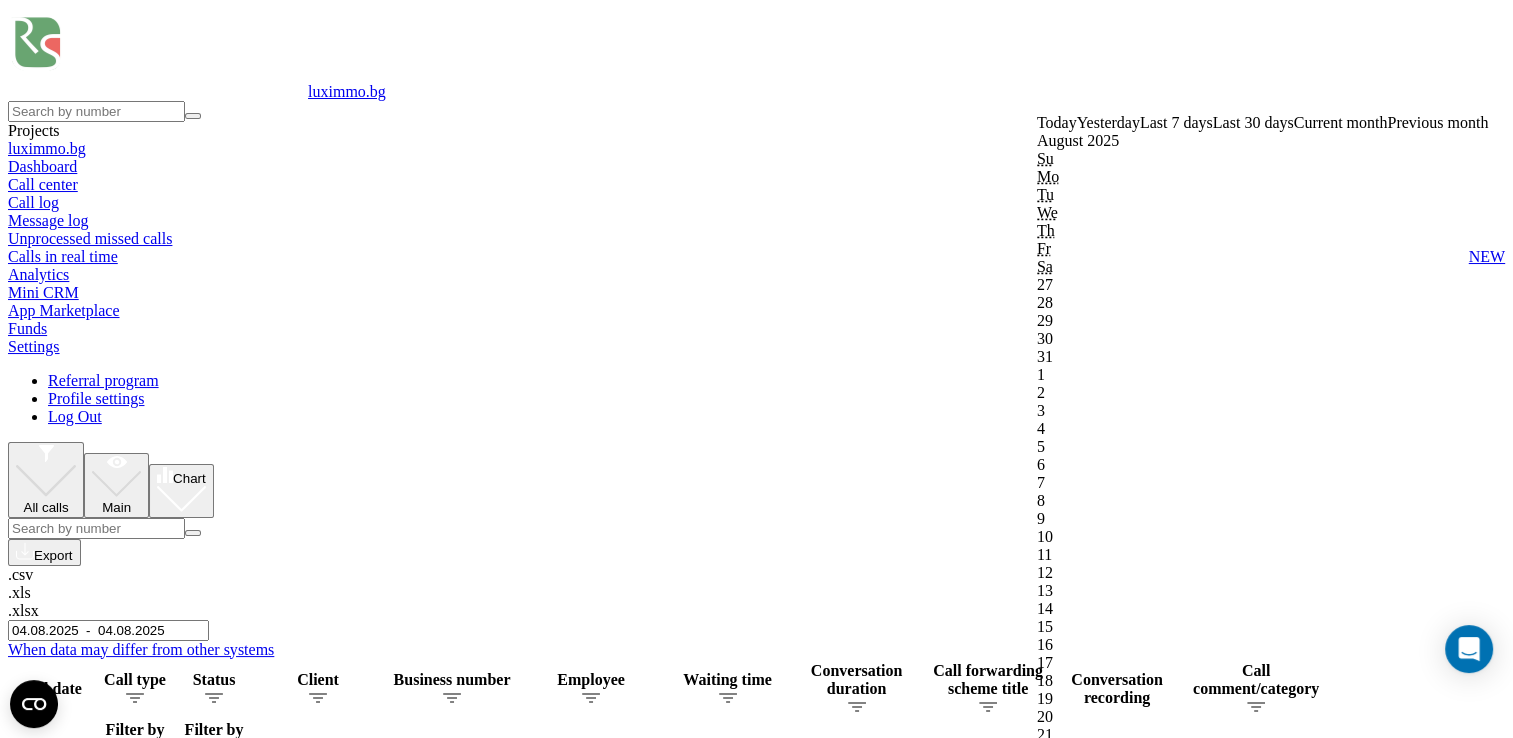 click on "Confirm" at bounding box center (1068, 1816) 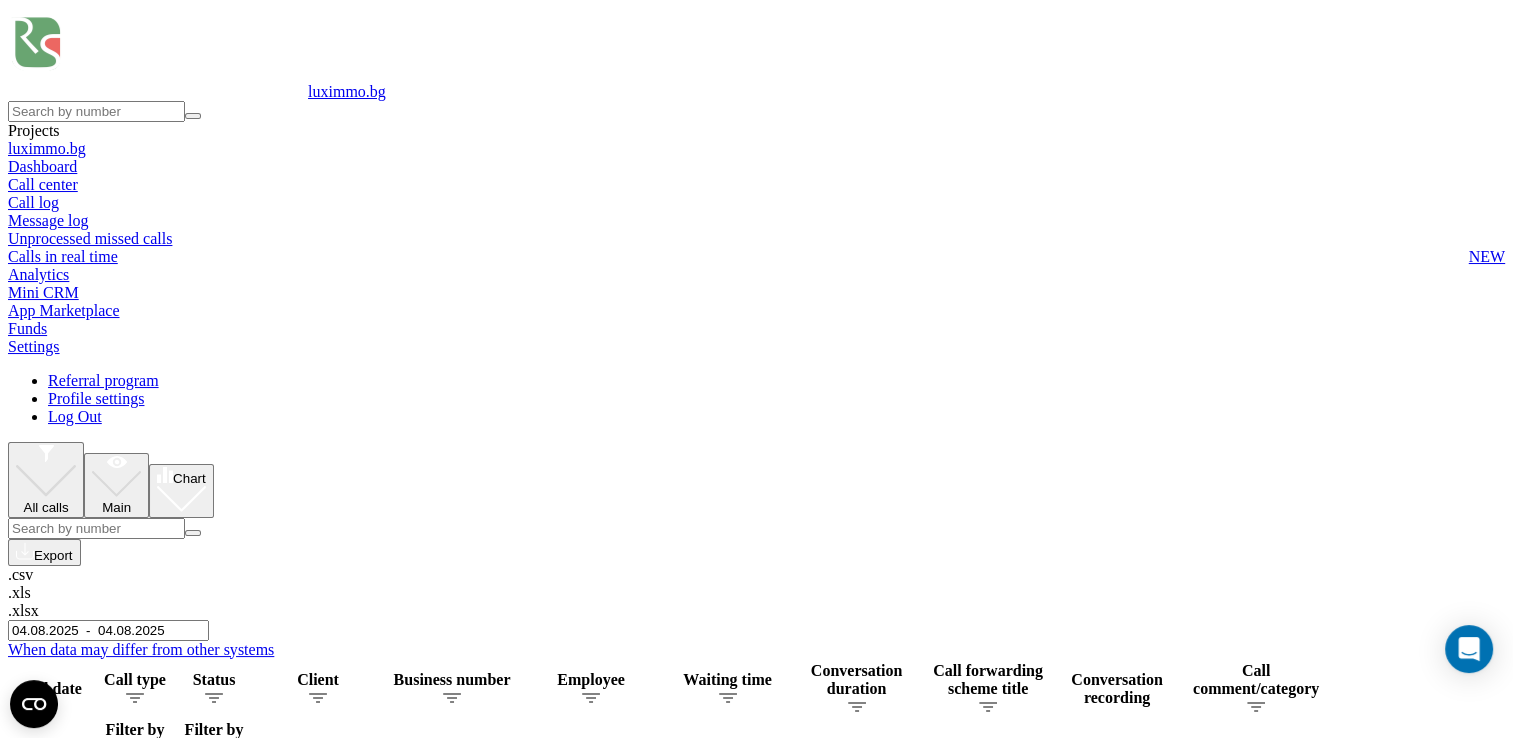 click on "04.08.2025  -  04.08.2025" at bounding box center (108, 630) 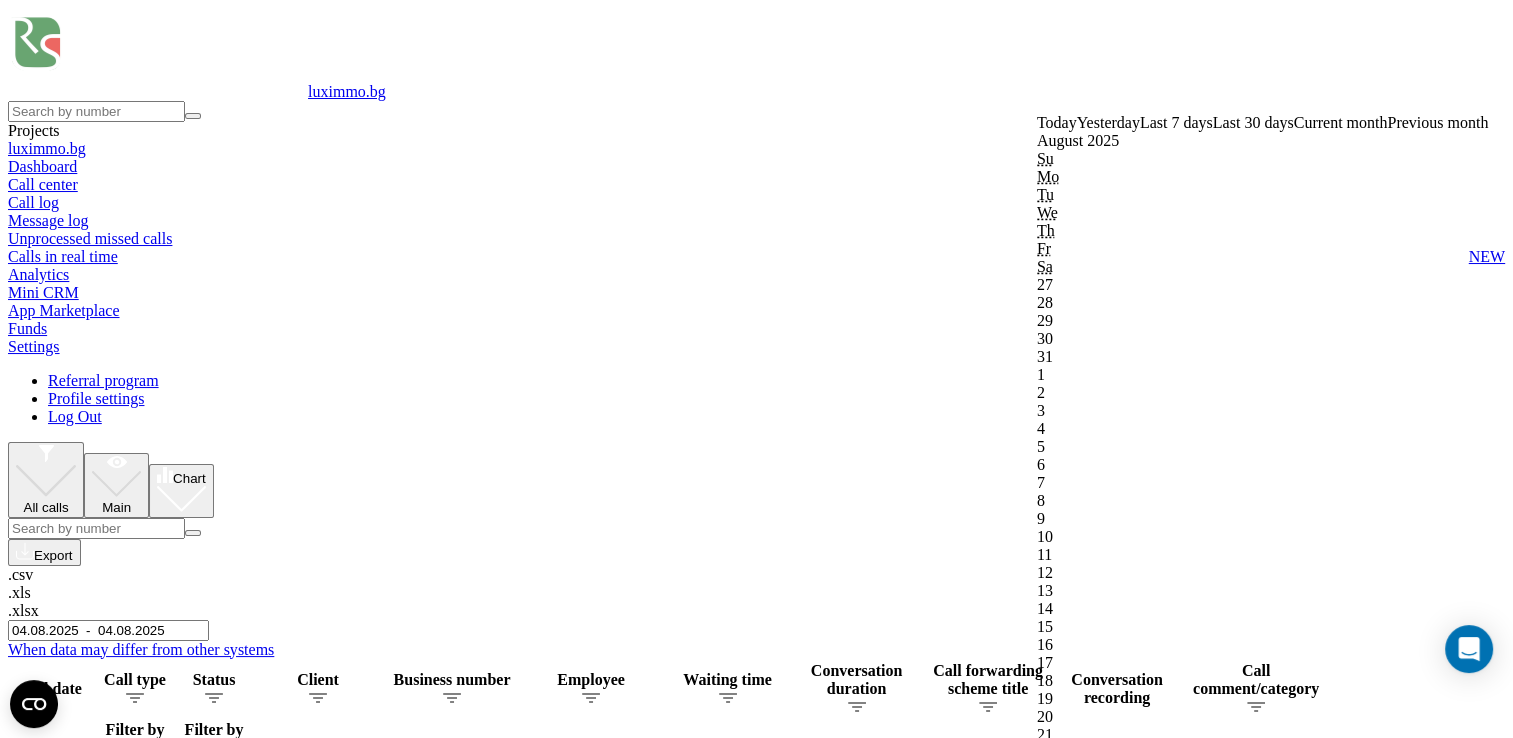 click on "Confirm" at bounding box center (1068, 1816) 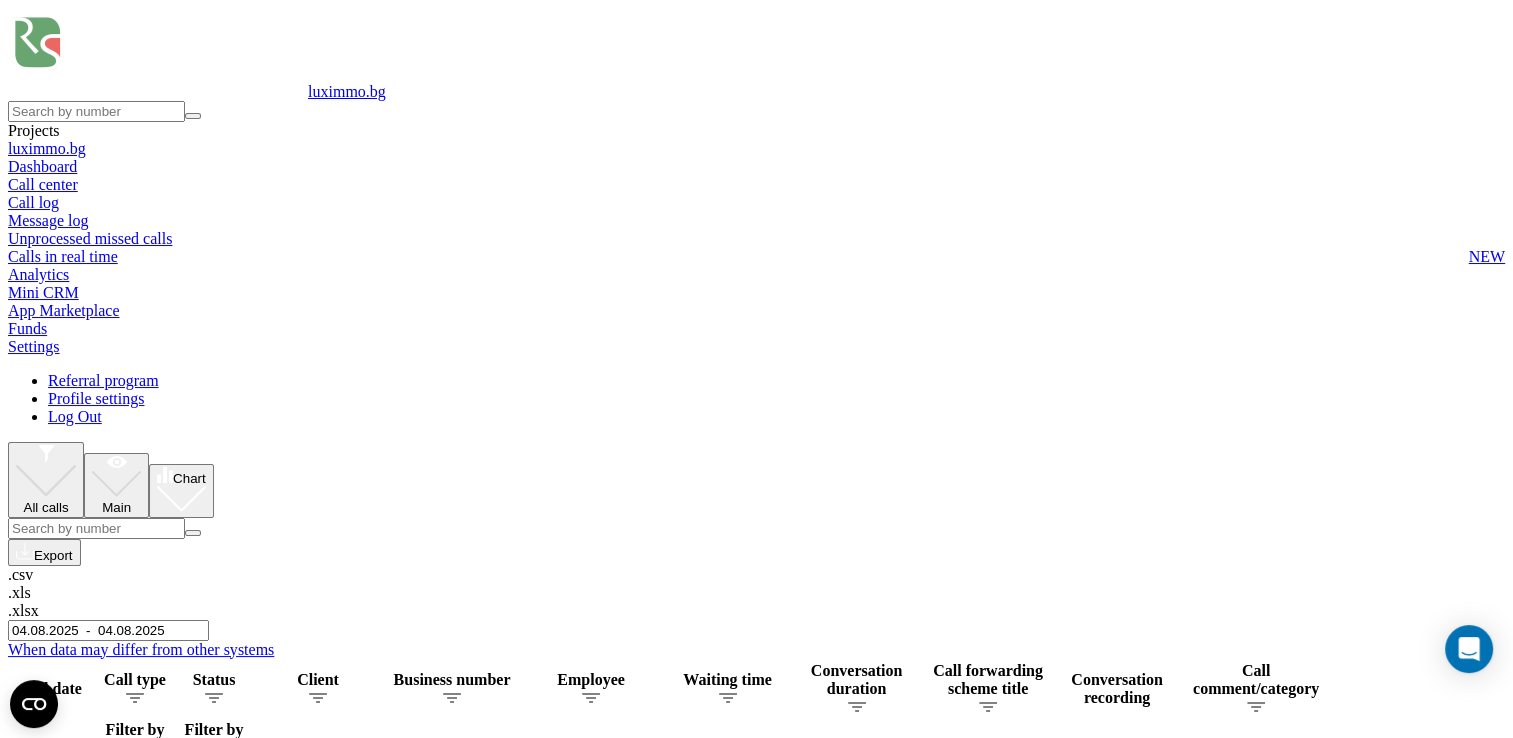 click at bounding box center (0, 0) 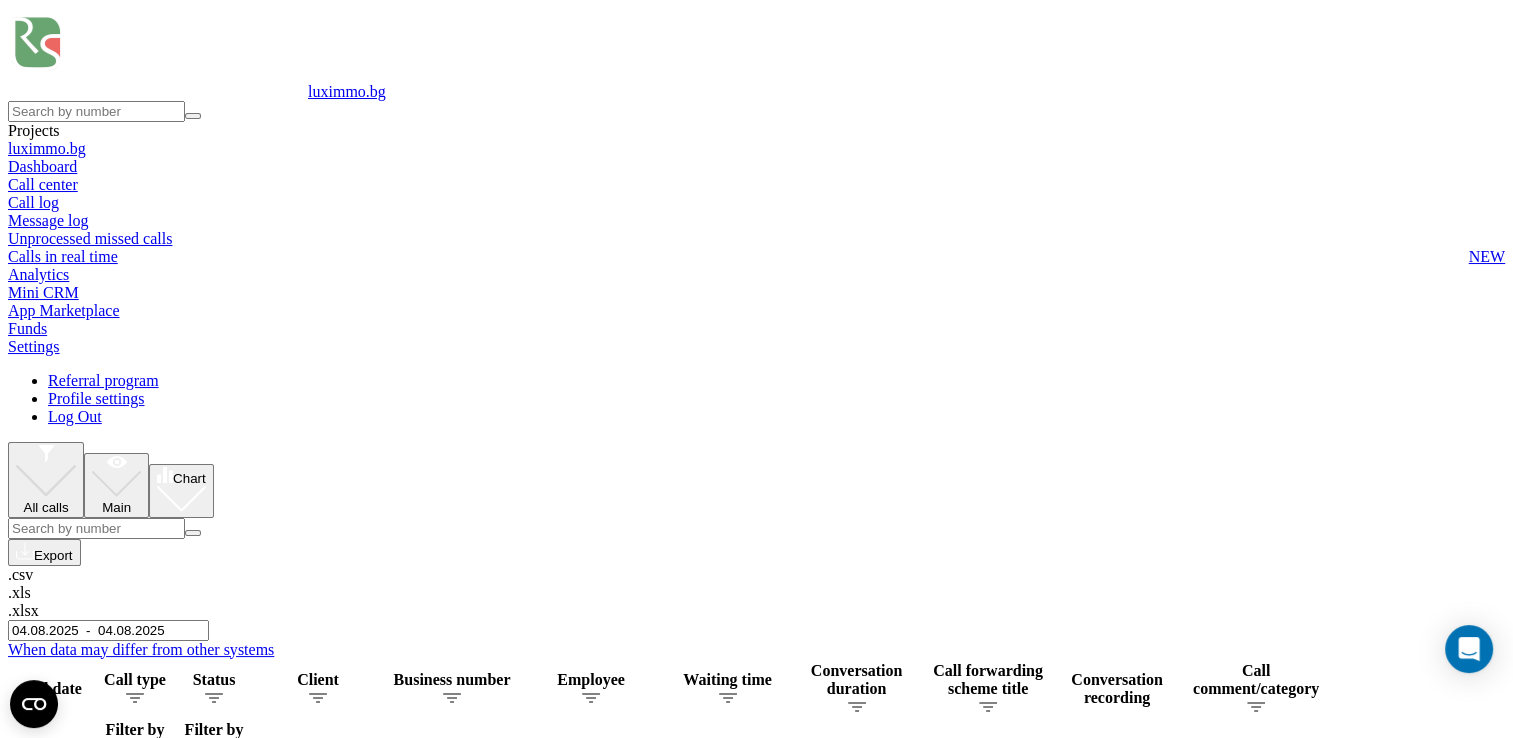 click on "[PHONE]" at bounding box center (0, 0) 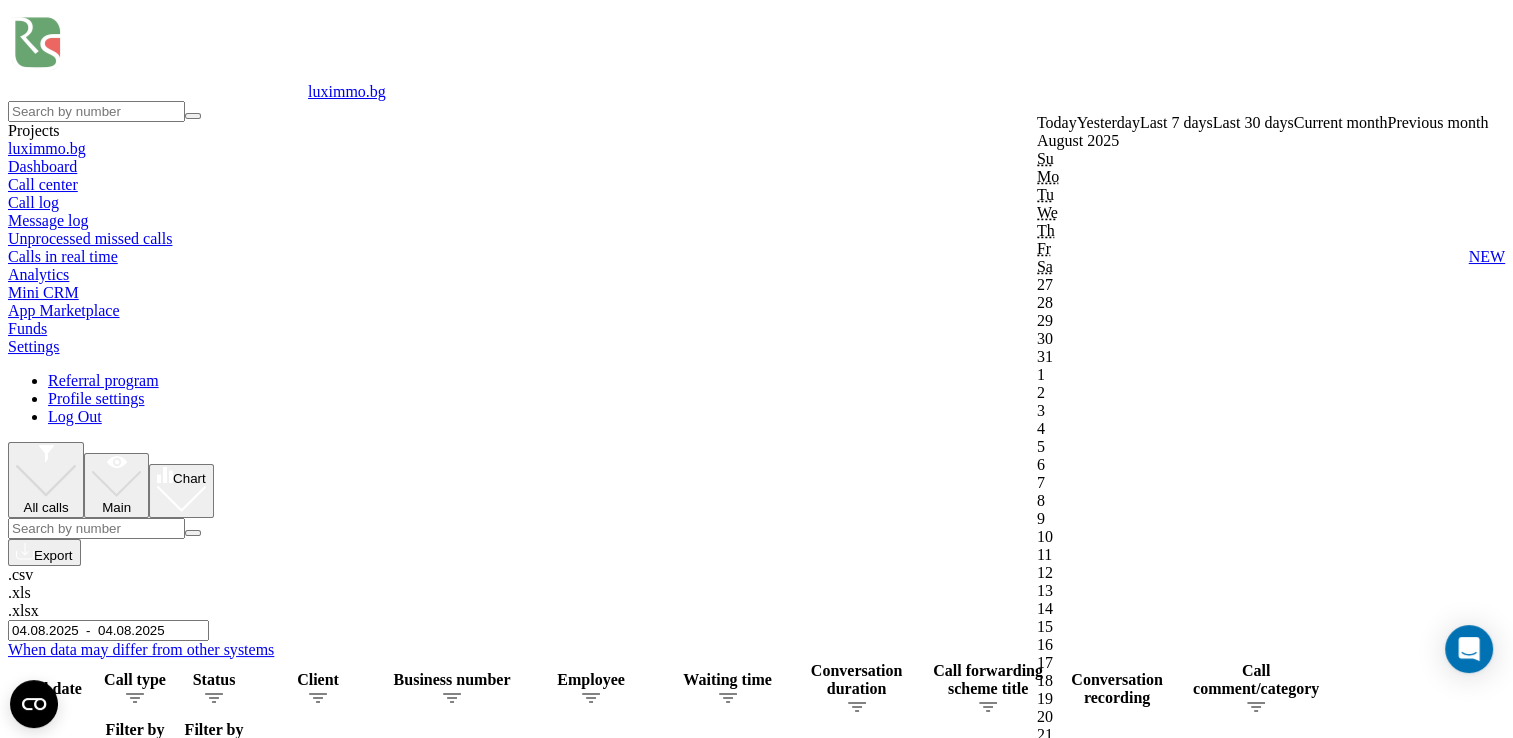 click on "Confirm" at bounding box center (1068, 1816) 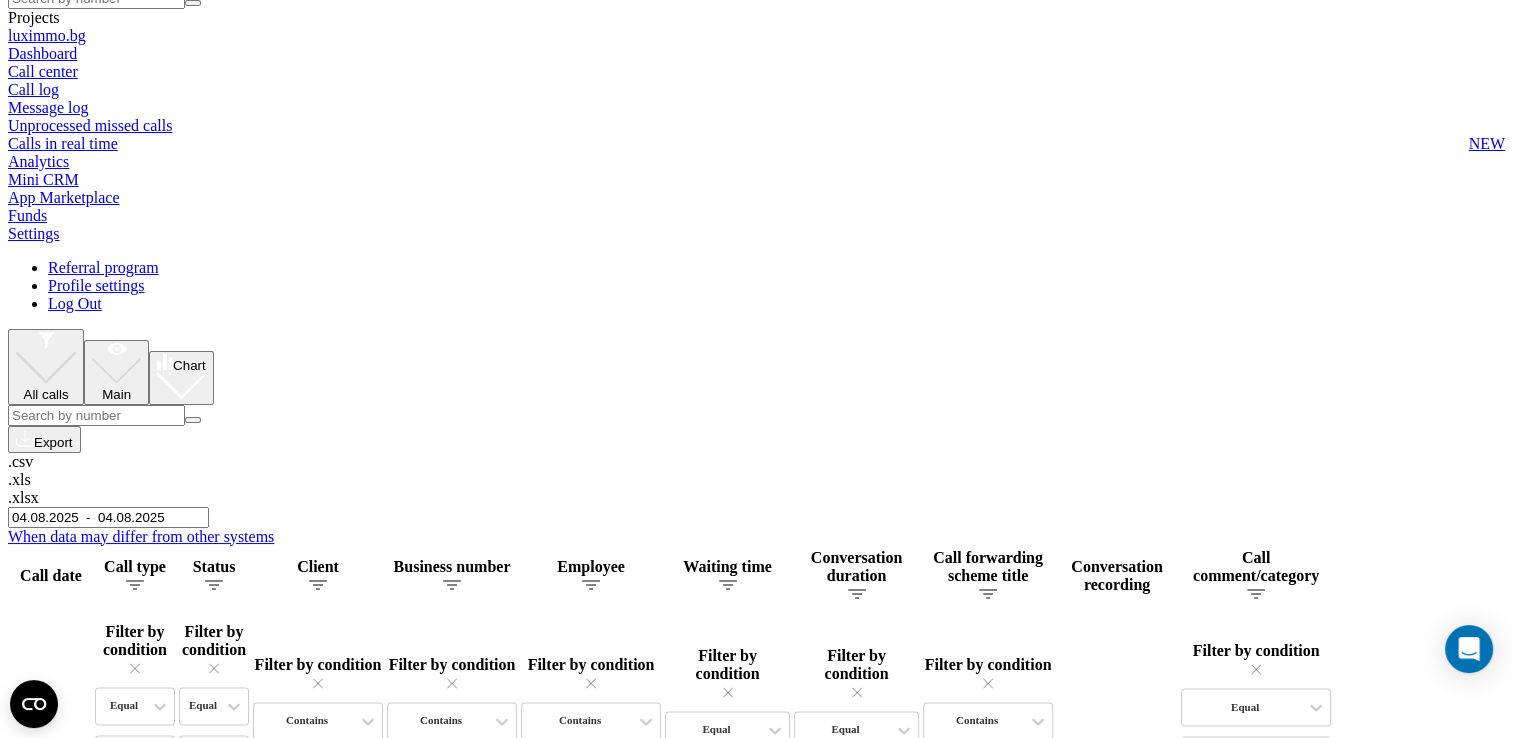scroll, scrollTop: 0, scrollLeft: 0, axis: both 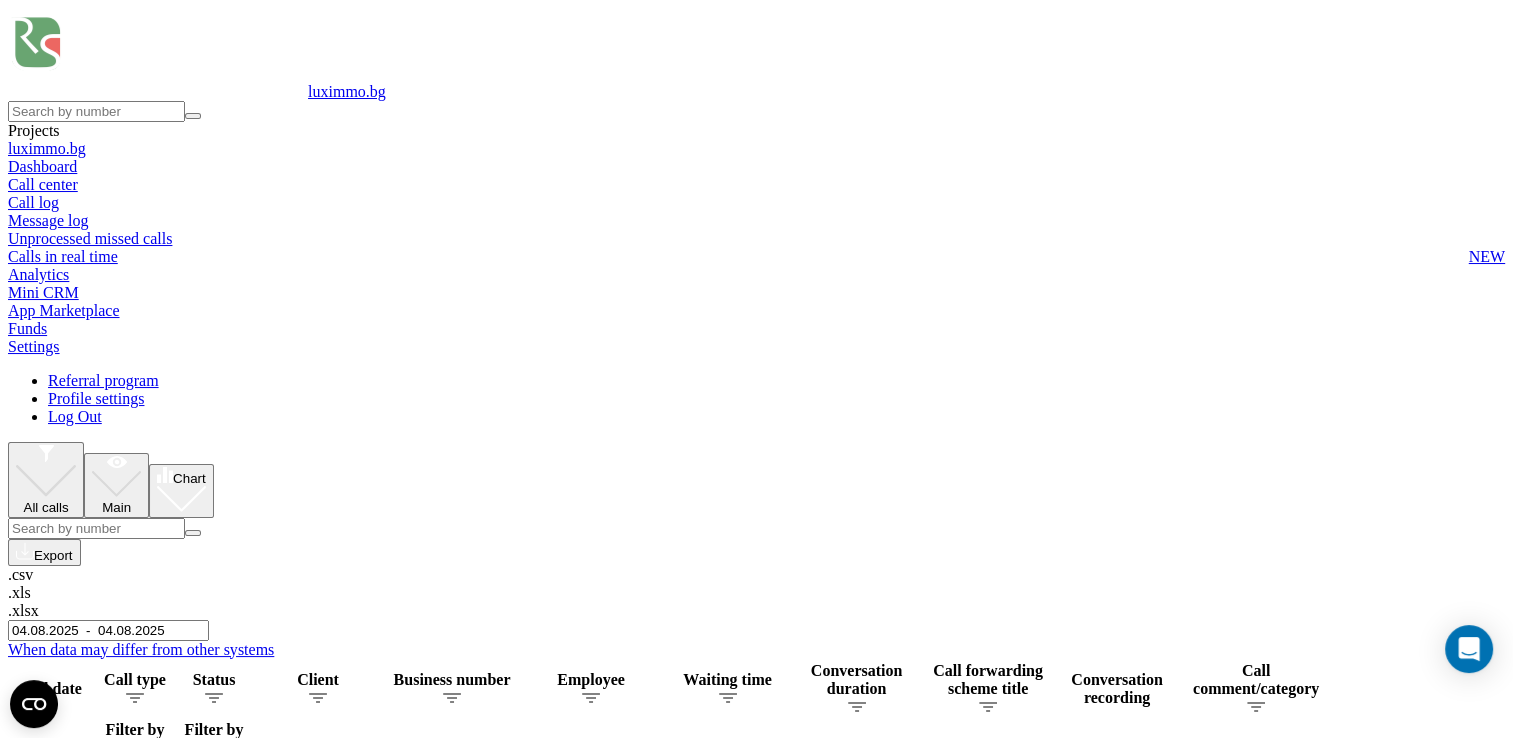 click on "04.08.2025  -  04.08.2025" at bounding box center [108, 630] 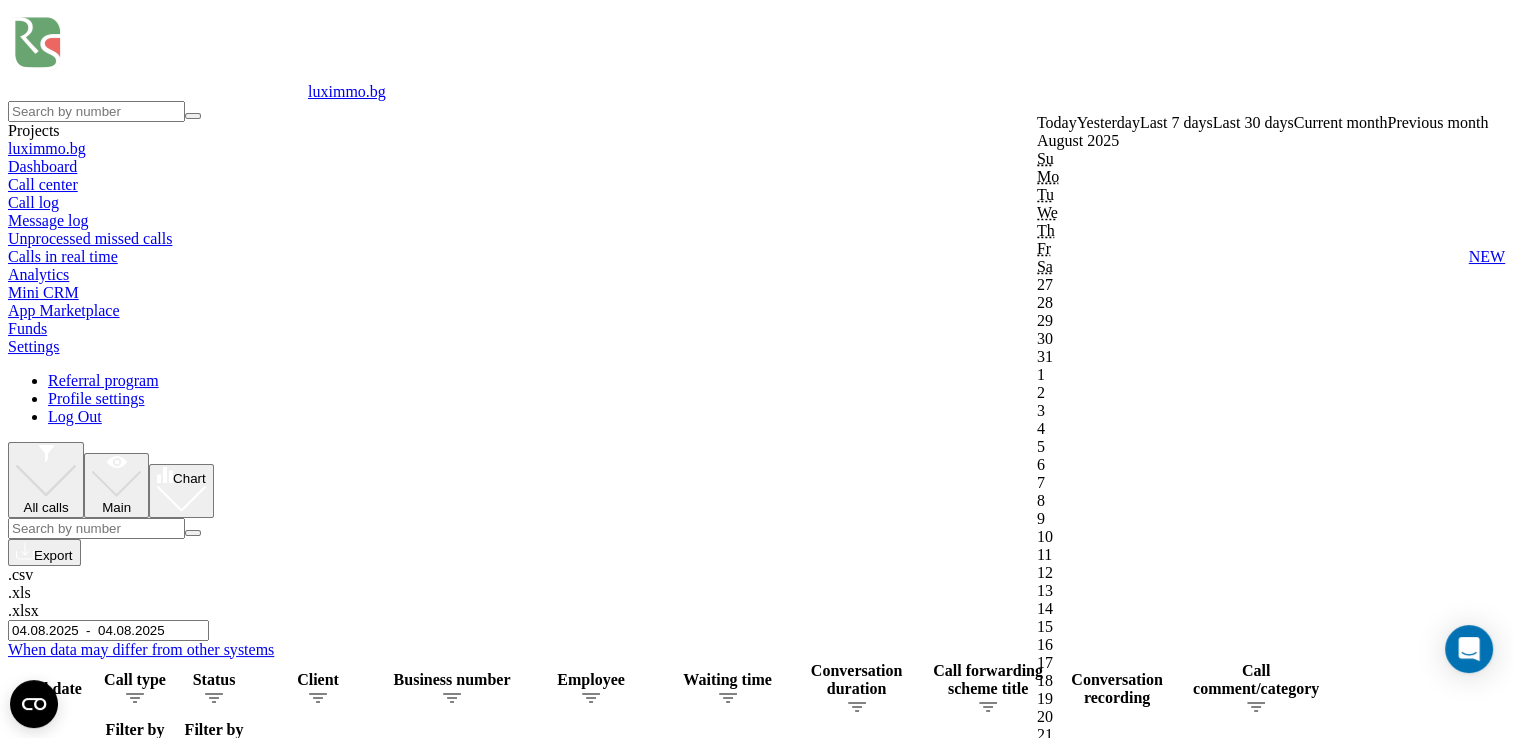 click on "Confirm" at bounding box center [1068, 1816] 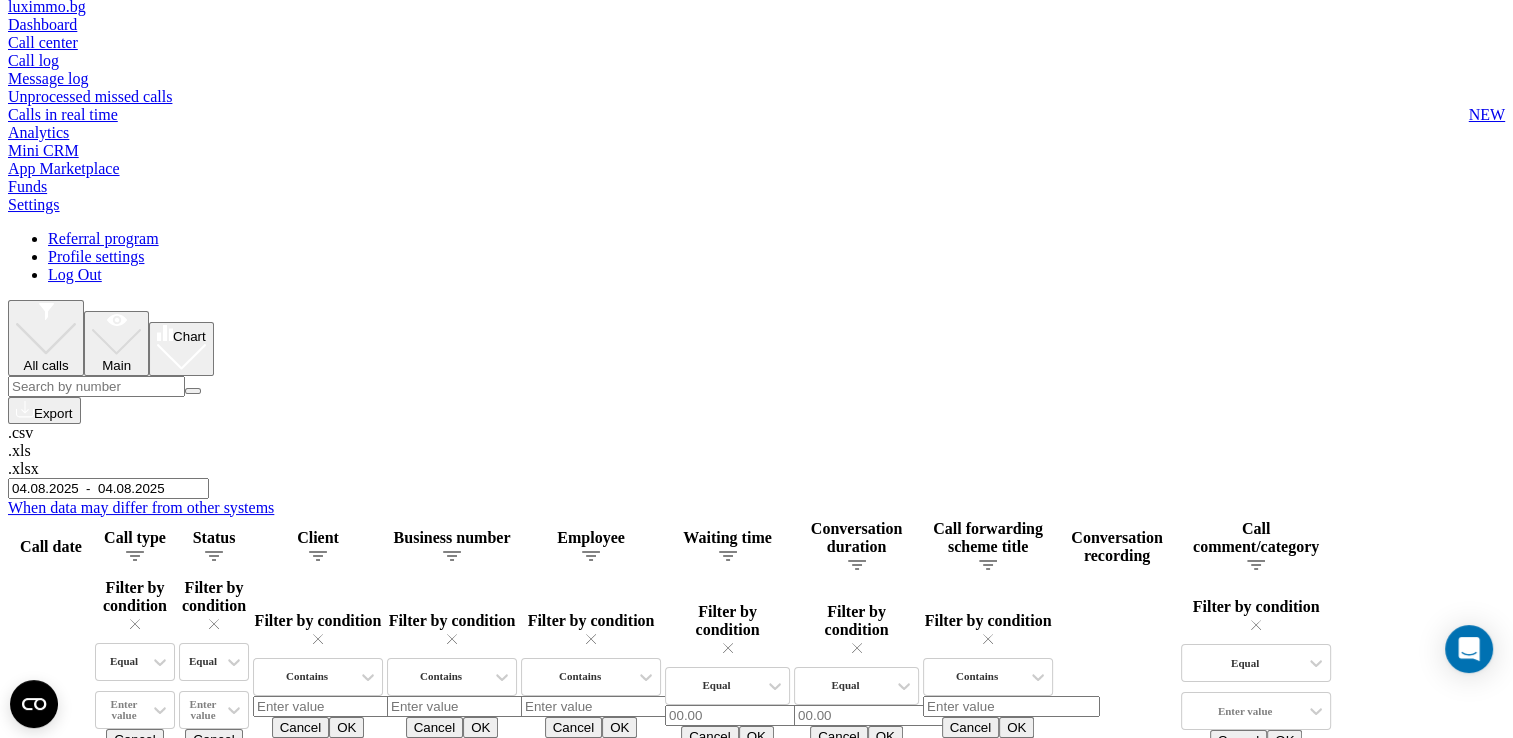 scroll, scrollTop: 200, scrollLeft: 0, axis: vertical 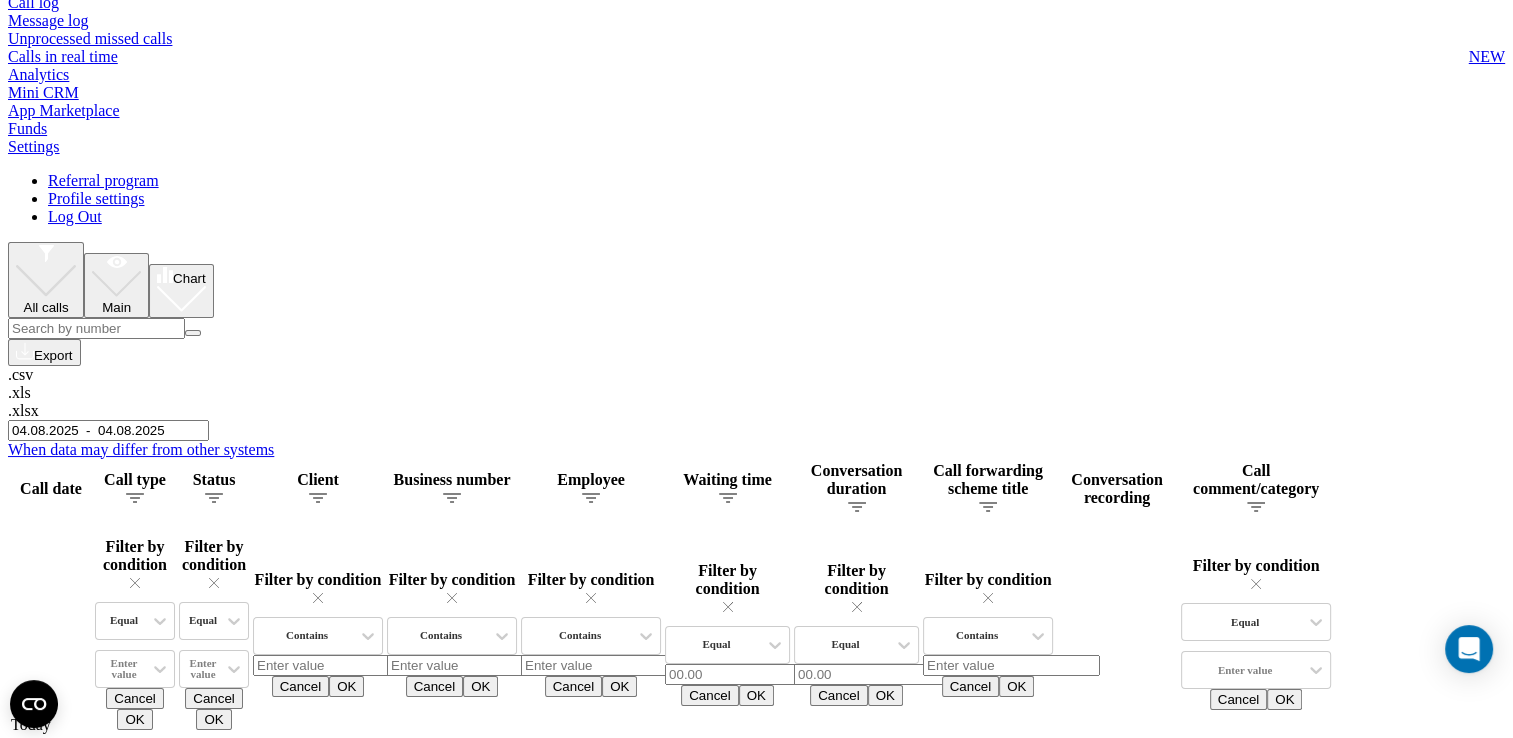 click 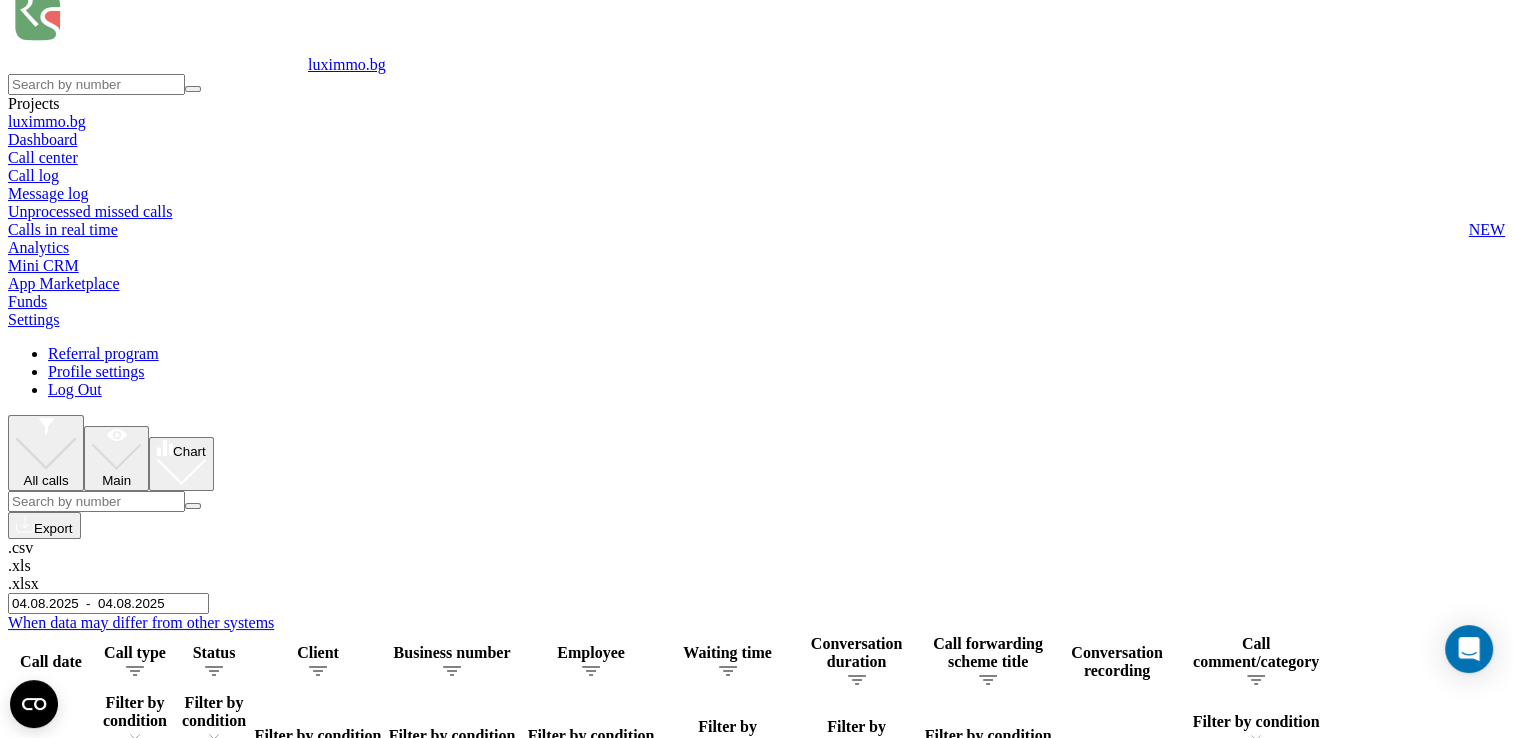 scroll, scrollTop: 0, scrollLeft: 0, axis: both 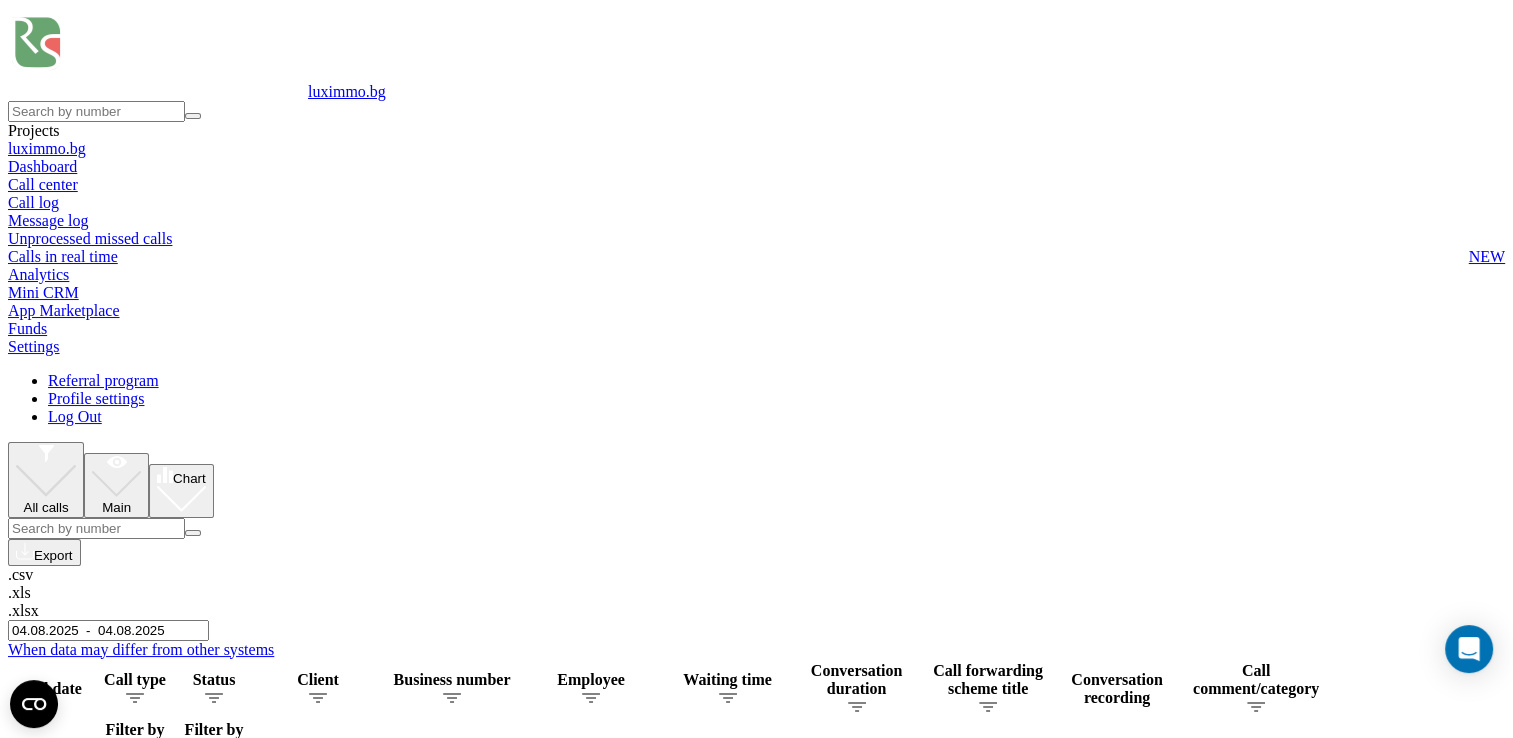 drag, startPoint x: 1335, startPoint y: 92, endPoint x: 1339, endPoint y: 110, distance: 18.439089 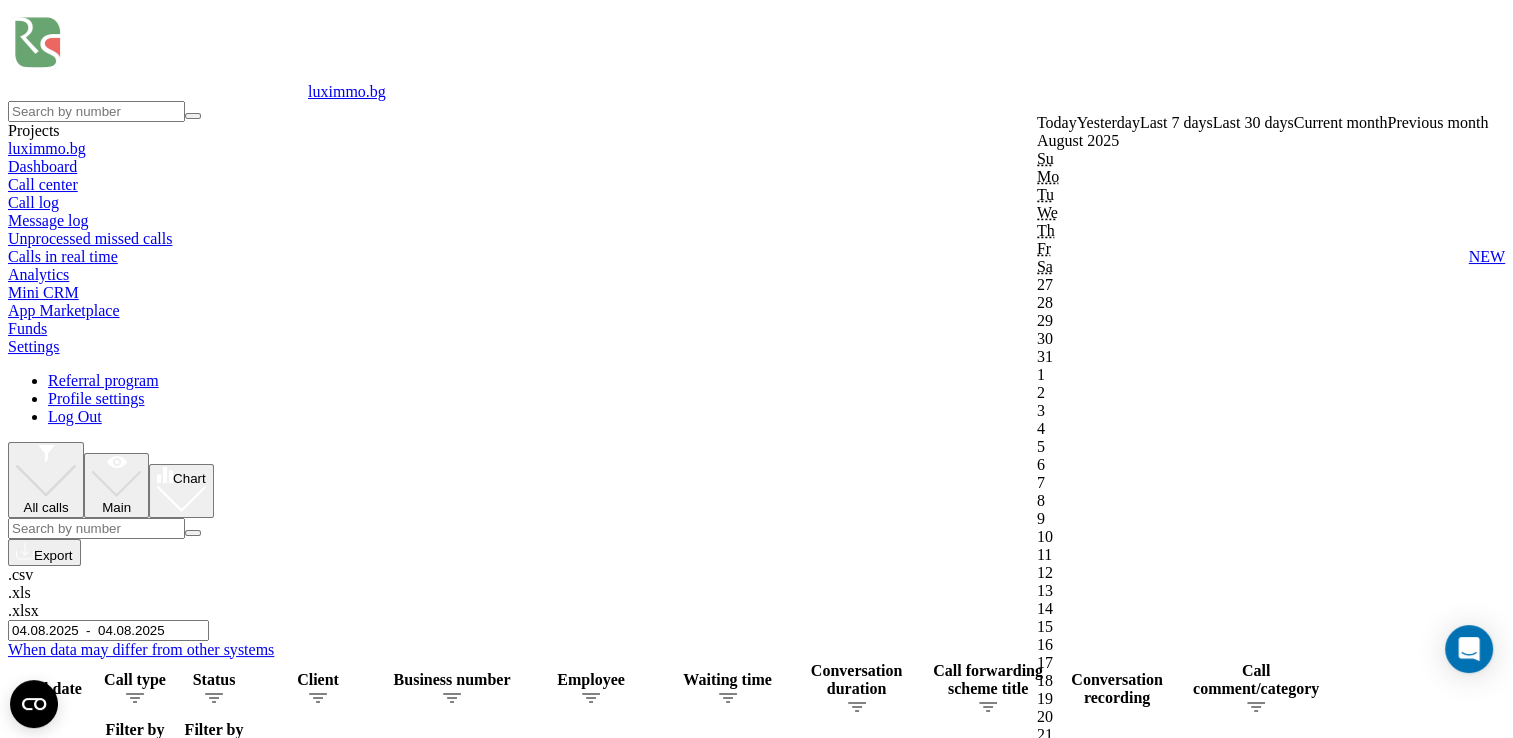 click on "Confirm" at bounding box center (1068, 1816) 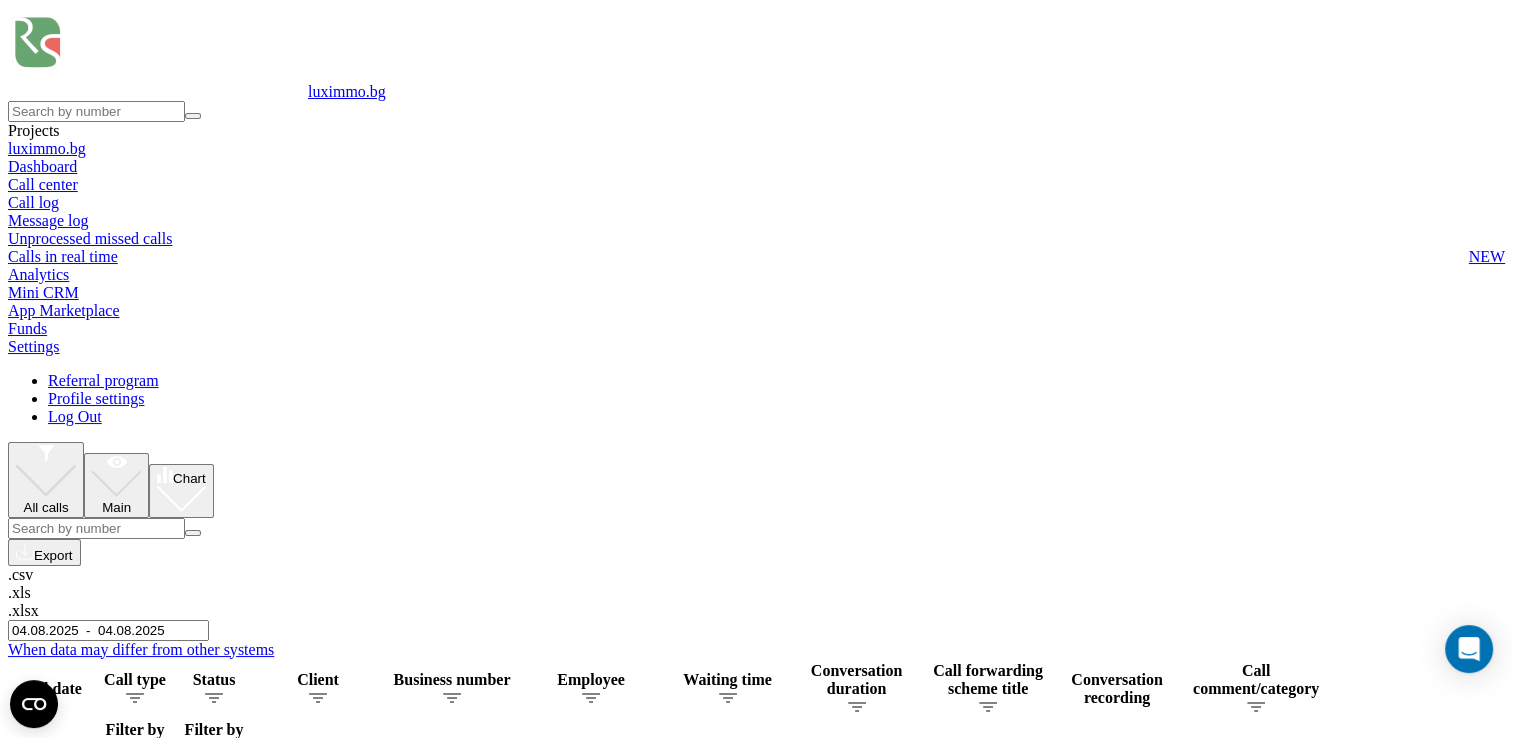 click on "04.08.2025  -  04.08.2025" at bounding box center (108, 630) 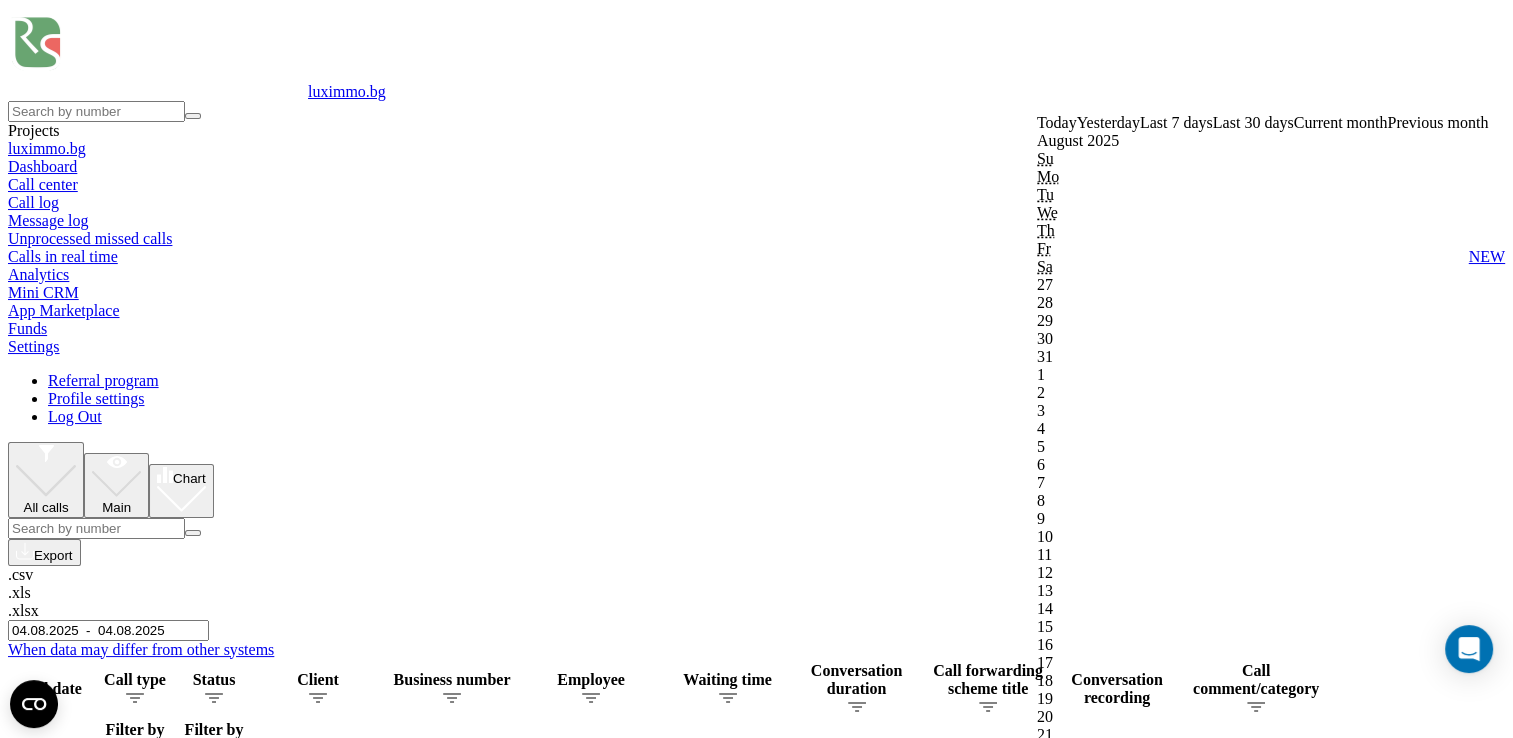 click on "Confirm" at bounding box center [1068, 1816] 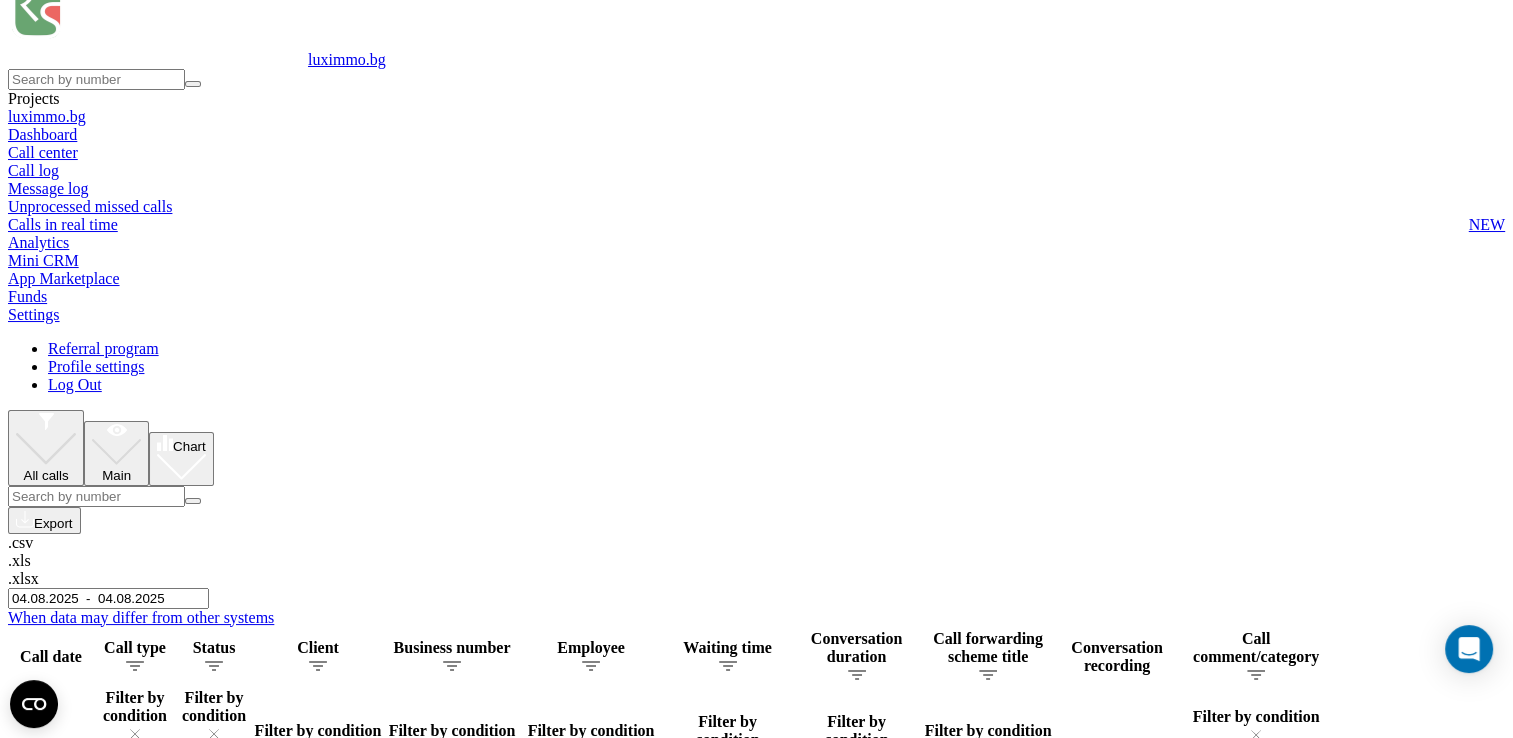 scroll, scrollTop: 0, scrollLeft: 0, axis: both 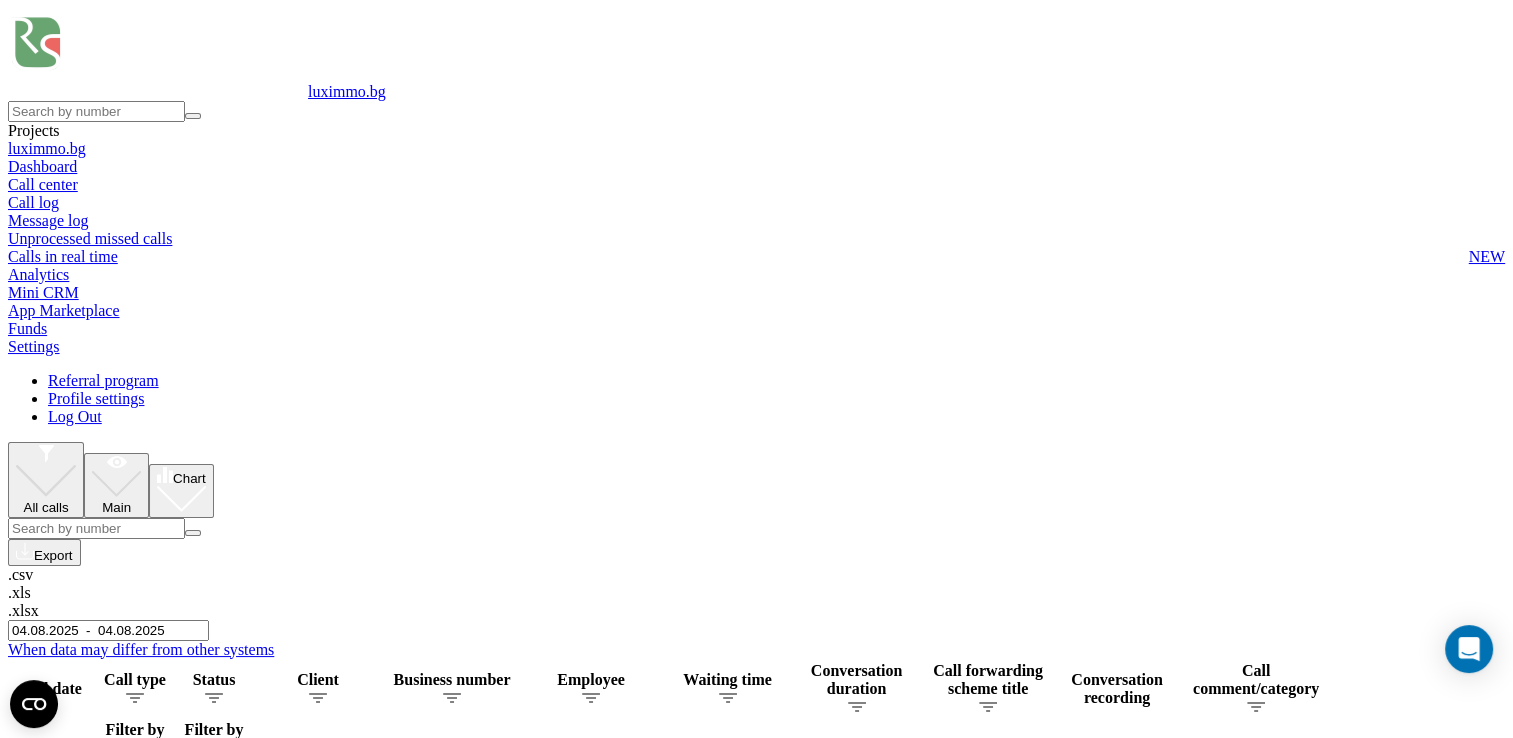 click at bounding box center [0, 0] 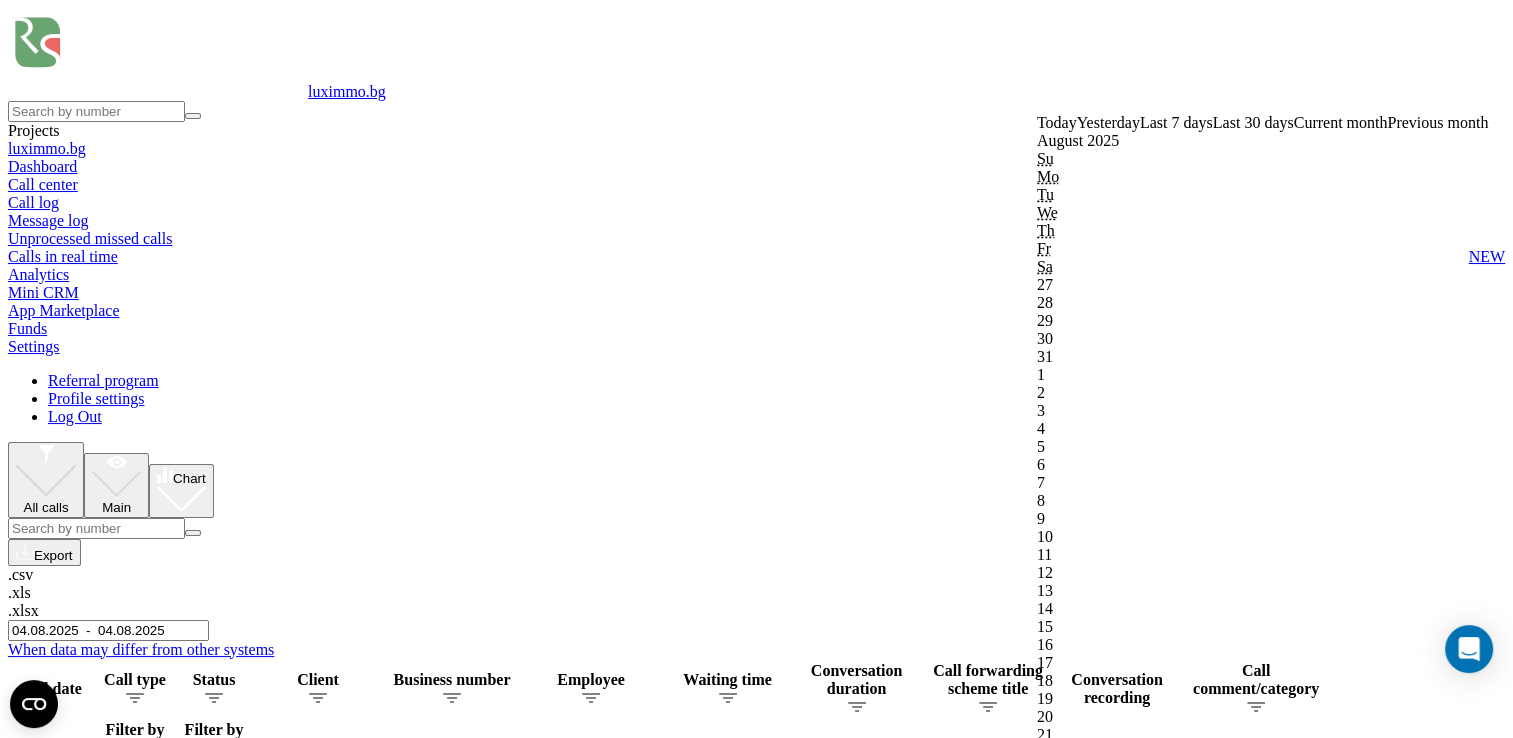 click on "Confirm" at bounding box center [1068, 1816] 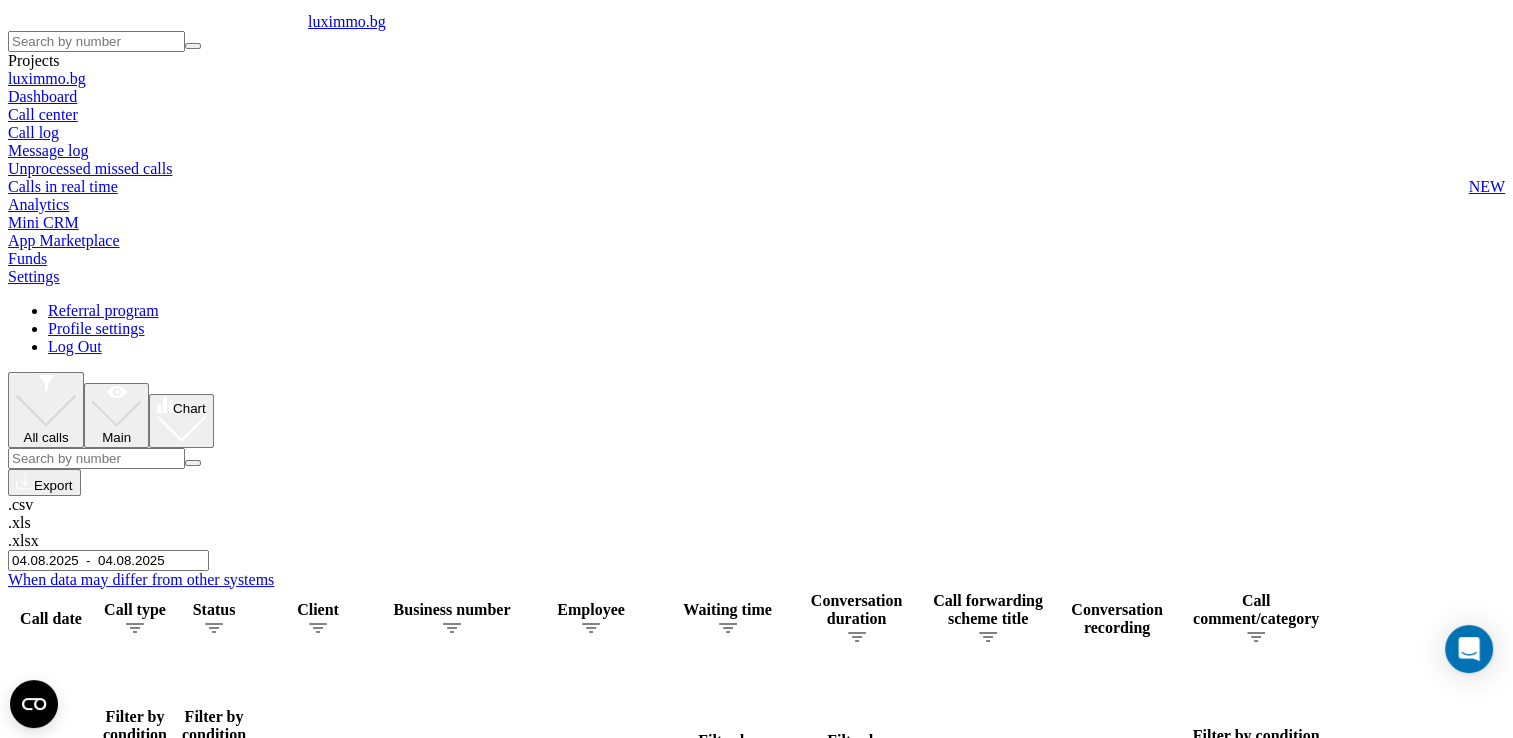 scroll, scrollTop: 0, scrollLeft: 0, axis: both 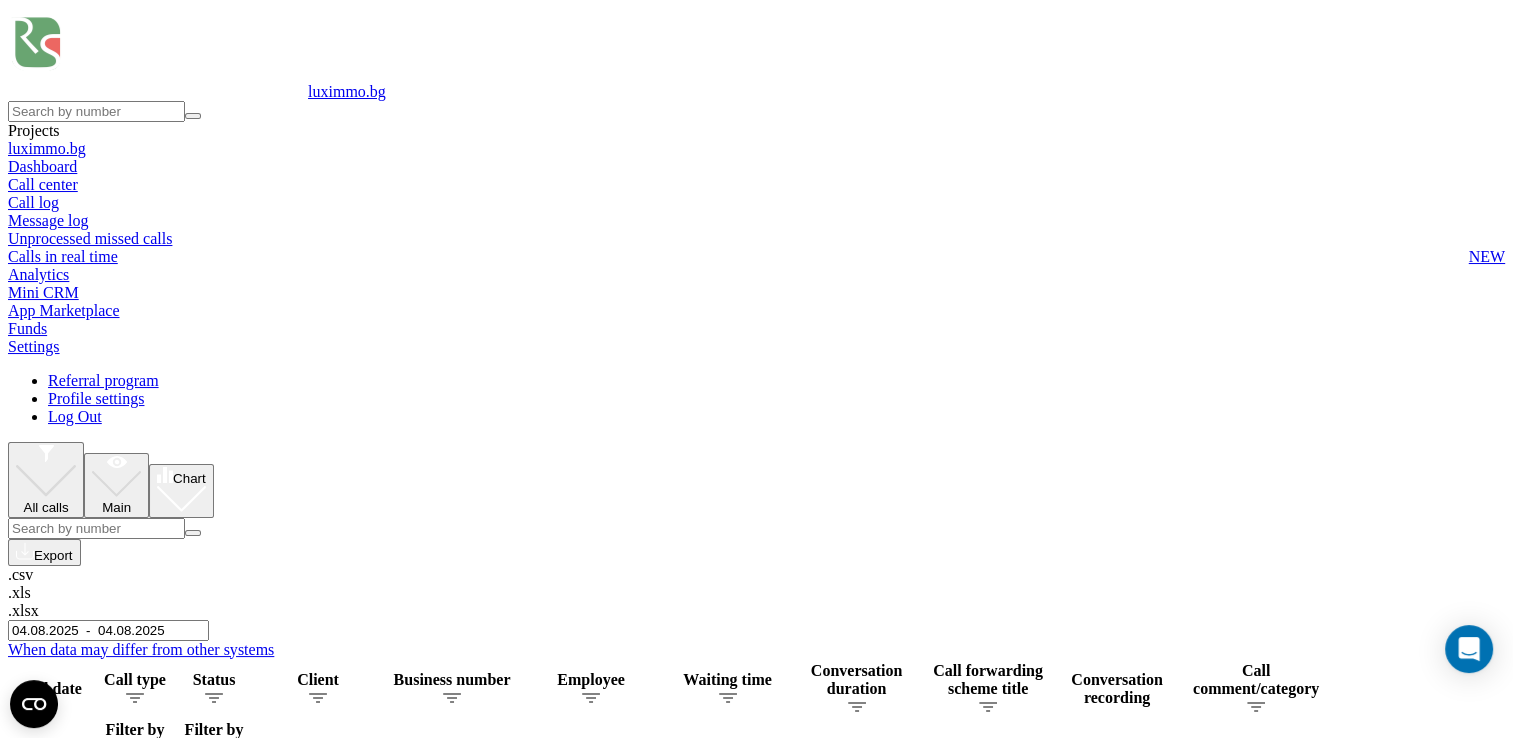 click at bounding box center (0, 0) 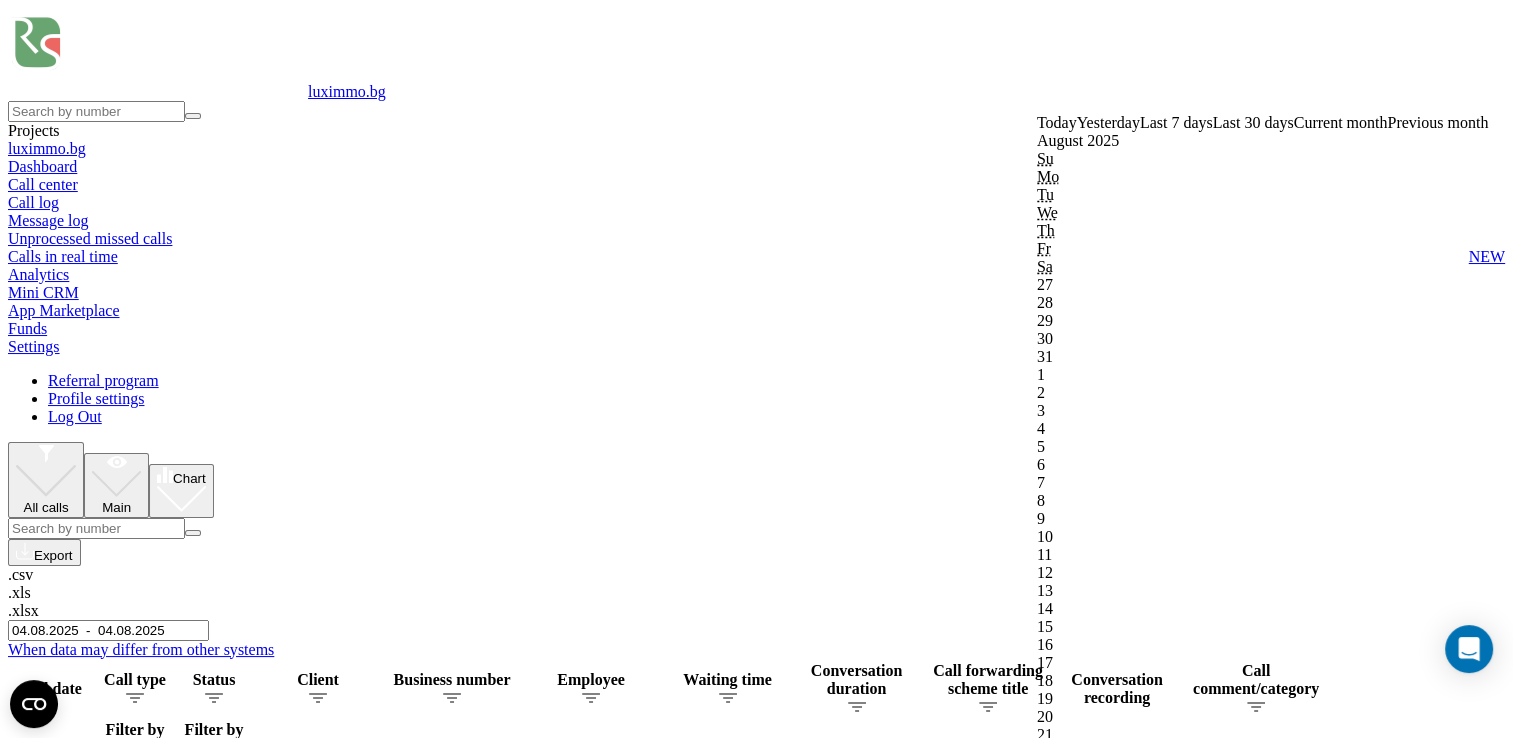 click on "Confirm" at bounding box center [1068, 1816] 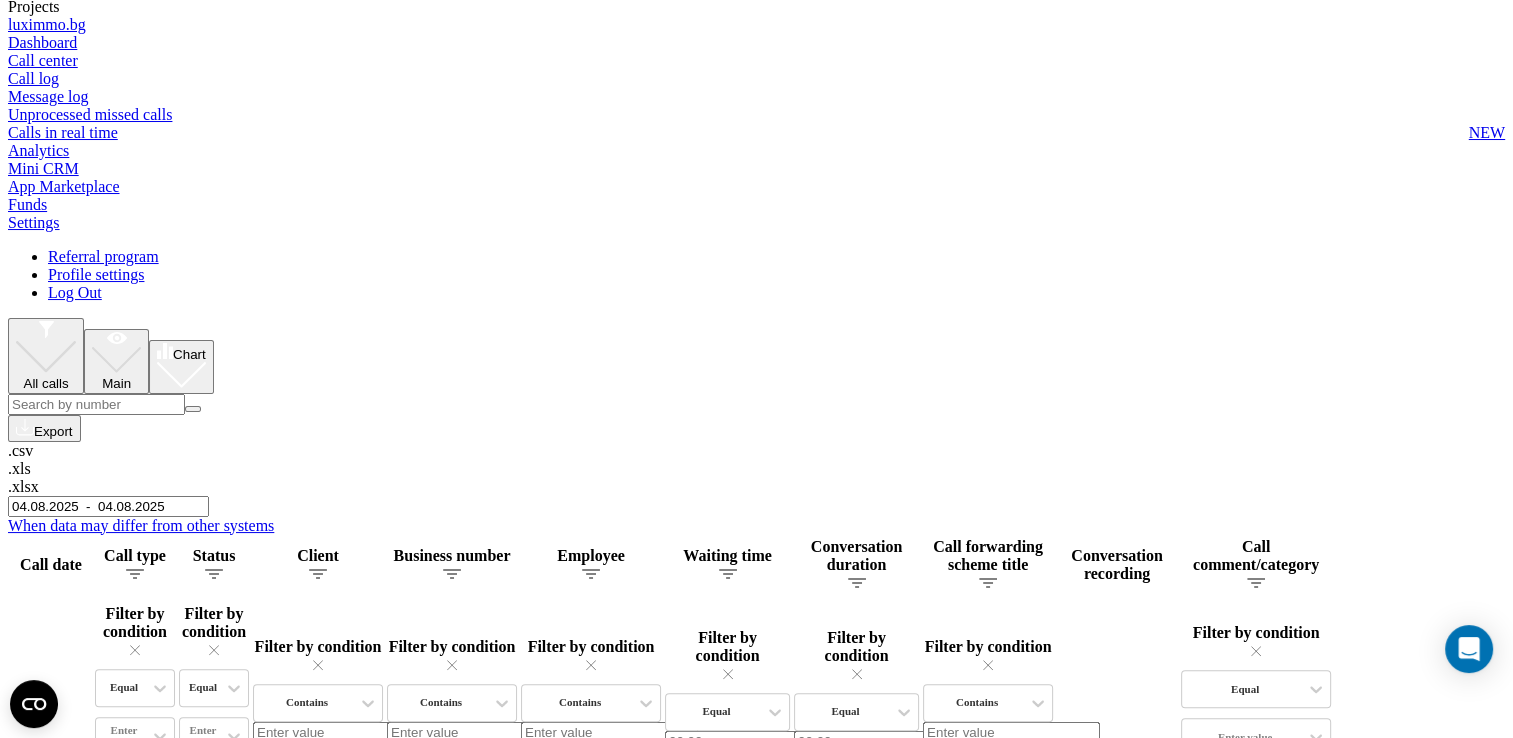scroll, scrollTop: 0, scrollLeft: 0, axis: both 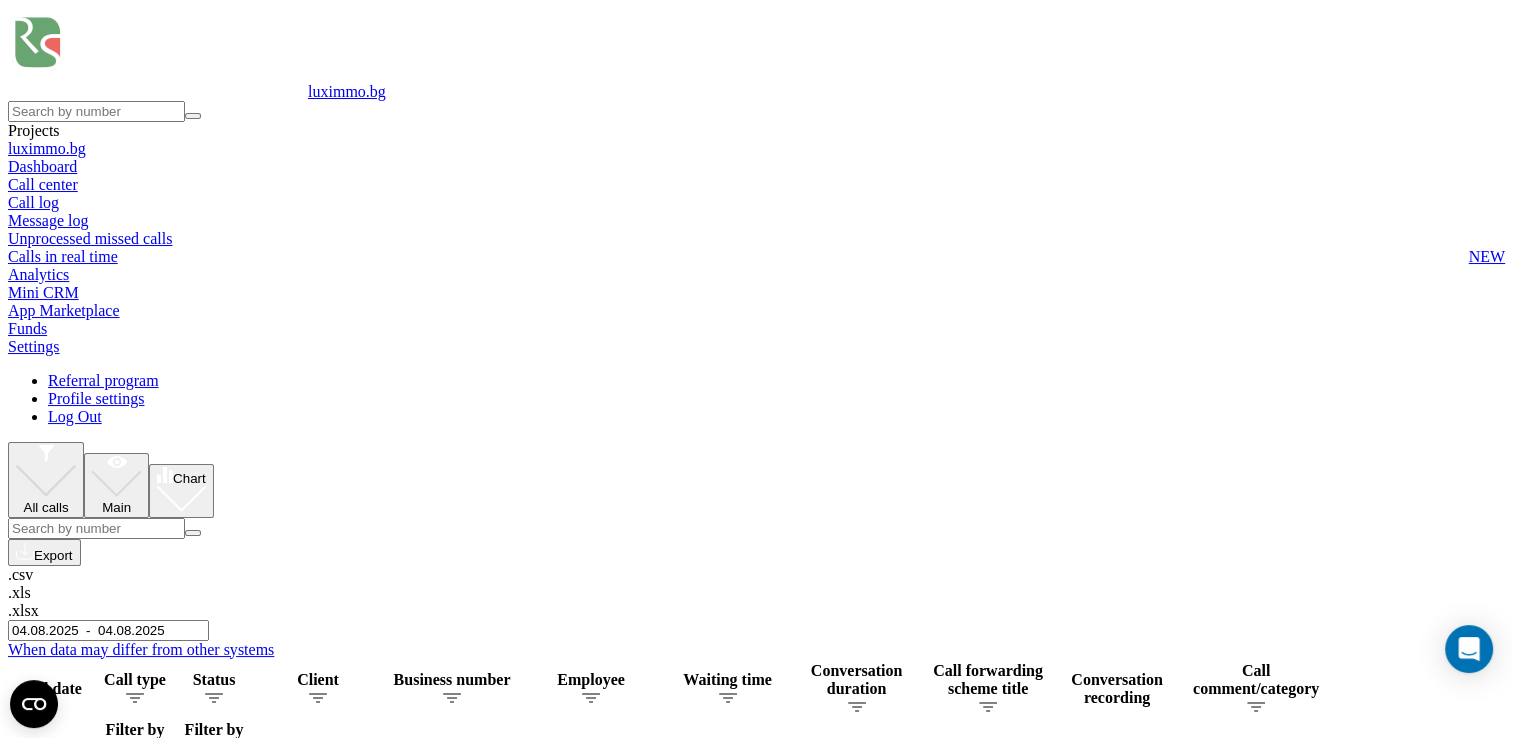 click on "04.08.2025  -  04.08.2025" at bounding box center (108, 630) 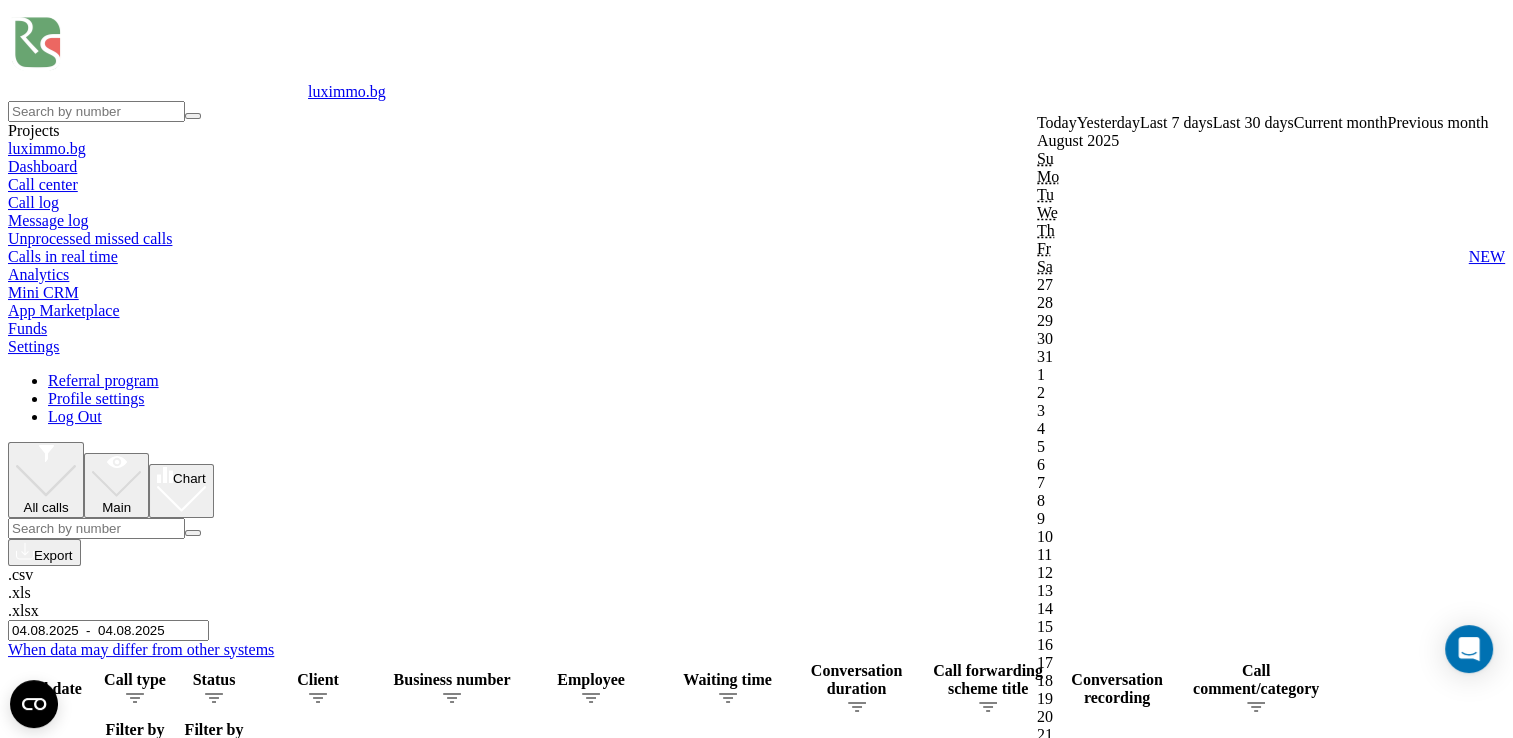 click on "Confirm" at bounding box center (1068, 1816) 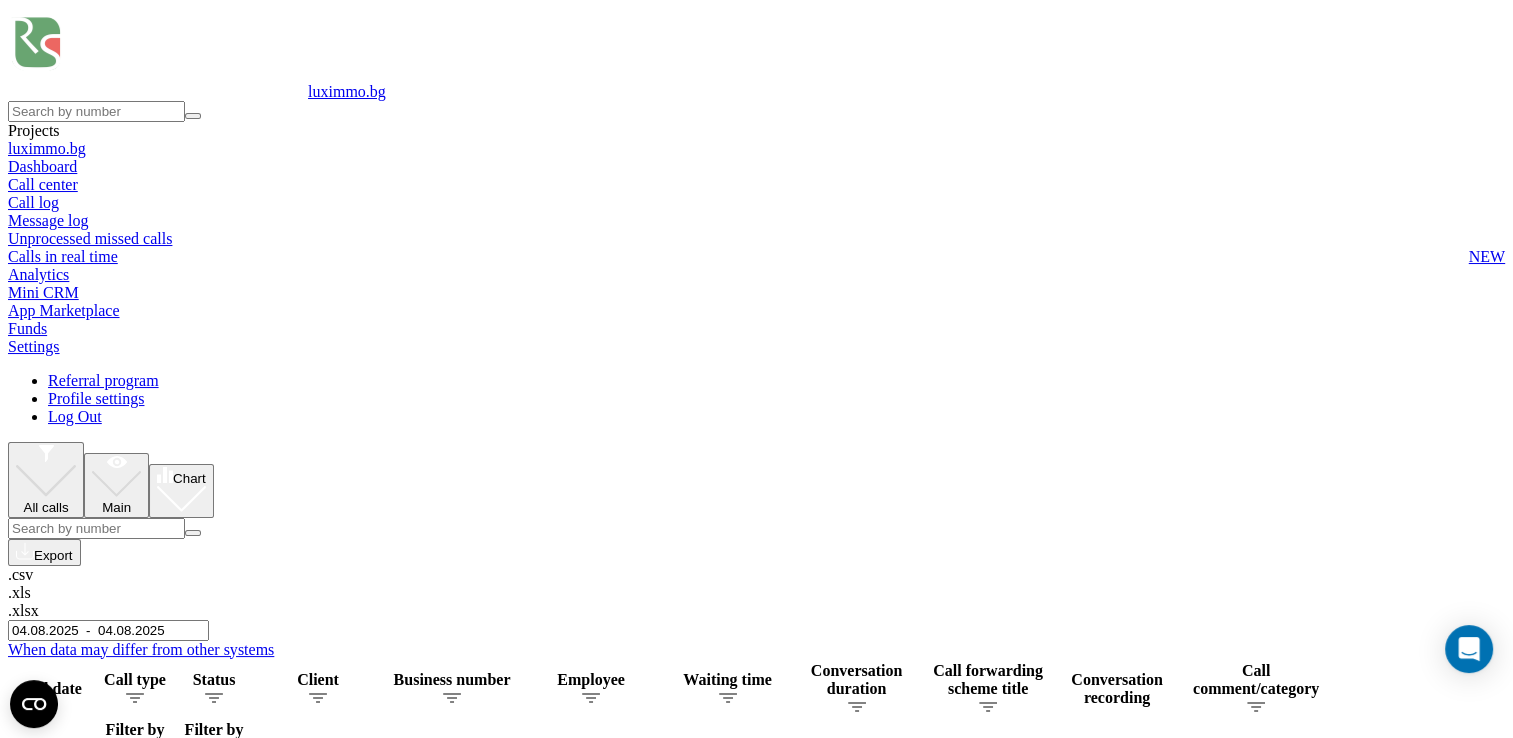 click on "04.08.2025  -  04.08.2025" at bounding box center [108, 630] 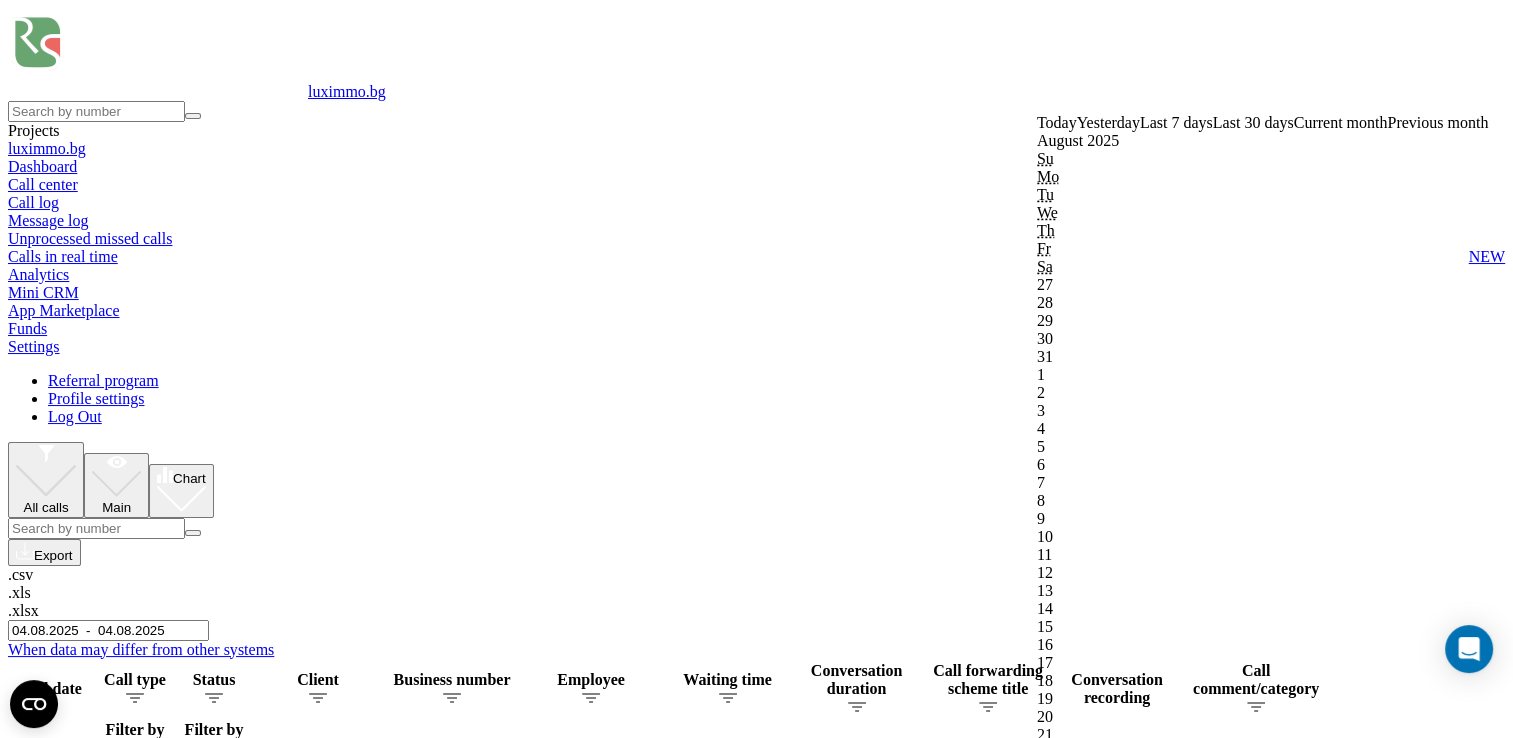 click on "Confirm" at bounding box center [1068, 1816] 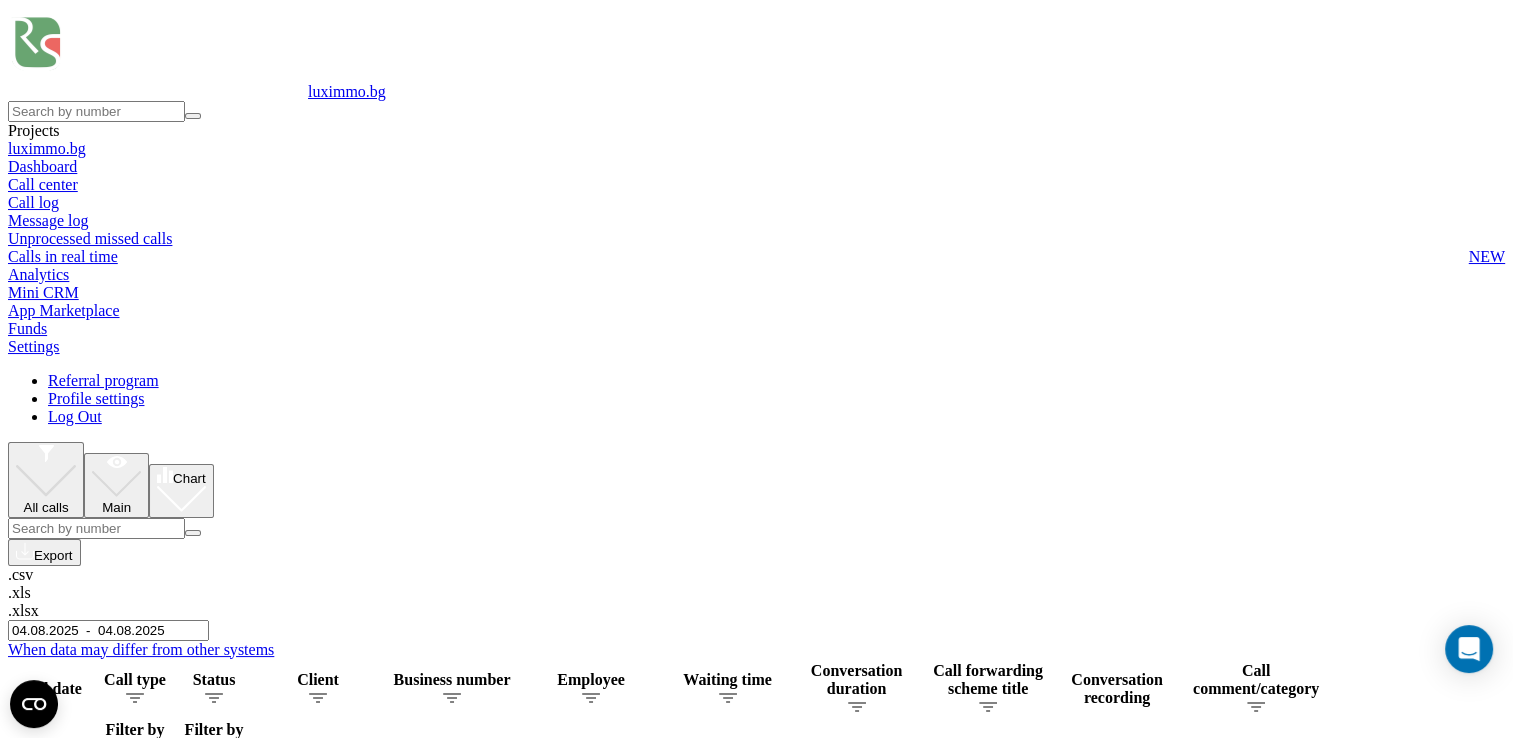 click 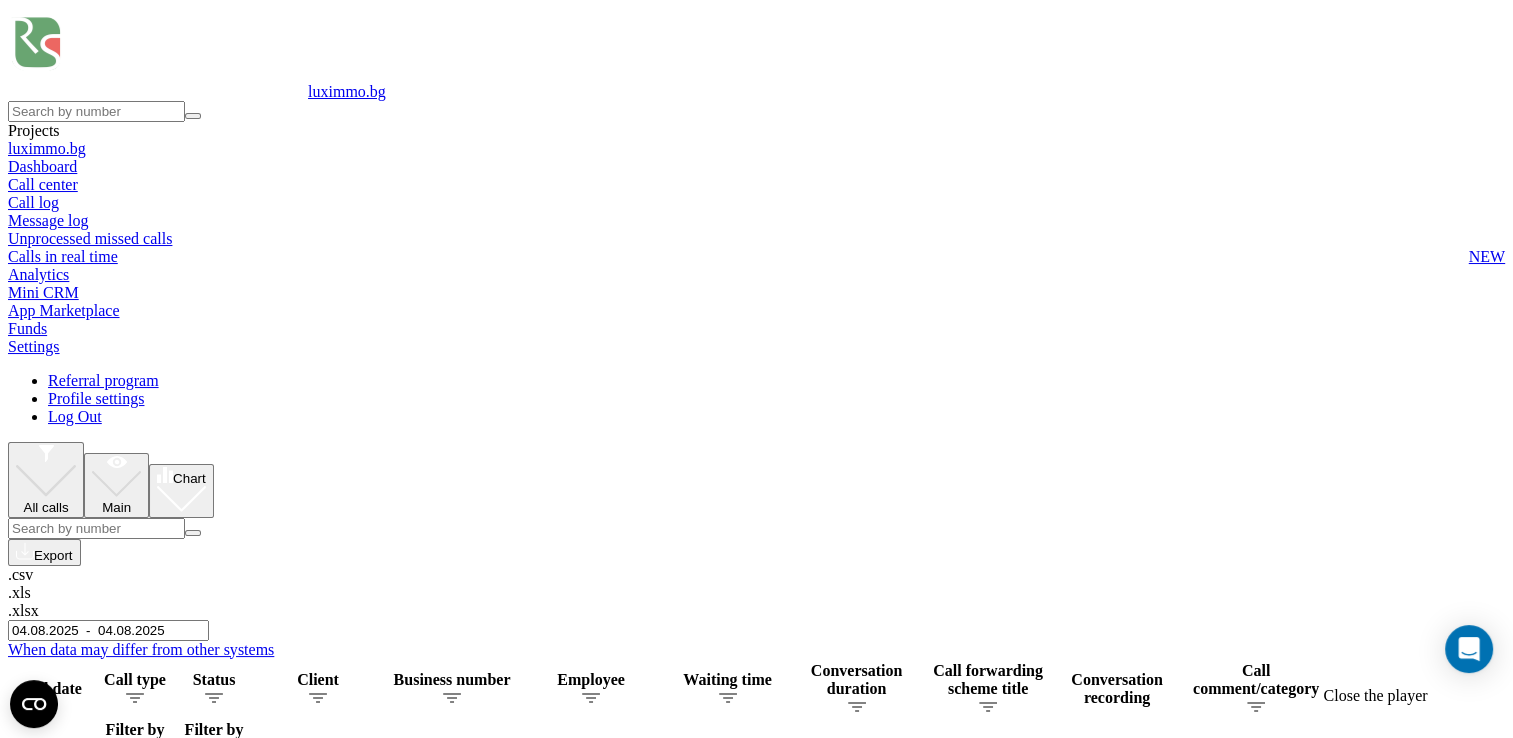 click 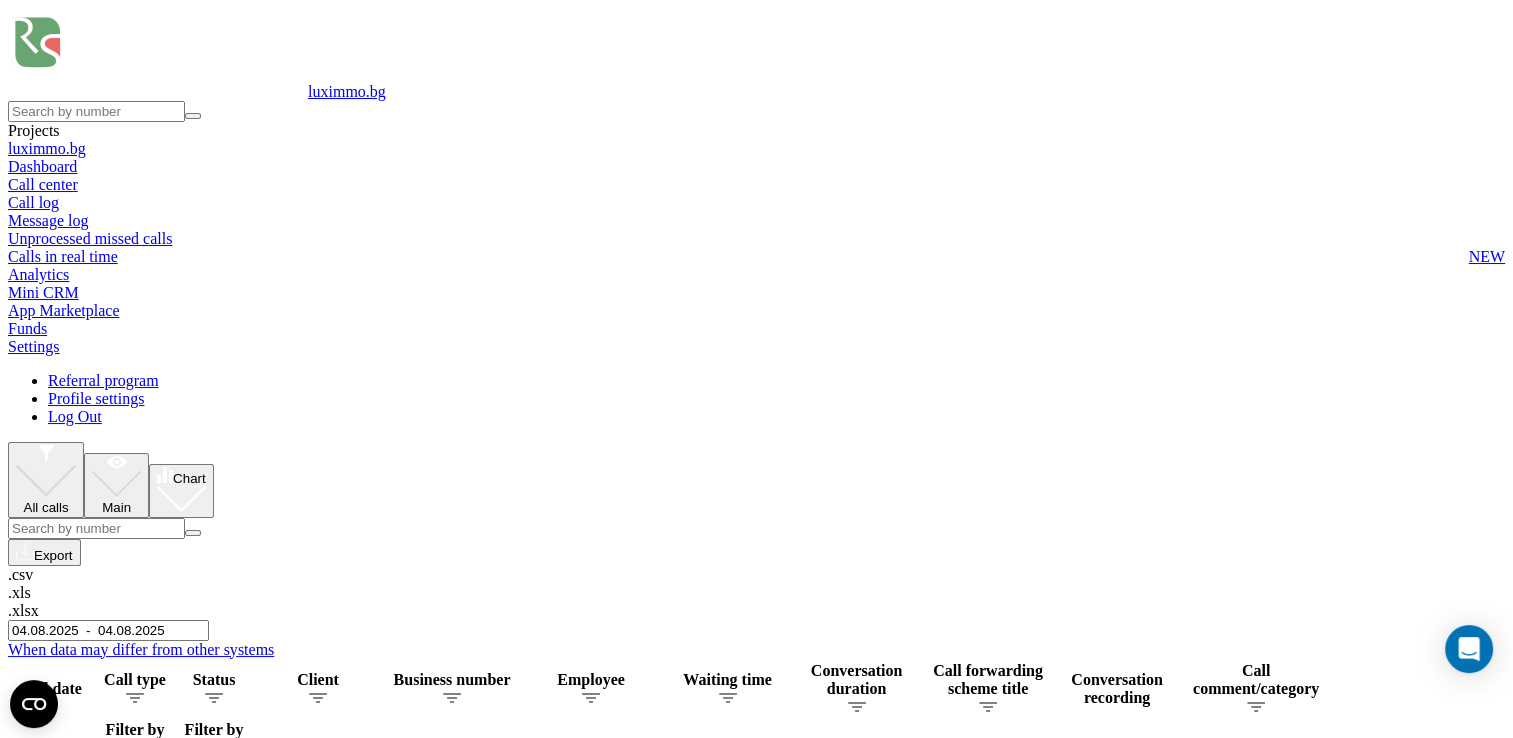 click on "04.08.2025  -  04.08.2025" at bounding box center [108, 630] 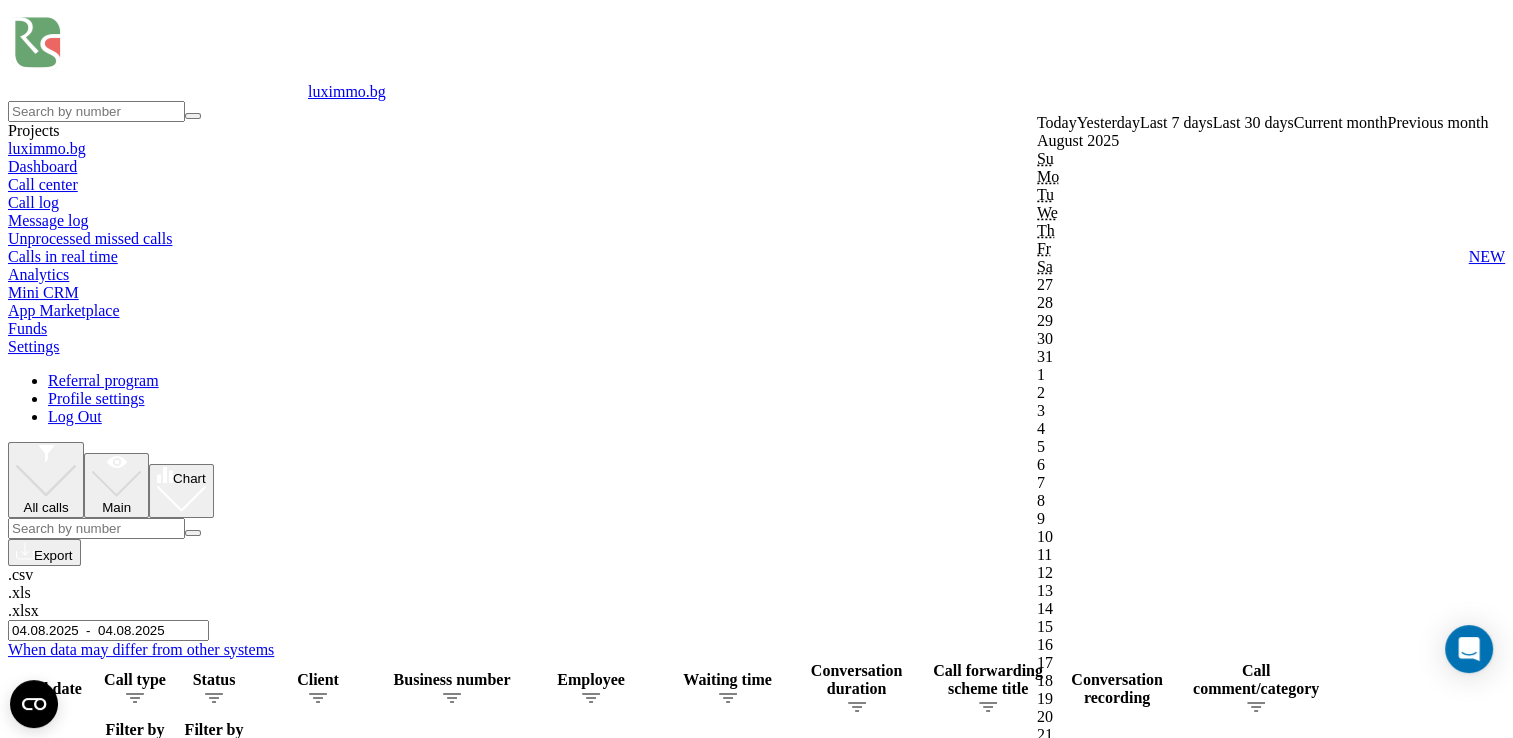click on "Confirm" at bounding box center (1068, 1816) 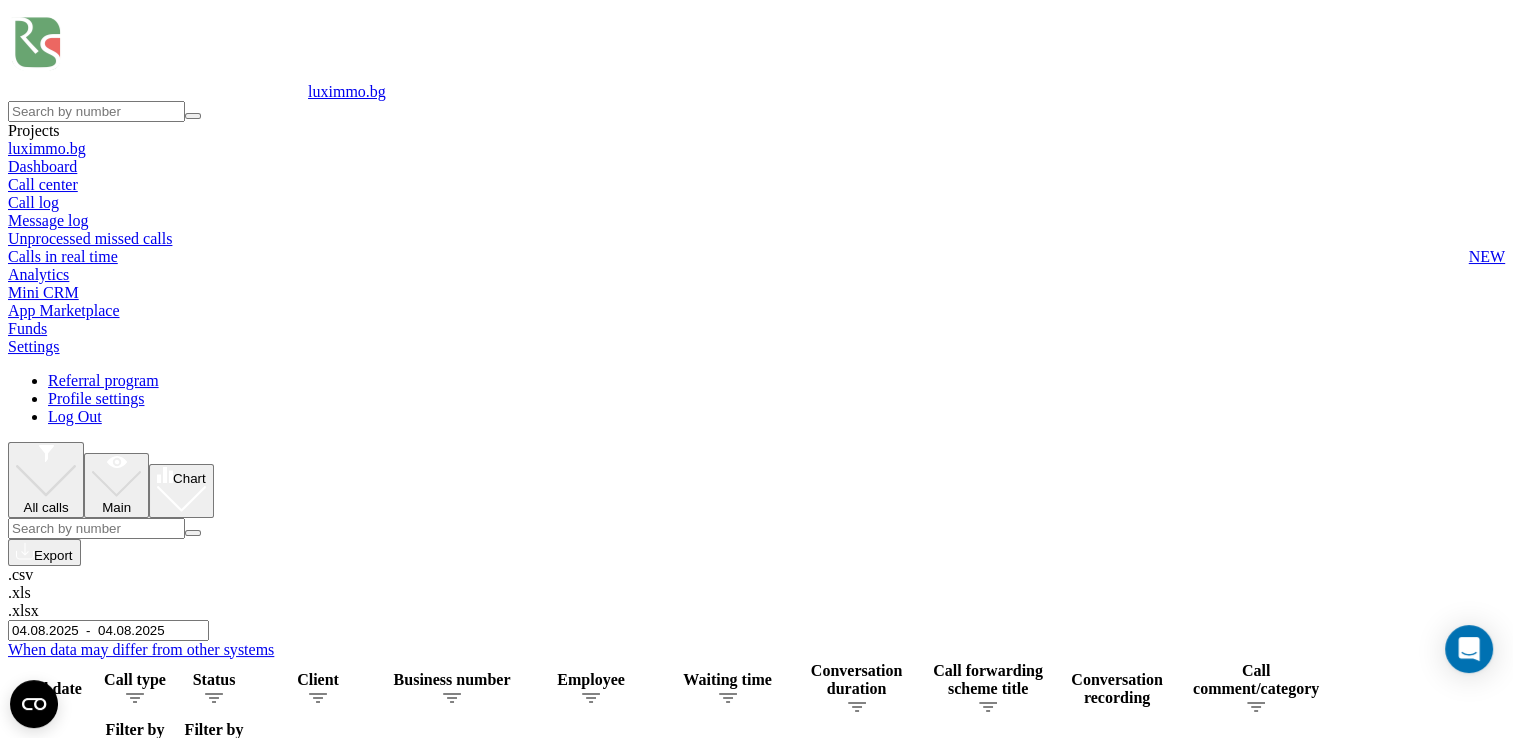 click on "04.08.2025  -  04.08.2025" at bounding box center (108, 630) 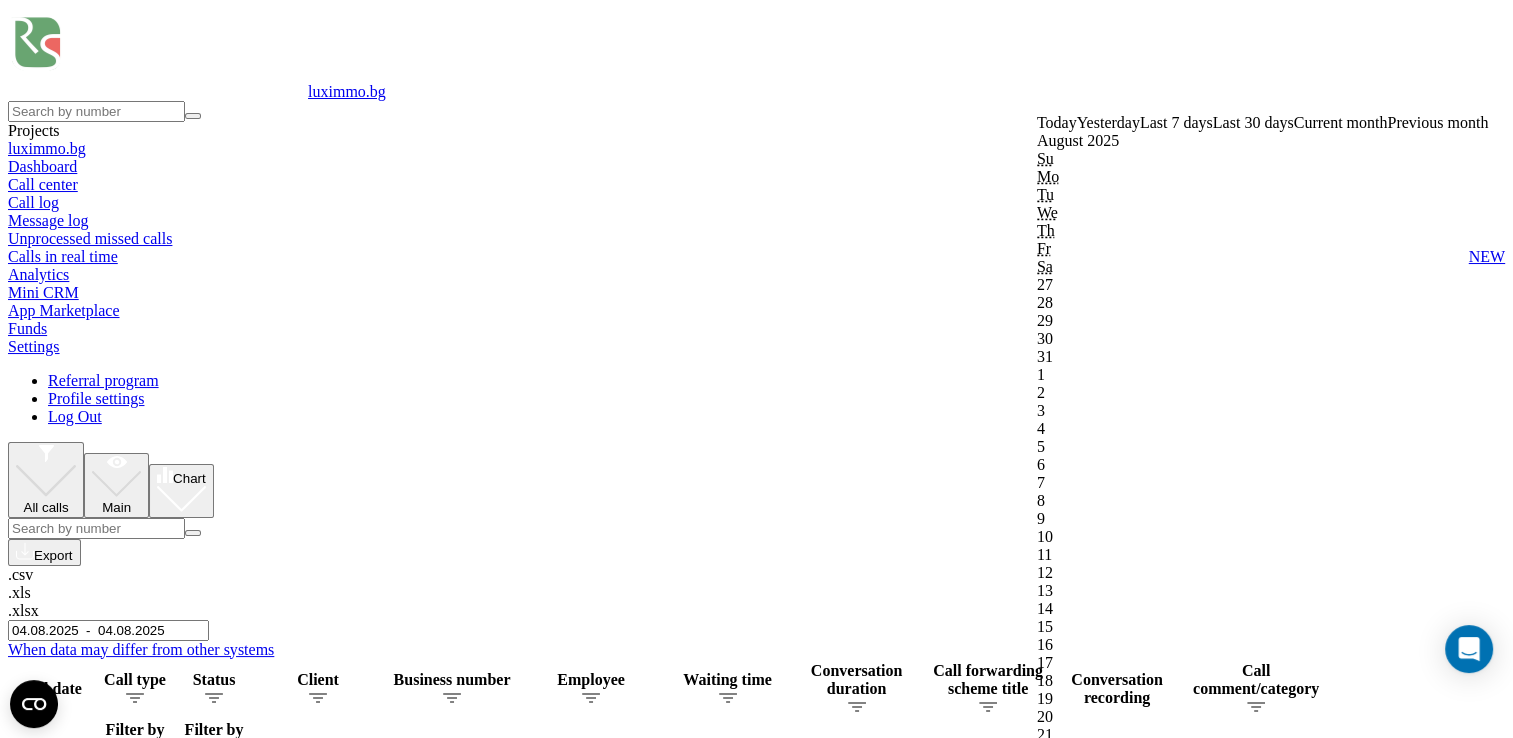 click on "Confirm" at bounding box center (1068, 1816) 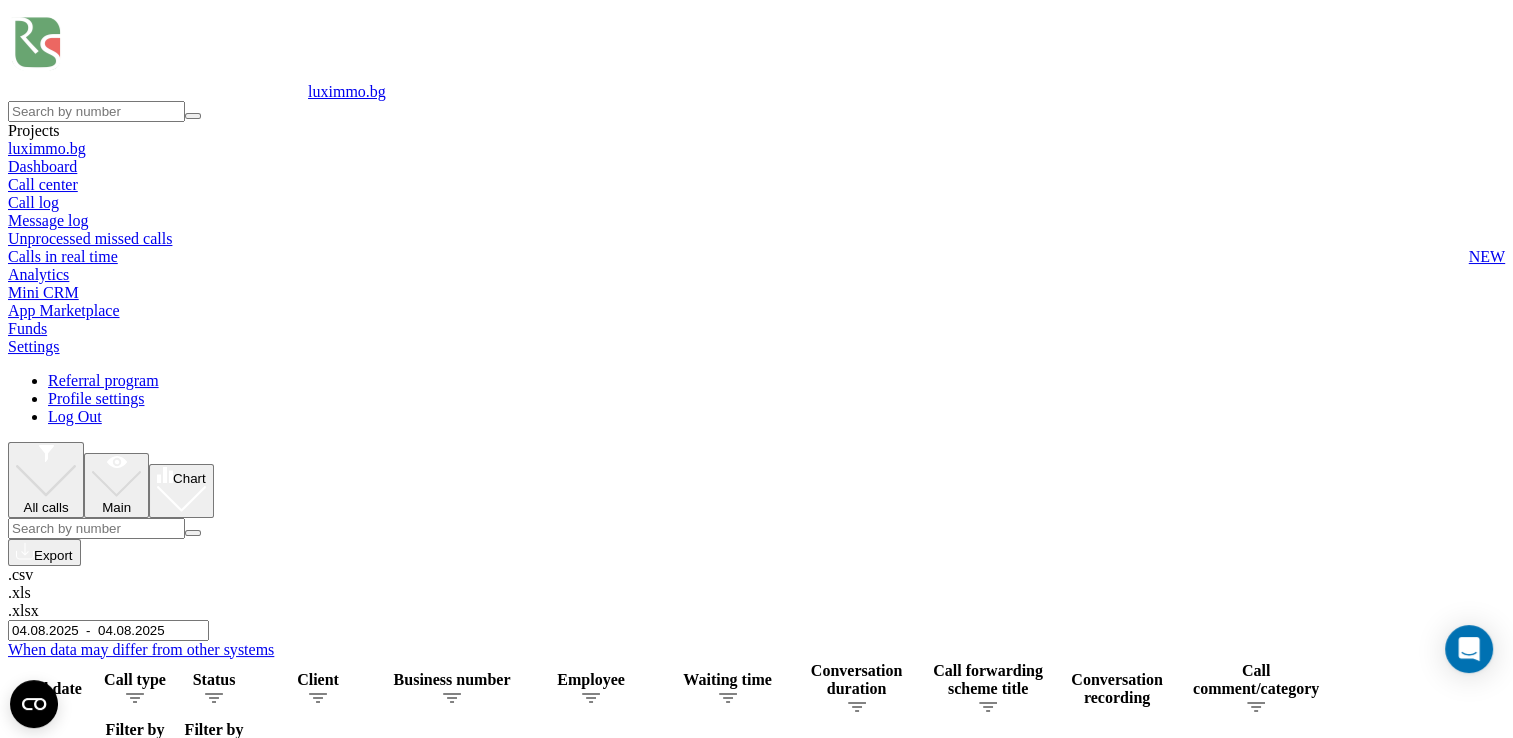 click on "04.08.2025  -  04.08.2025" at bounding box center [108, 630] 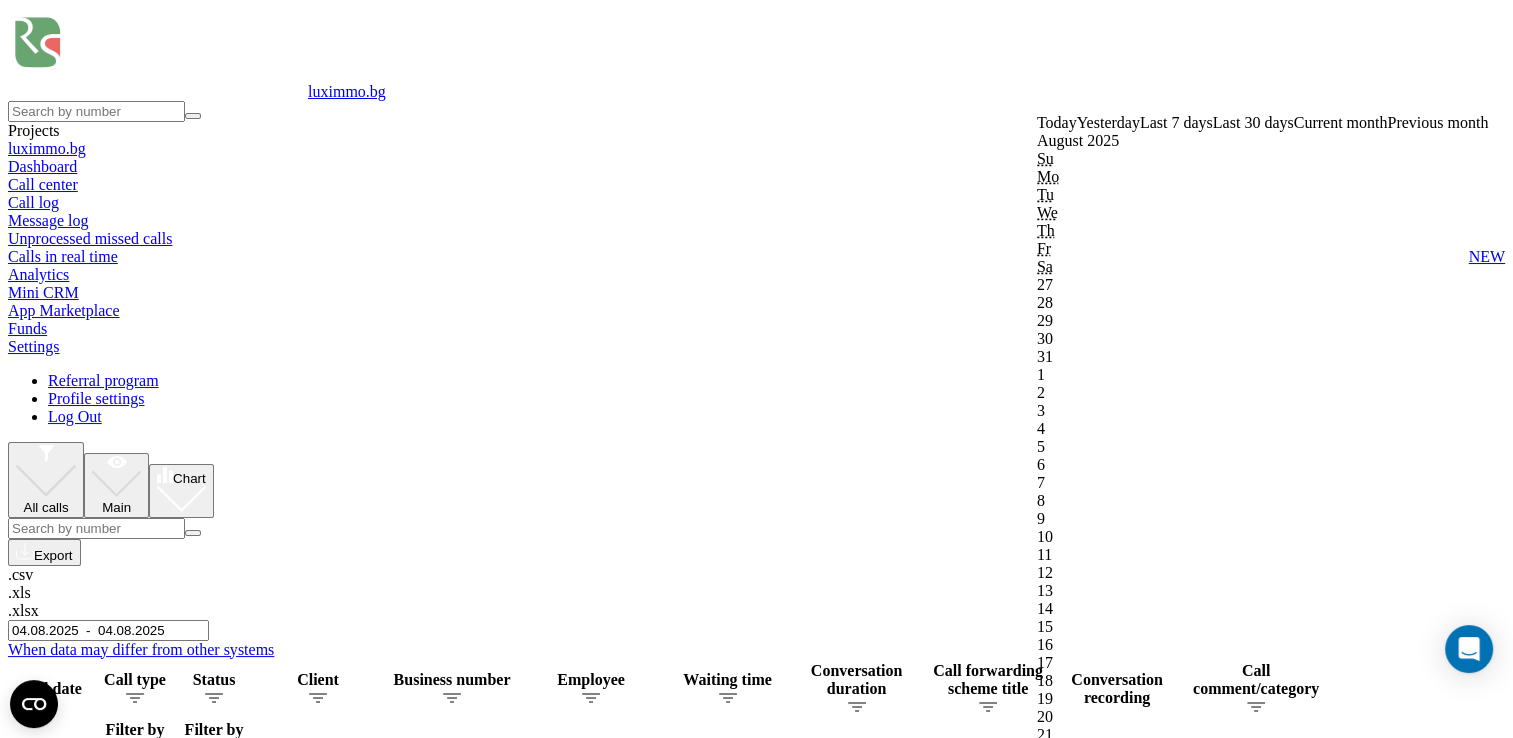 click on "Confirm" at bounding box center (1068, 1816) 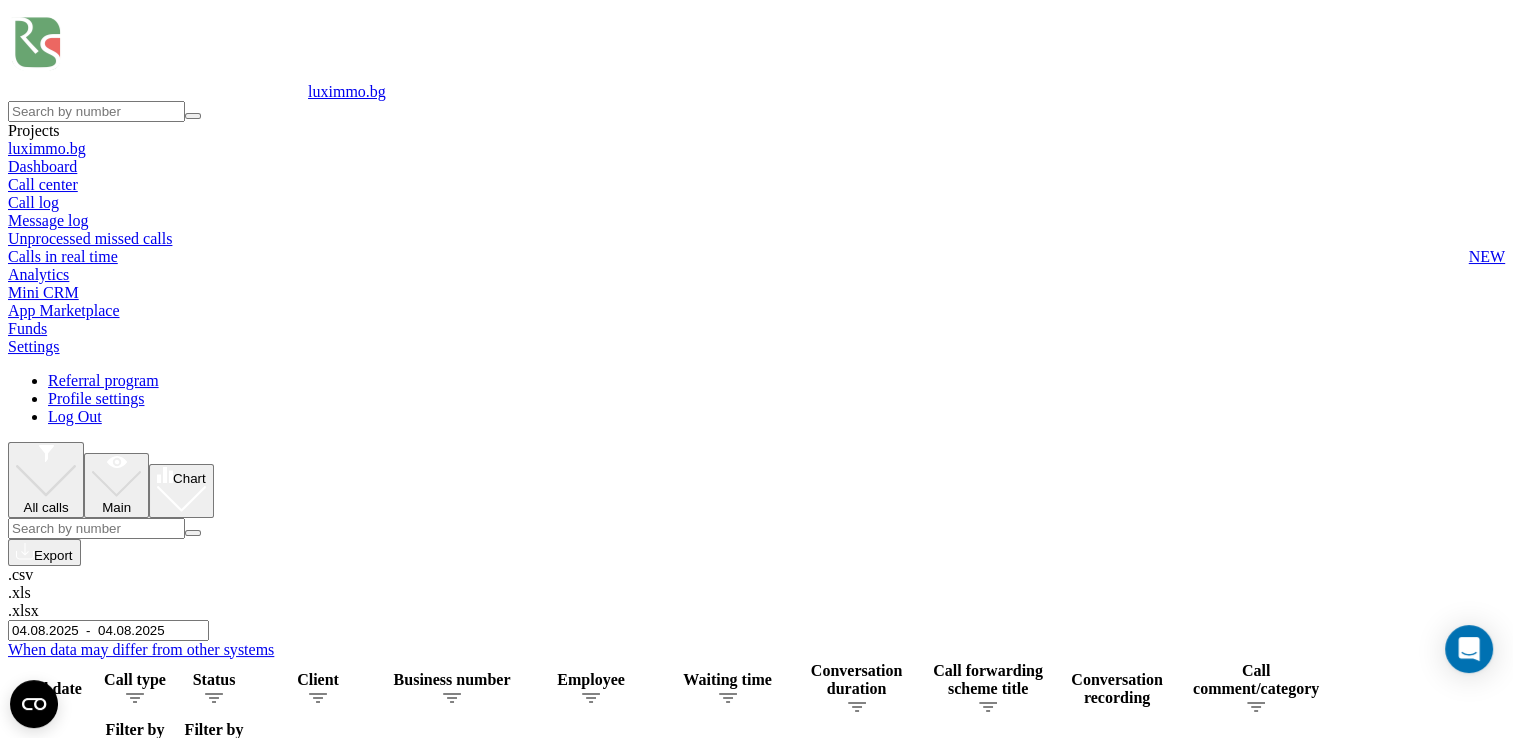 scroll, scrollTop: 100, scrollLeft: 0, axis: vertical 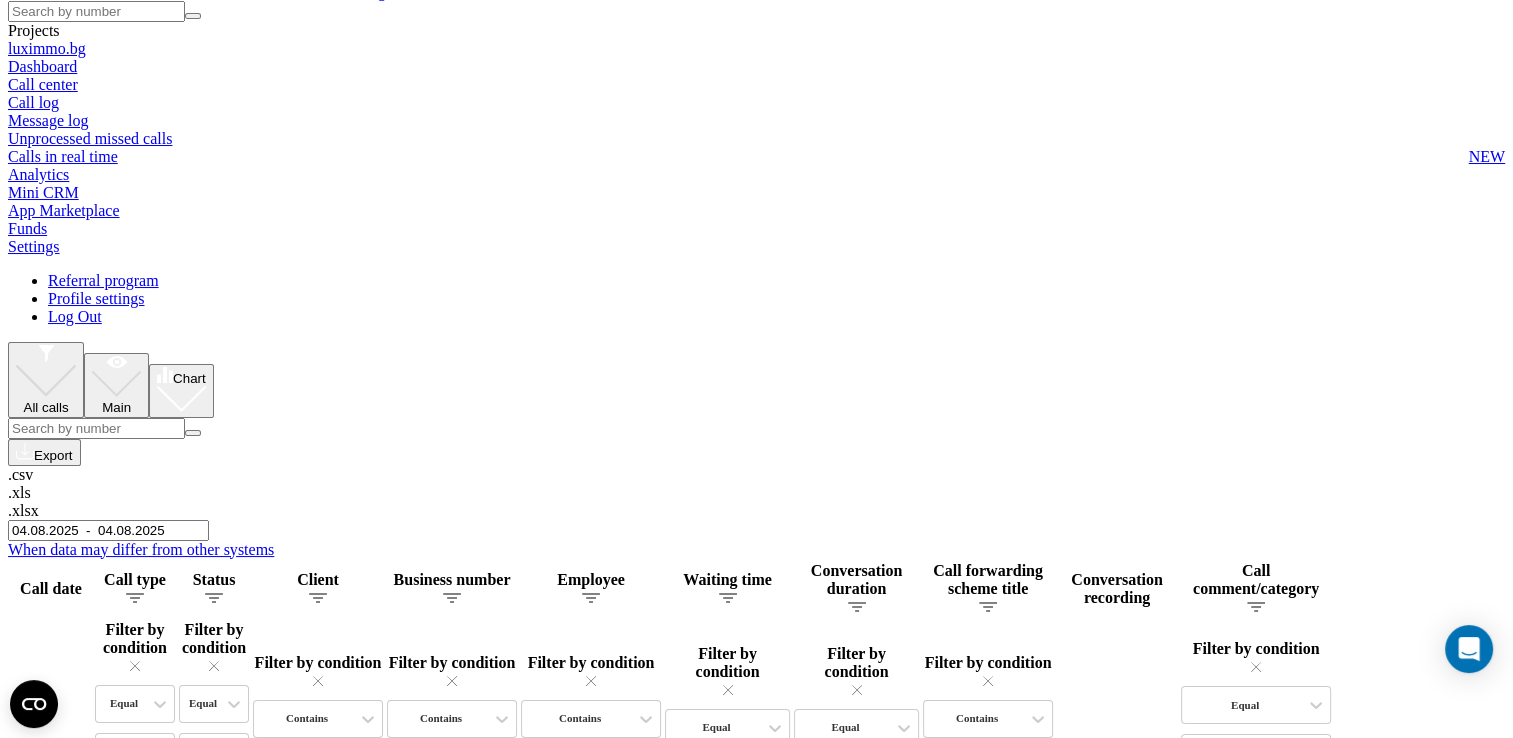 click 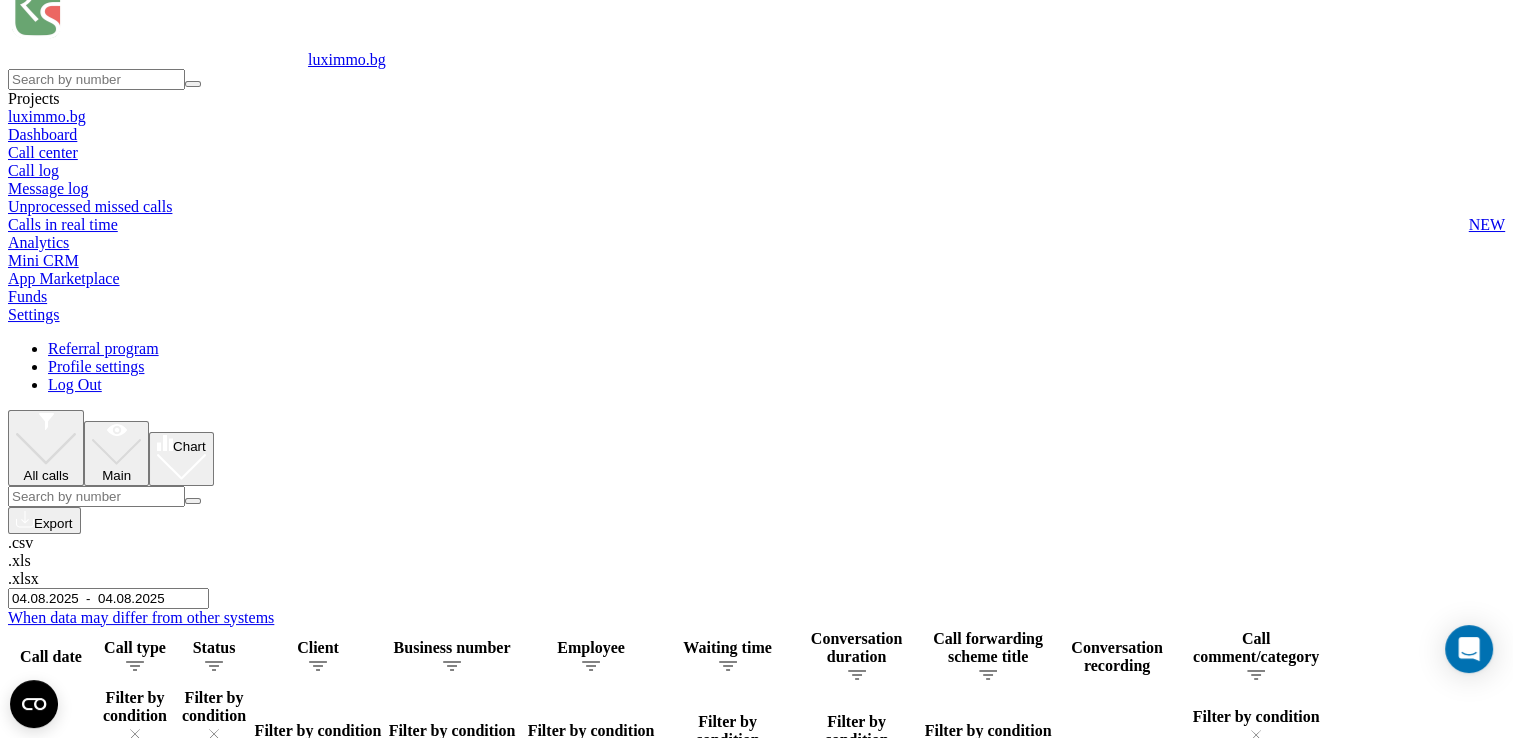 scroll, scrollTop: 0, scrollLeft: 0, axis: both 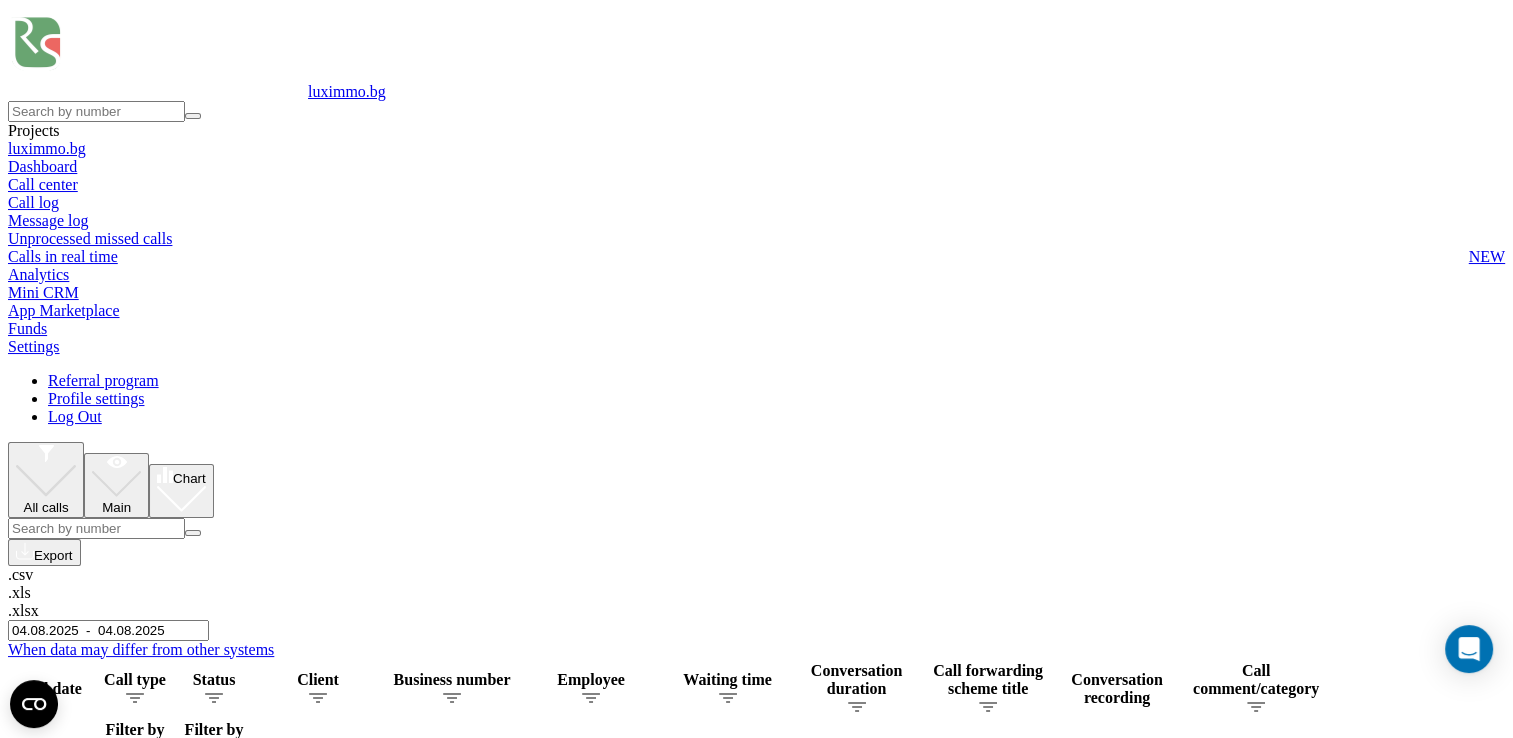 click on "04.08.2025  -  04.08.2025" at bounding box center (108, 630) 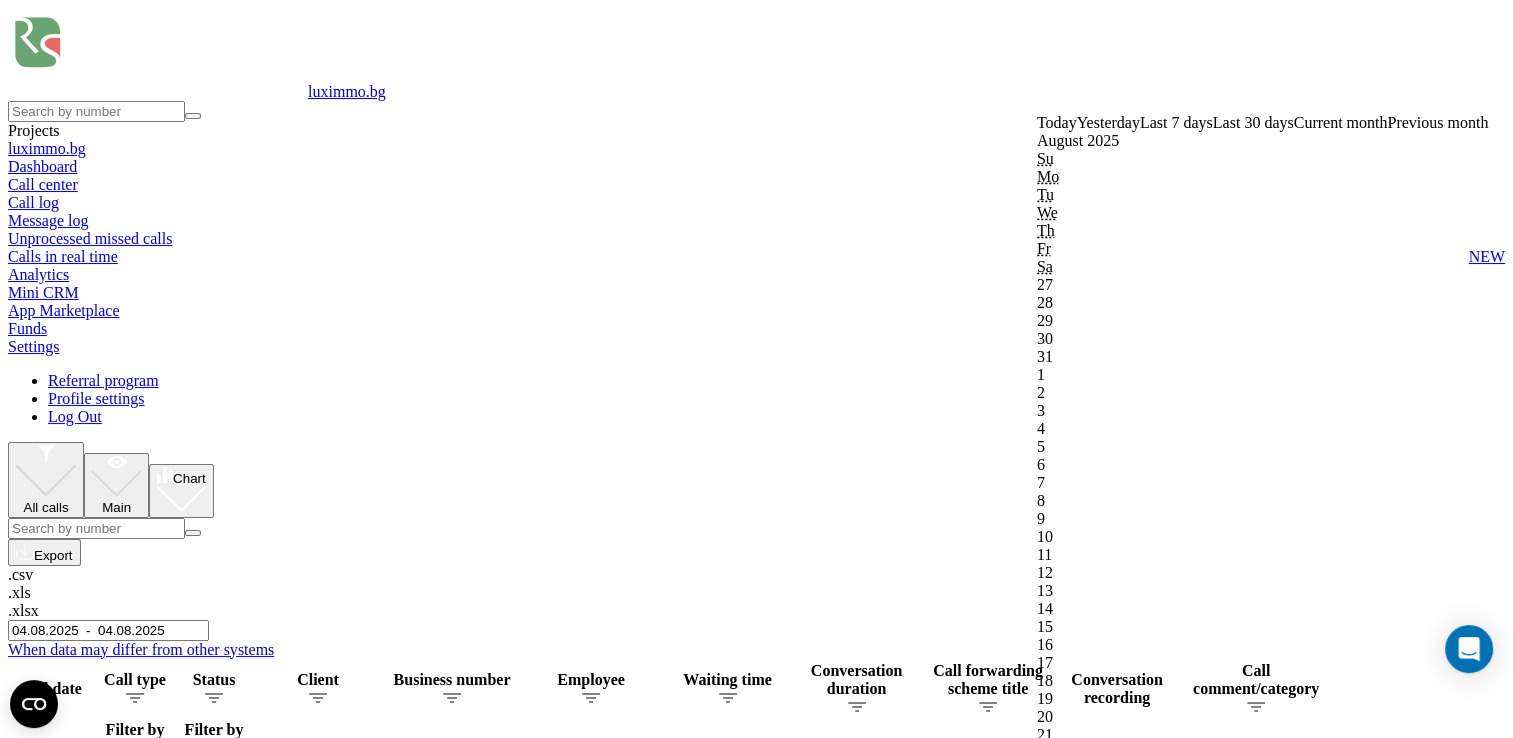 click on "Confirm" at bounding box center [1068, 1816] 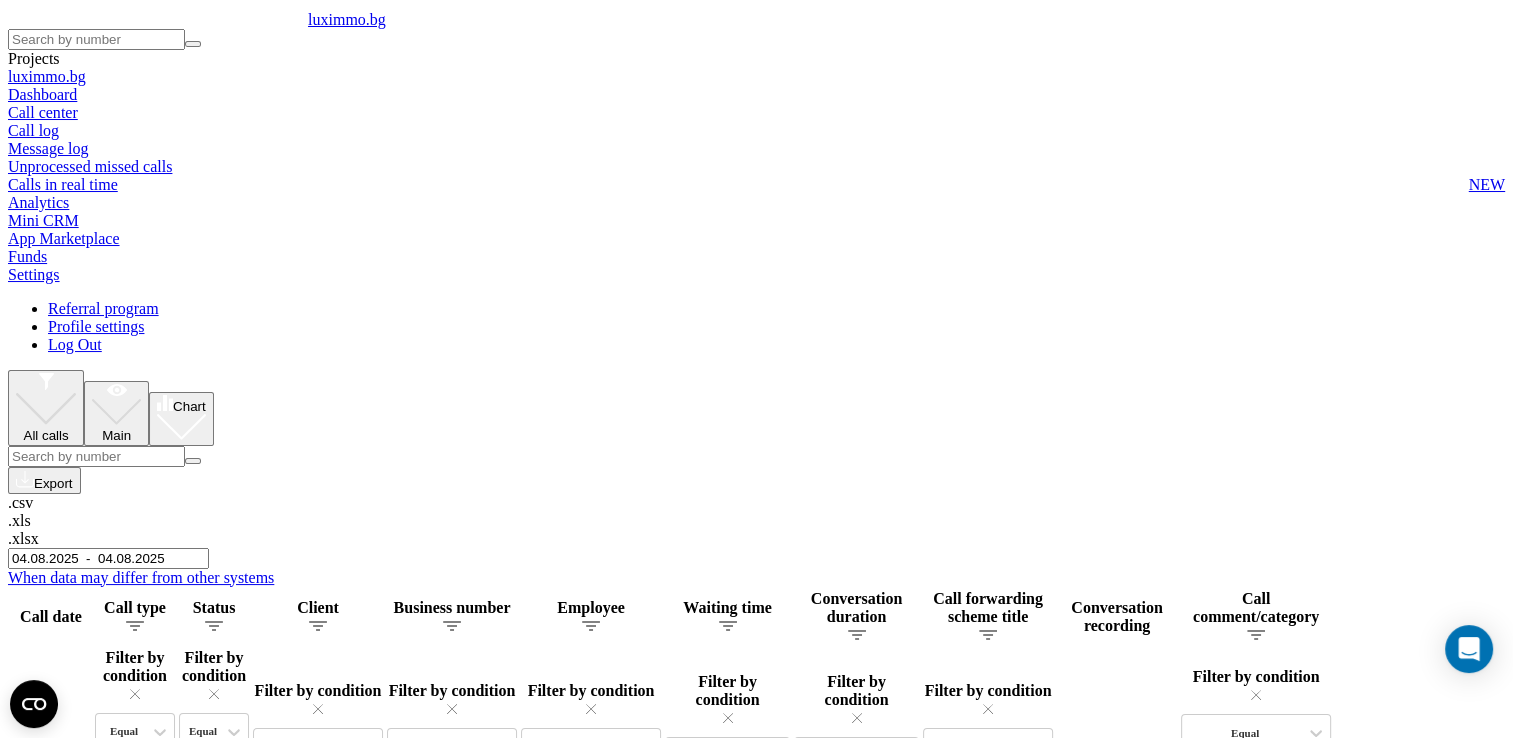 scroll, scrollTop: 0, scrollLeft: 0, axis: both 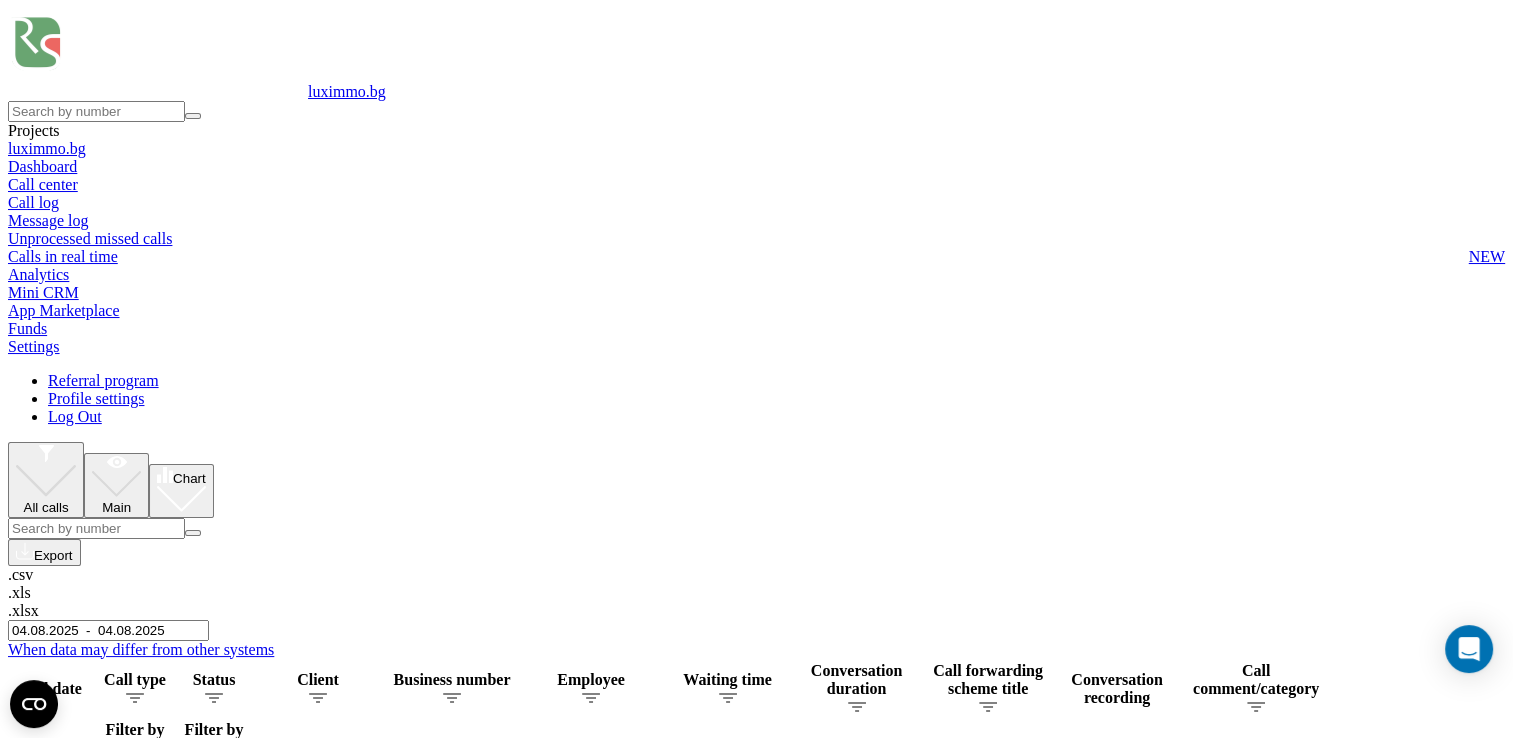 click on "04.08.2025  -  04.08.2025" at bounding box center (108, 630) 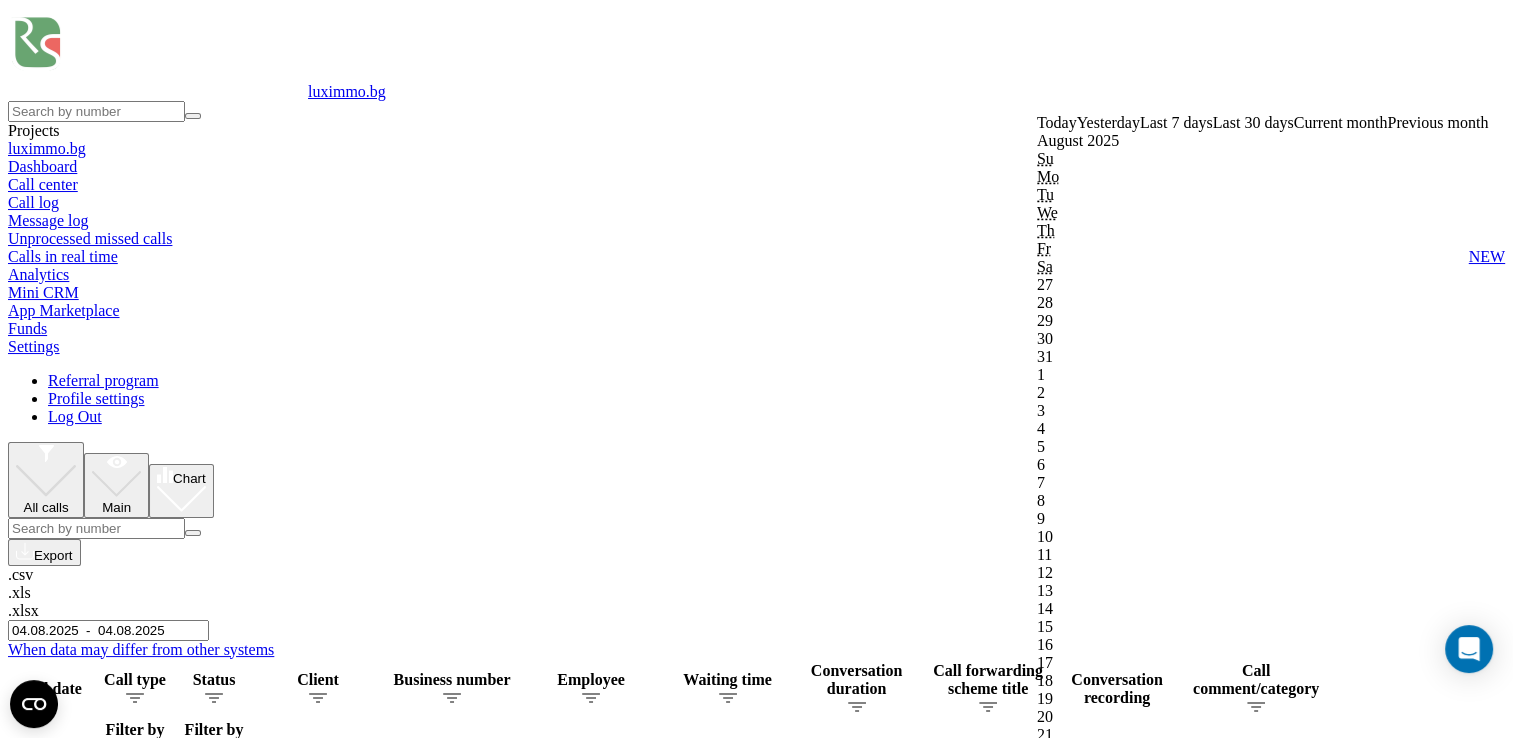 click on "Confirm" at bounding box center (1068, 1816) 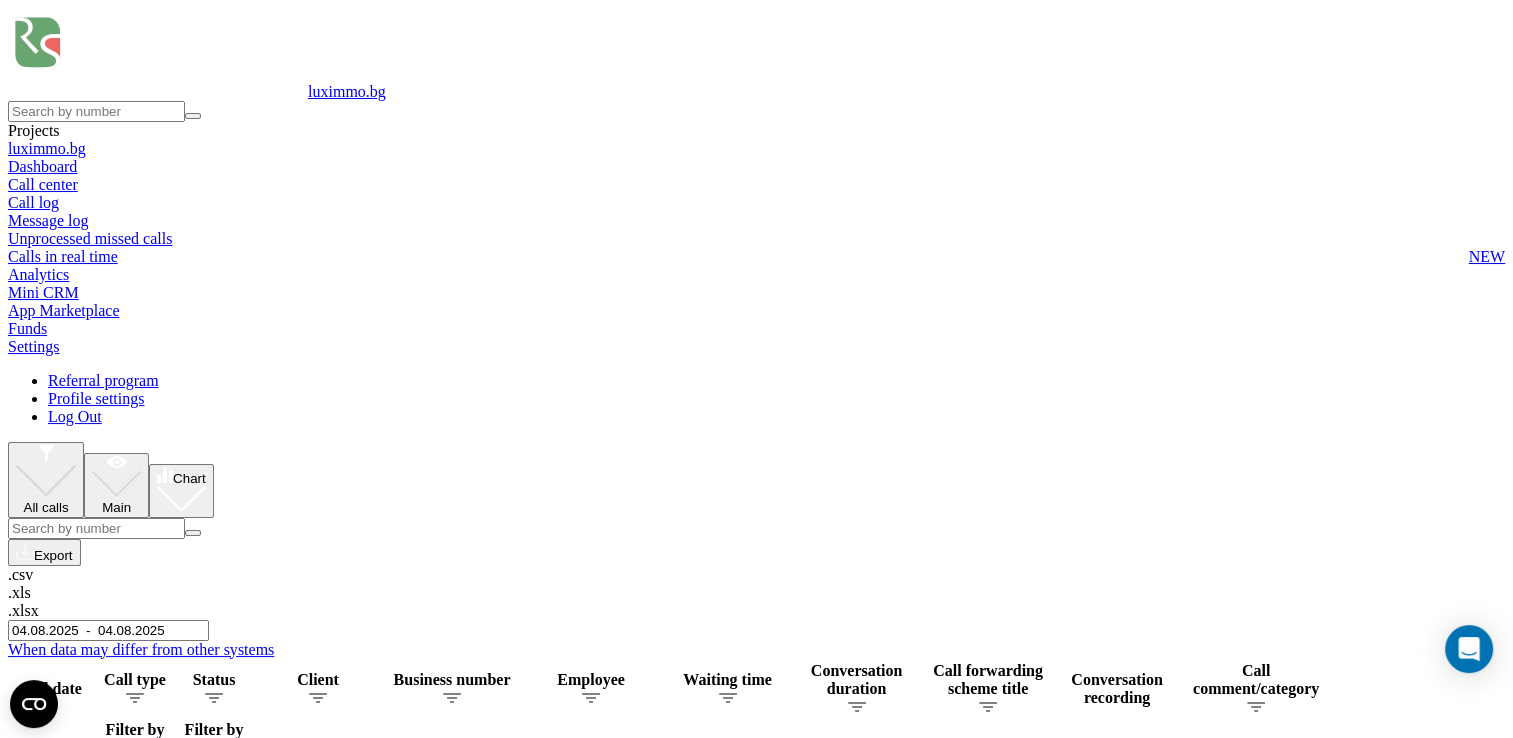 click on "04.08.2025  -  04.08.2025" at bounding box center [108, 630] 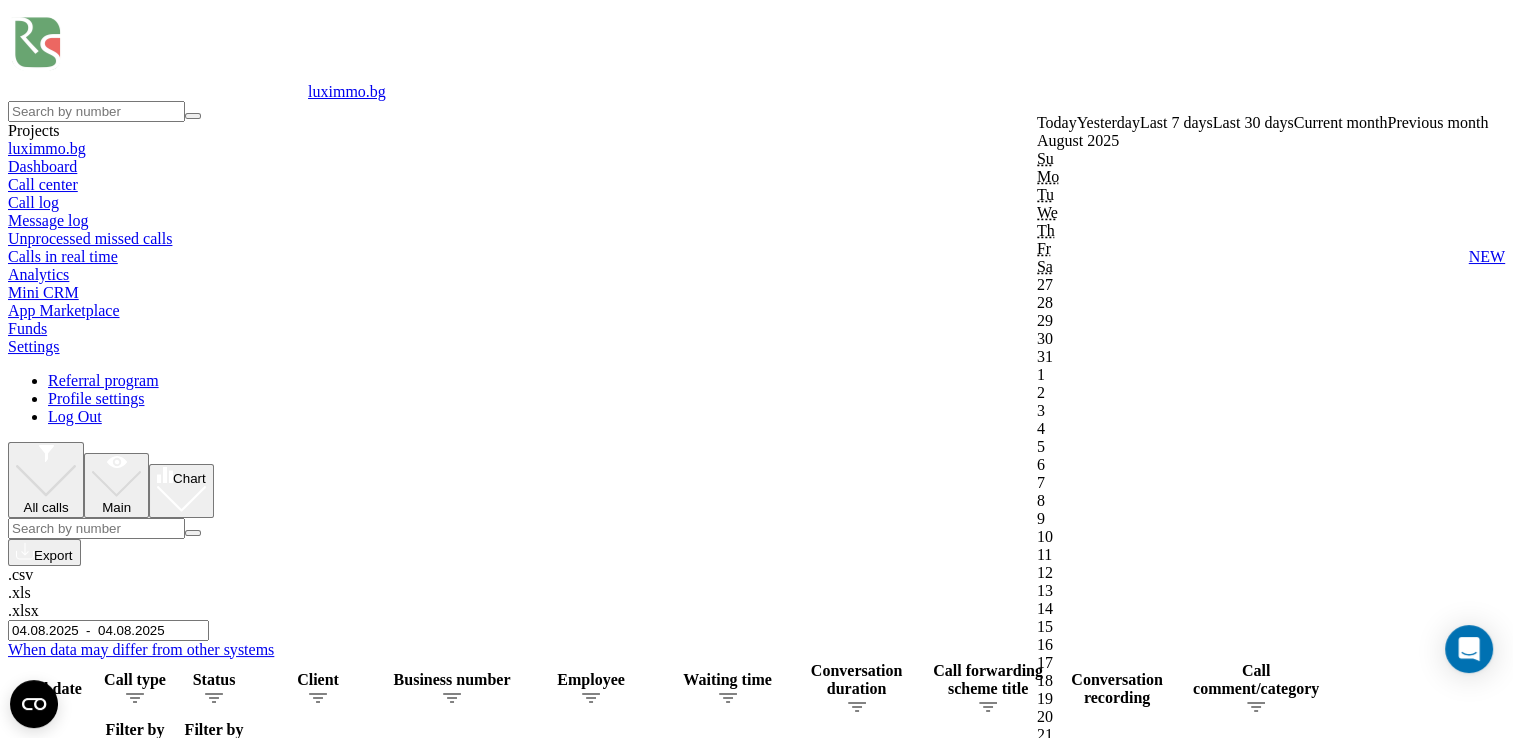click on "Confirm" at bounding box center (1068, 1816) 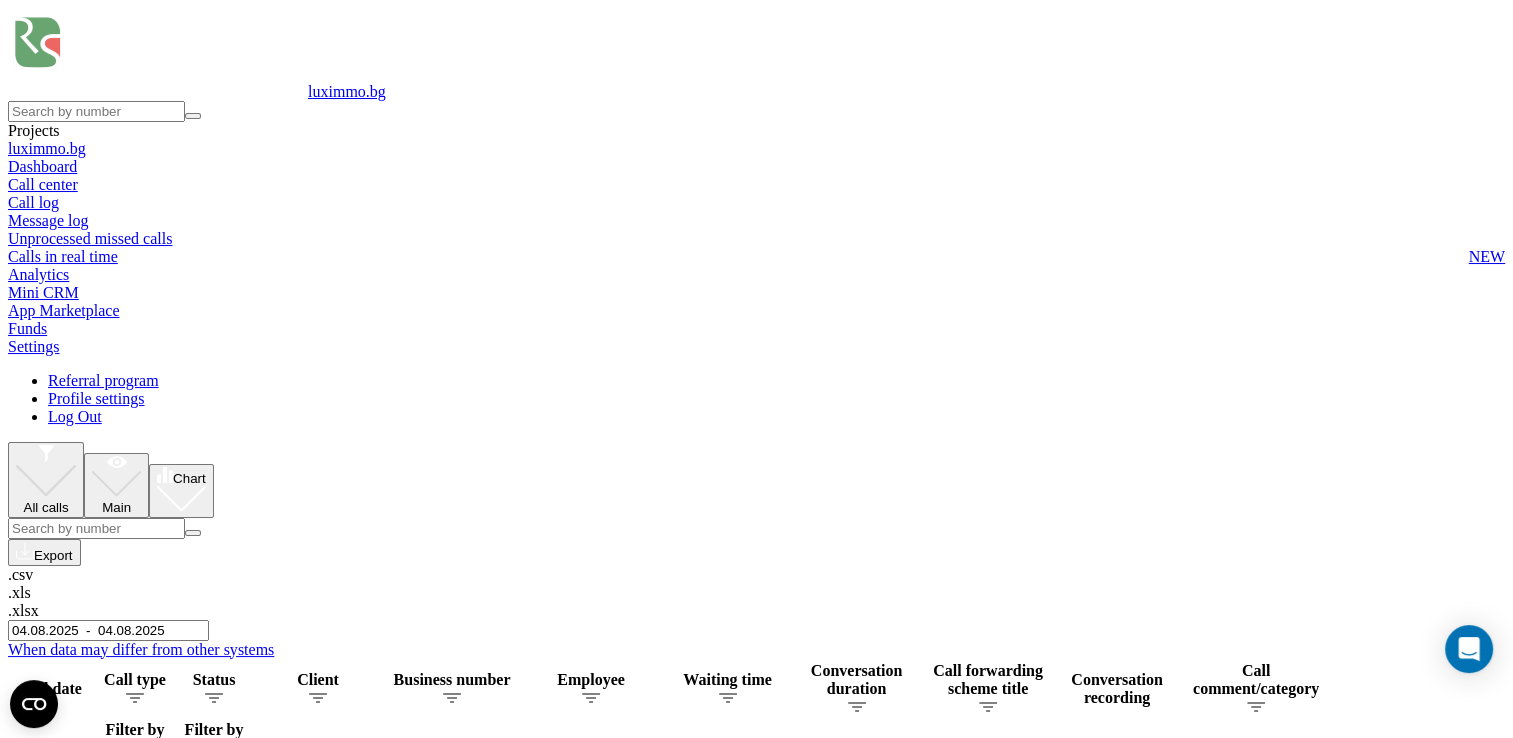click on "04.08.2025  -  04.08.2025" at bounding box center (108, 630) 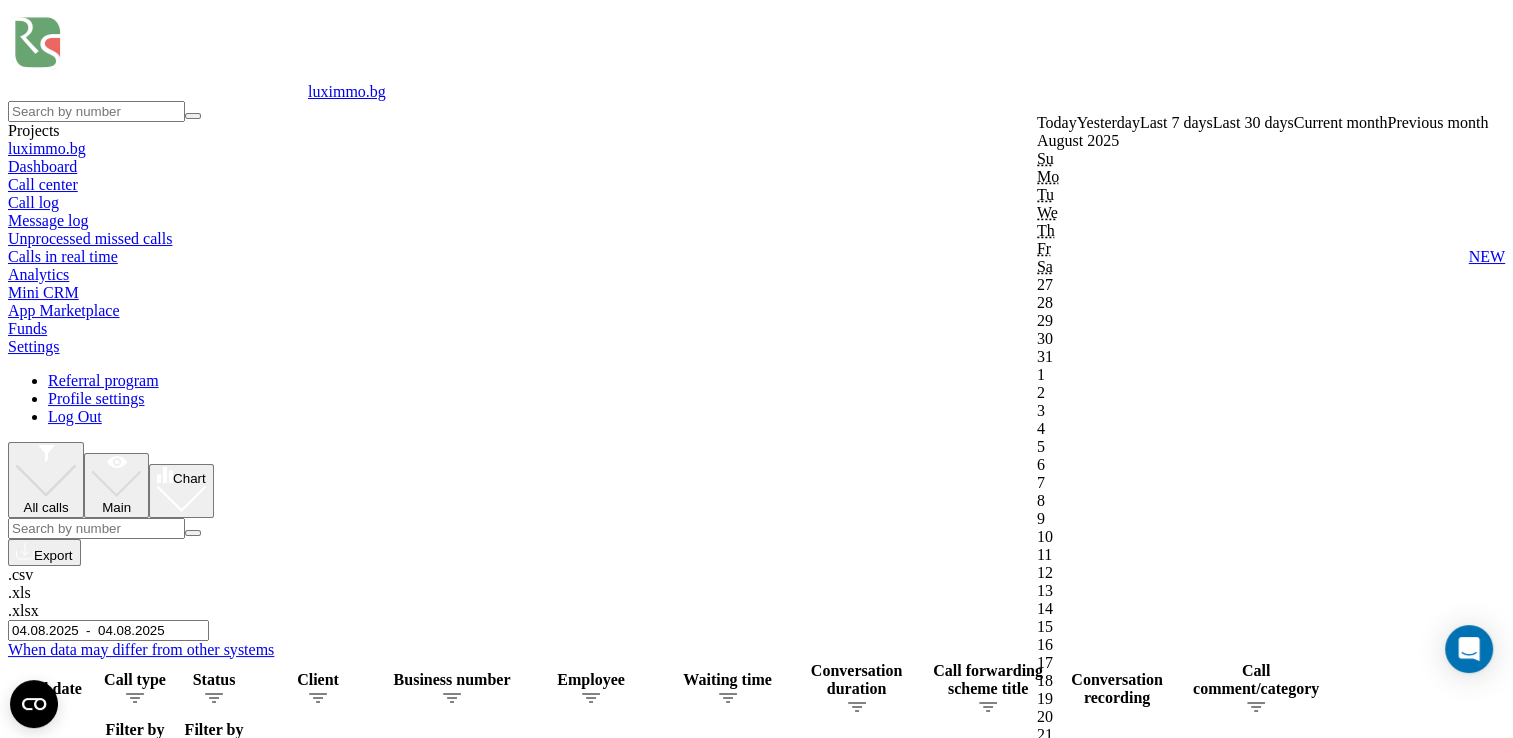 click on "Confirm" at bounding box center (1068, 1816) 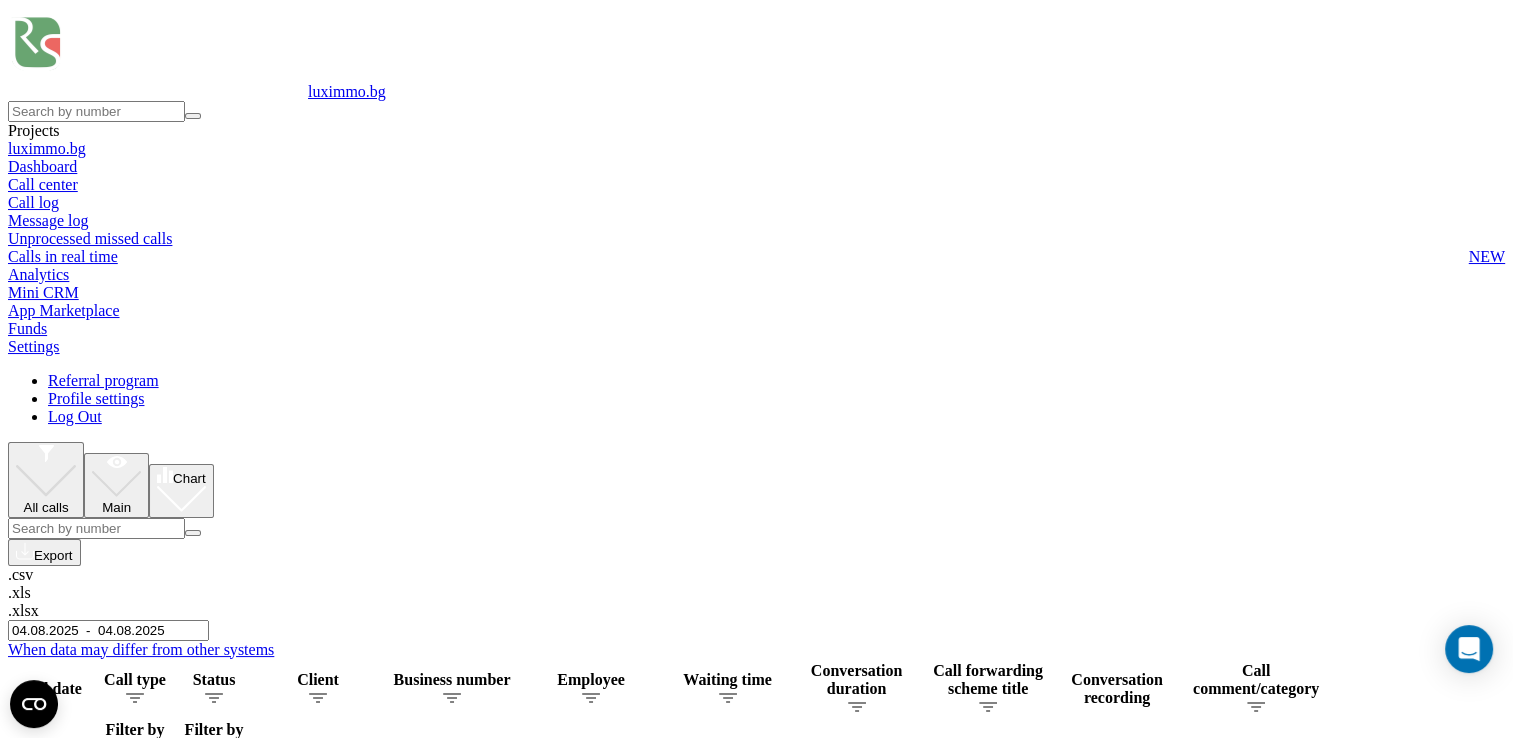 click at bounding box center [0, 0] 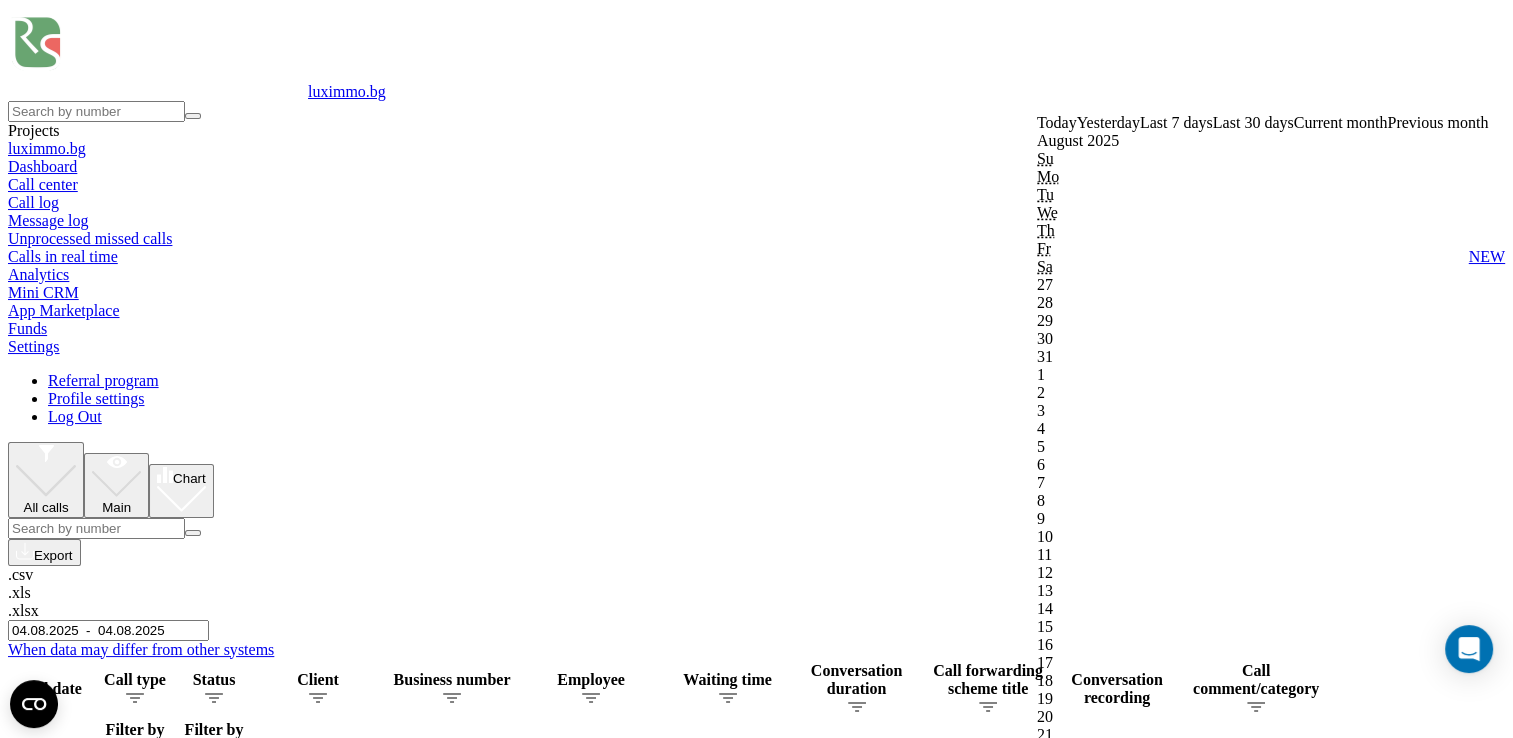 click on "Confirm" at bounding box center [1068, 1816] 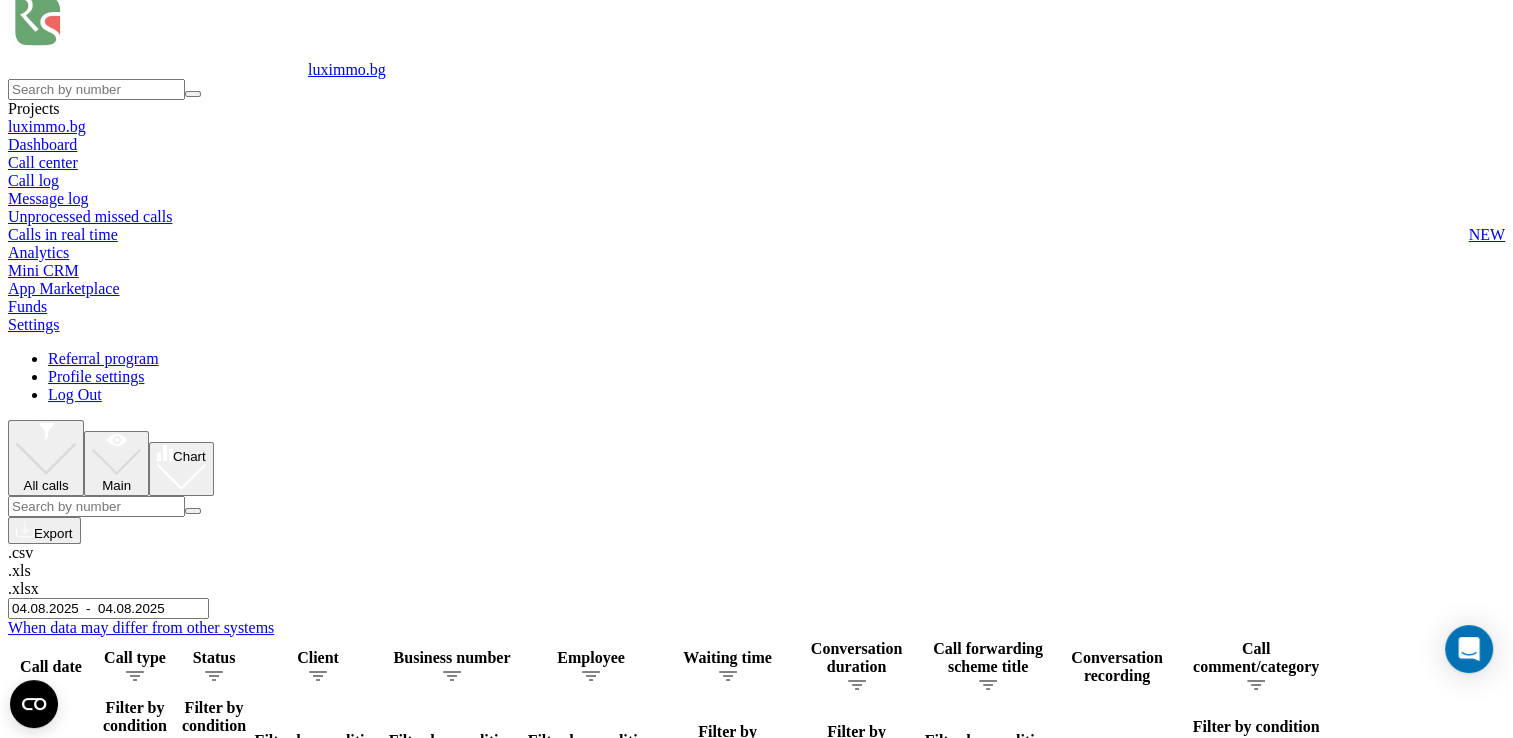 scroll, scrollTop: 0, scrollLeft: 0, axis: both 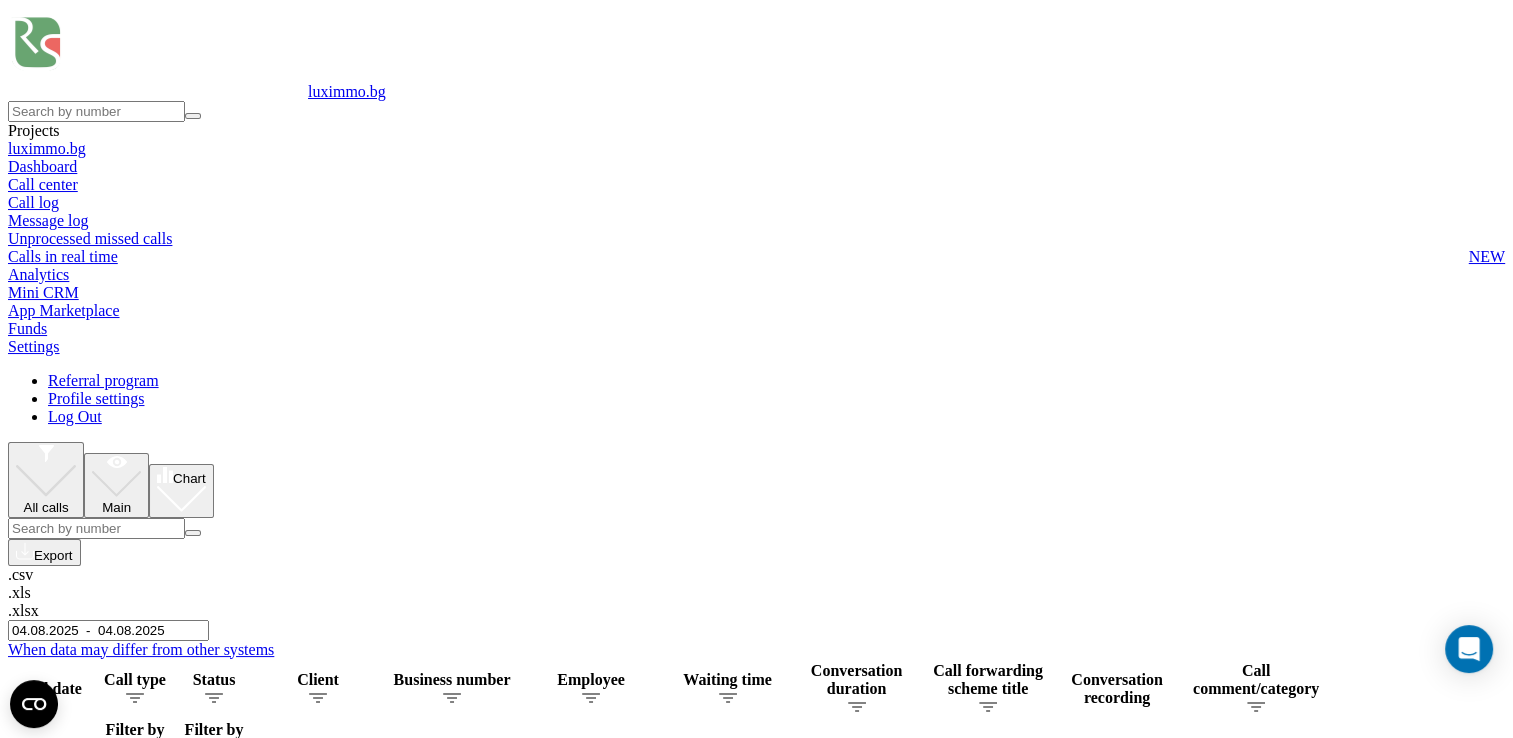 click on "04.08.2025  -  04.08.2025" at bounding box center (108, 630) 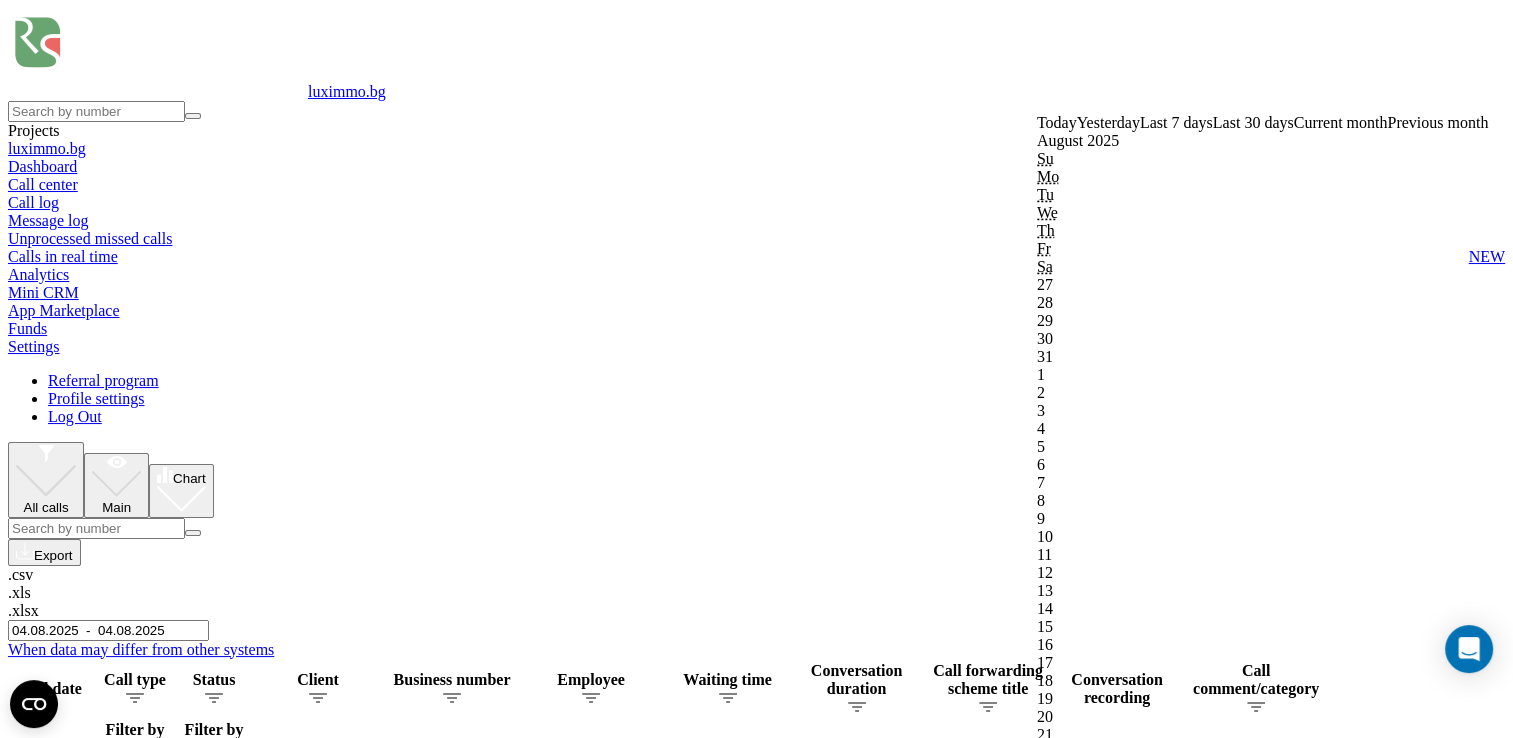 click on "Confirm" at bounding box center [1068, 1816] 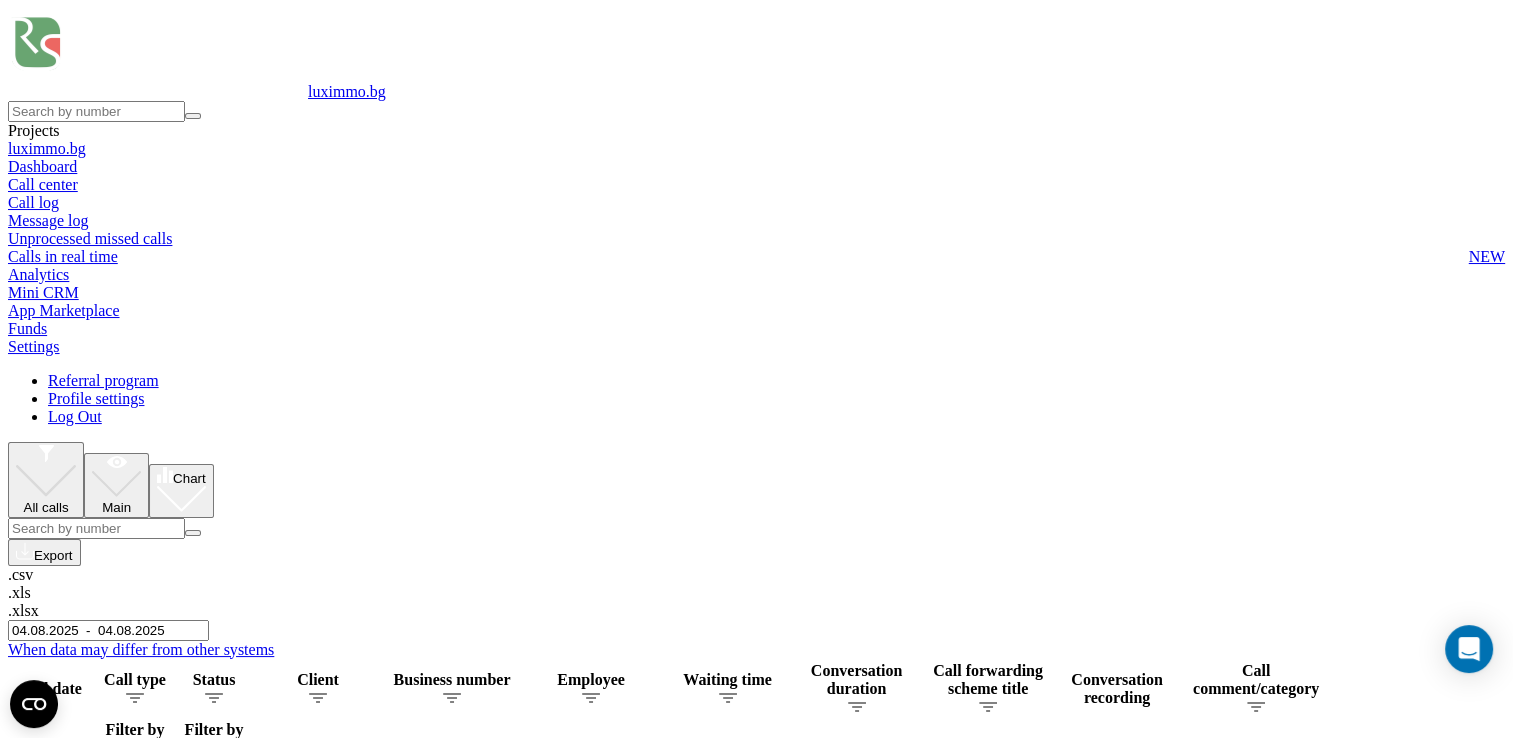 click on "04.08.2025  -  04.08.2025" at bounding box center [108, 630] 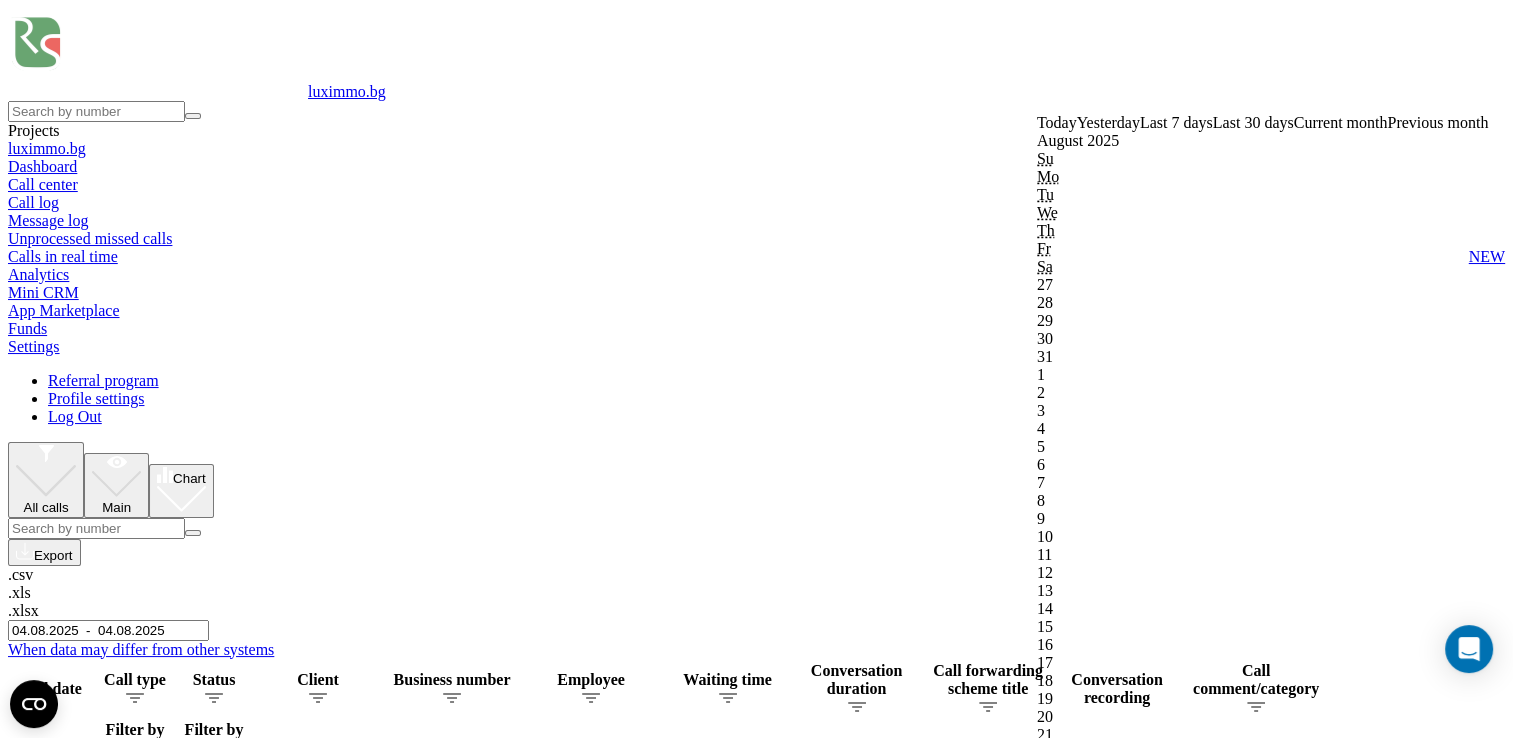 click on "Confirm" at bounding box center [1068, 1816] 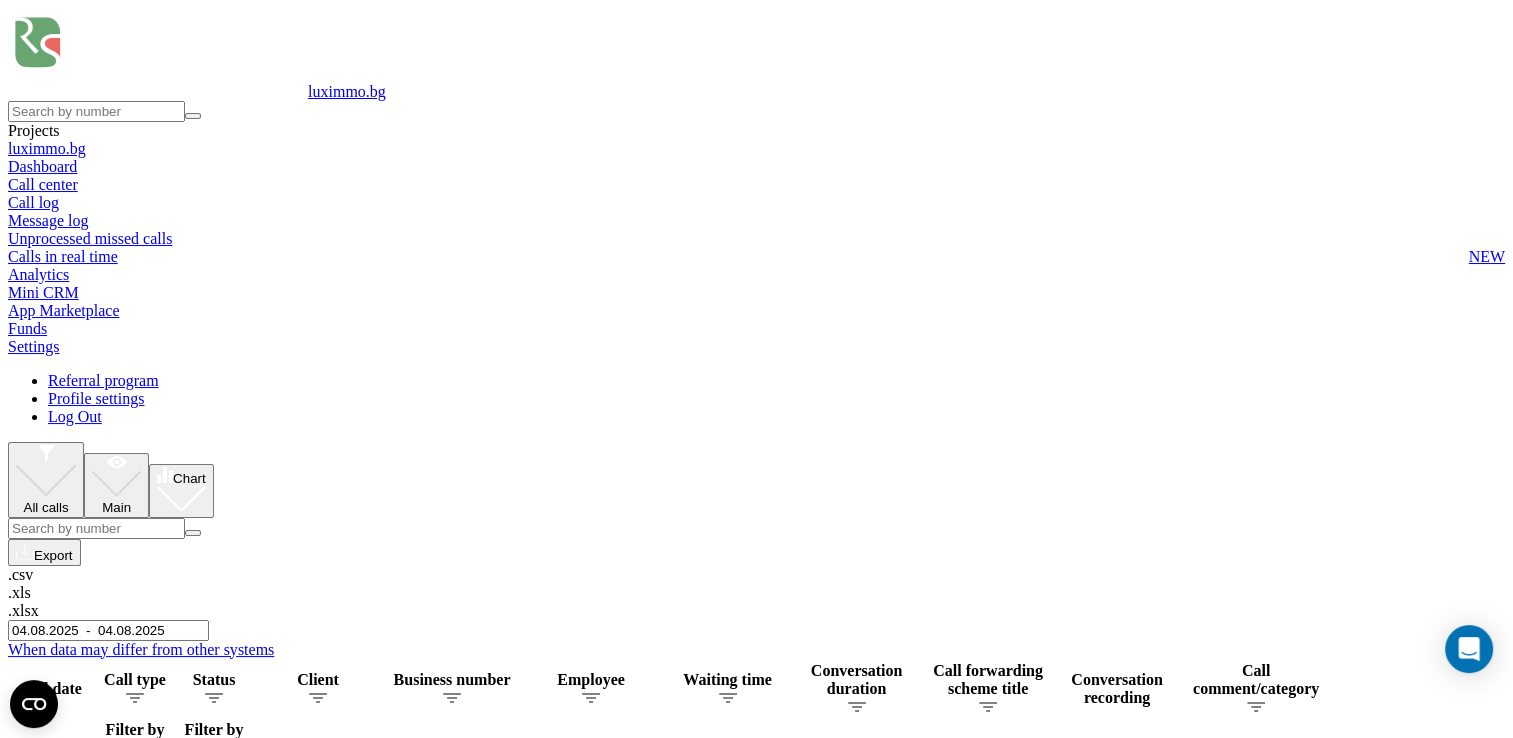click on "04.08.2025  -  04.08.2025" at bounding box center (108, 630) 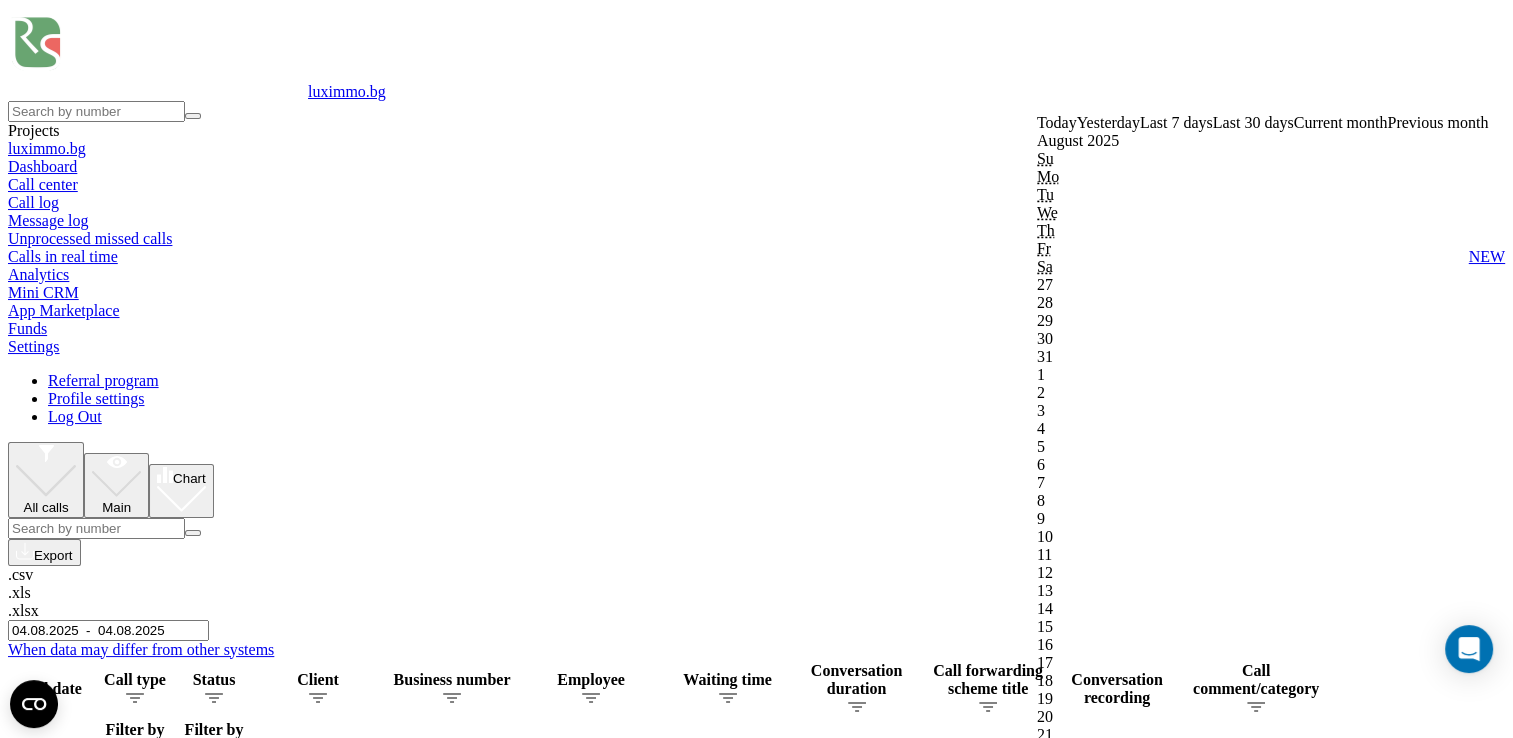 click on "Confirm" at bounding box center (1068, 1816) 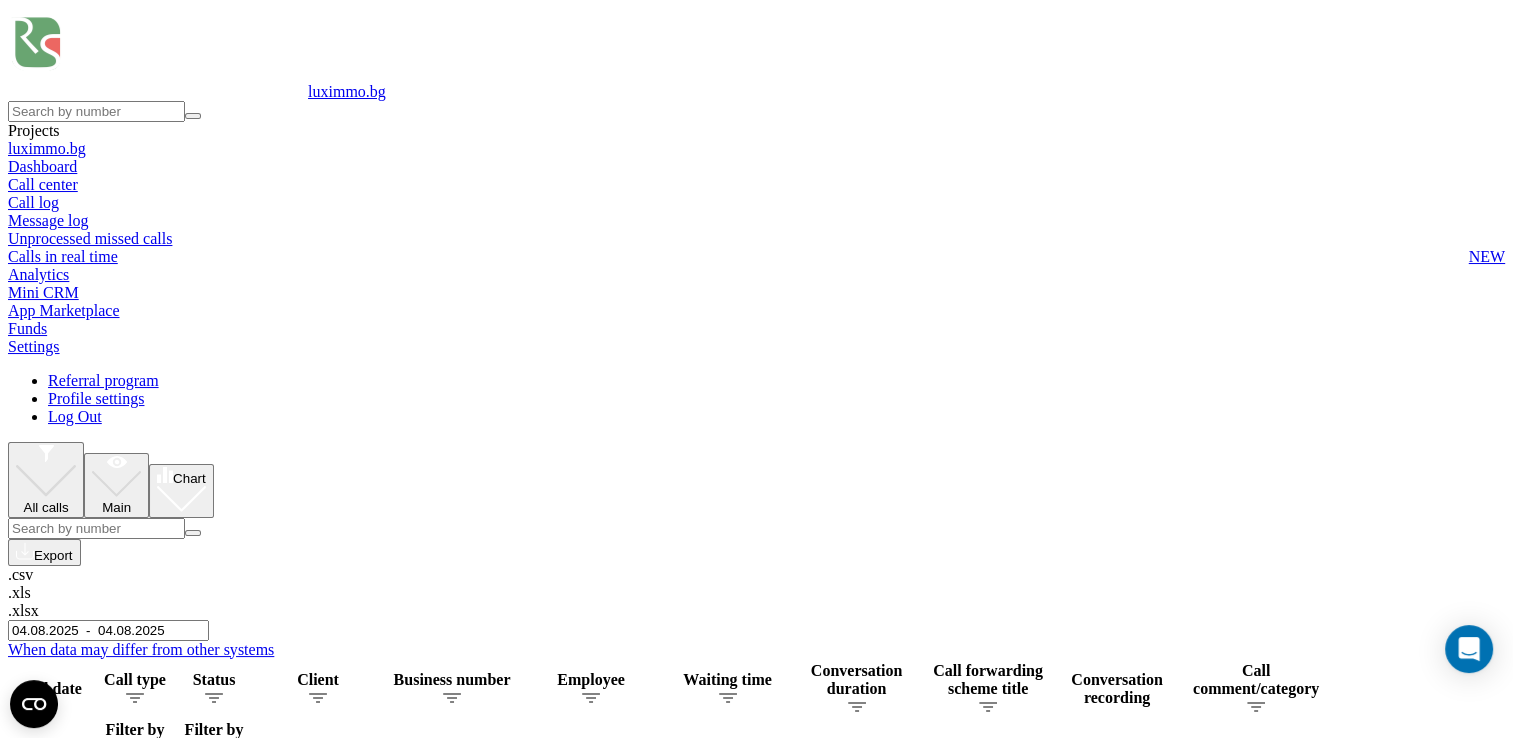 click 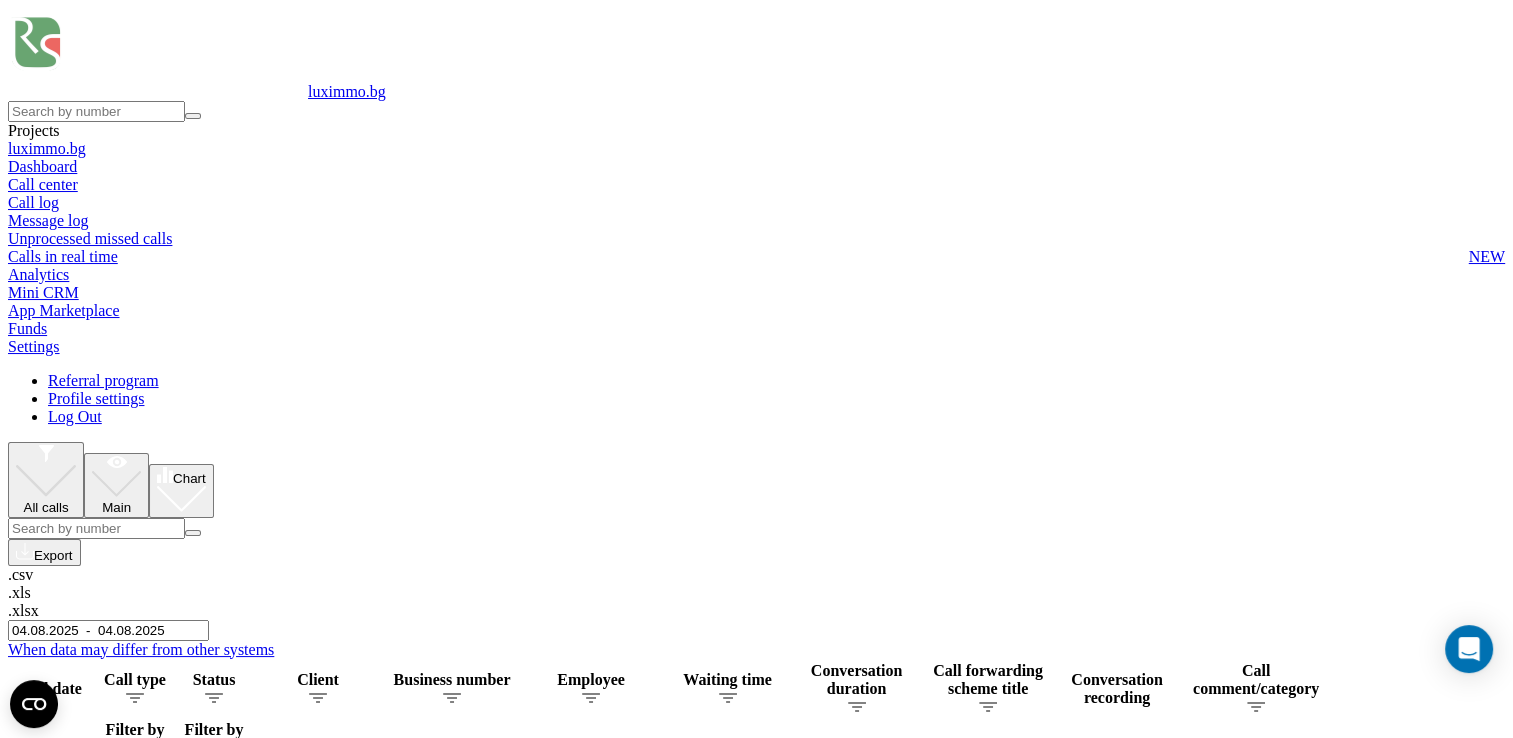 scroll, scrollTop: 100, scrollLeft: 0, axis: vertical 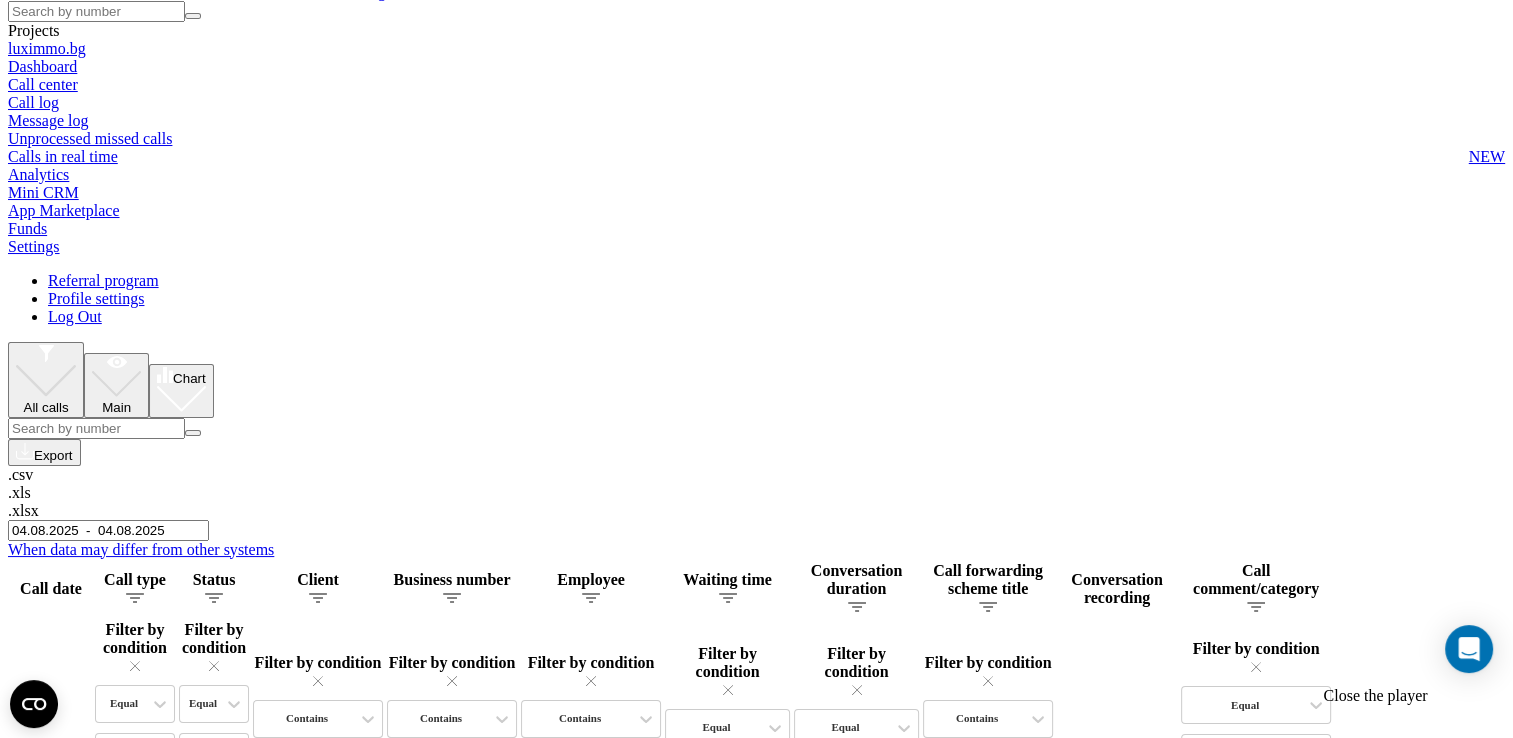click 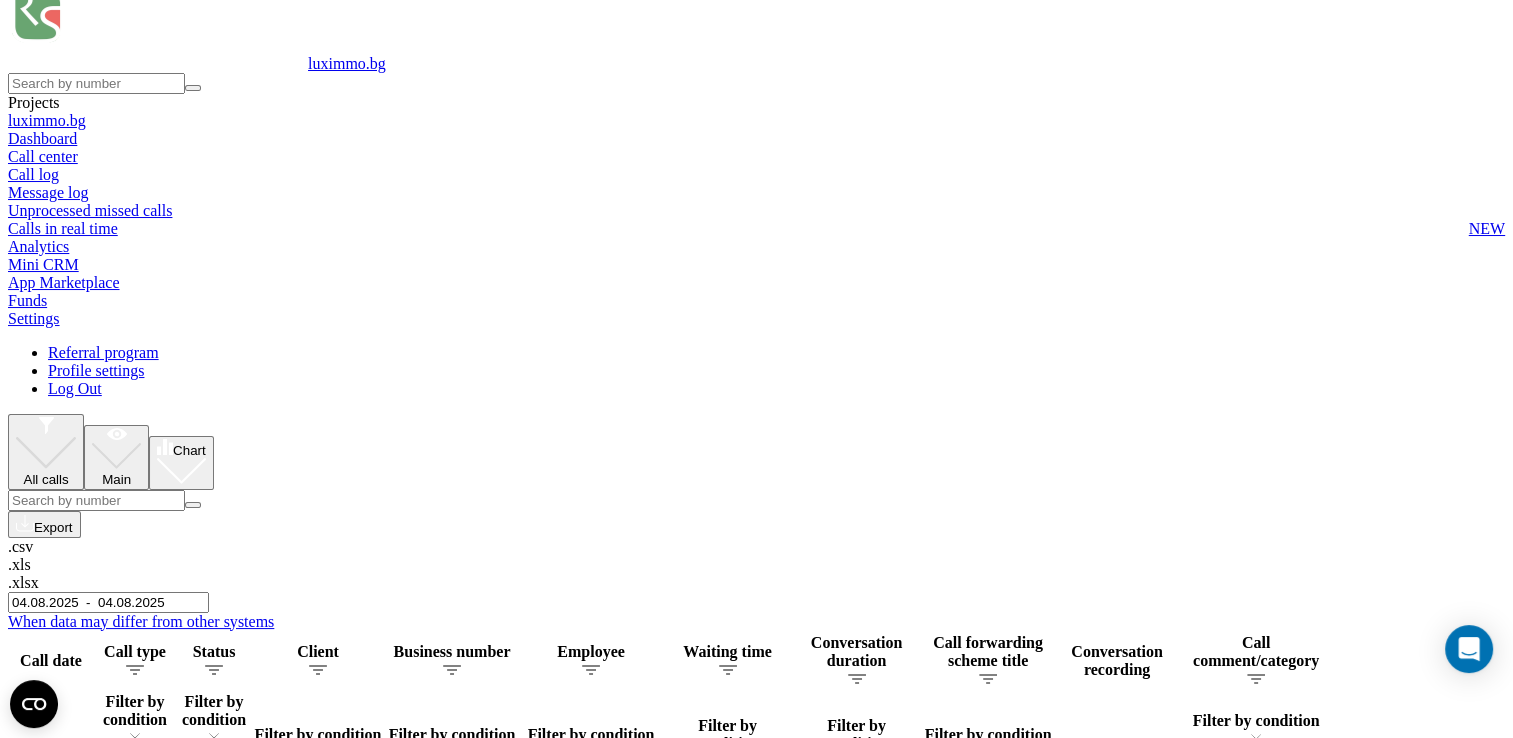 scroll, scrollTop: 0, scrollLeft: 0, axis: both 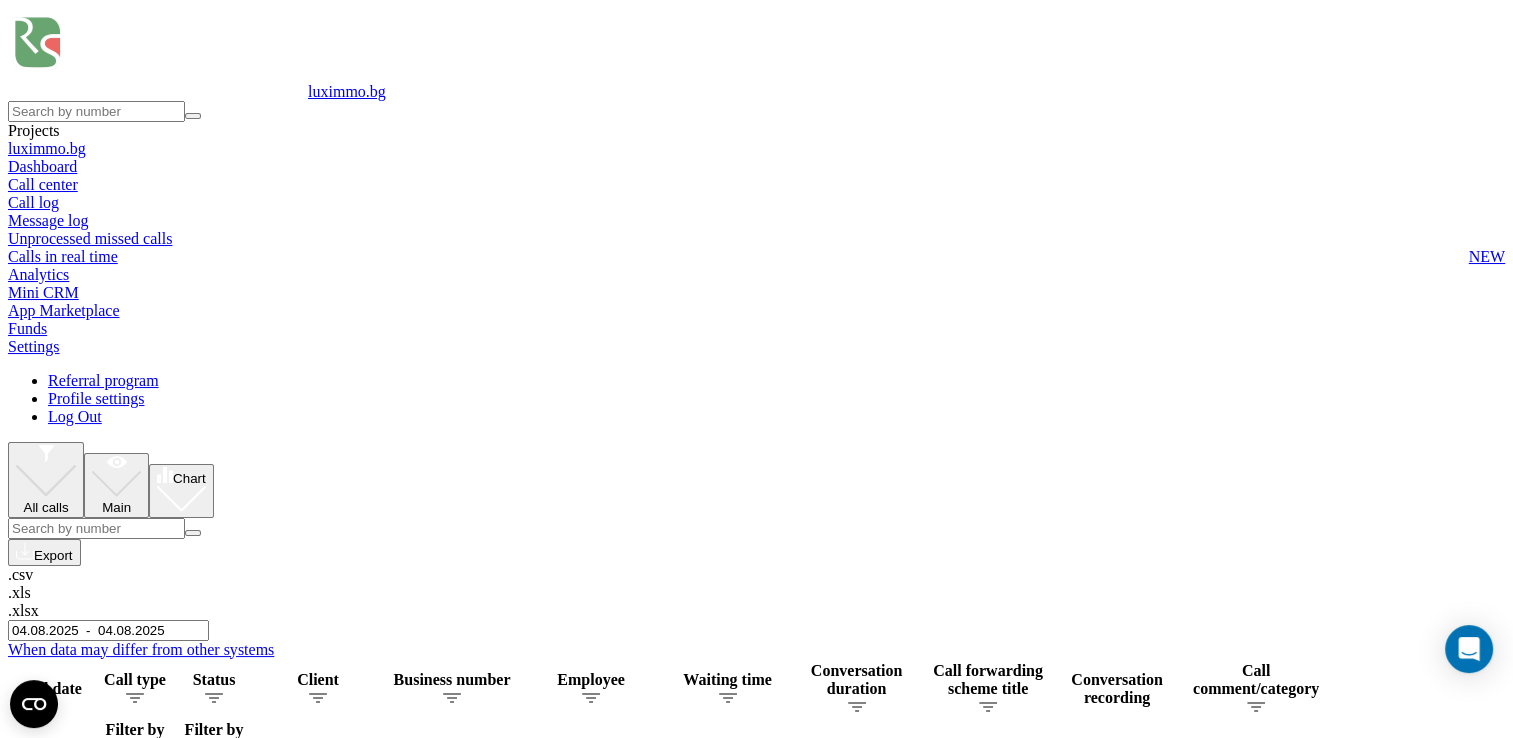 click on "04.08.2025  -  04.08.2025" at bounding box center [108, 630] 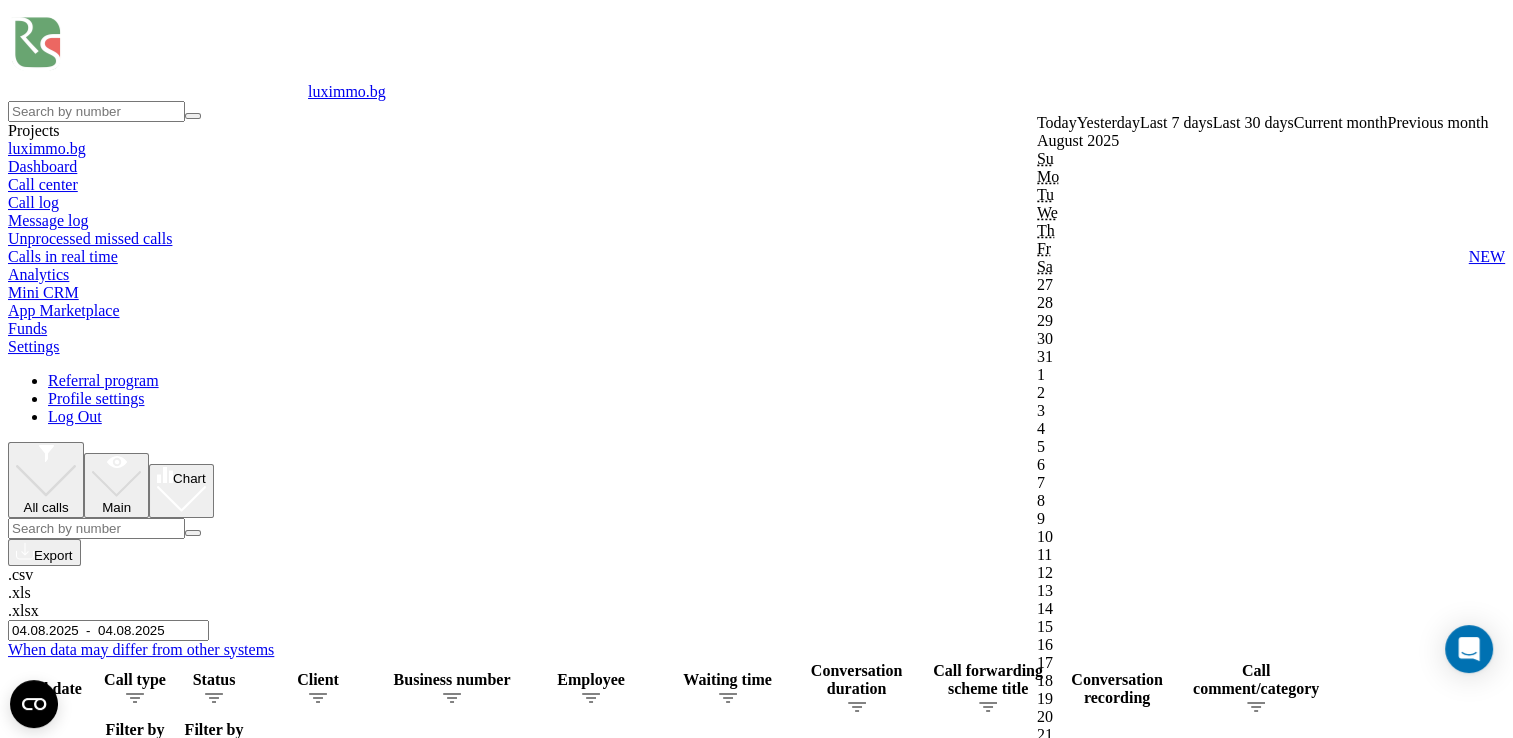 click on "Confirm" at bounding box center (1068, 1816) 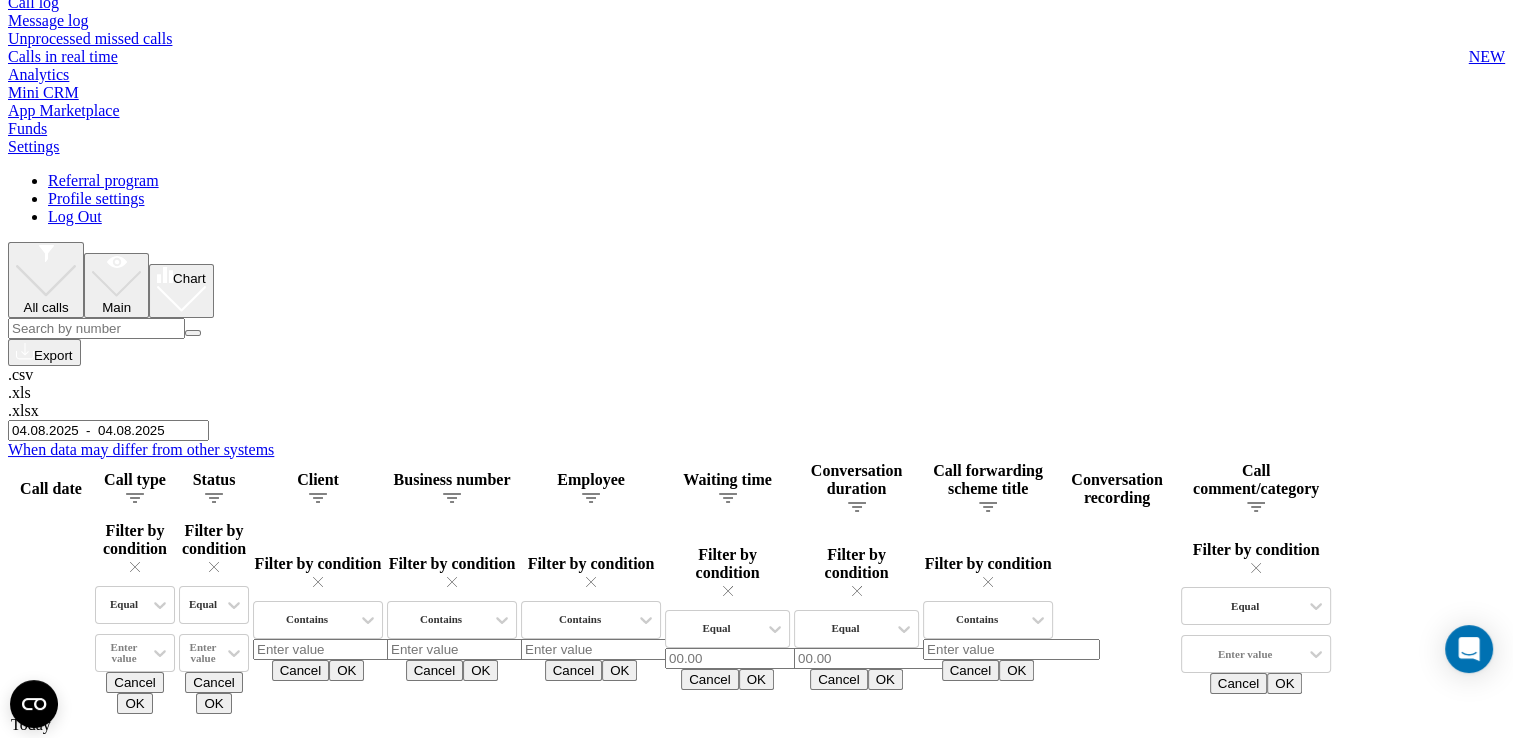 scroll, scrollTop: 0, scrollLeft: 0, axis: both 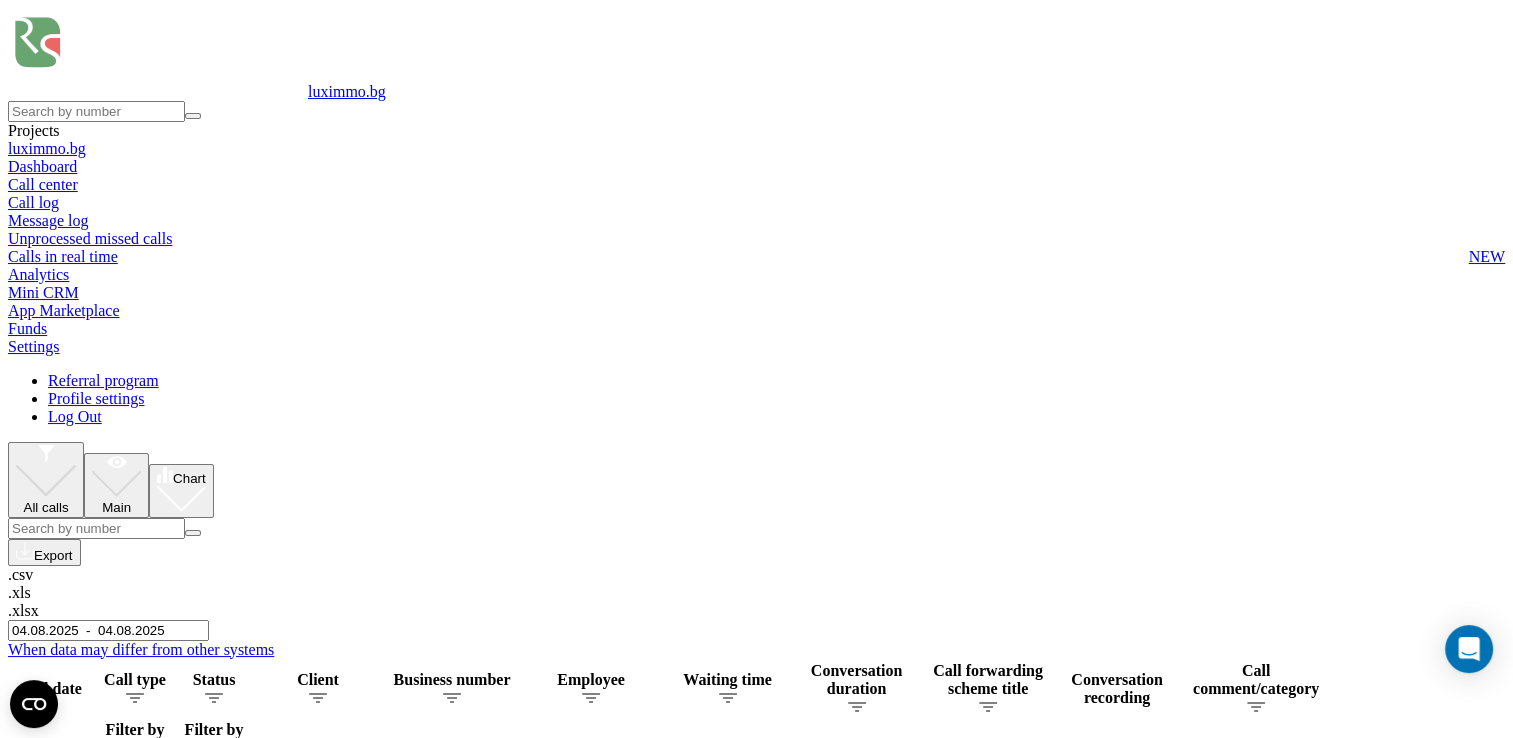 click on "04.08.2025  -  04.08.2025" at bounding box center (108, 630) 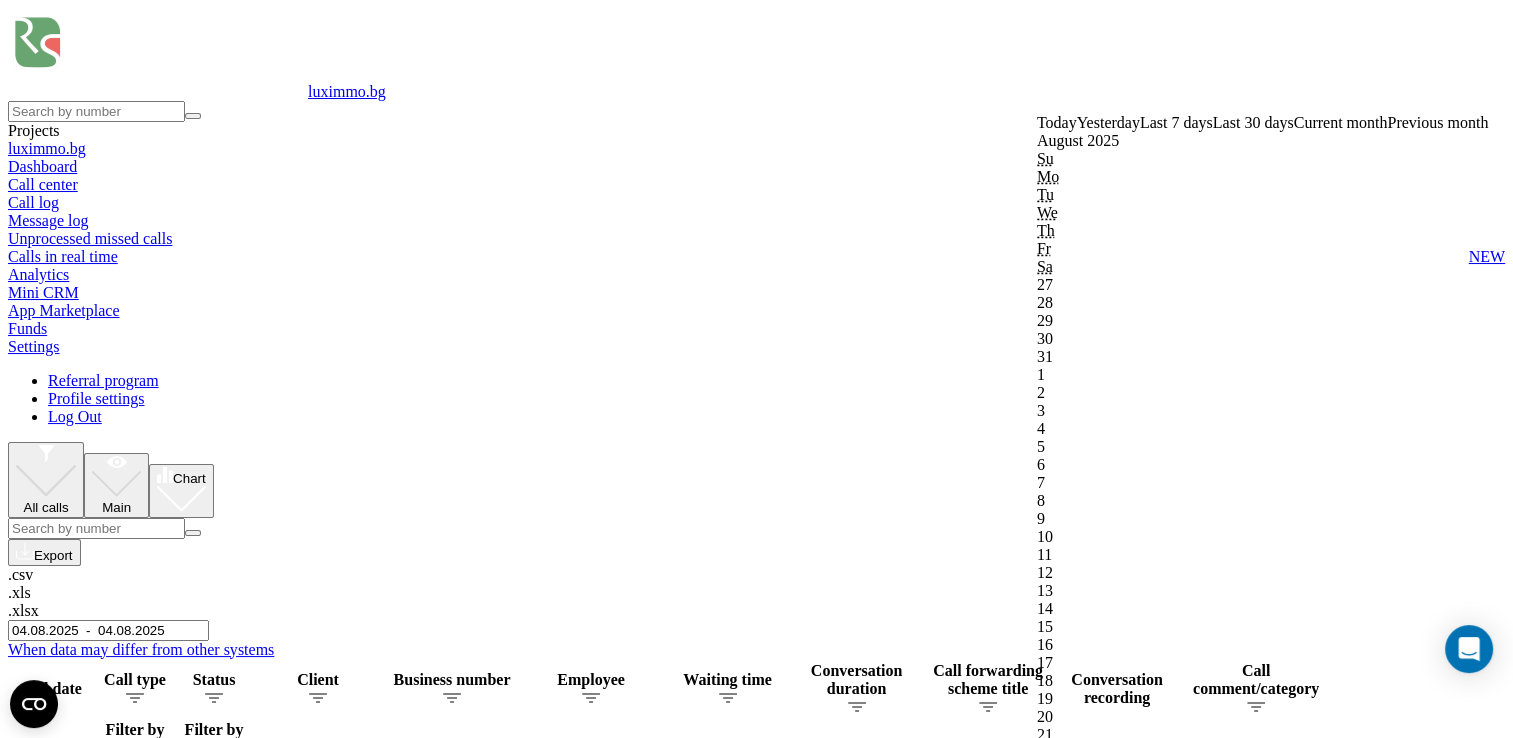 click on "Confirm" at bounding box center [1068, 1816] 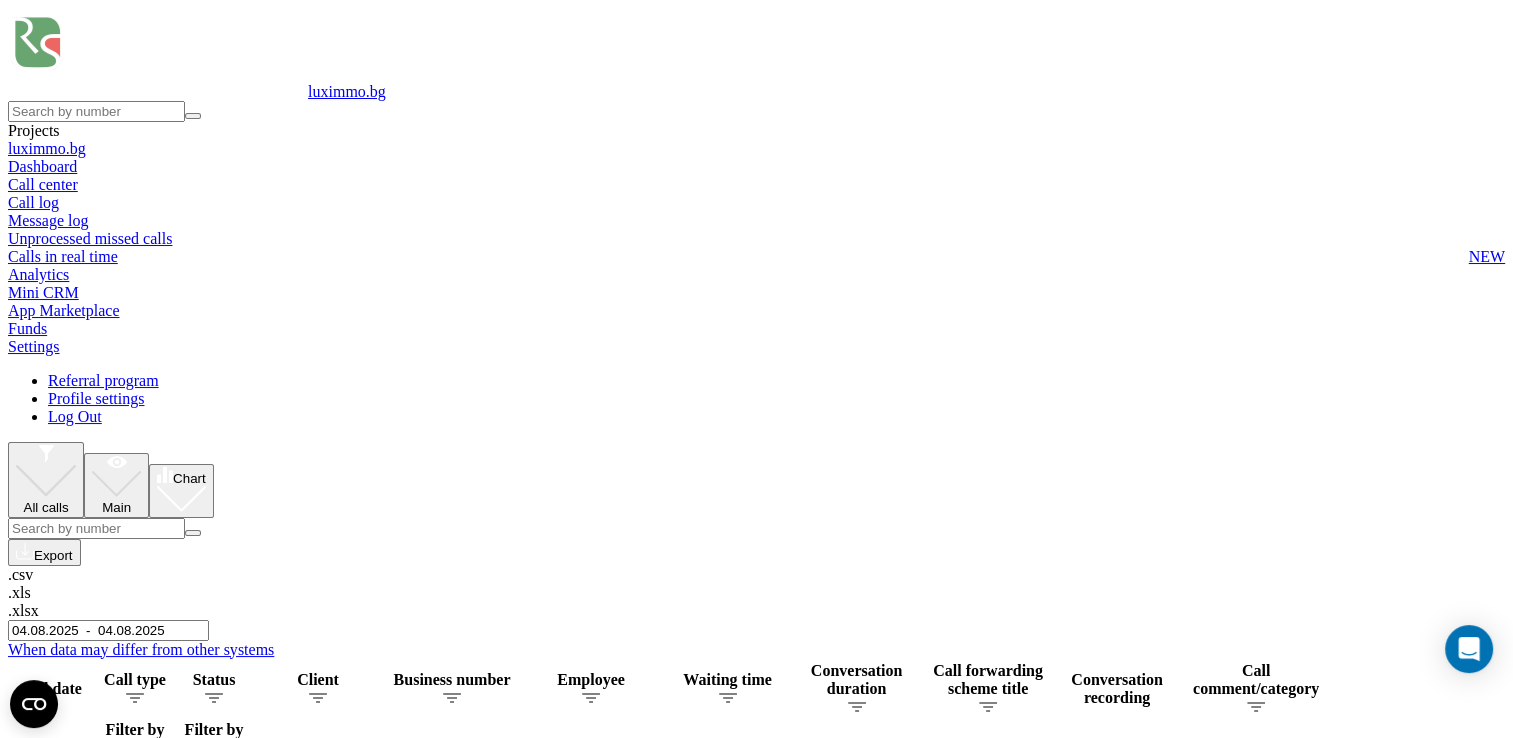 click on "04.08.2025  -  04.08.2025" at bounding box center [108, 630] 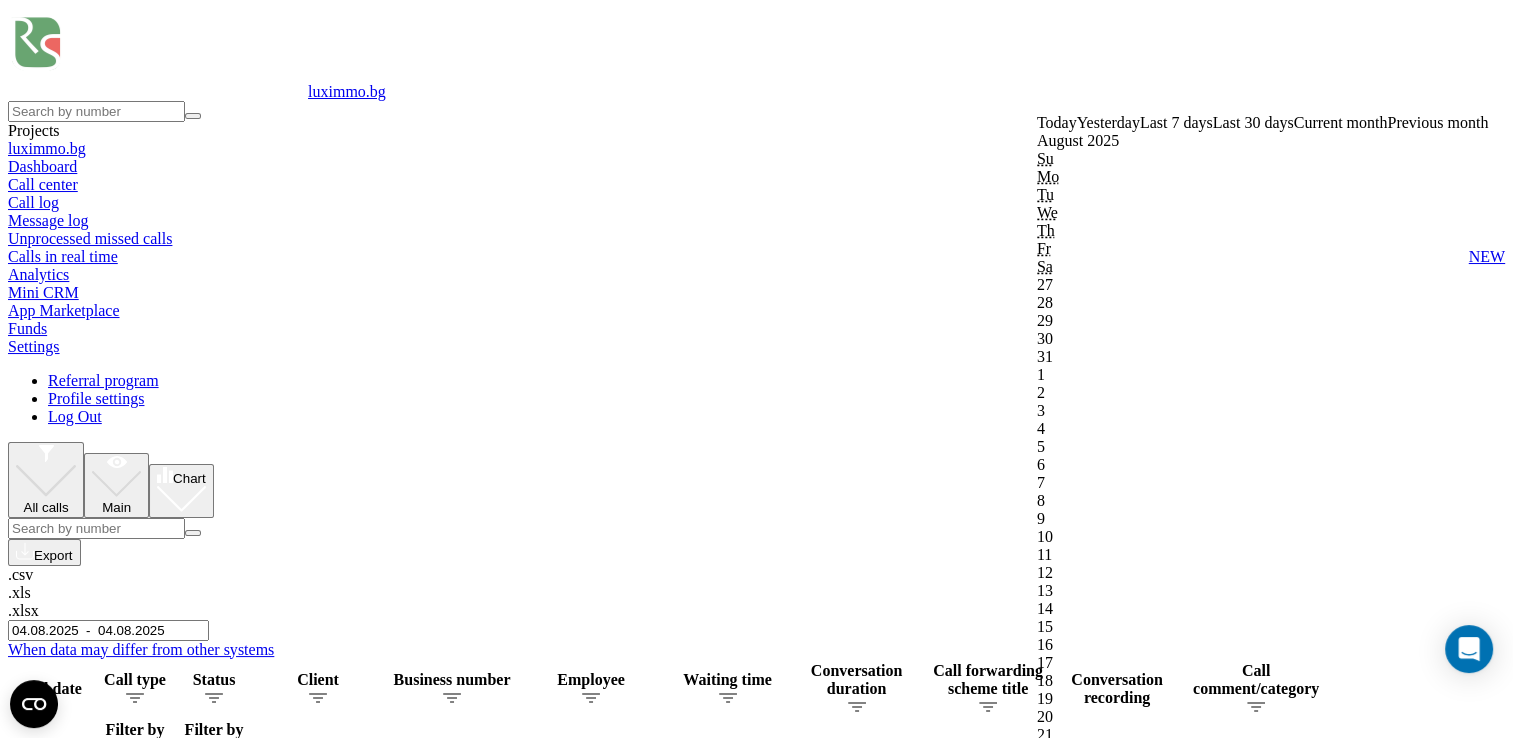 click on "Confirm" at bounding box center [1068, 1816] 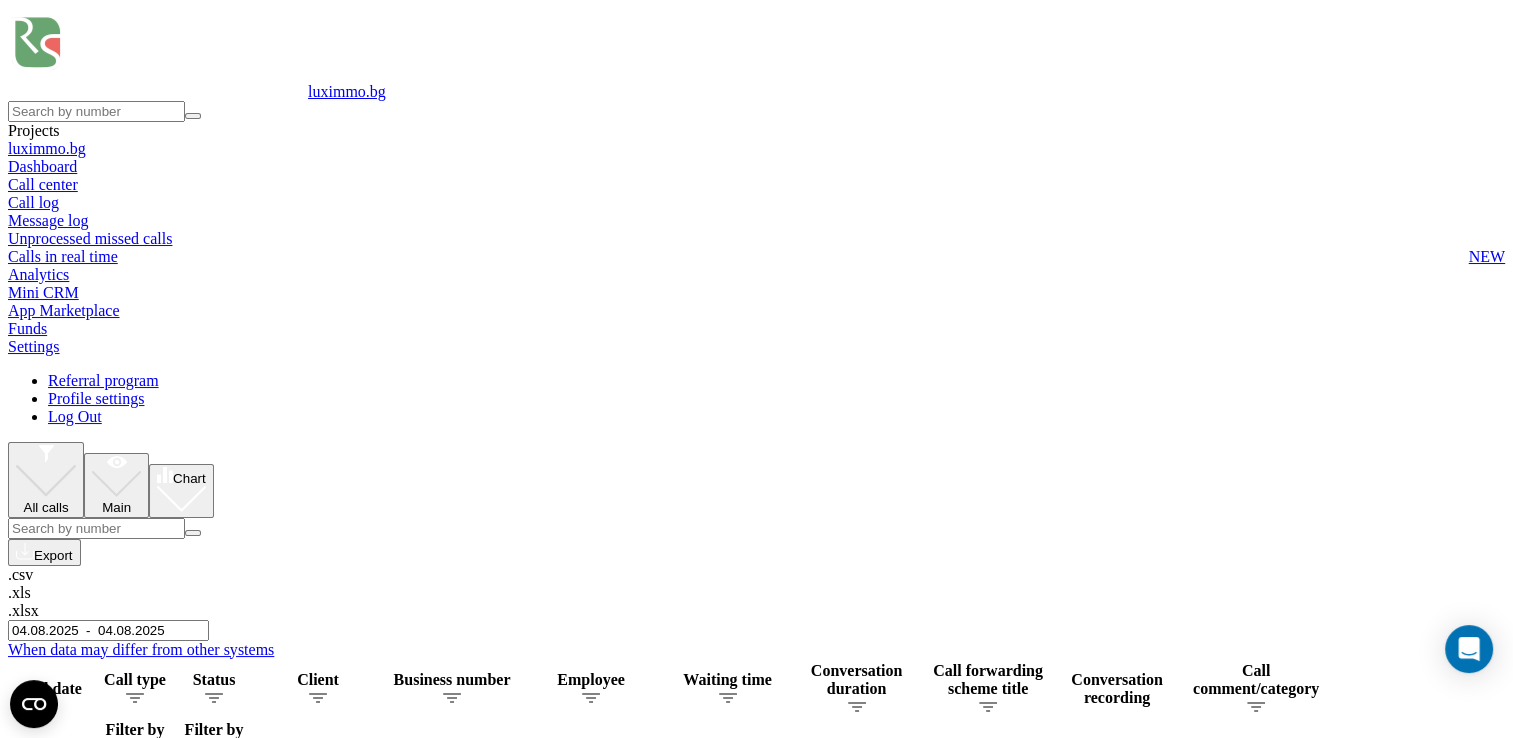 click on "04.08.2025  -  04.08.2025" at bounding box center [108, 630] 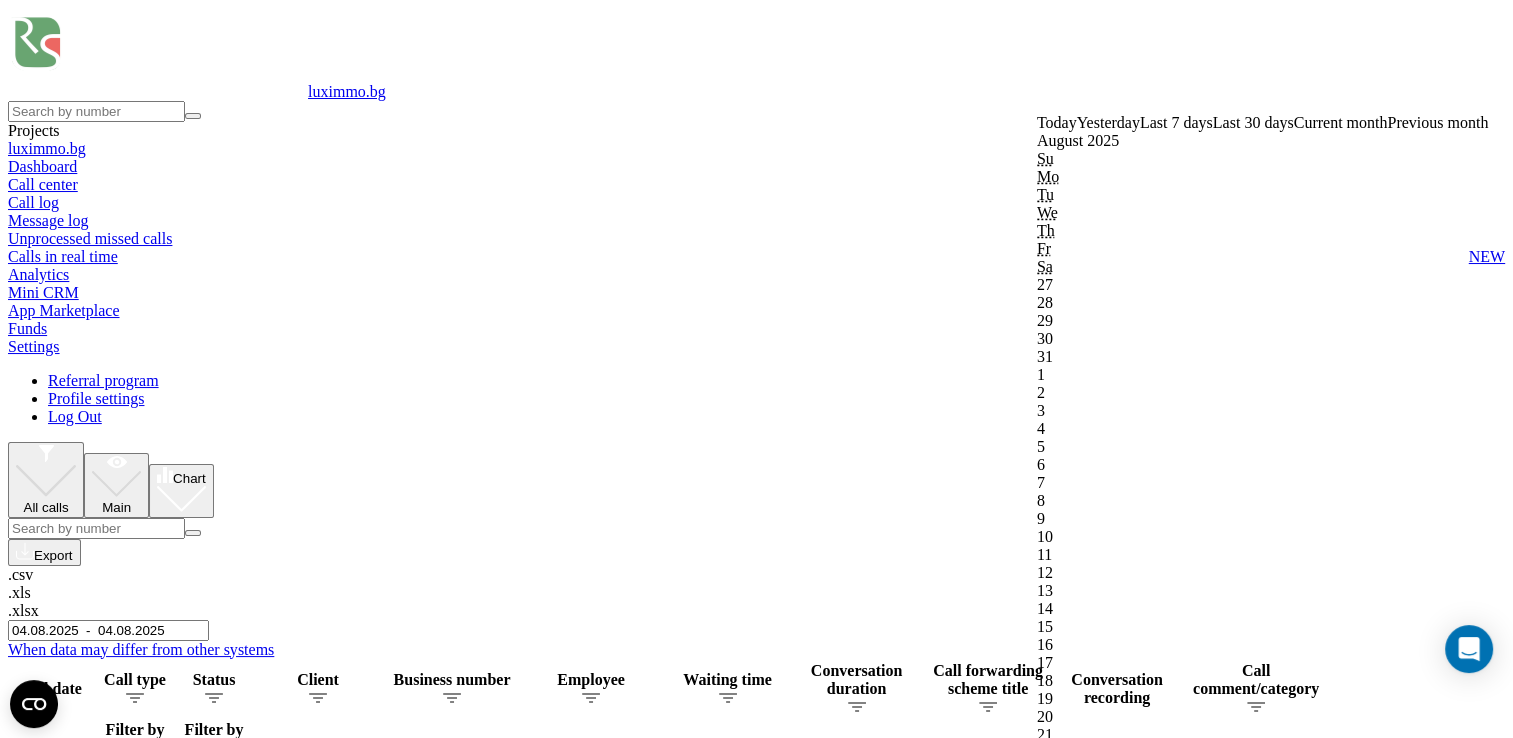 click on "Confirm" at bounding box center [1068, 1816] 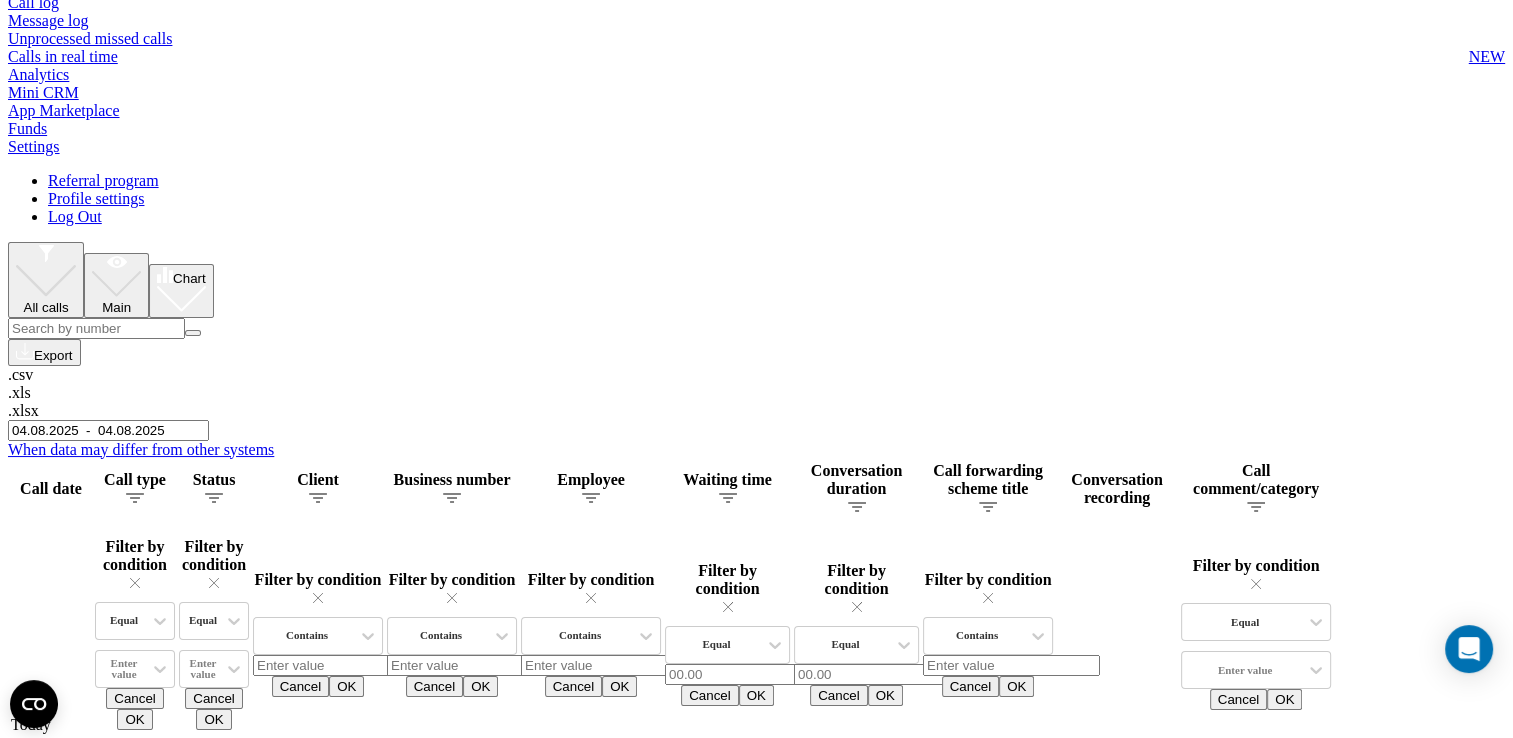 scroll, scrollTop: 0, scrollLeft: 0, axis: both 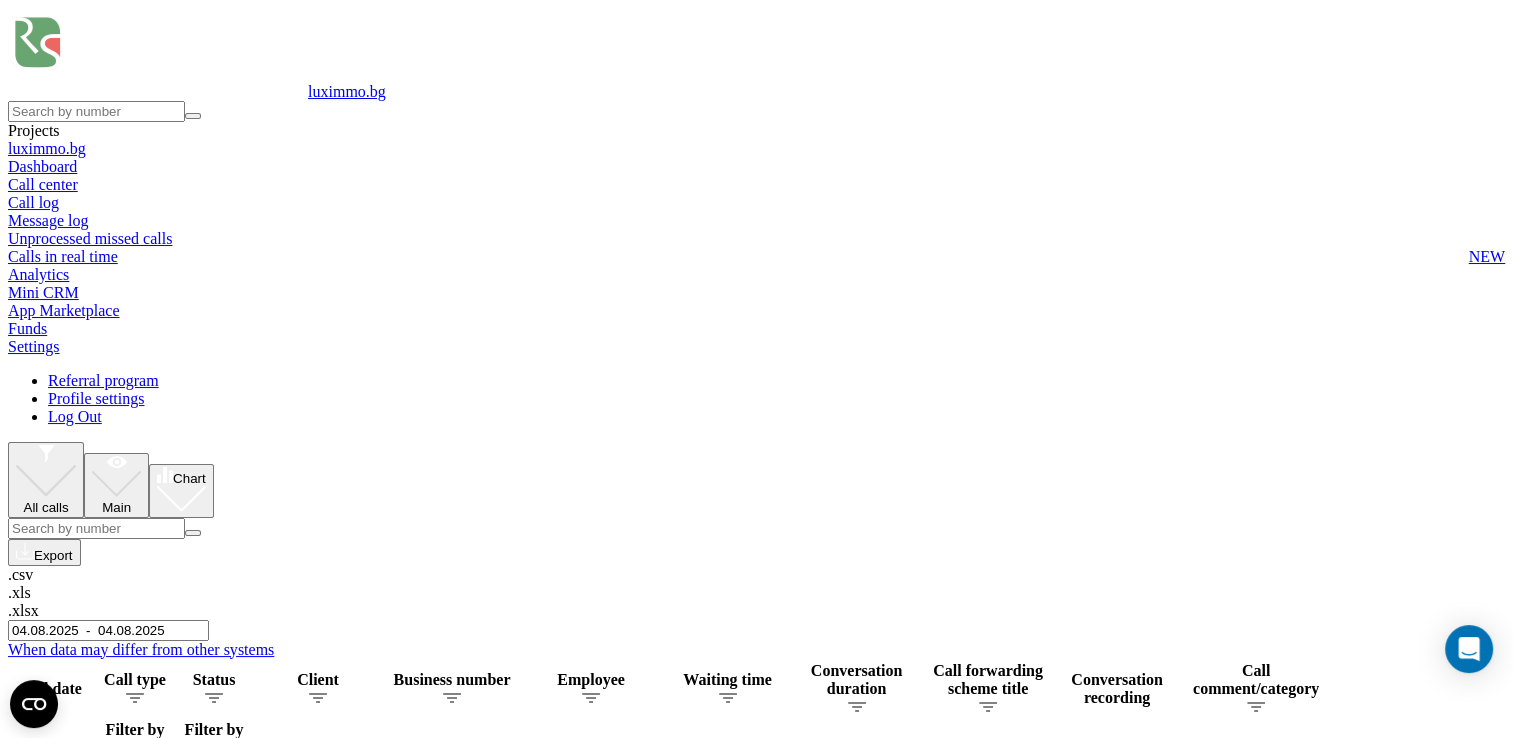 click on "04.08.2025  -  04.08.2025" at bounding box center (108, 630) 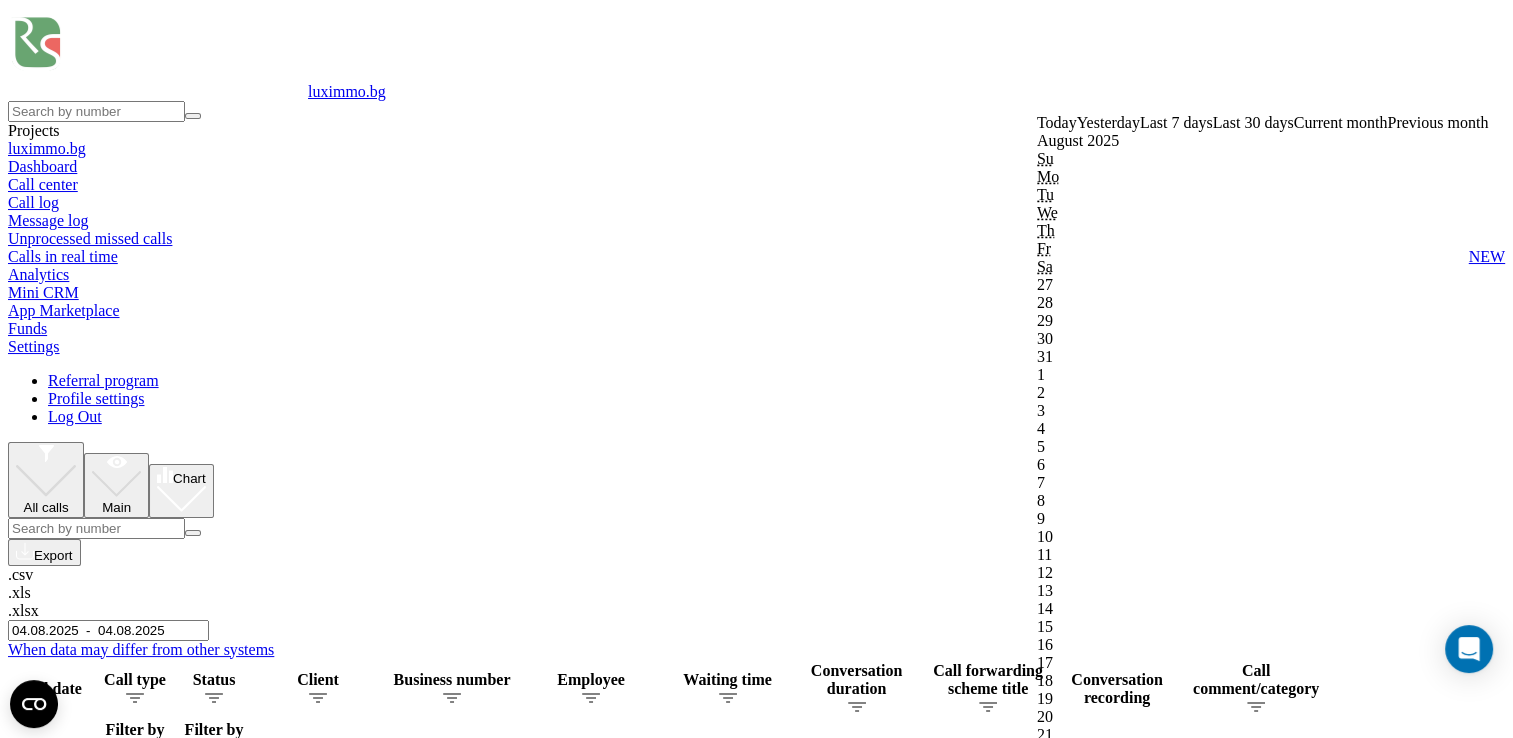 click on "Confirm" at bounding box center (1068, 1816) 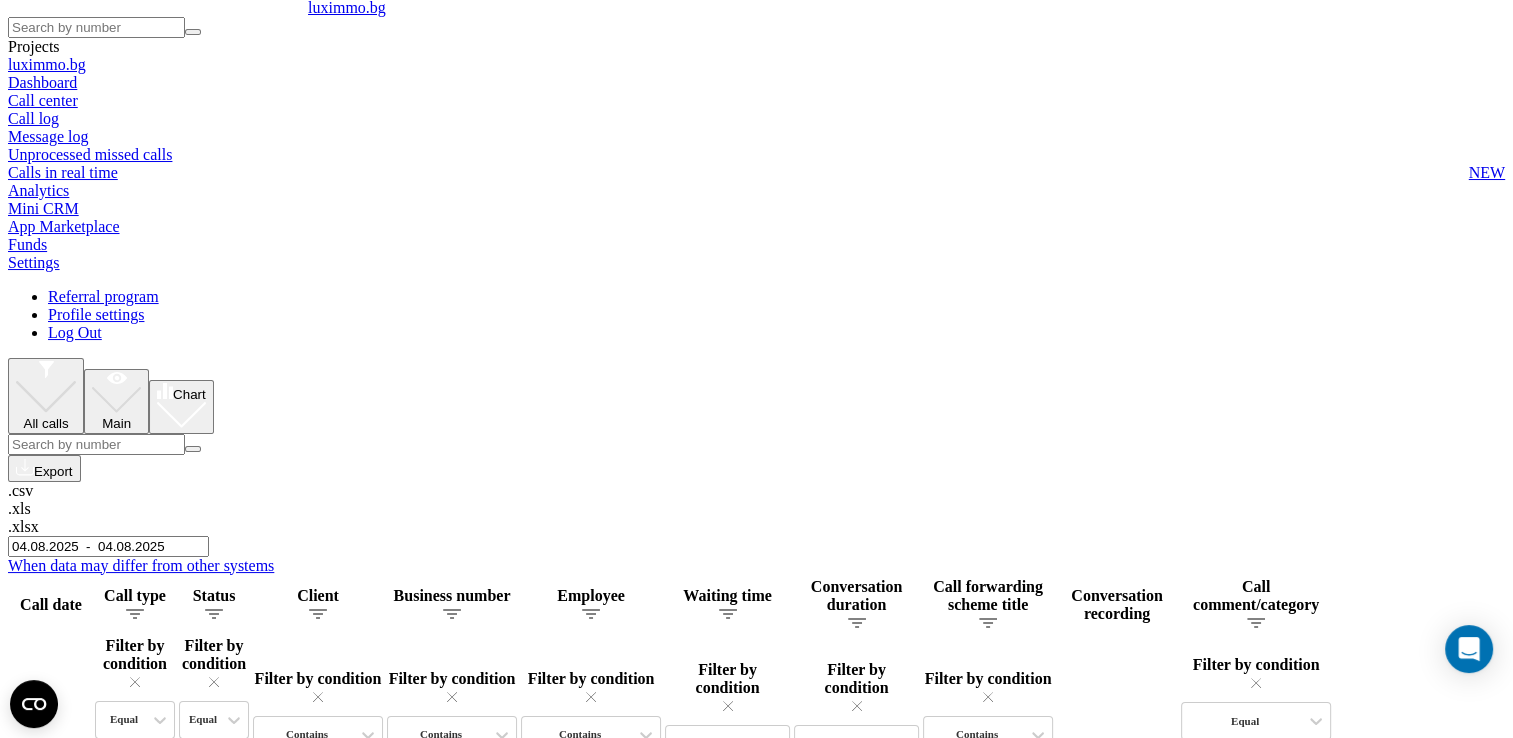 scroll, scrollTop: 0, scrollLeft: 0, axis: both 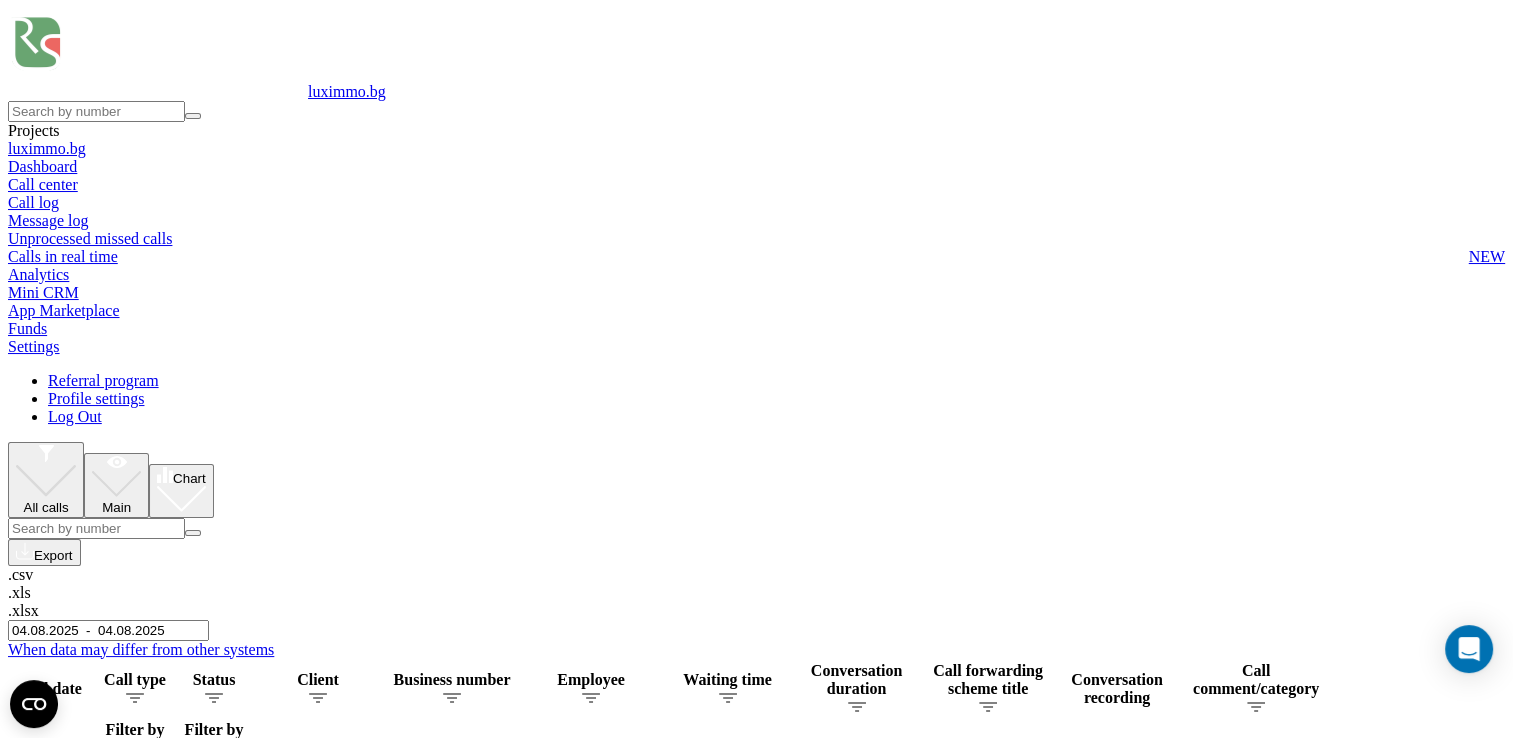 click on "04.08.2025  -  04.08.2025" at bounding box center [108, 630] 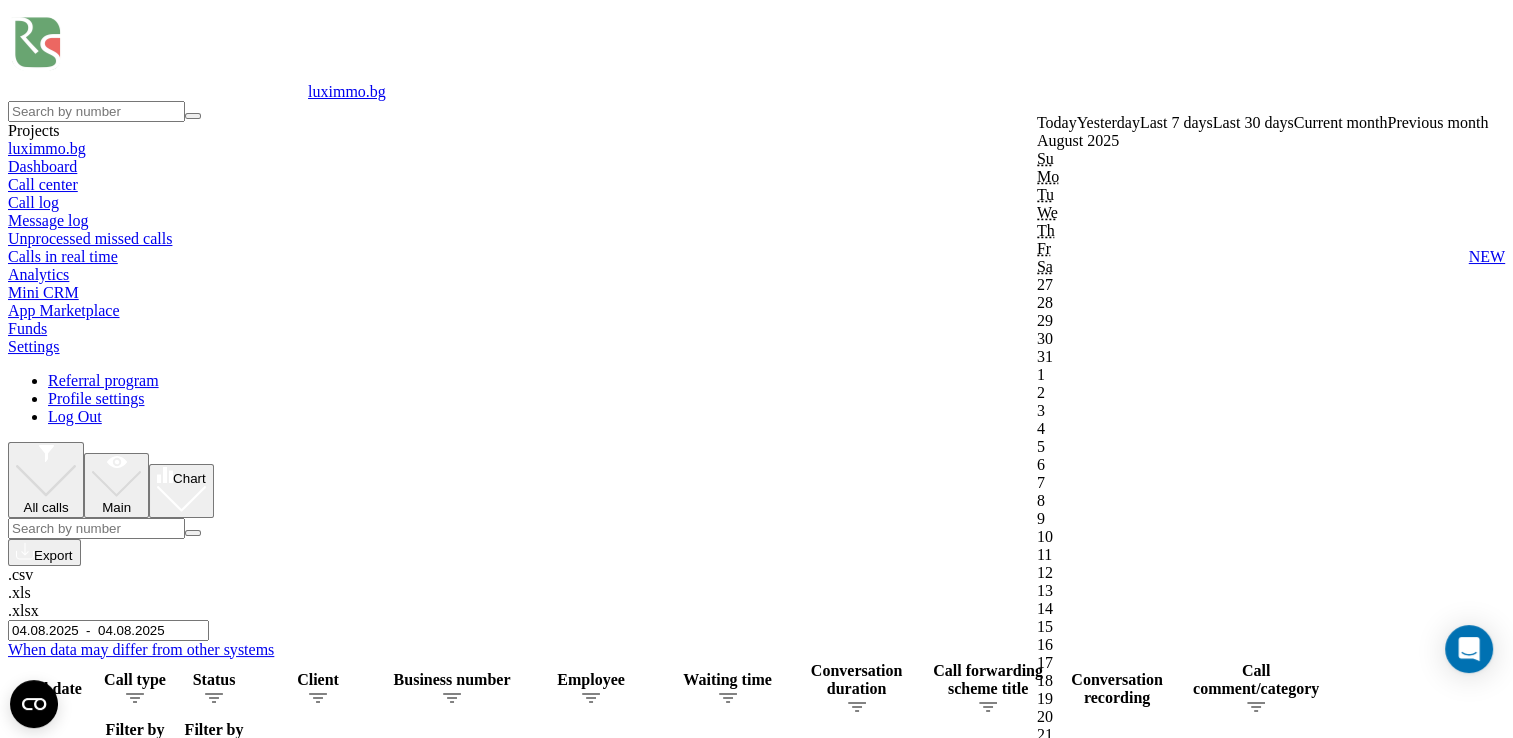 click on "Confirm" at bounding box center [1068, 1816] 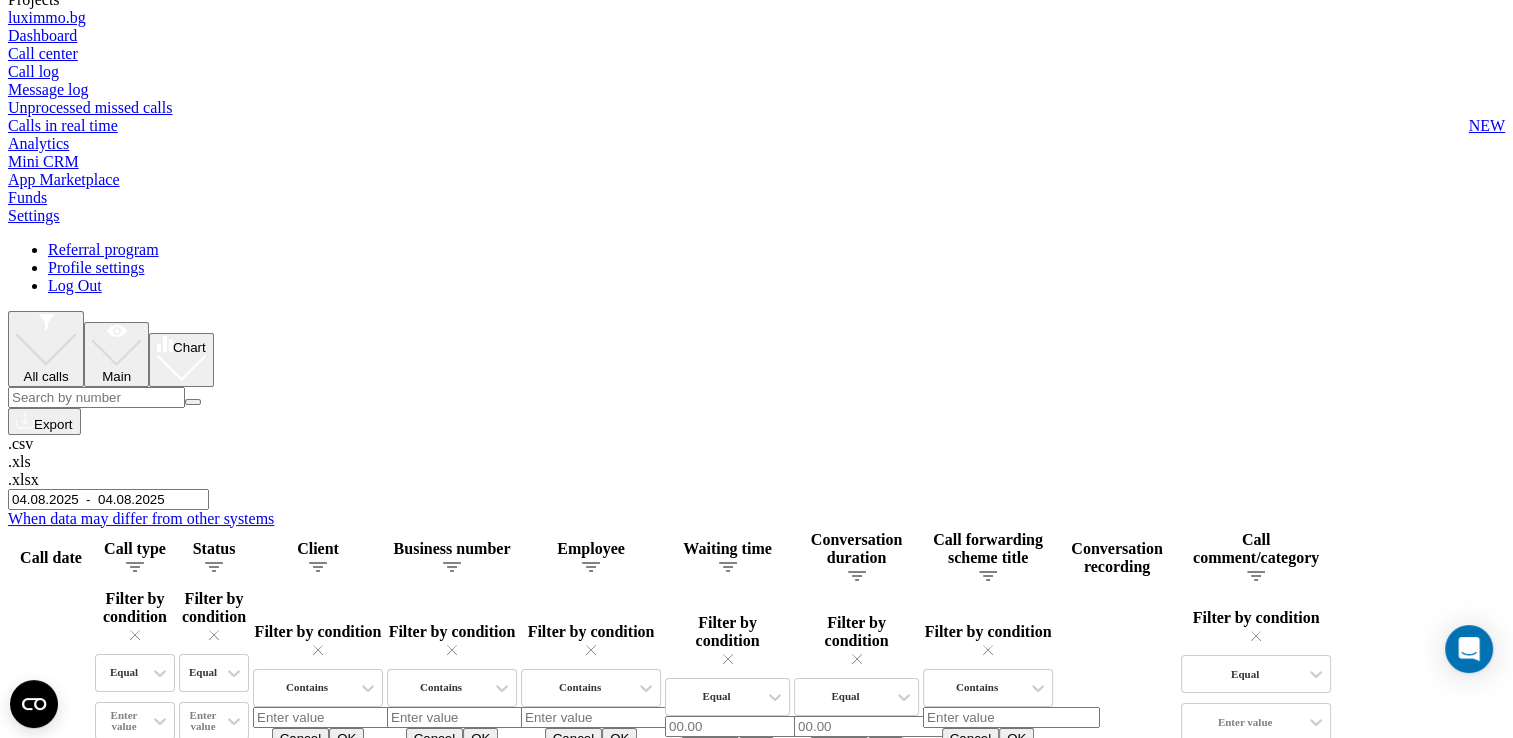 scroll, scrollTop: 0, scrollLeft: 0, axis: both 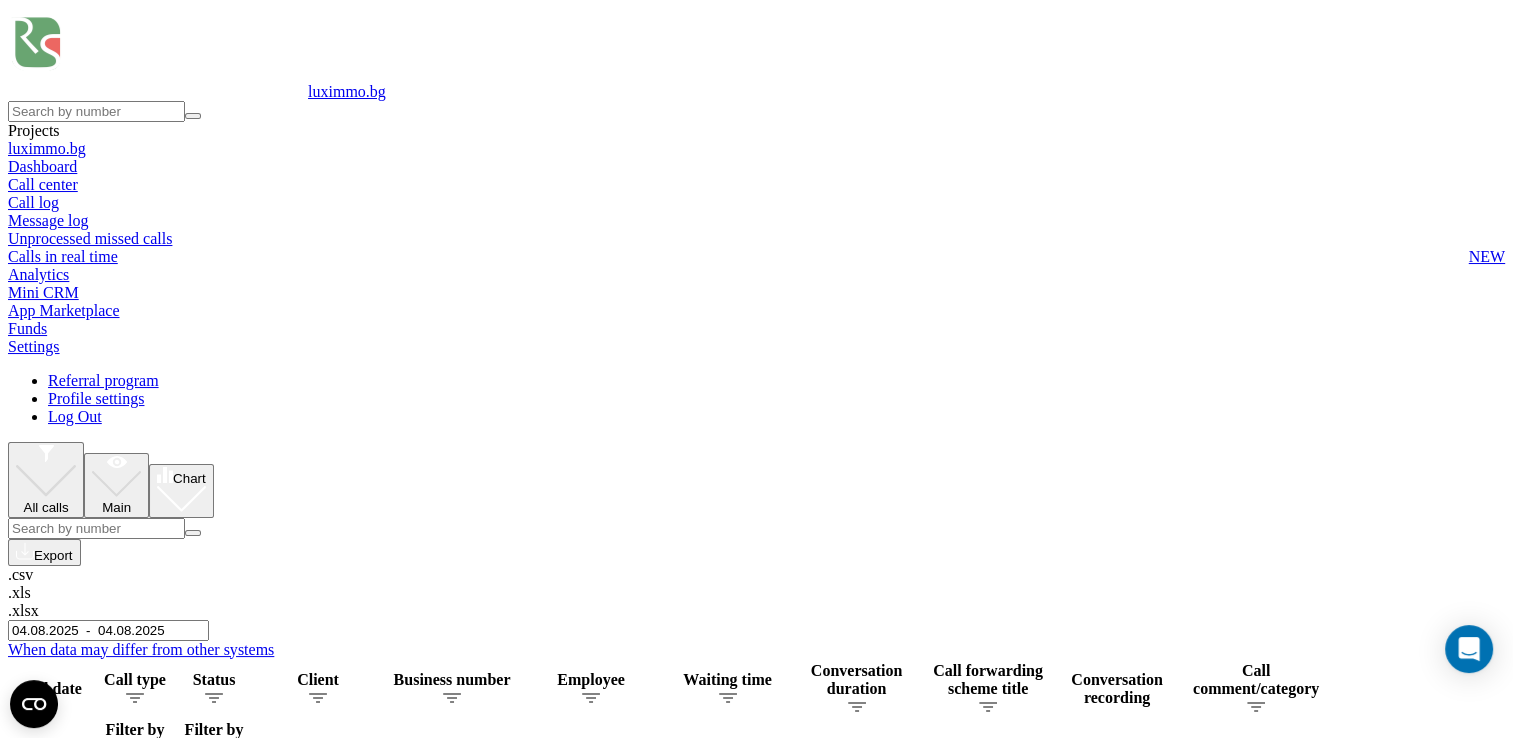 click on "04.08.2025  -  04.08.2025" at bounding box center [108, 630] 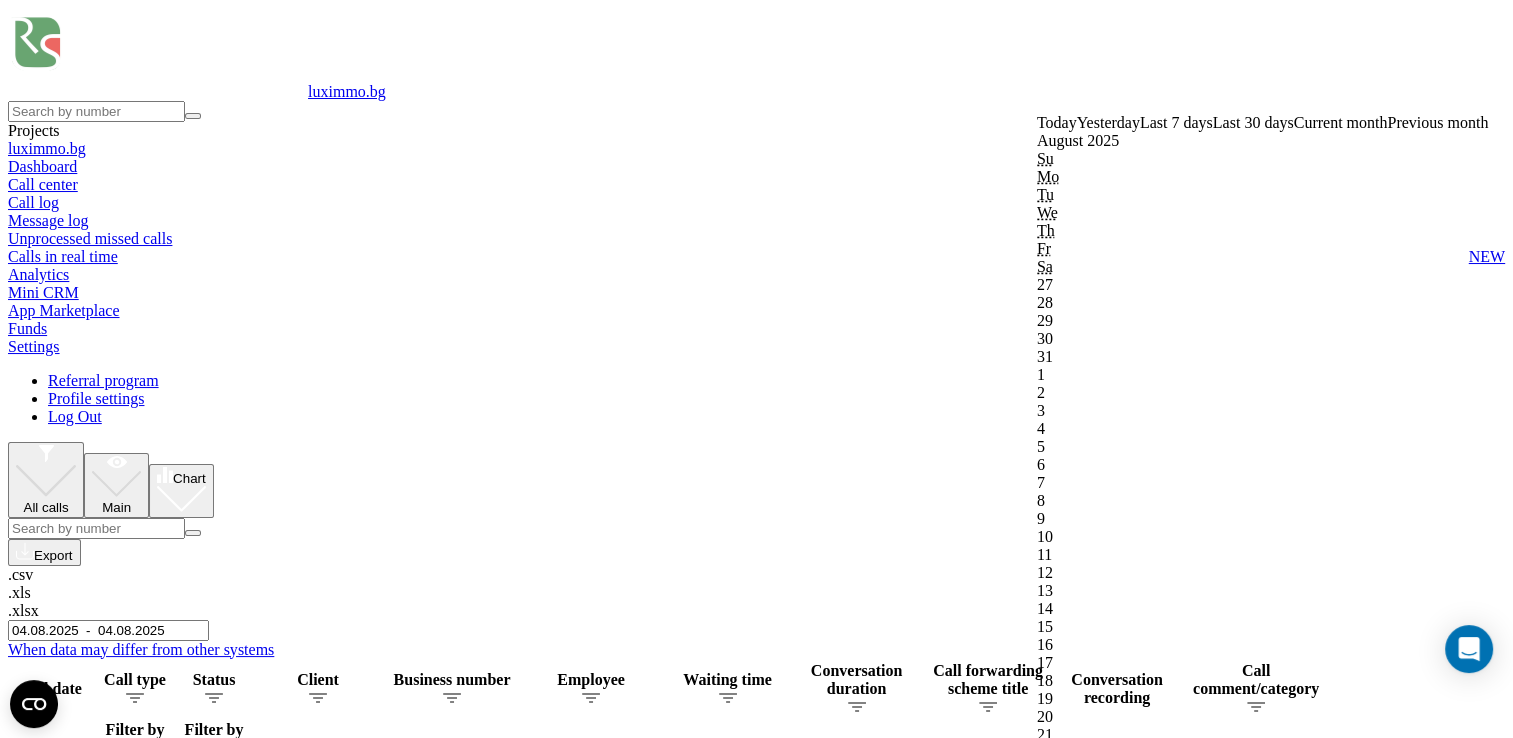 click on "Confirm" at bounding box center [1068, 1816] 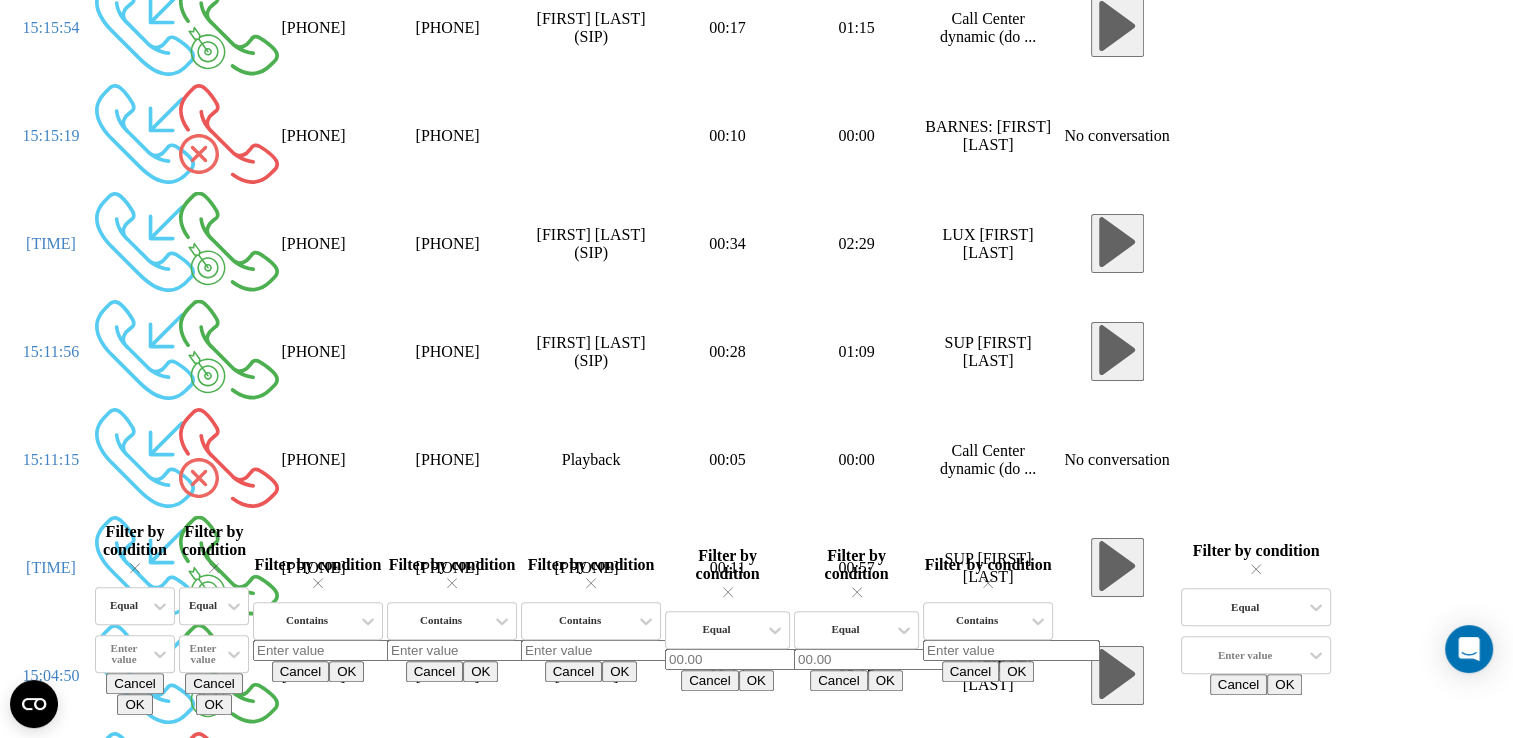 scroll, scrollTop: 778, scrollLeft: 0, axis: vertical 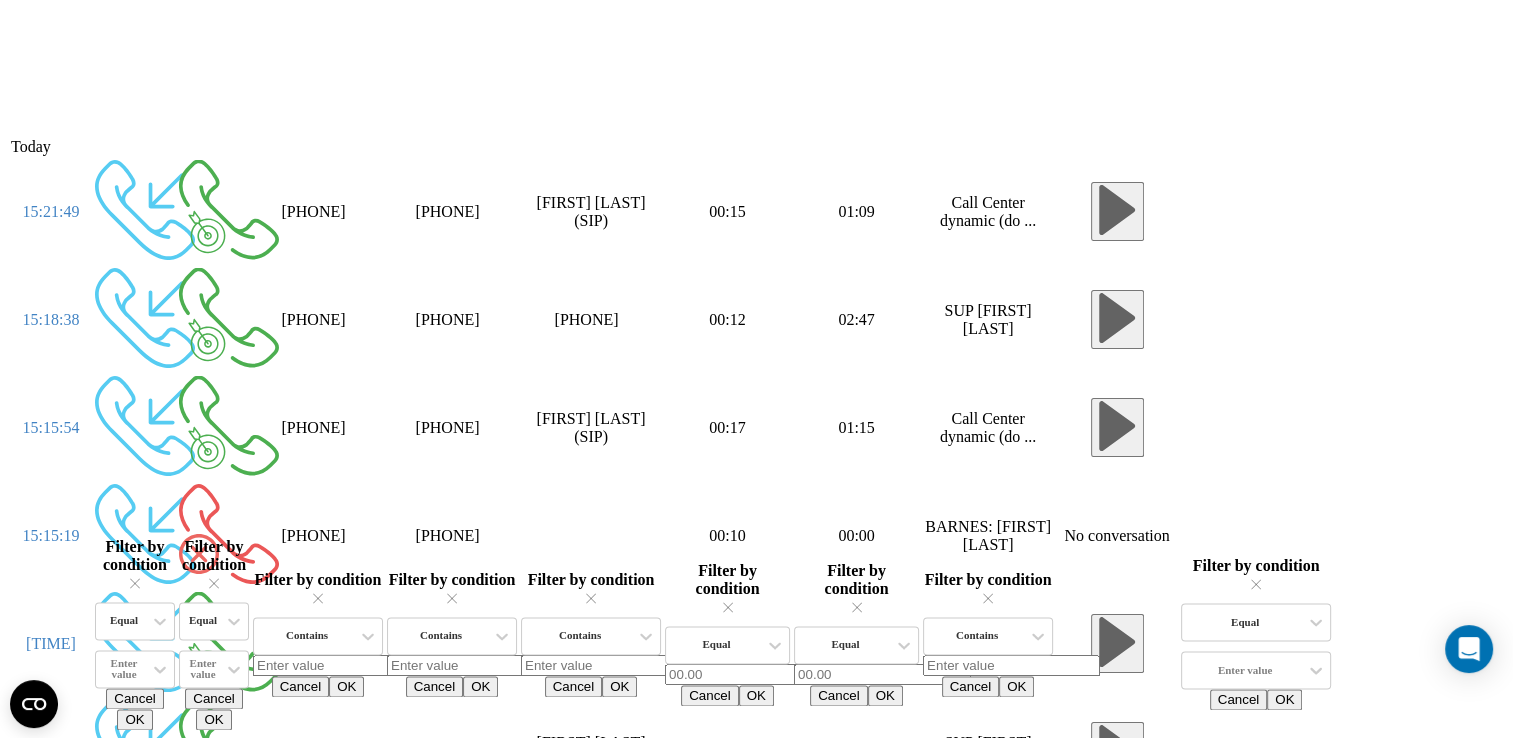 click at bounding box center (0, 0) 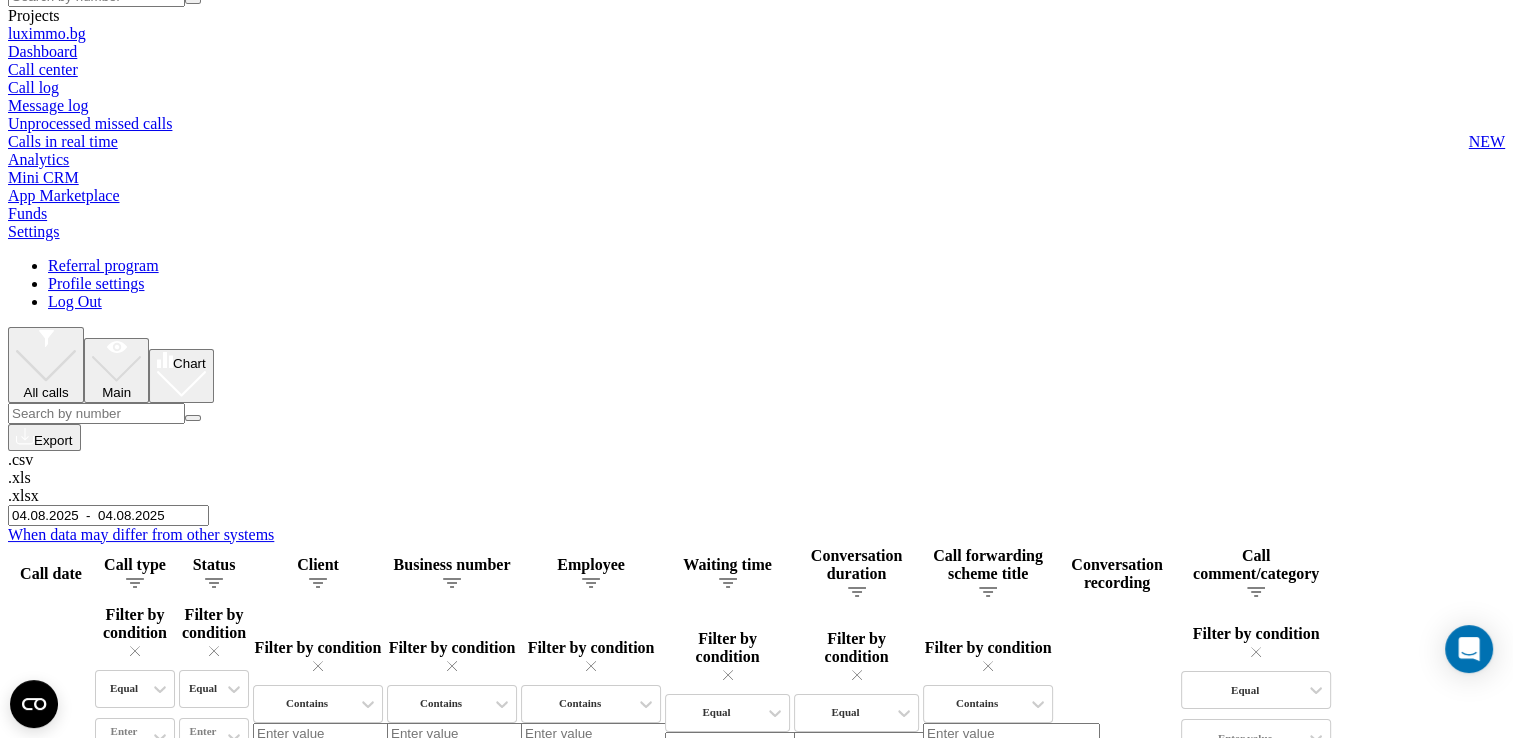 scroll, scrollTop: 0, scrollLeft: 0, axis: both 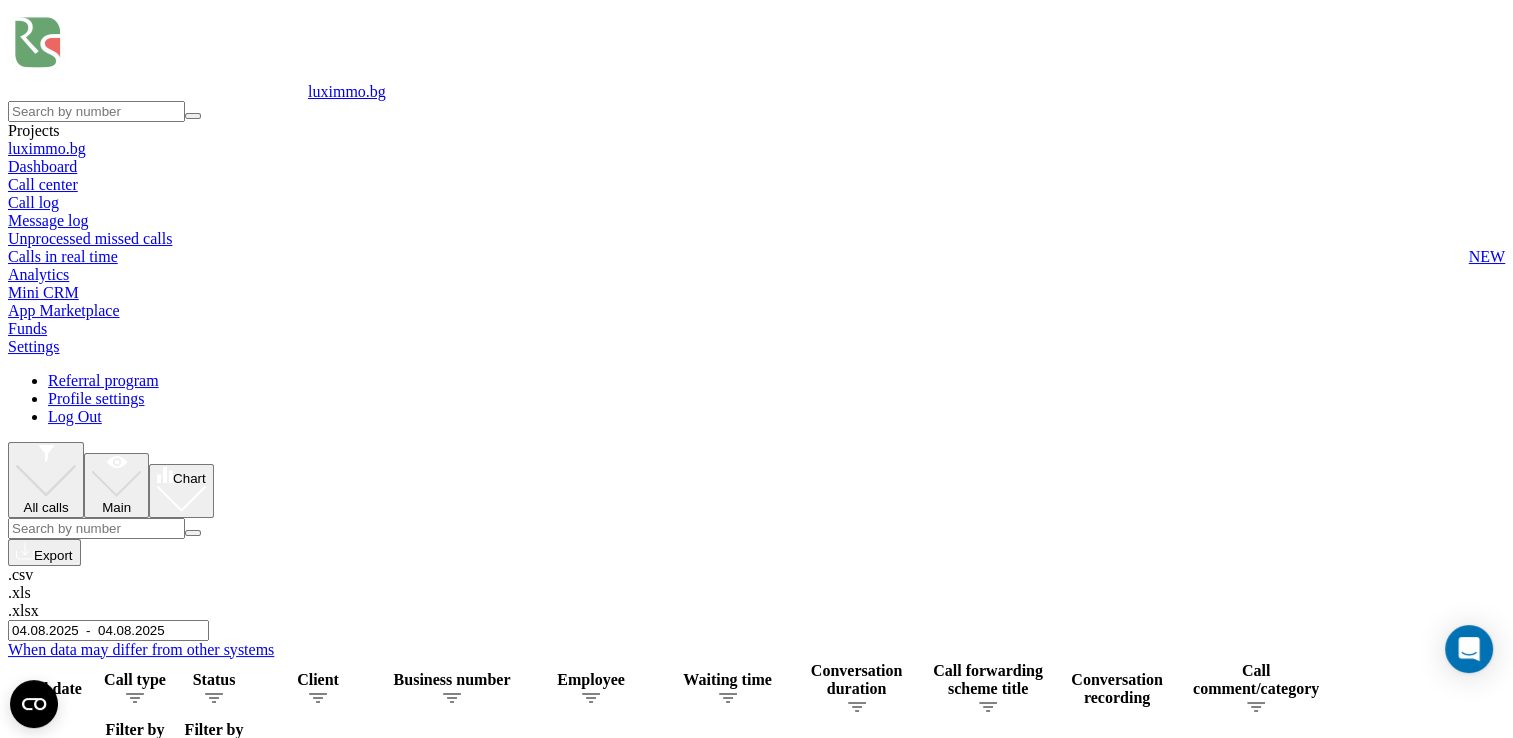click on "04.08.2025  -  04.08.2025" at bounding box center (108, 630) 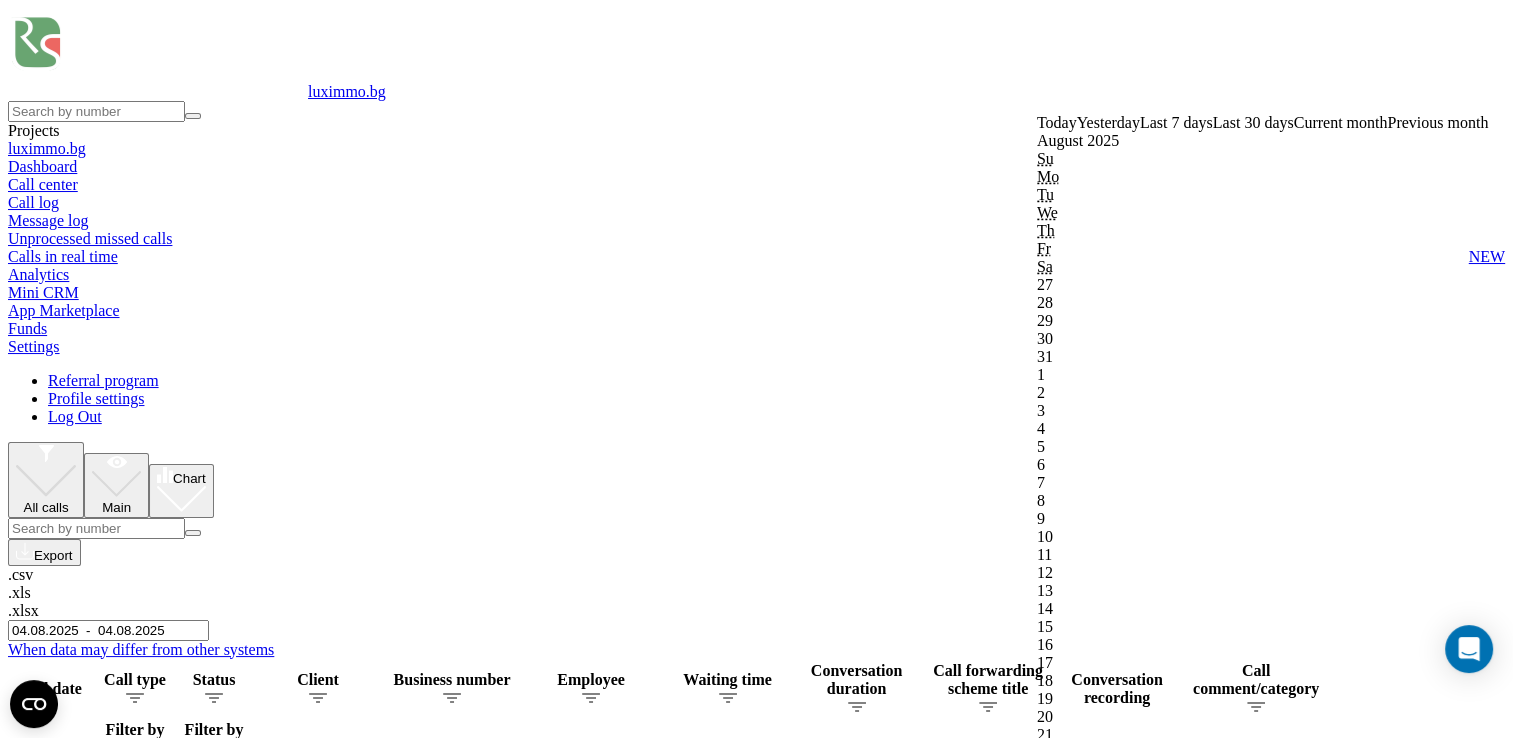click on "Confirm" at bounding box center [1068, 1816] 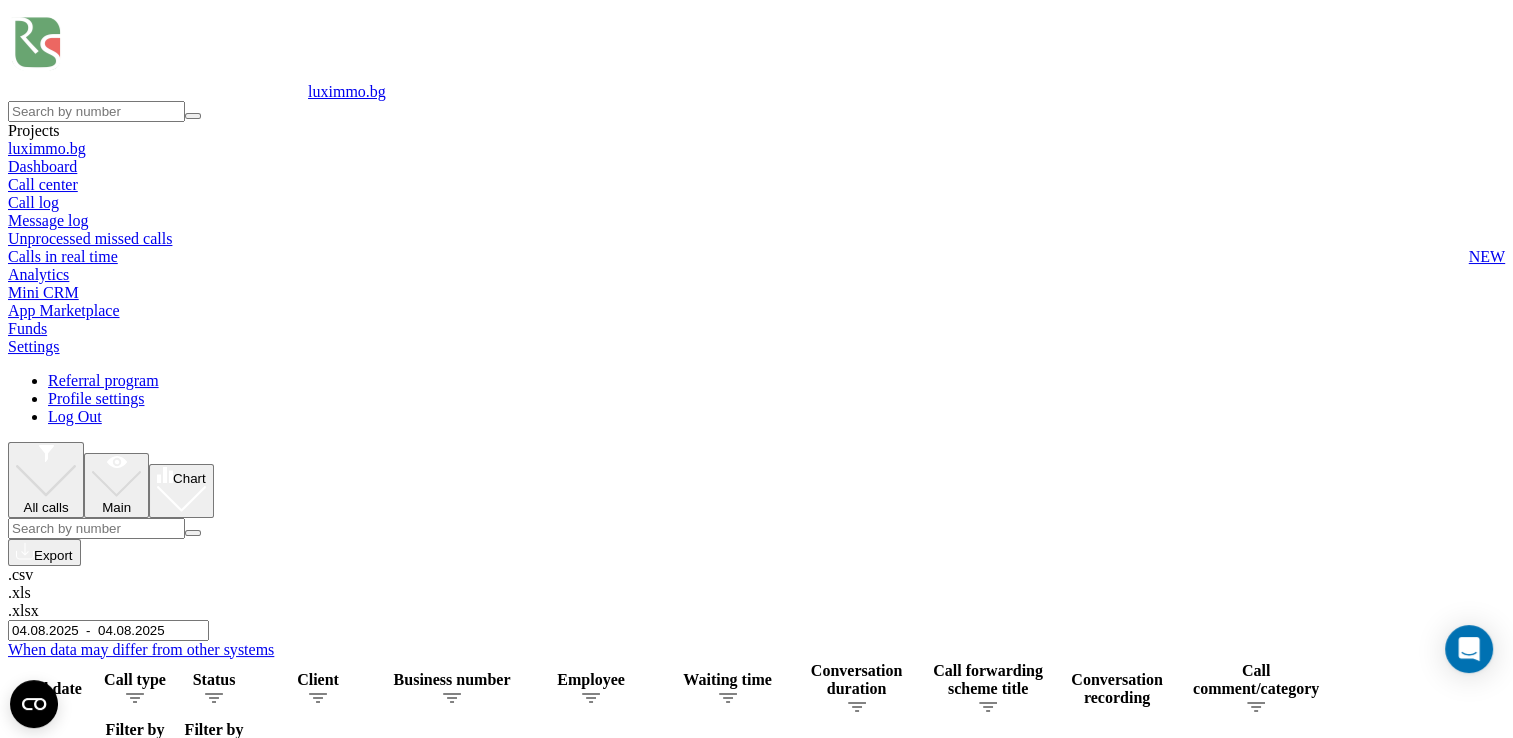 click 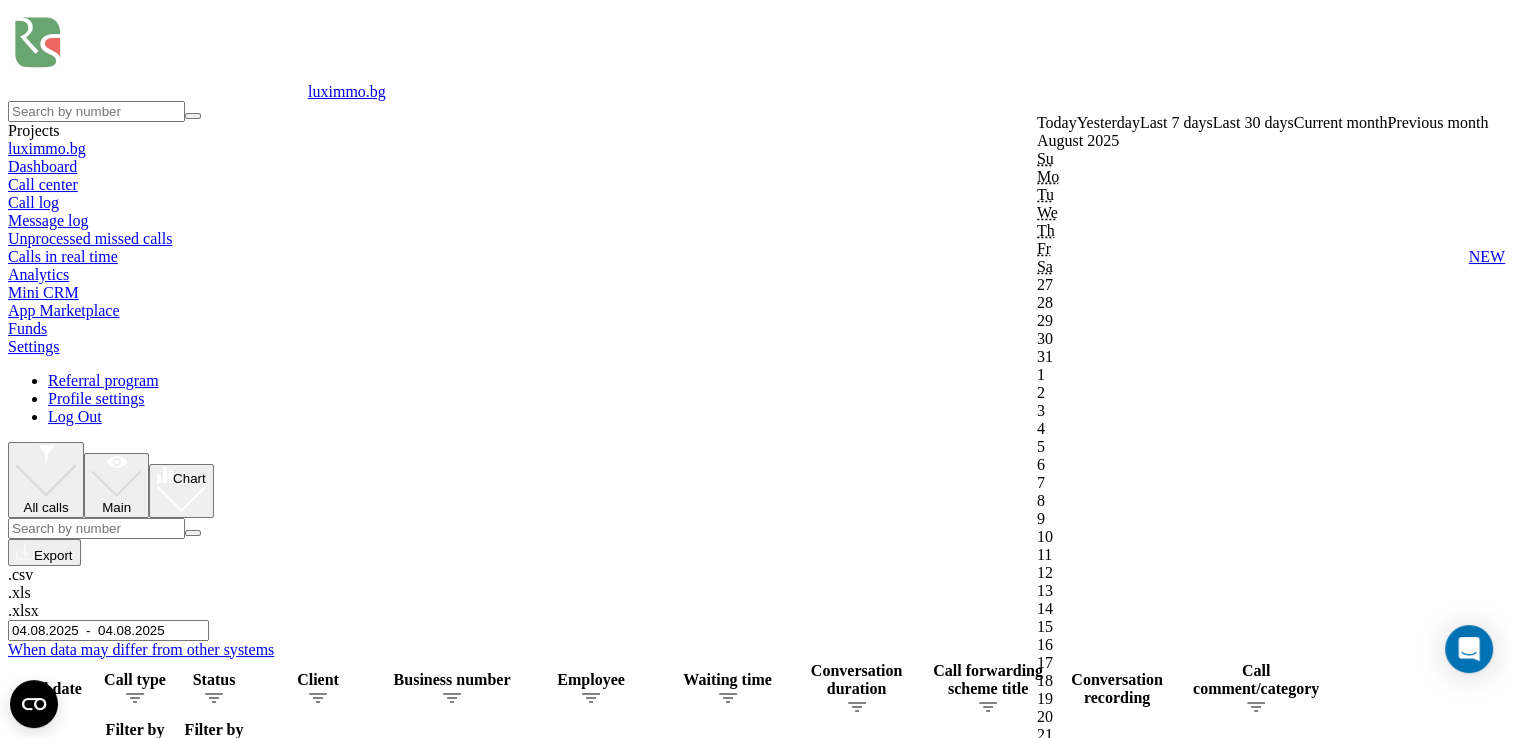 click on "Confirm" at bounding box center [1068, 1816] 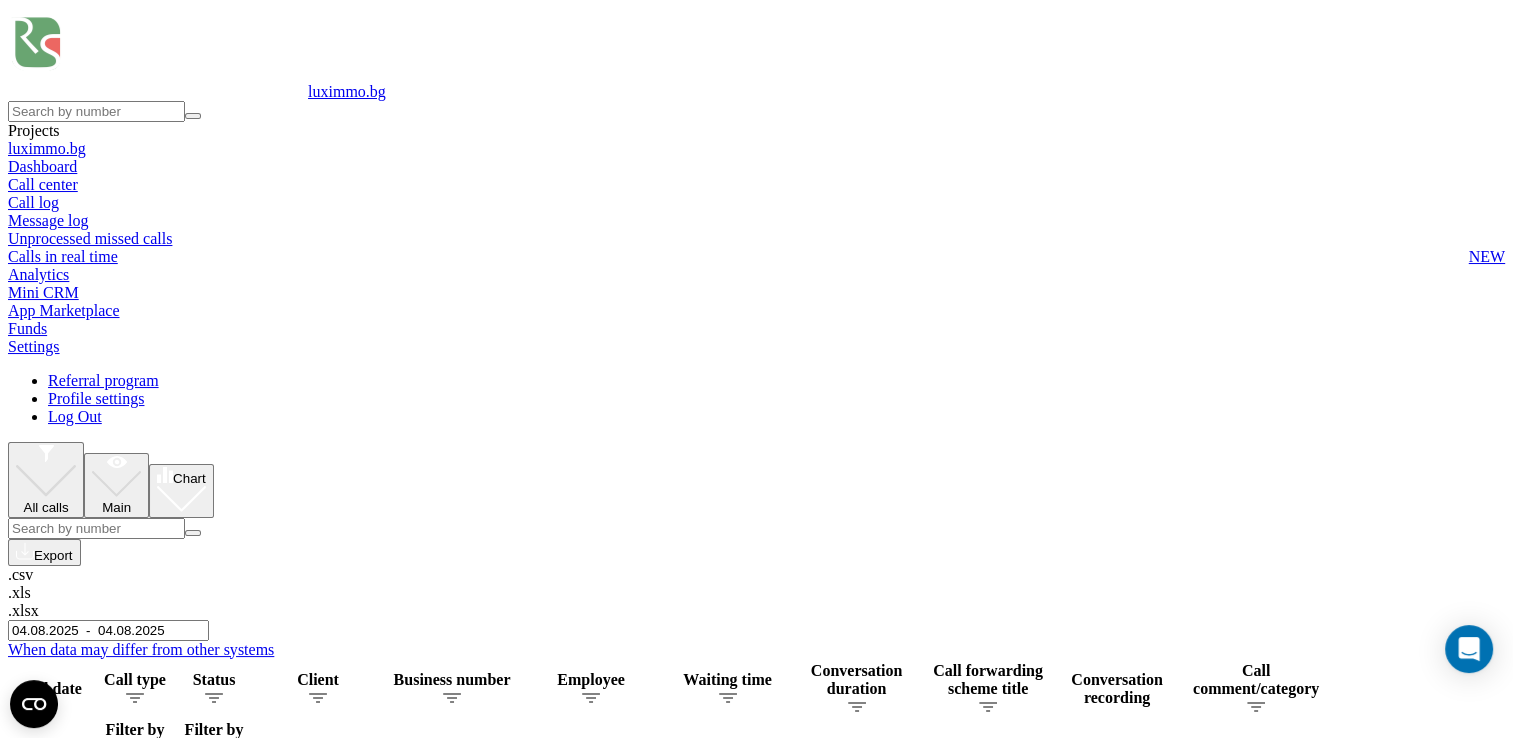 click on "04.08.2025  -  04.08.2025" at bounding box center [108, 630] 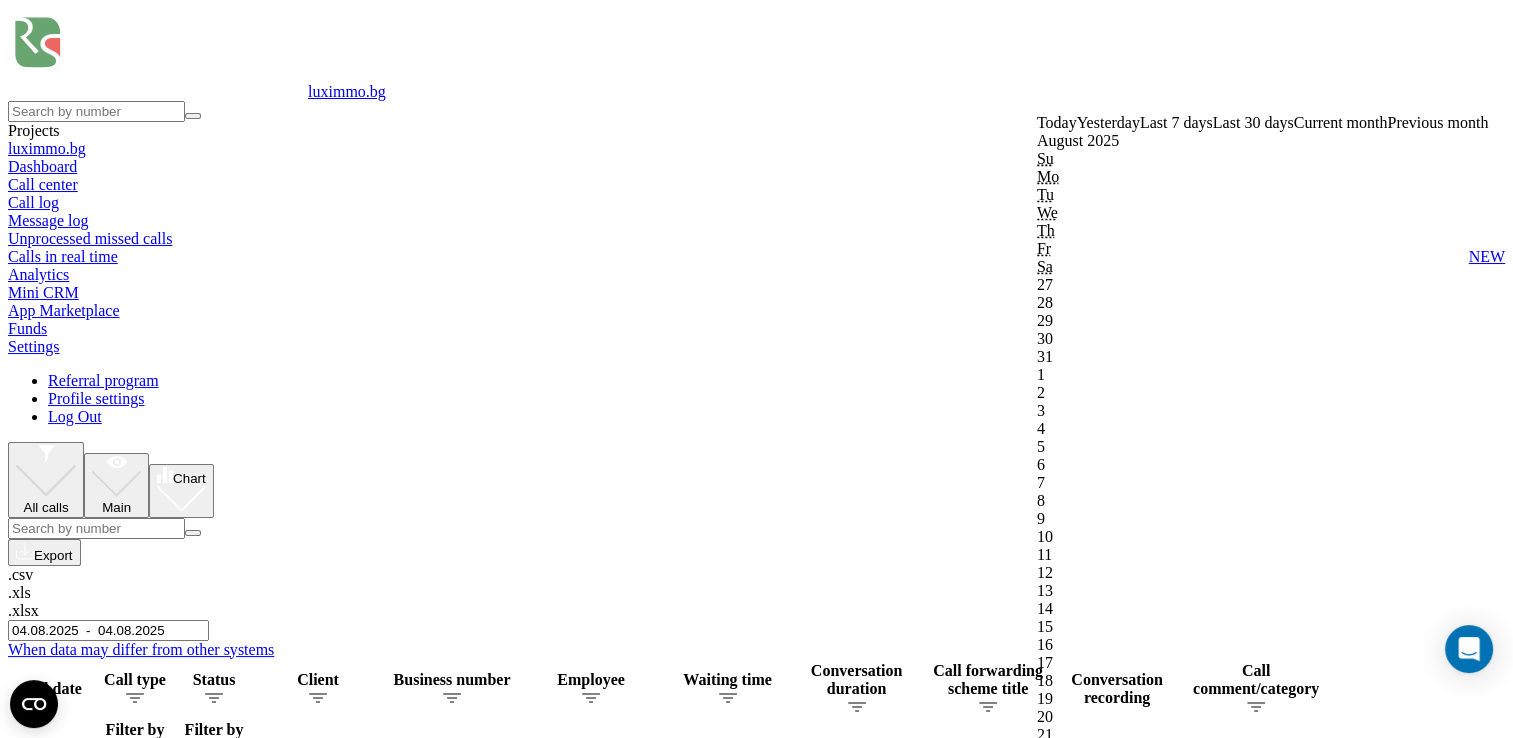 click on "Confirm" at bounding box center (1068, 1816) 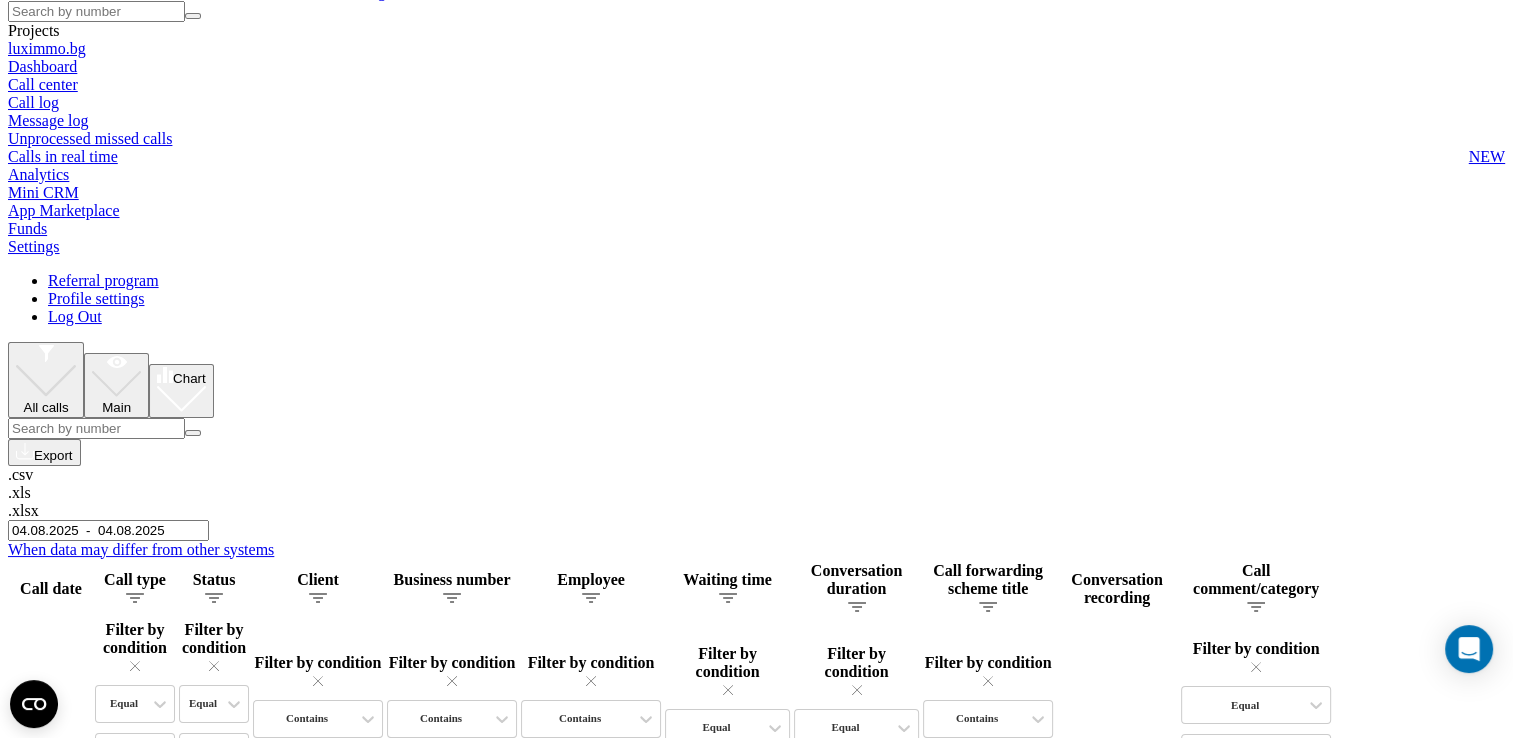 scroll, scrollTop: 0, scrollLeft: 0, axis: both 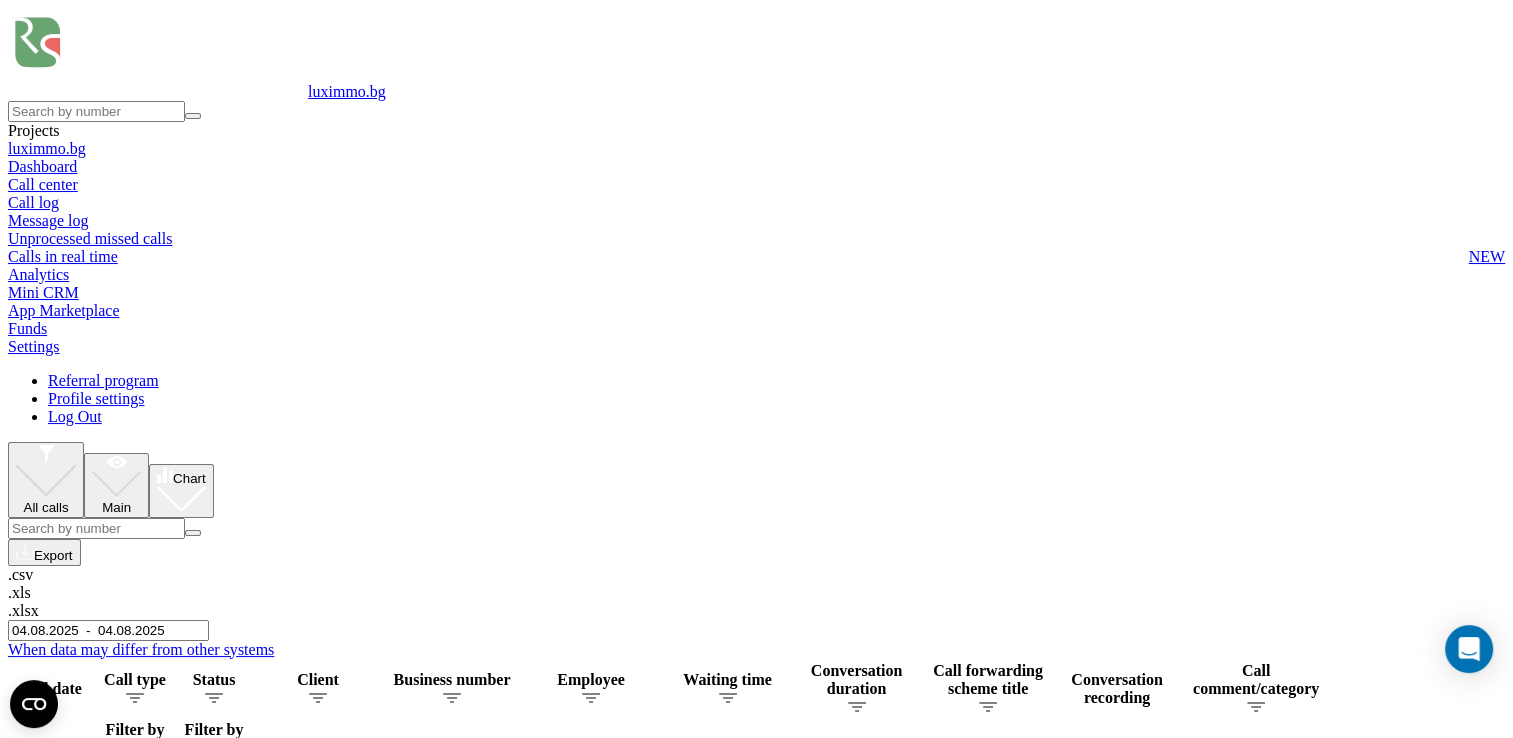 click at bounding box center (0, 0) 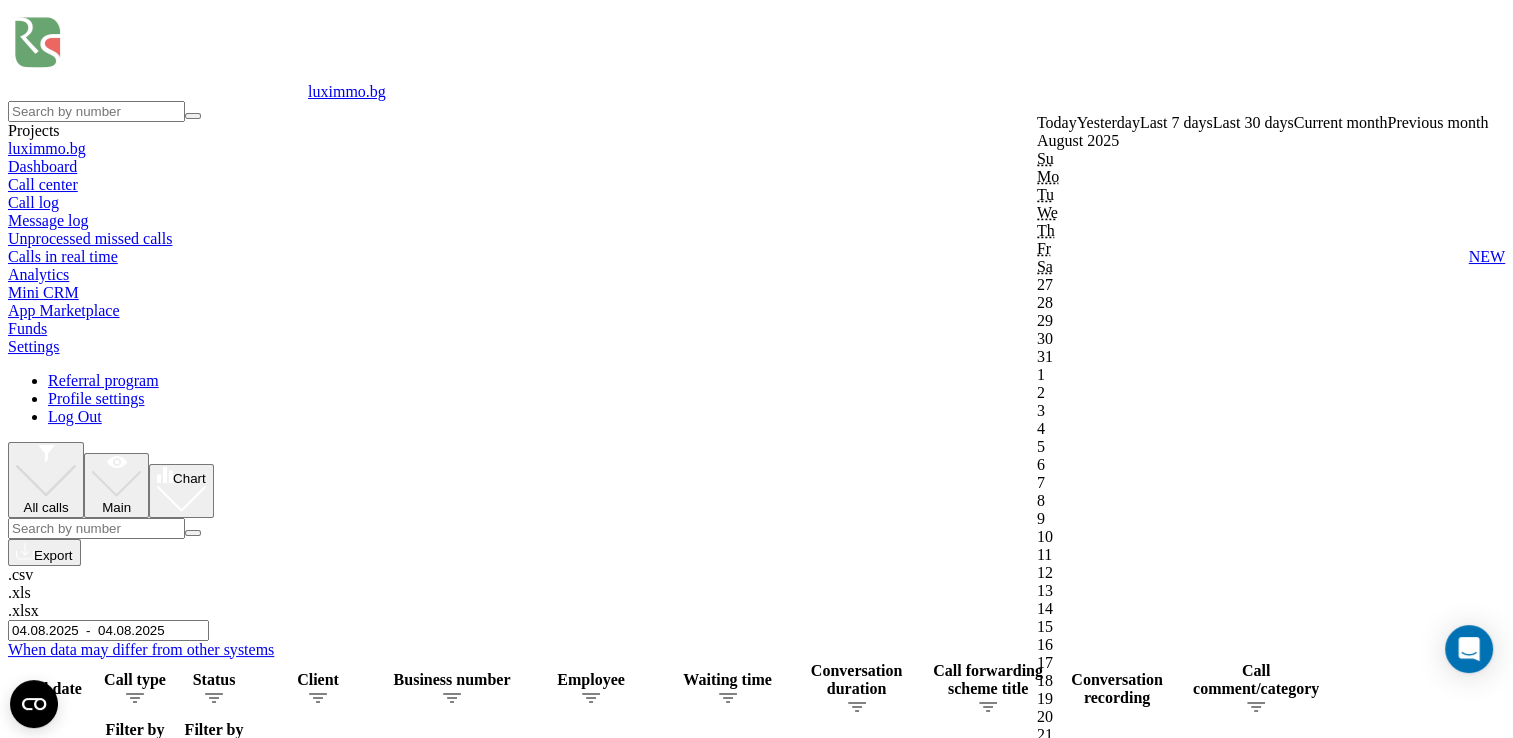 click on "Confirm" at bounding box center (1068, 1816) 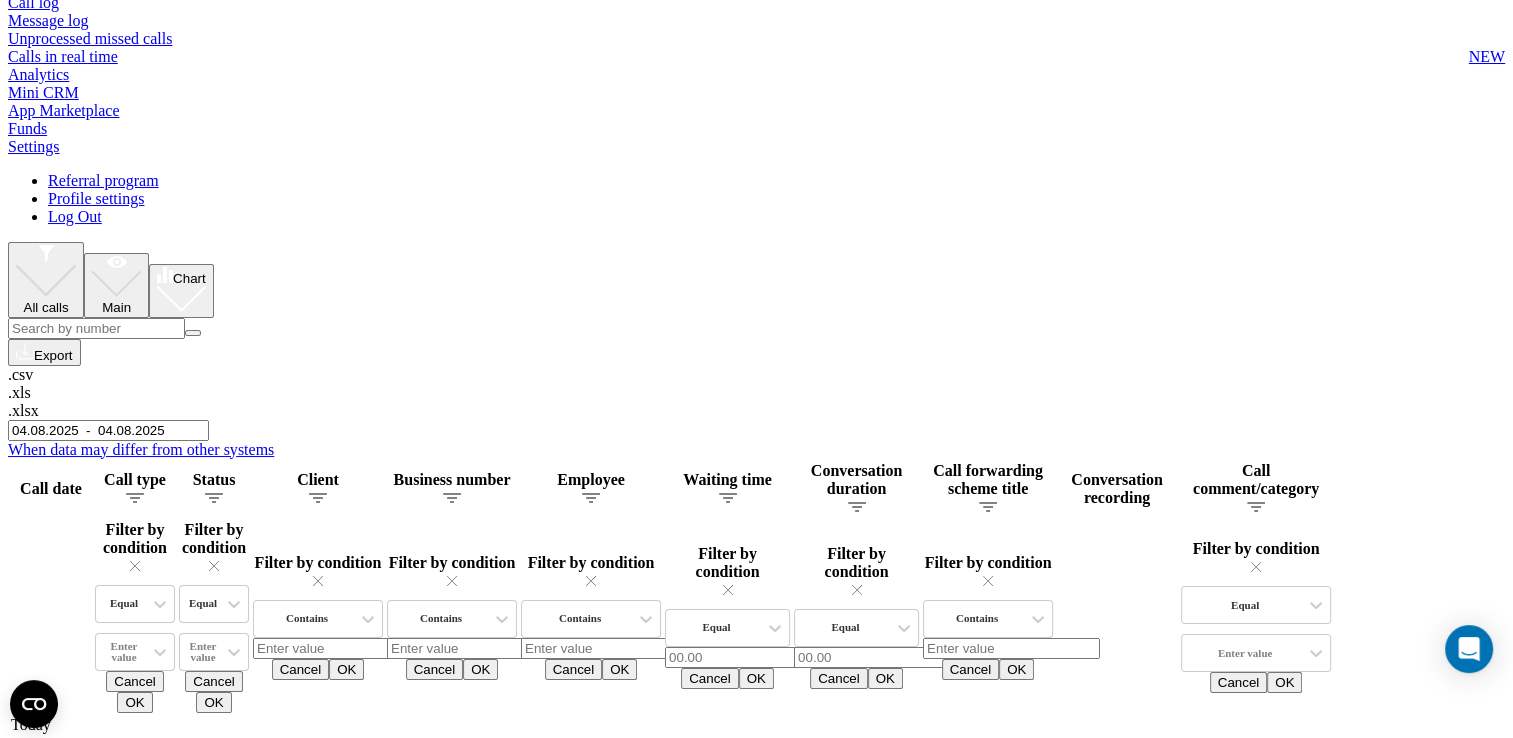 scroll, scrollTop: 0, scrollLeft: 0, axis: both 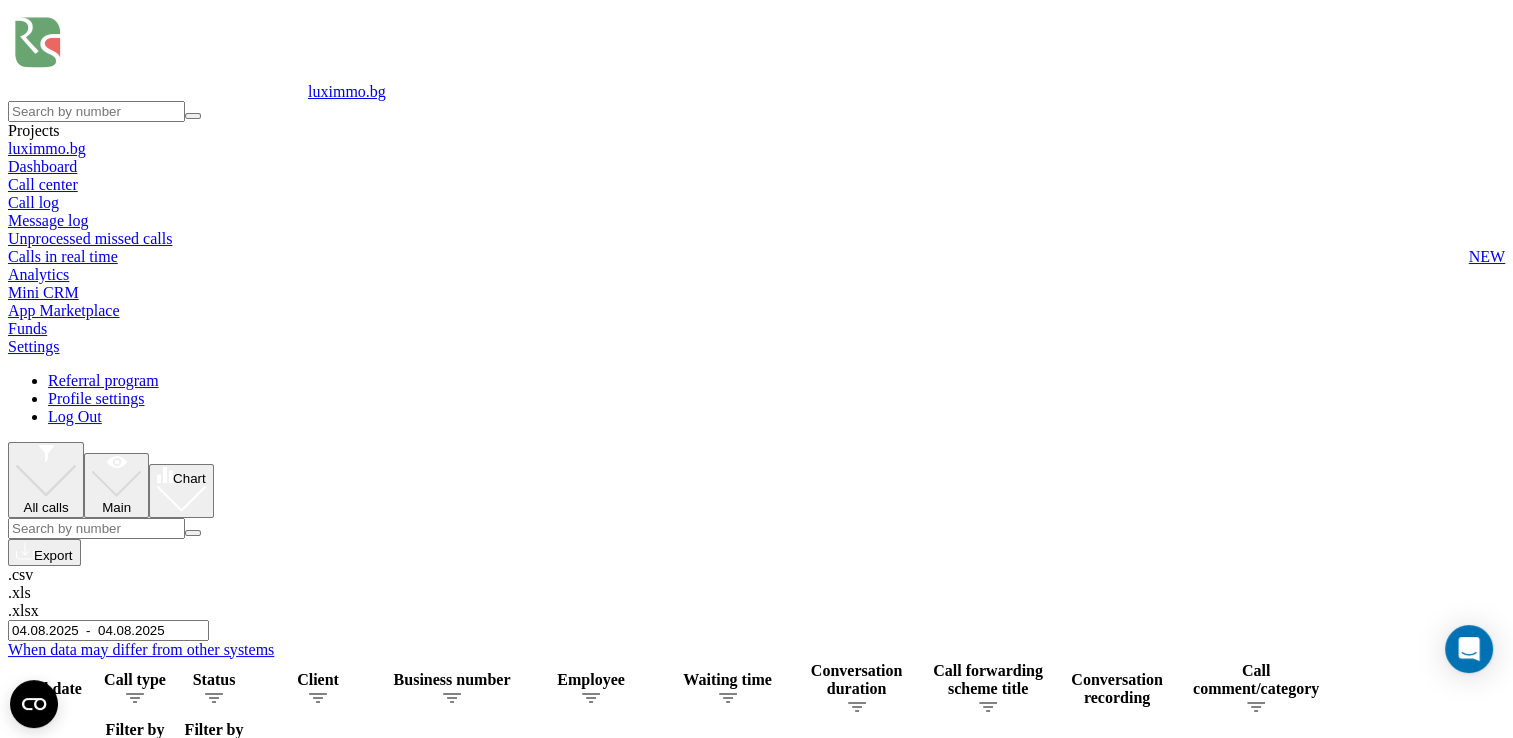 click on "04.08.2025  -  04.08.2025" at bounding box center [108, 630] 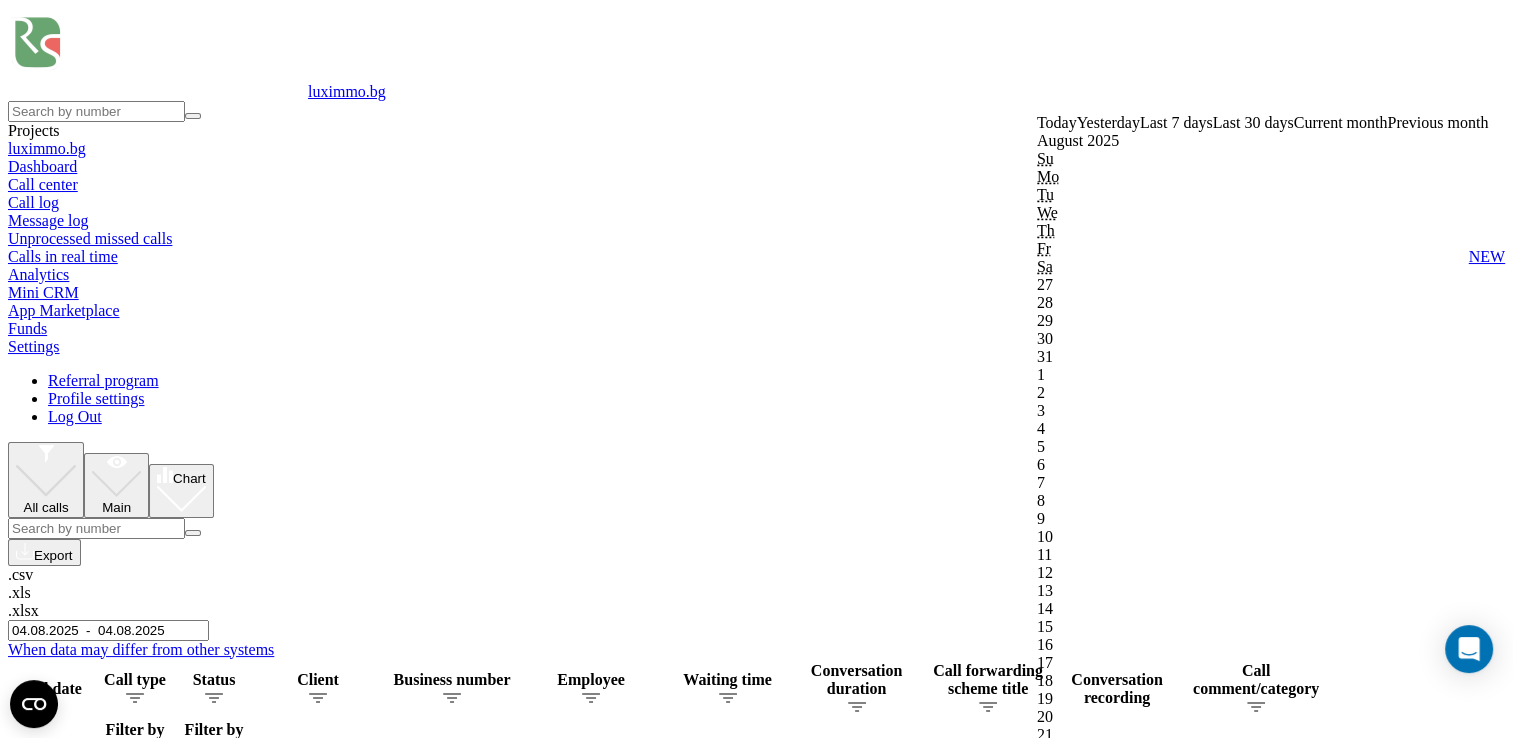 click on "Confirm" at bounding box center (1068, 1816) 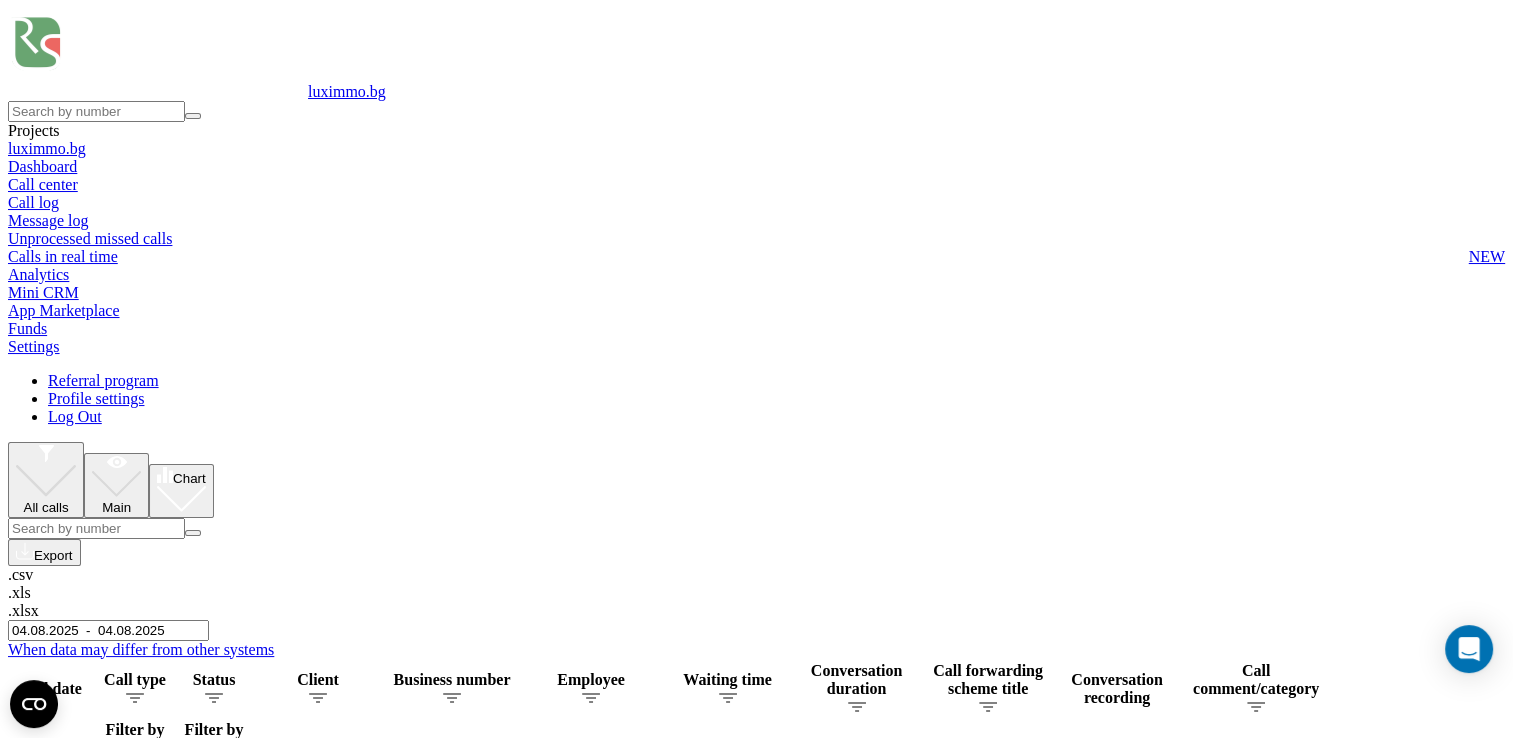 click on "04.08.2025  -  04.08.2025" at bounding box center (108, 630) 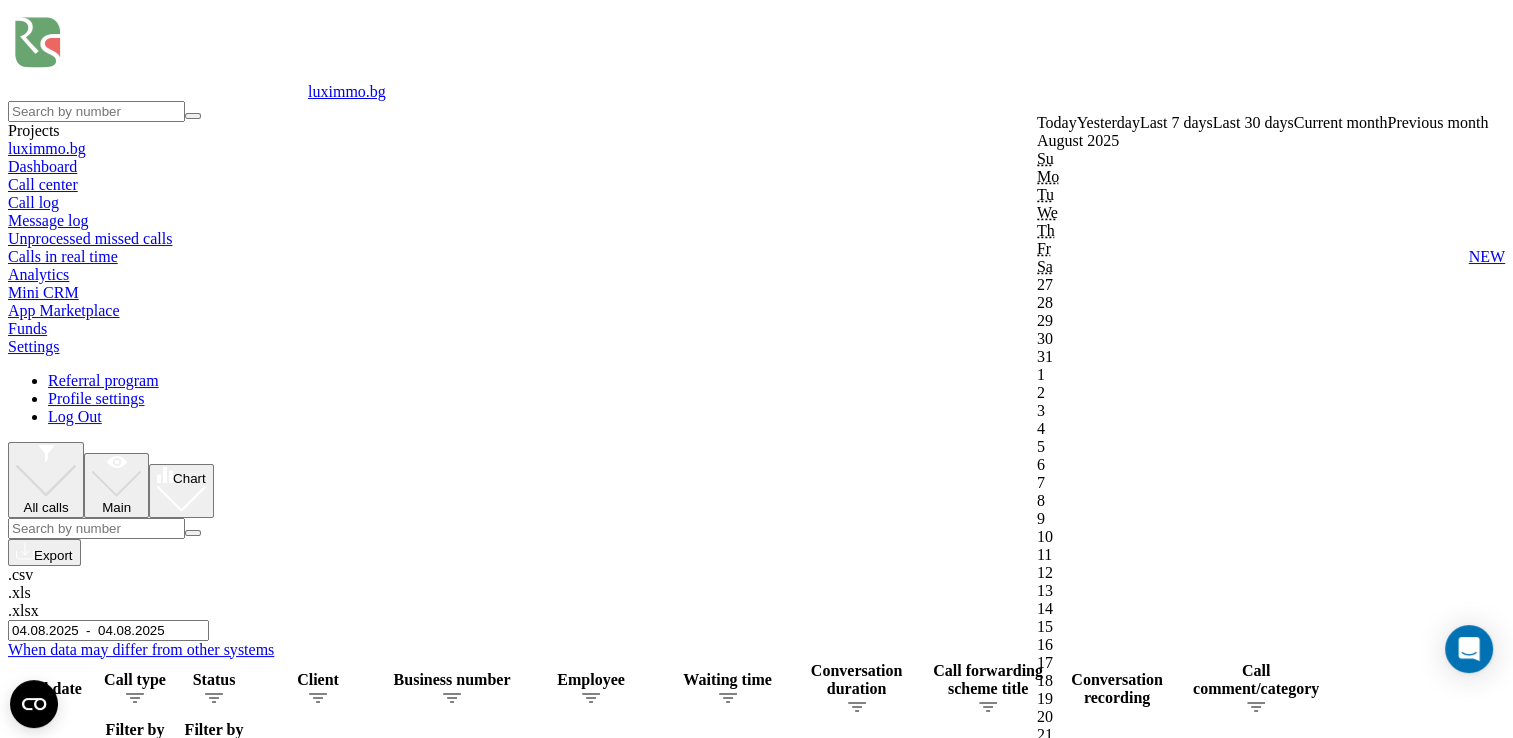 click on "Confirm" at bounding box center (1068, 1816) 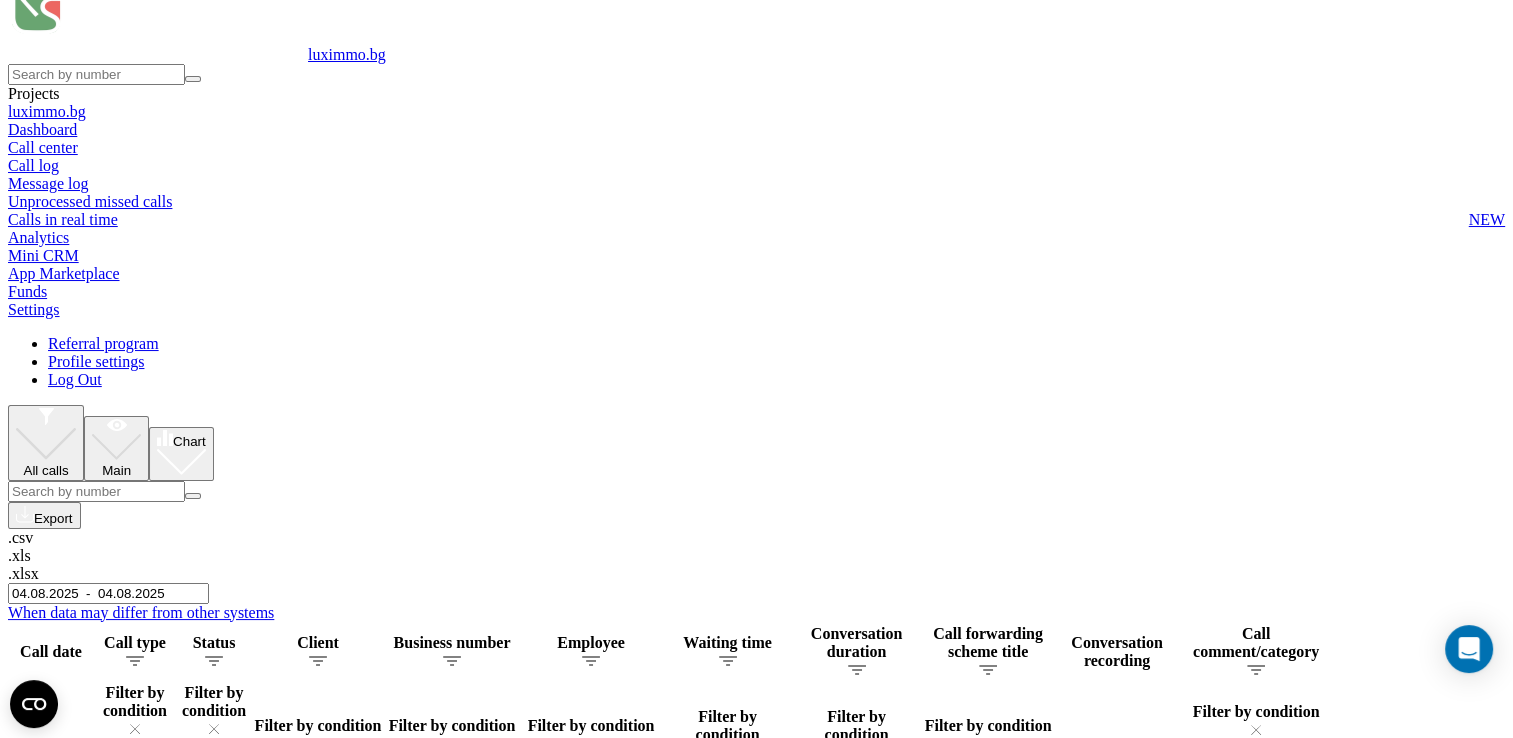 scroll, scrollTop: 0, scrollLeft: 0, axis: both 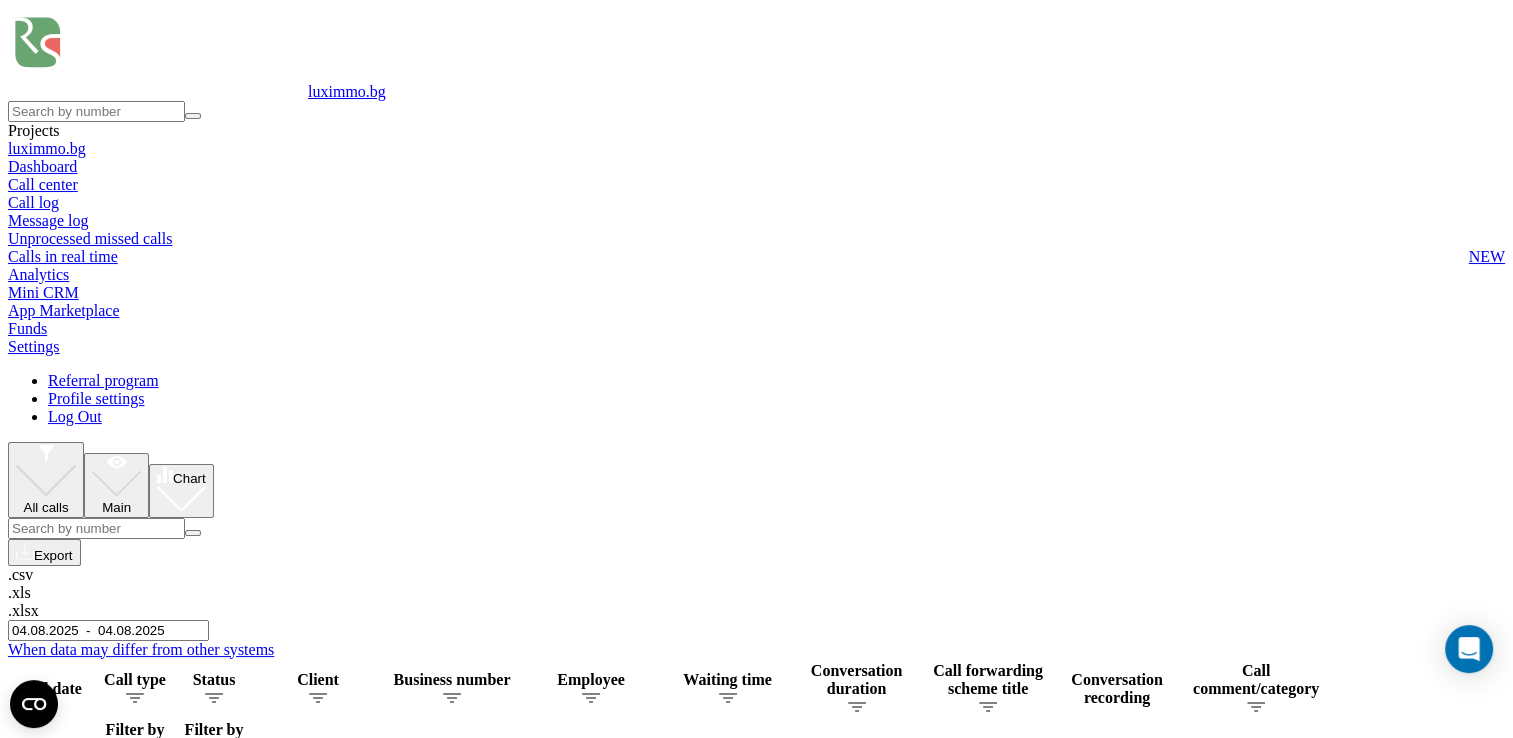 click at bounding box center (0, 0) 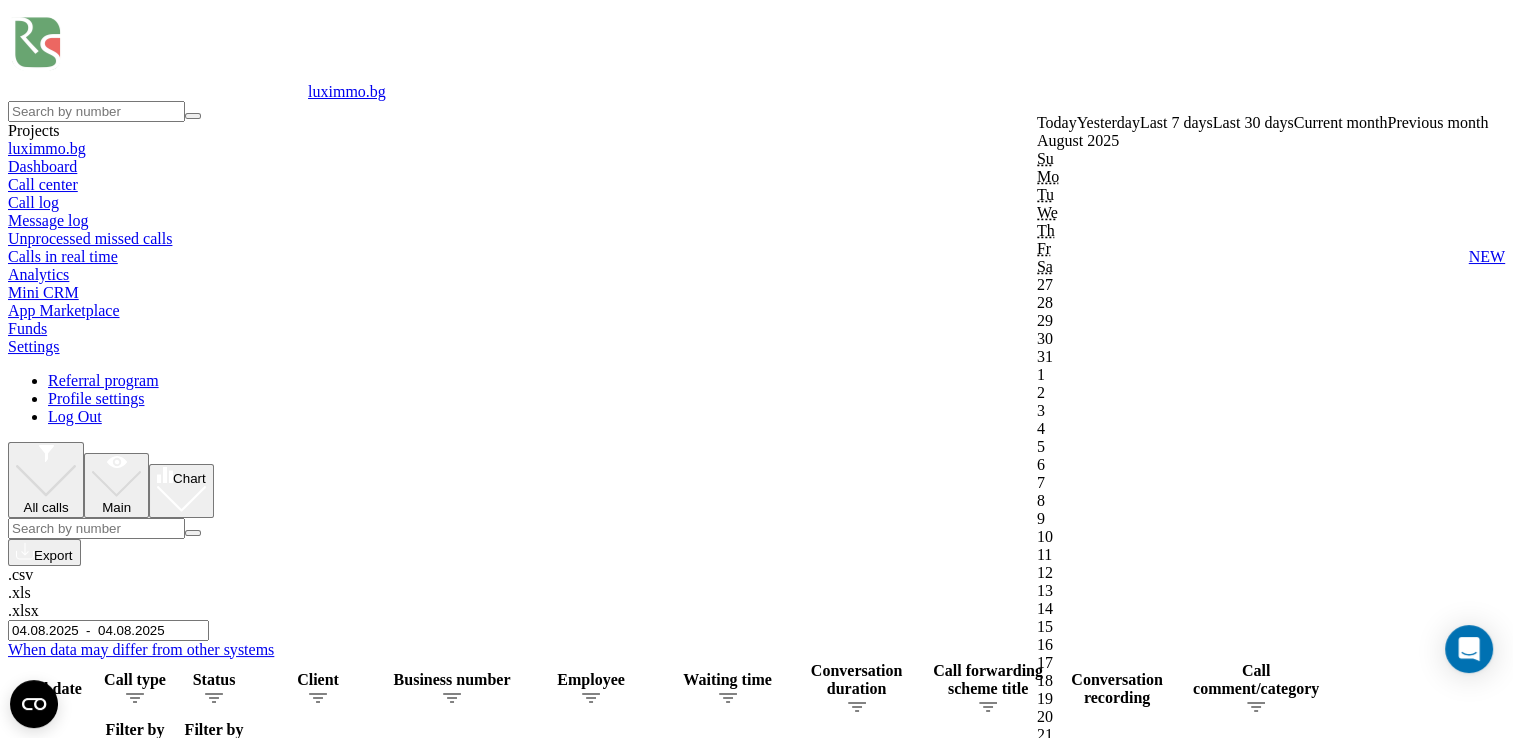 click on "Confirm" at bounding box center [1068, 1816] 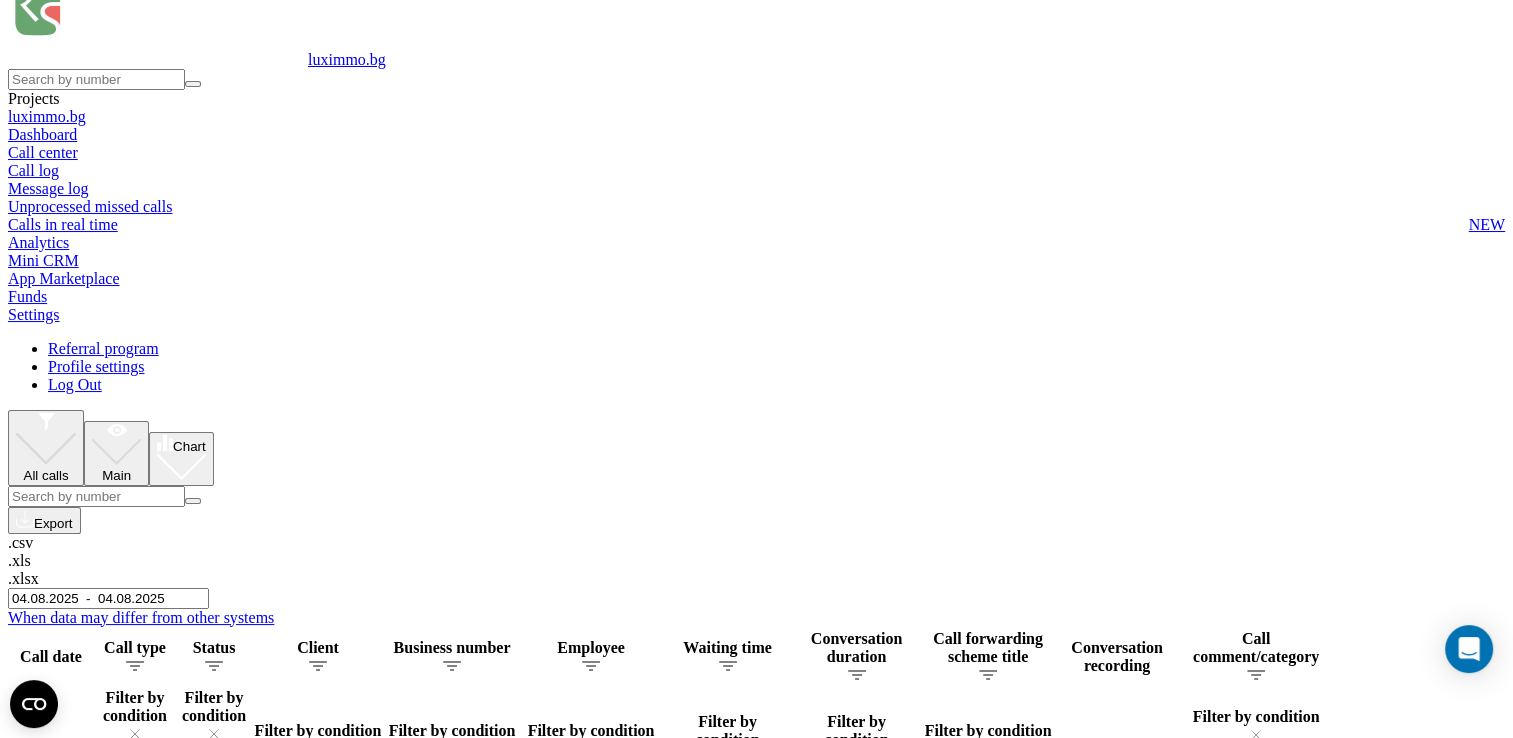 scroll, scrollTop: 0, scrollLeft: 0, axis: both 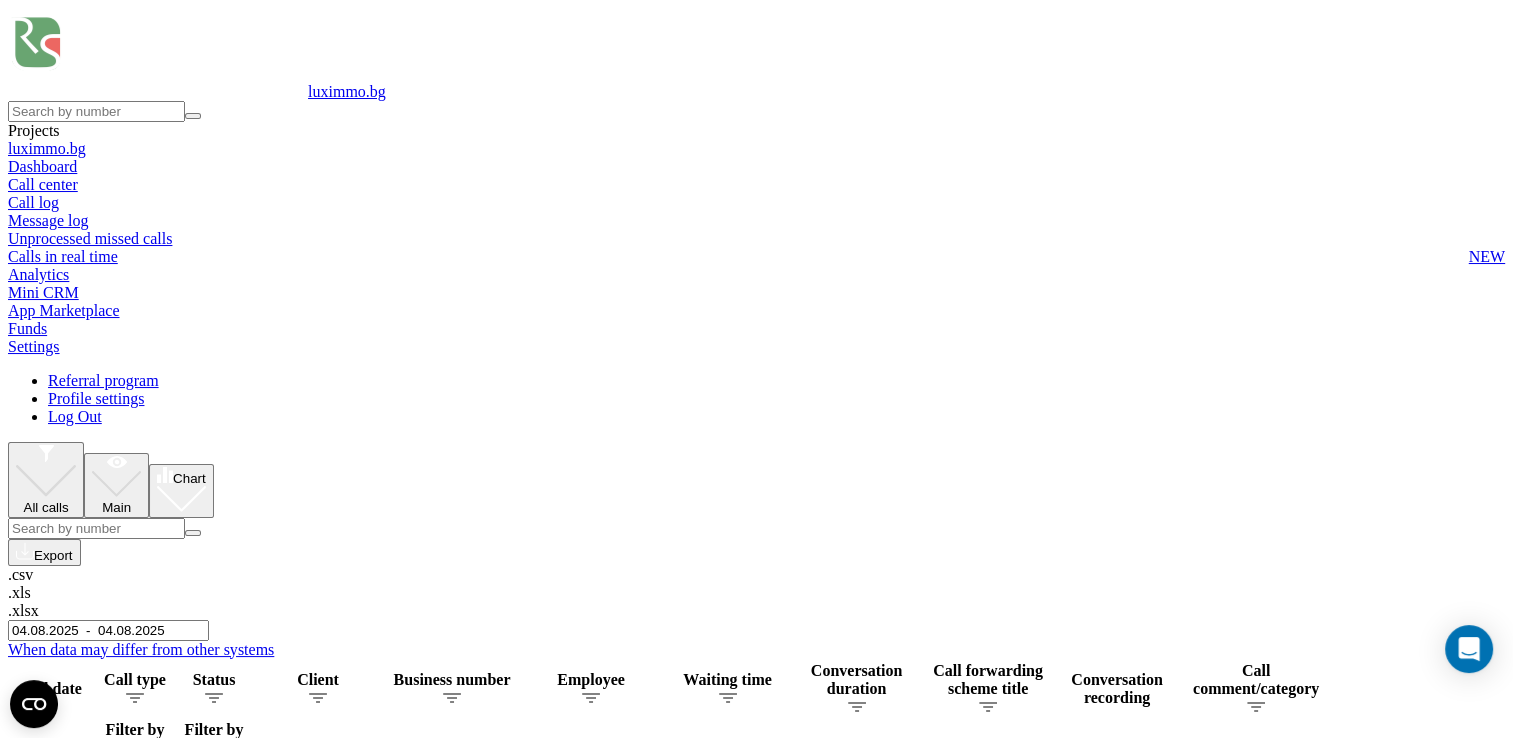 click on "04.08.2025  -  04.08.2025" at bounding box center [108, 630] 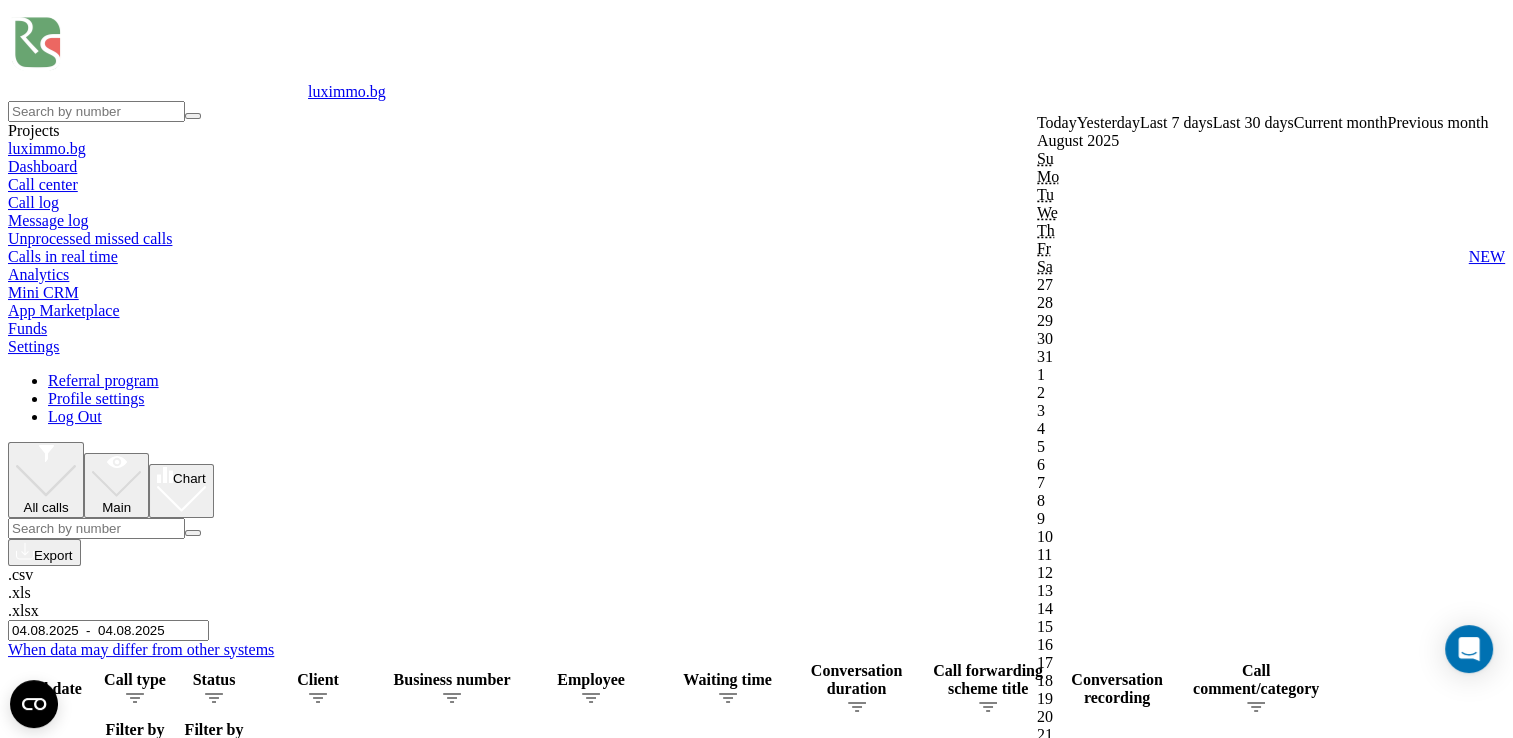 click on "Confirm" at bounding box center (1068, 1816) 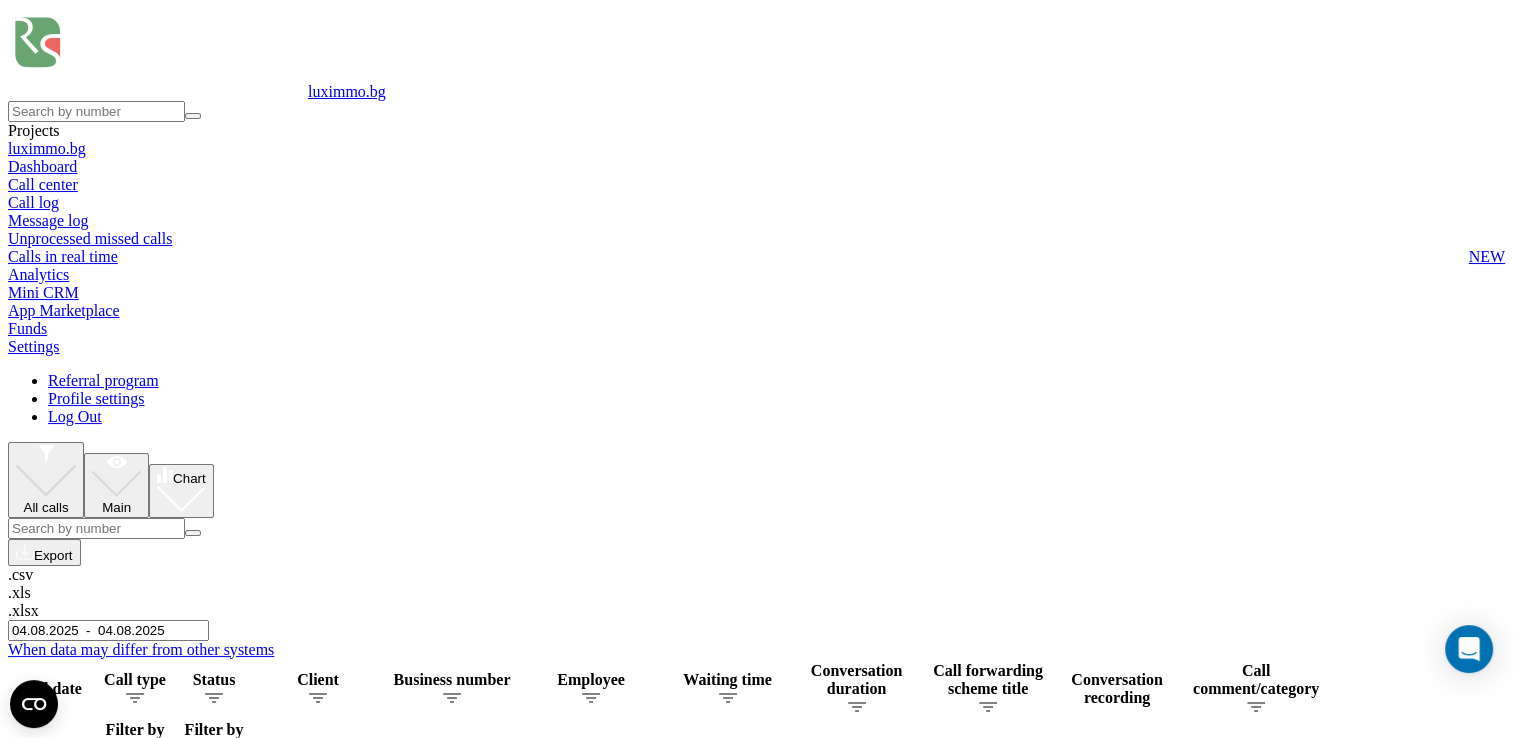 click on "04.08.2025  -  04.08.2025" at bounding box center (108, 630) 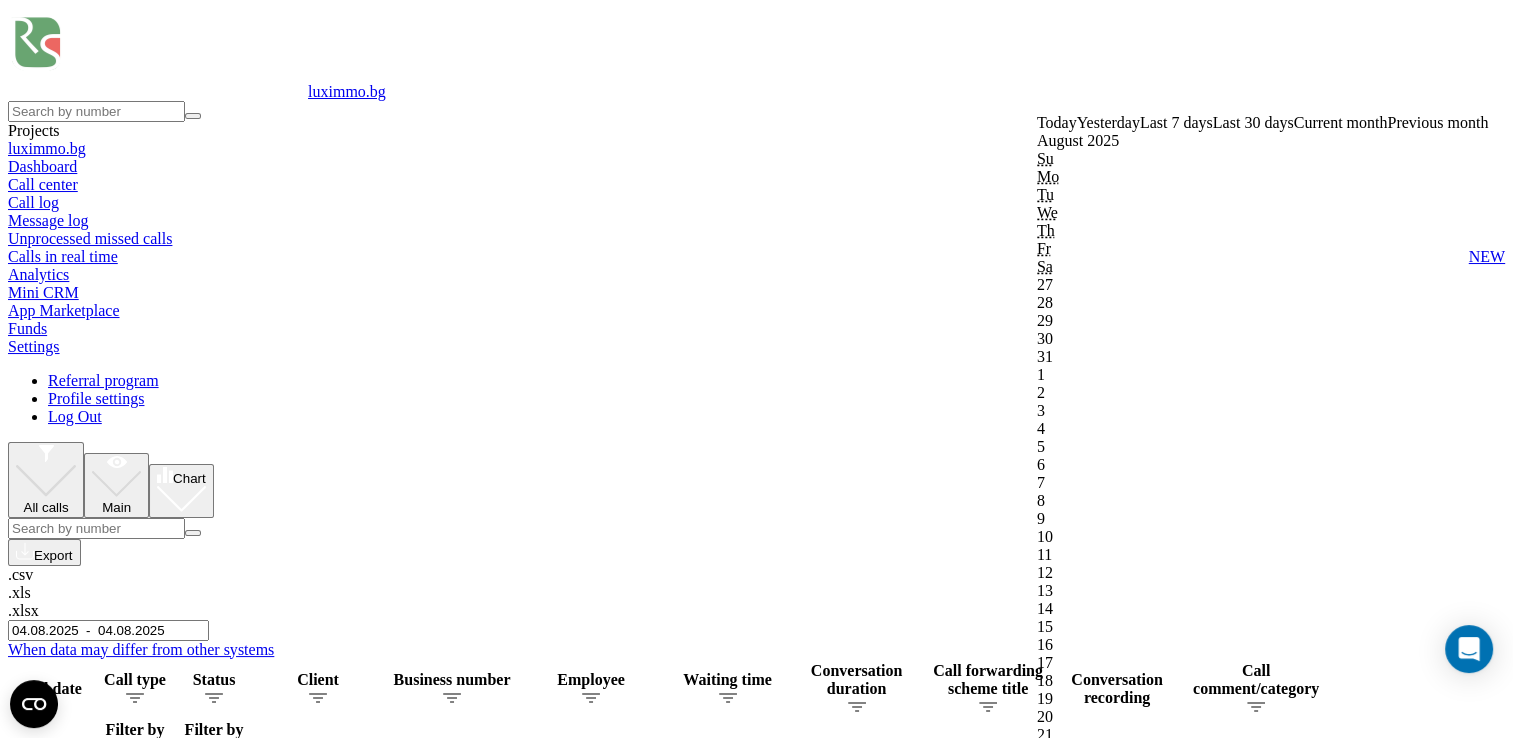 click on "Confirm" at bounding box center (1068, 1816) 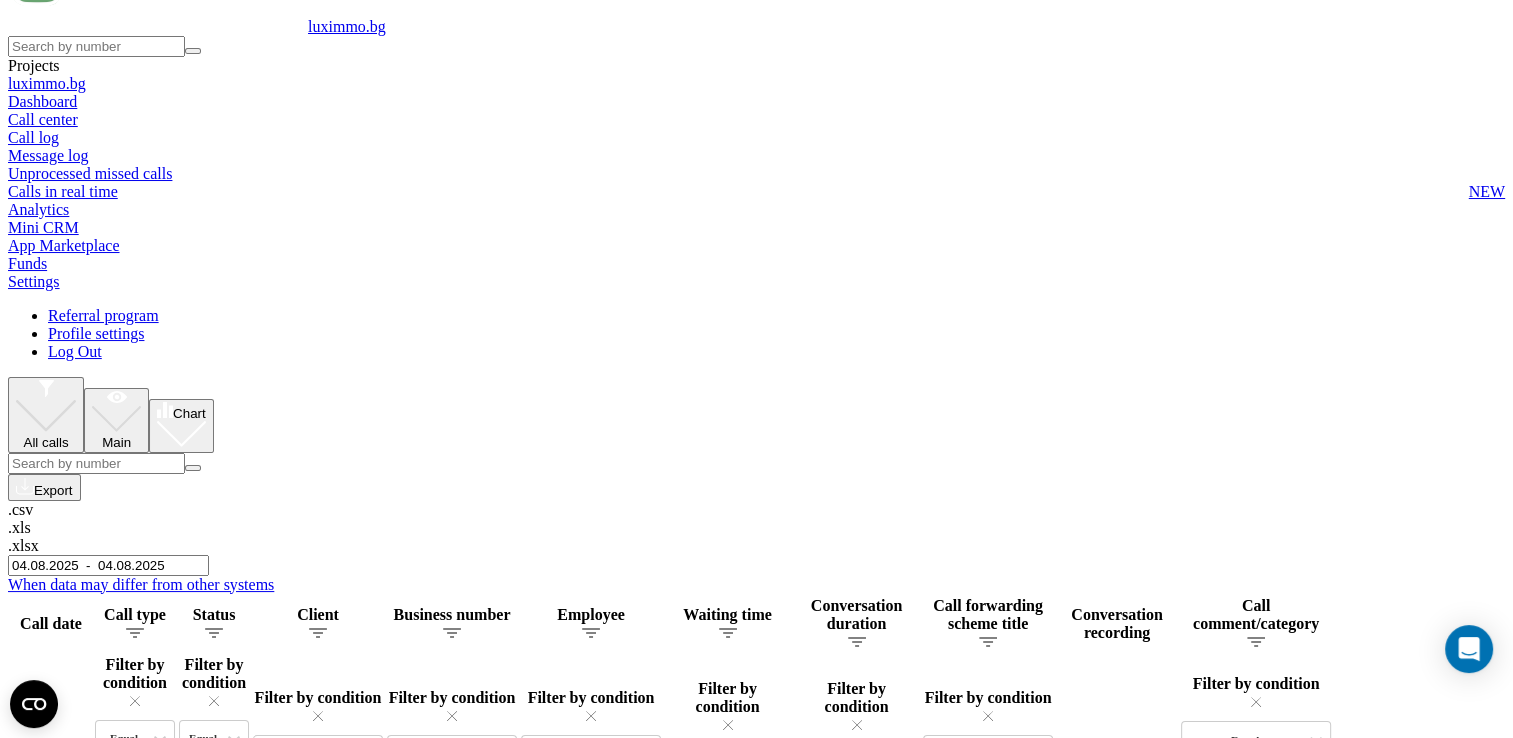 scroll, scrollTop: 0, scrollLeft: 0, axis: both 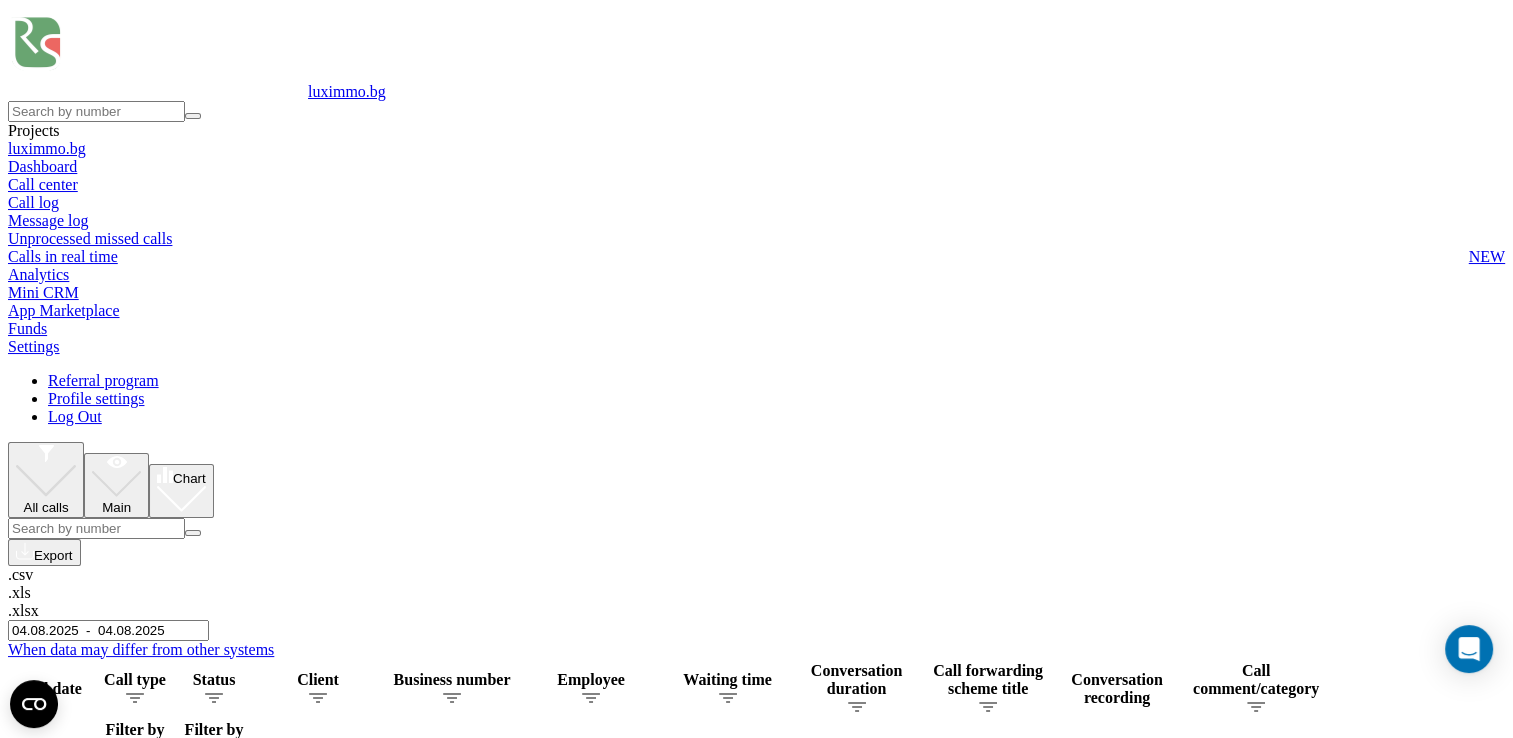 click on "04.08.2025  -  04.08.2025" at bounding box center [108, 630] 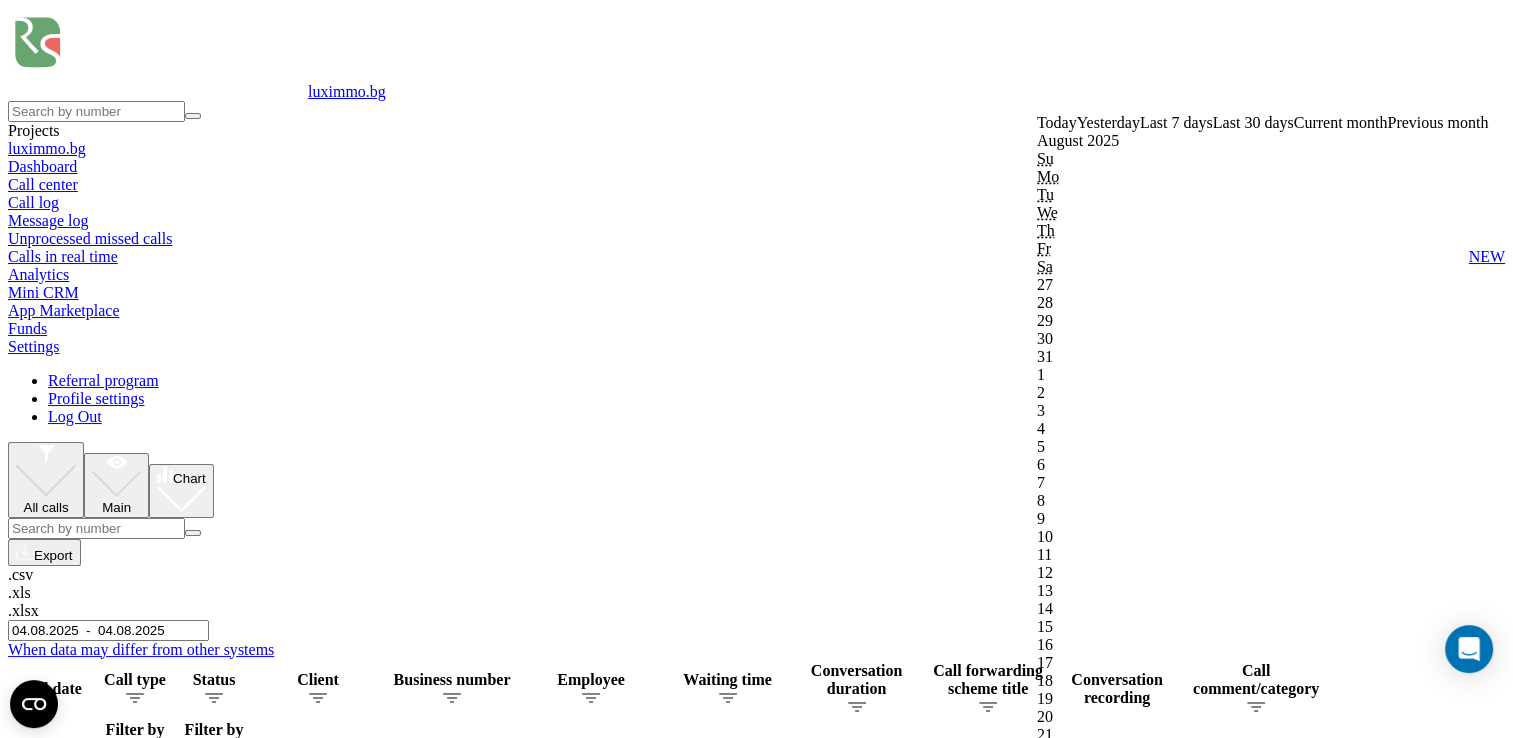 click on "Confirm" at bounding box center [1068, 1816] 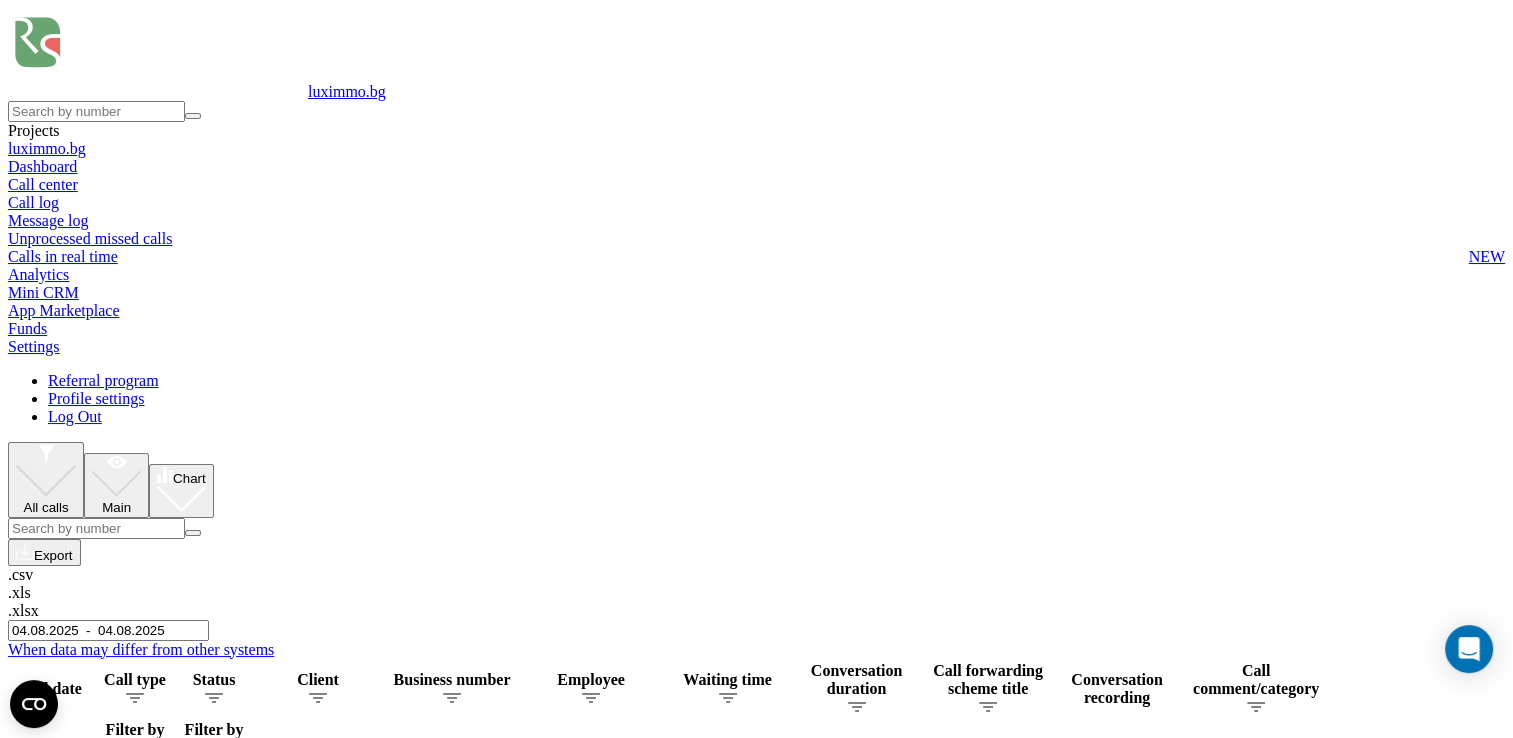 click at bounding box center [0, 0] 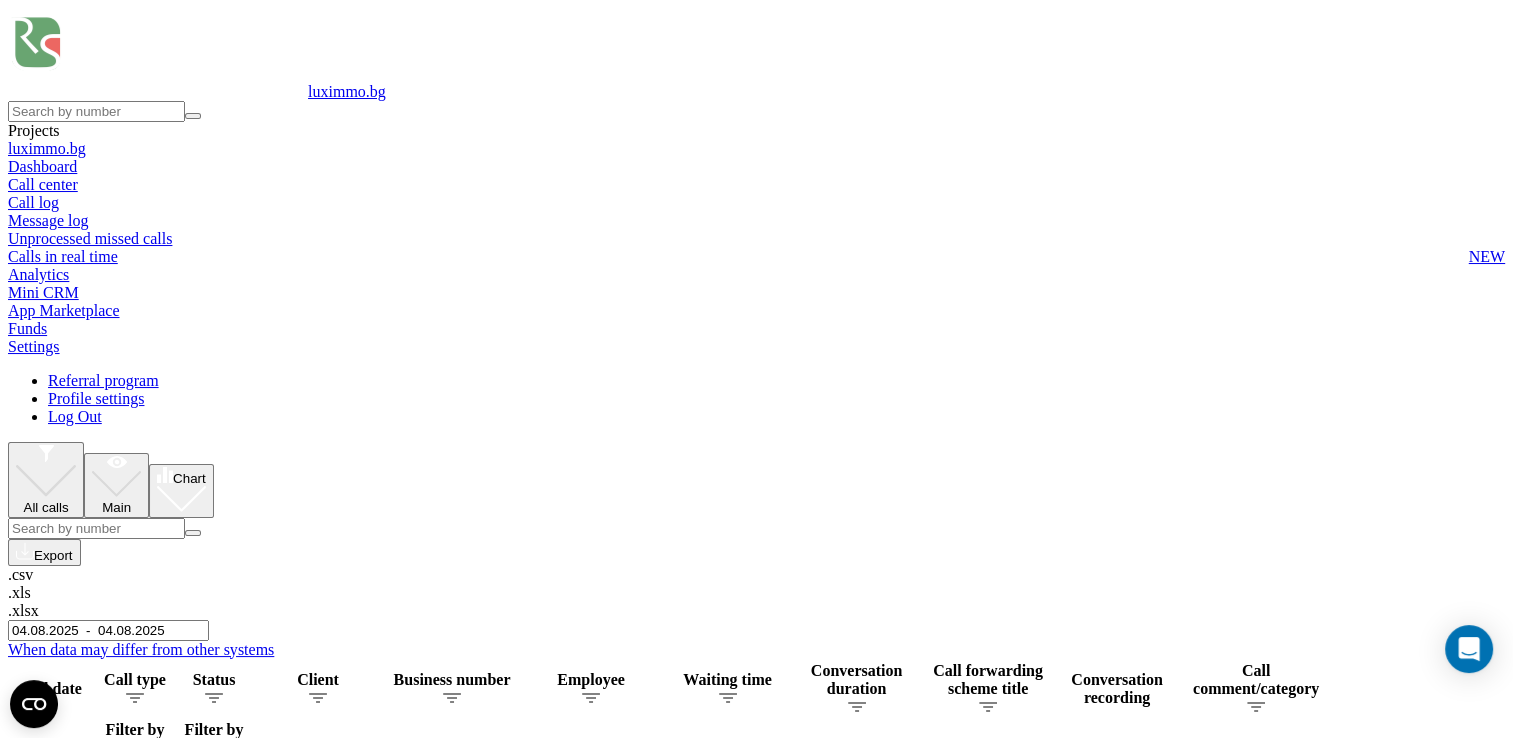 click on "[PHONE]" at bounding box center [0, 0] 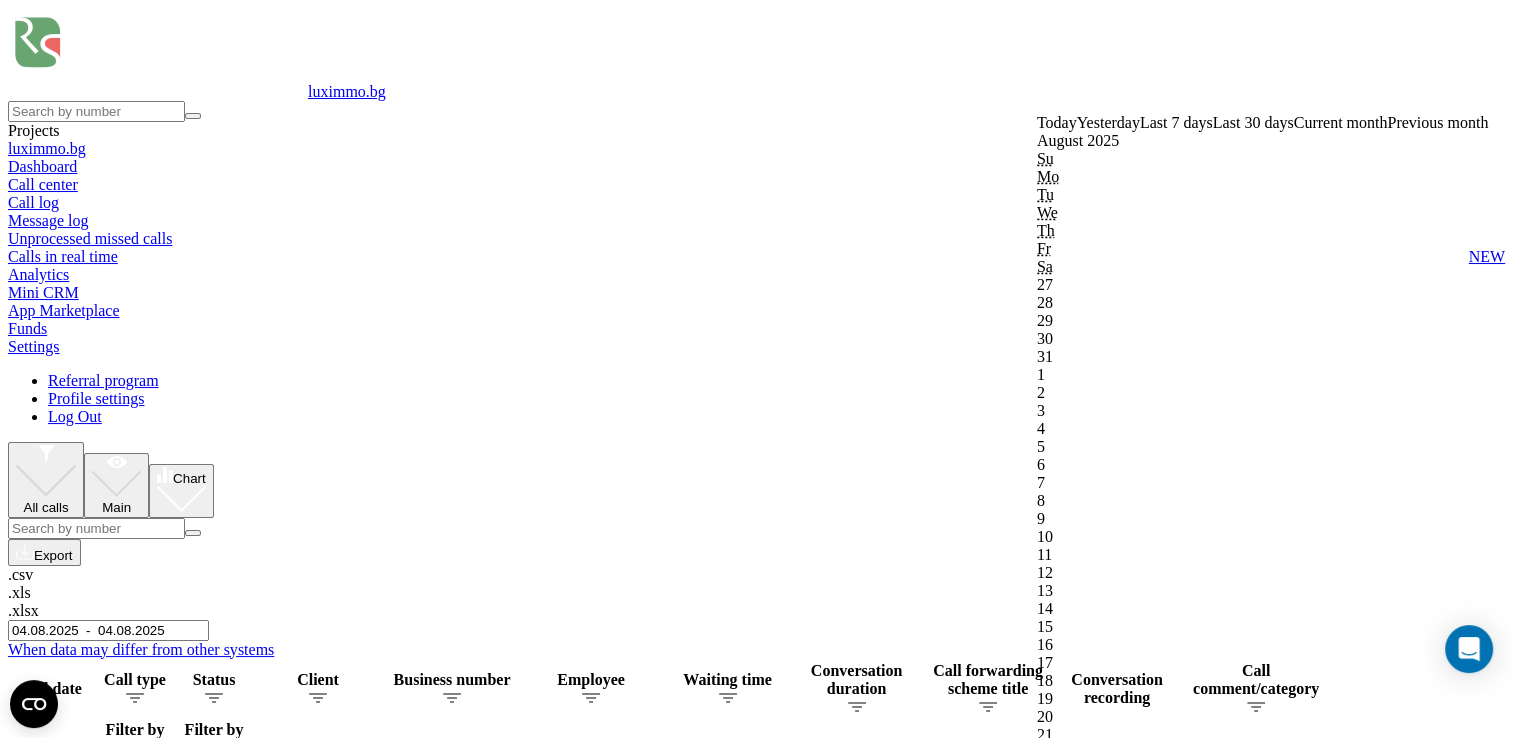 click on "Confirm" at bounding box center (1068, 1816) 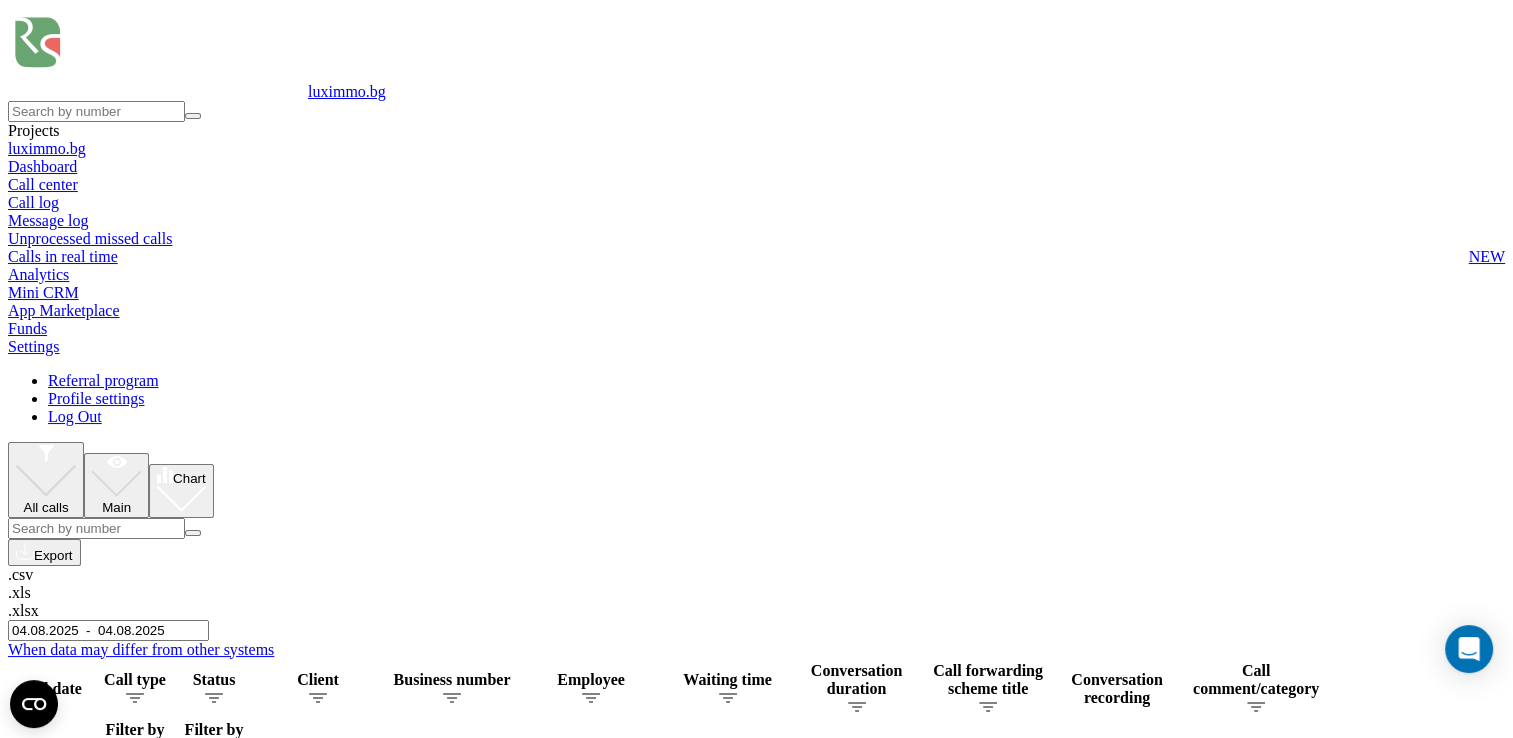 click on "04.08.2025  -  04.08.2025" at bounding box center (108, 630) 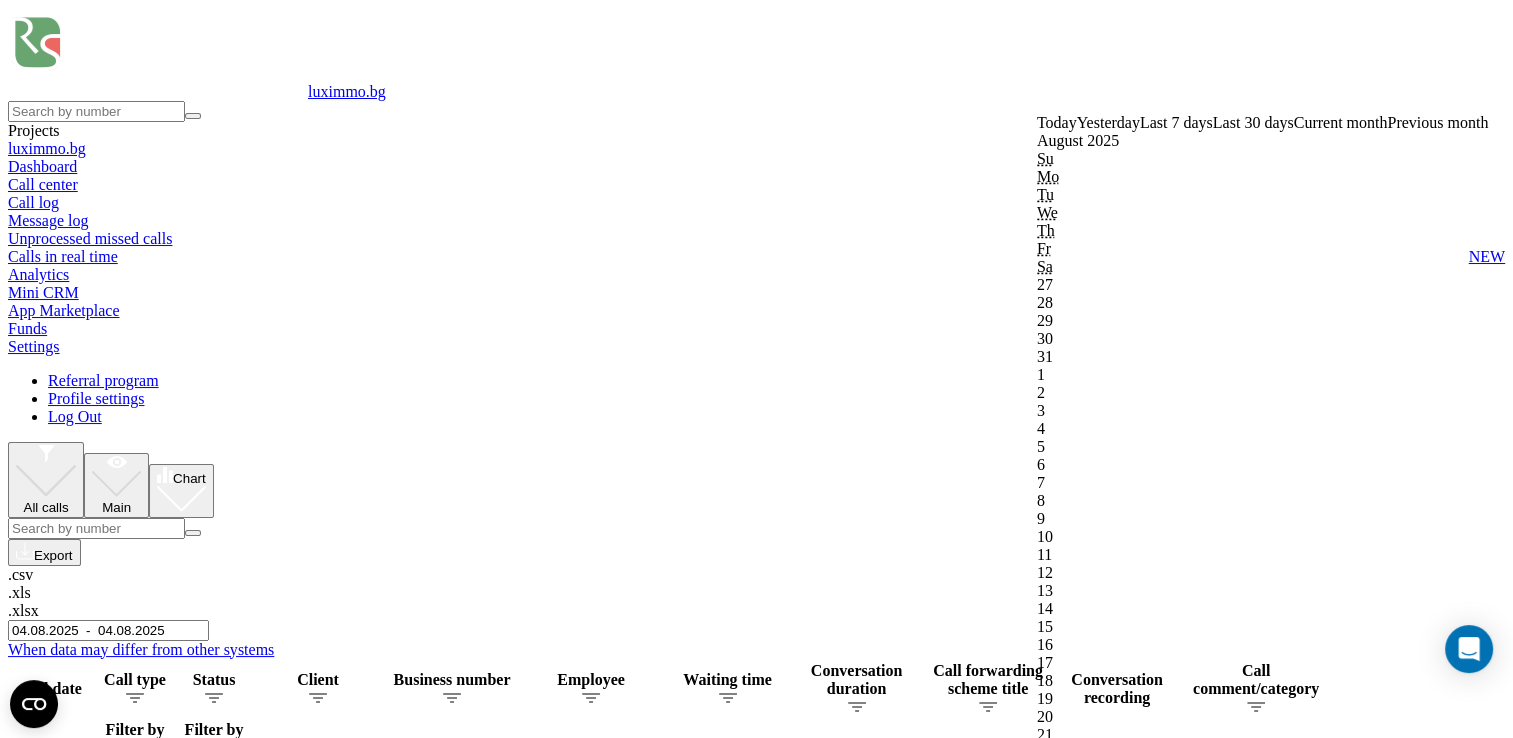 click on "Confirm" at bounding box center (1068, 1816) 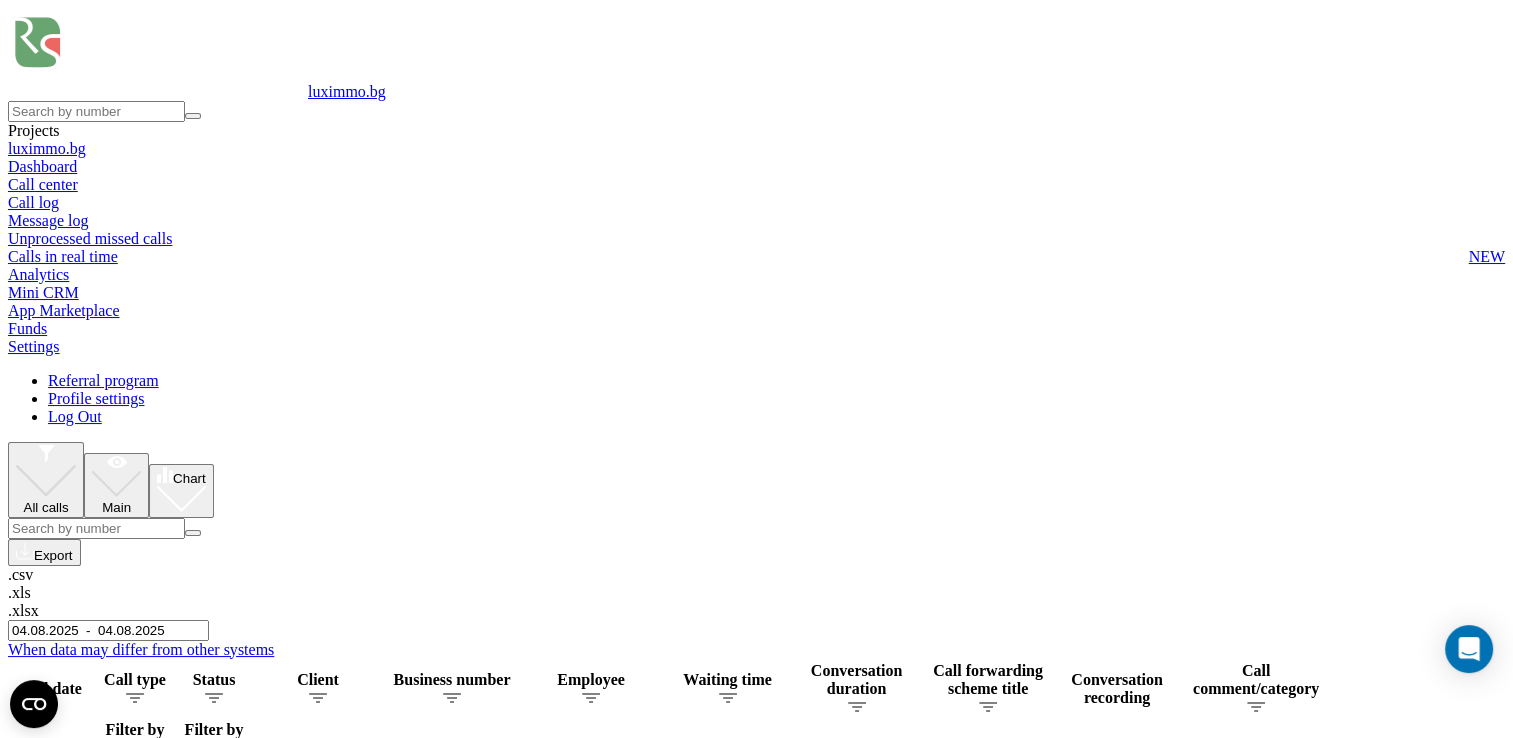 click at bounding box center [0, 0] 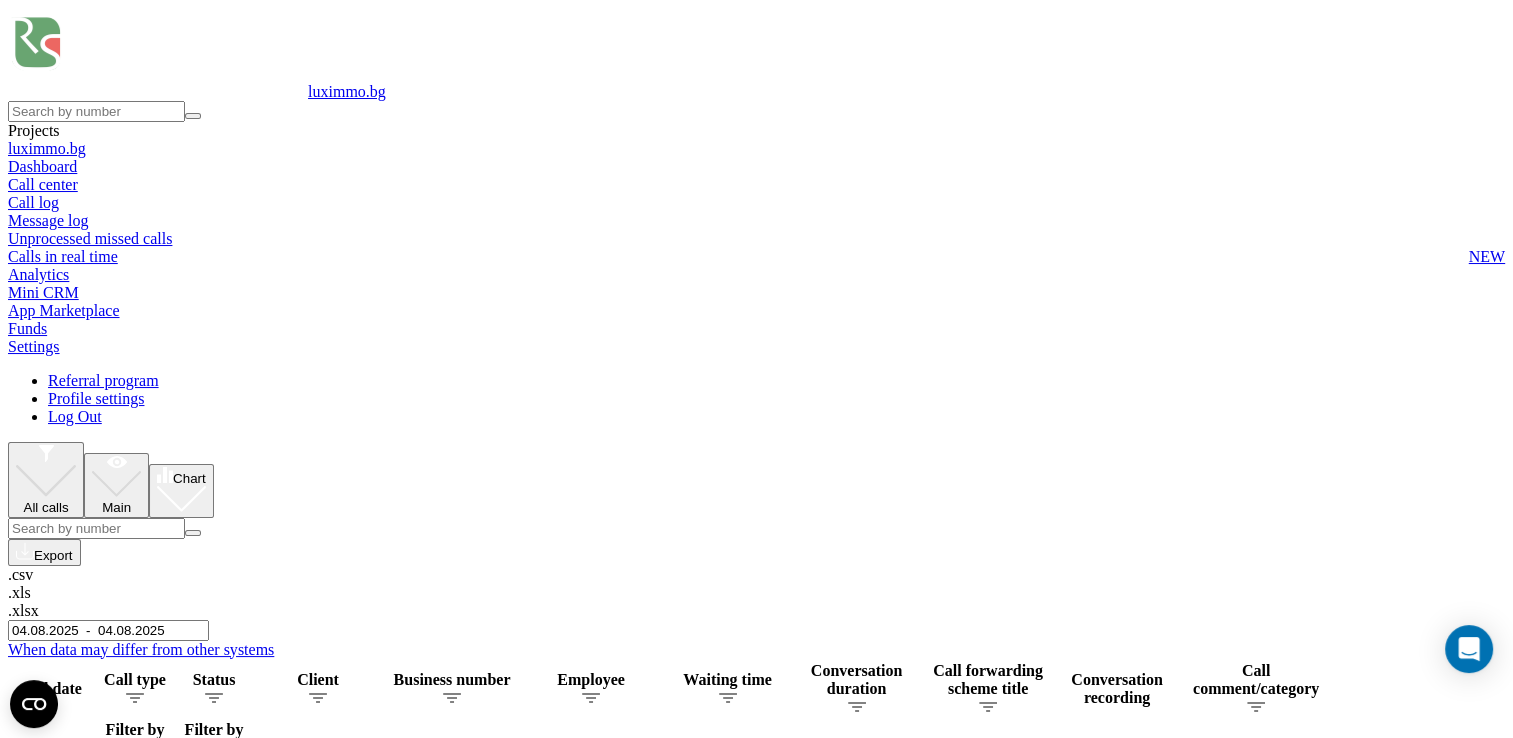 click on "04.08.2025  -  04.08.2025" at bounding box center [108, 630] 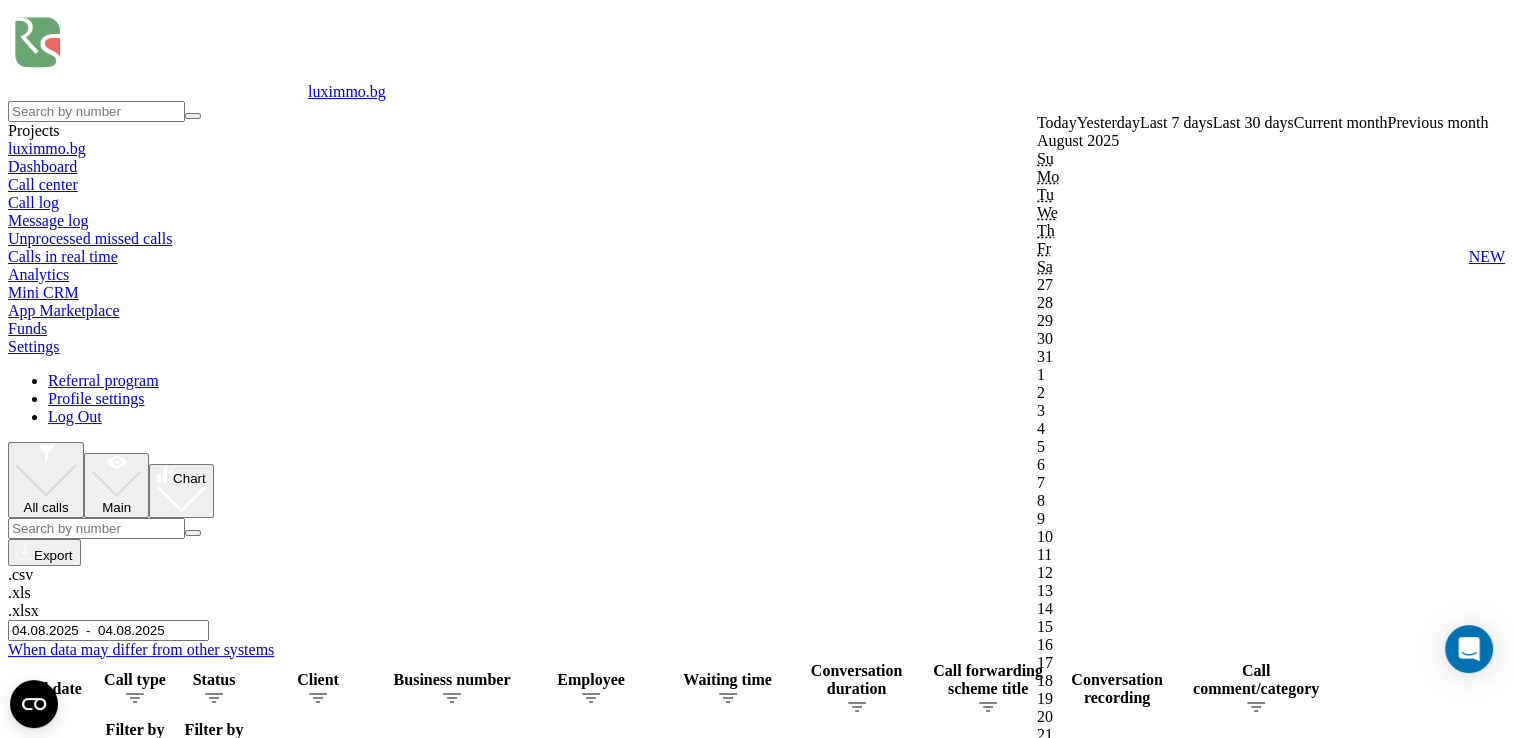 click on "Confirm" at bounding box center [1068, 1816] 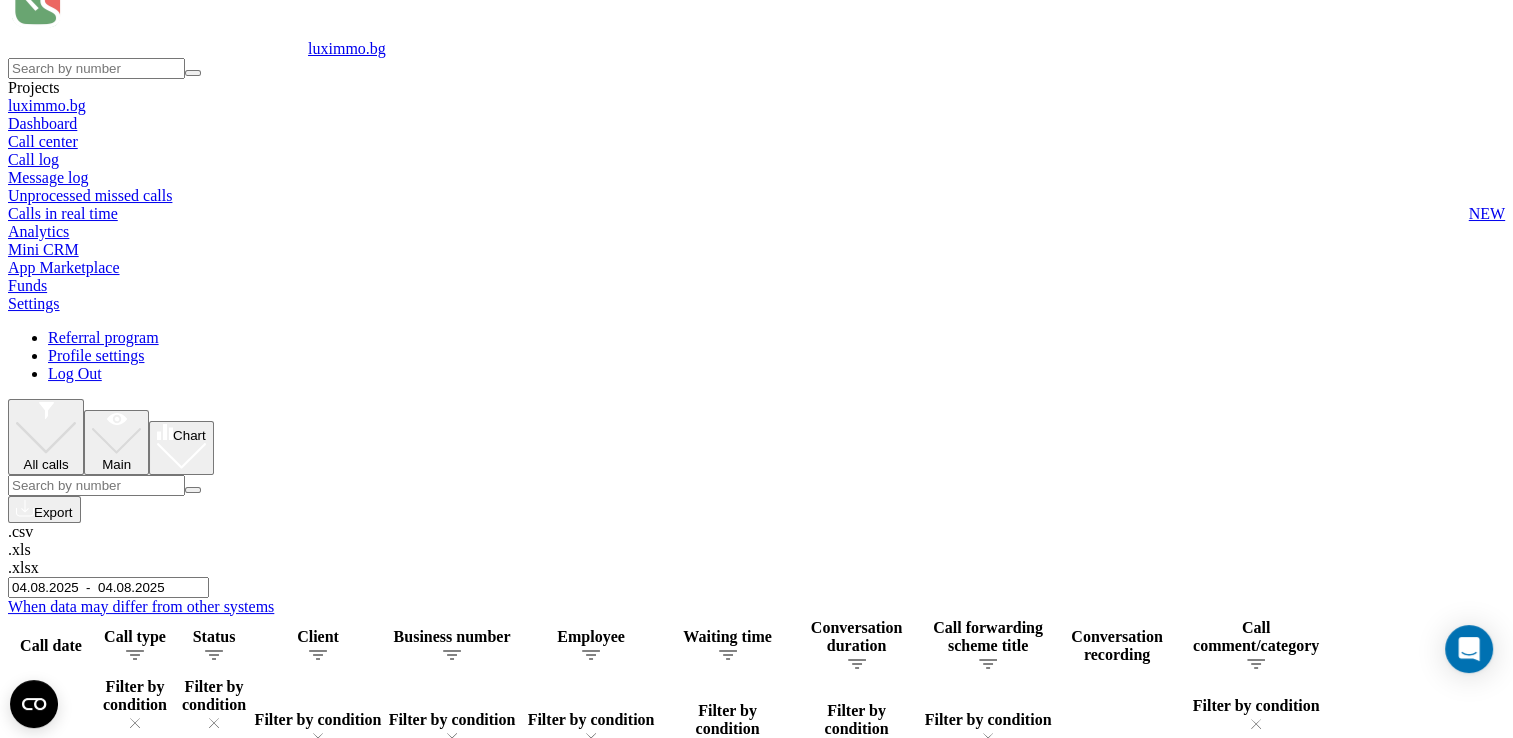 scroll, scrollTop: 0, scrollLeft: 0, axis: both 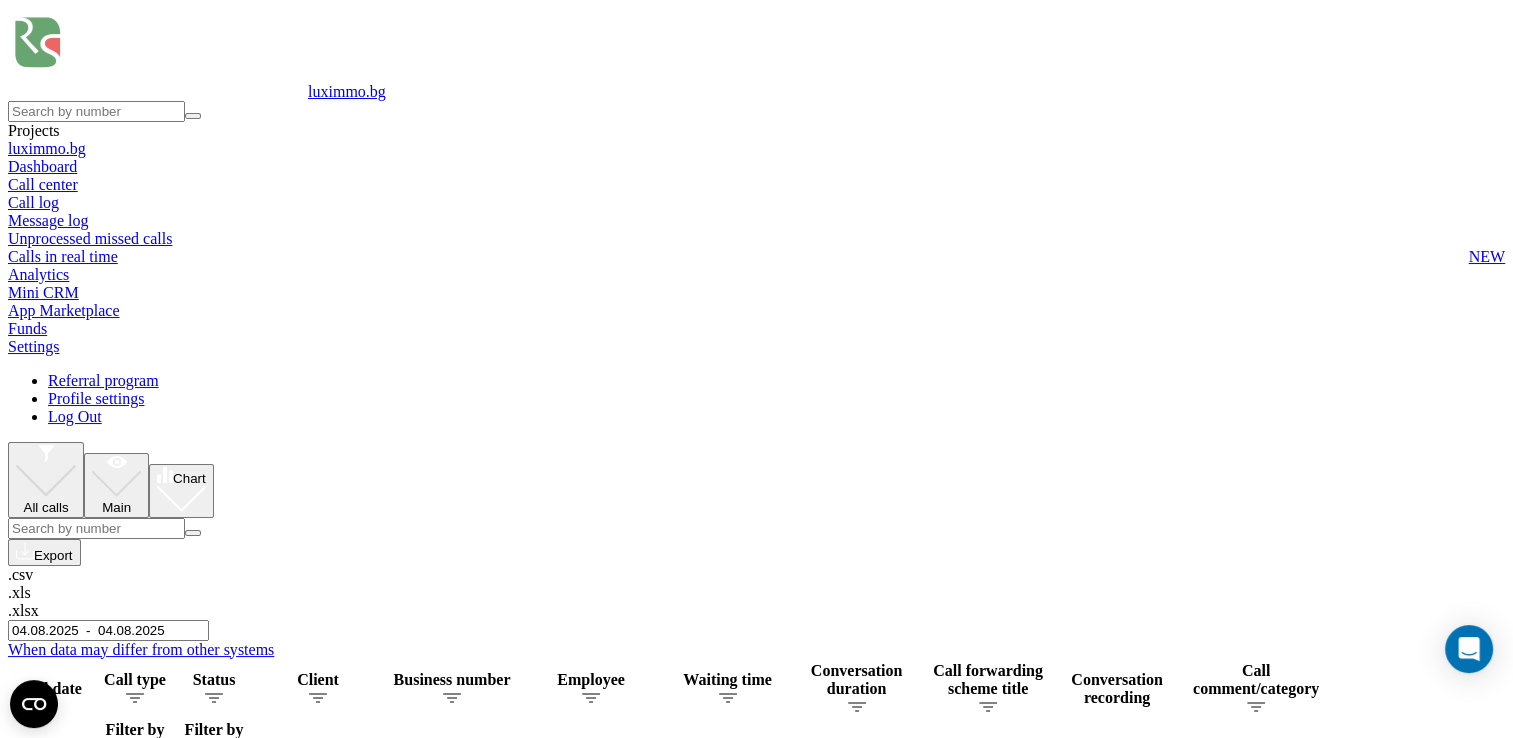 click on "04.08.2025  -  04.08.2025" at bounding box center [108, 630] 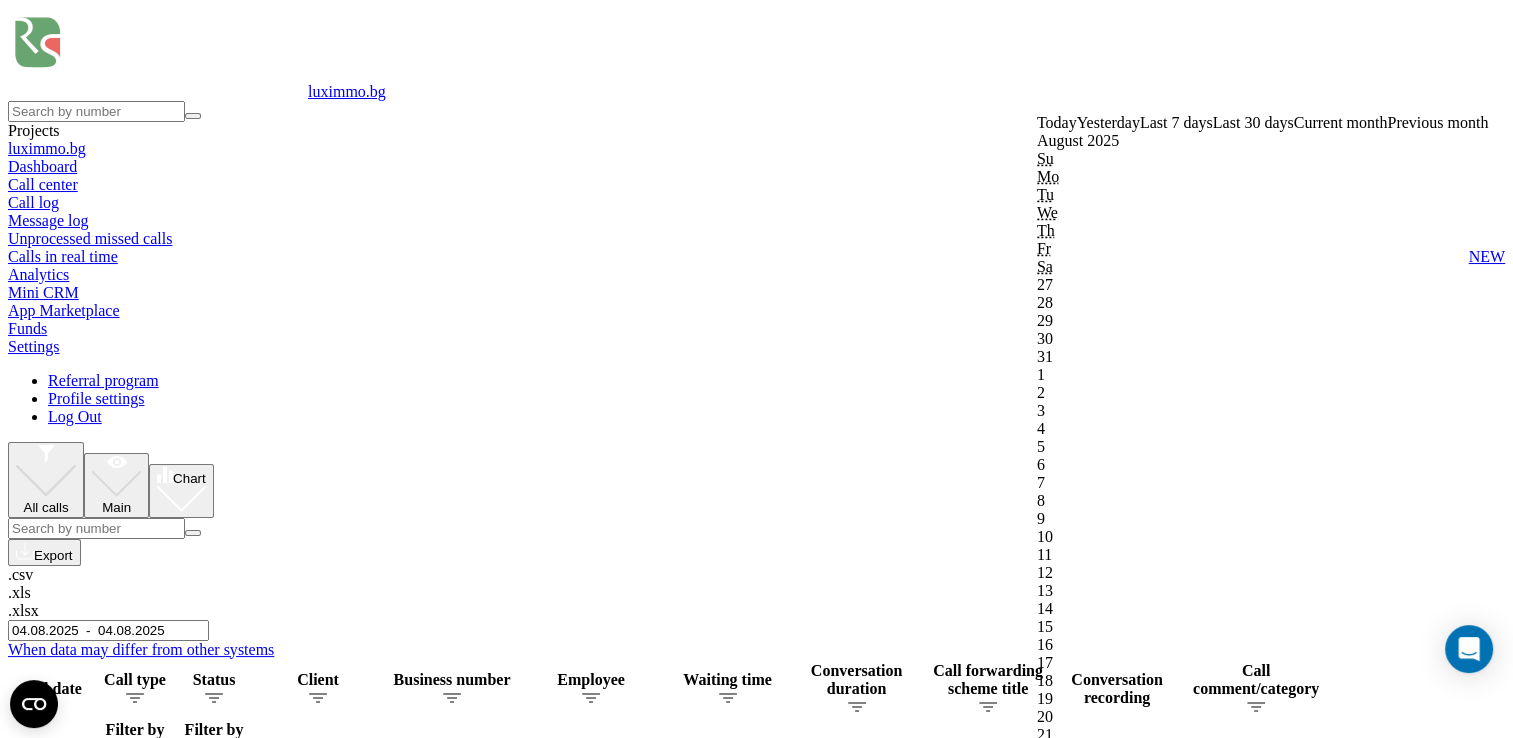 click on "Confirm" at bounding box center [1068, 1816] 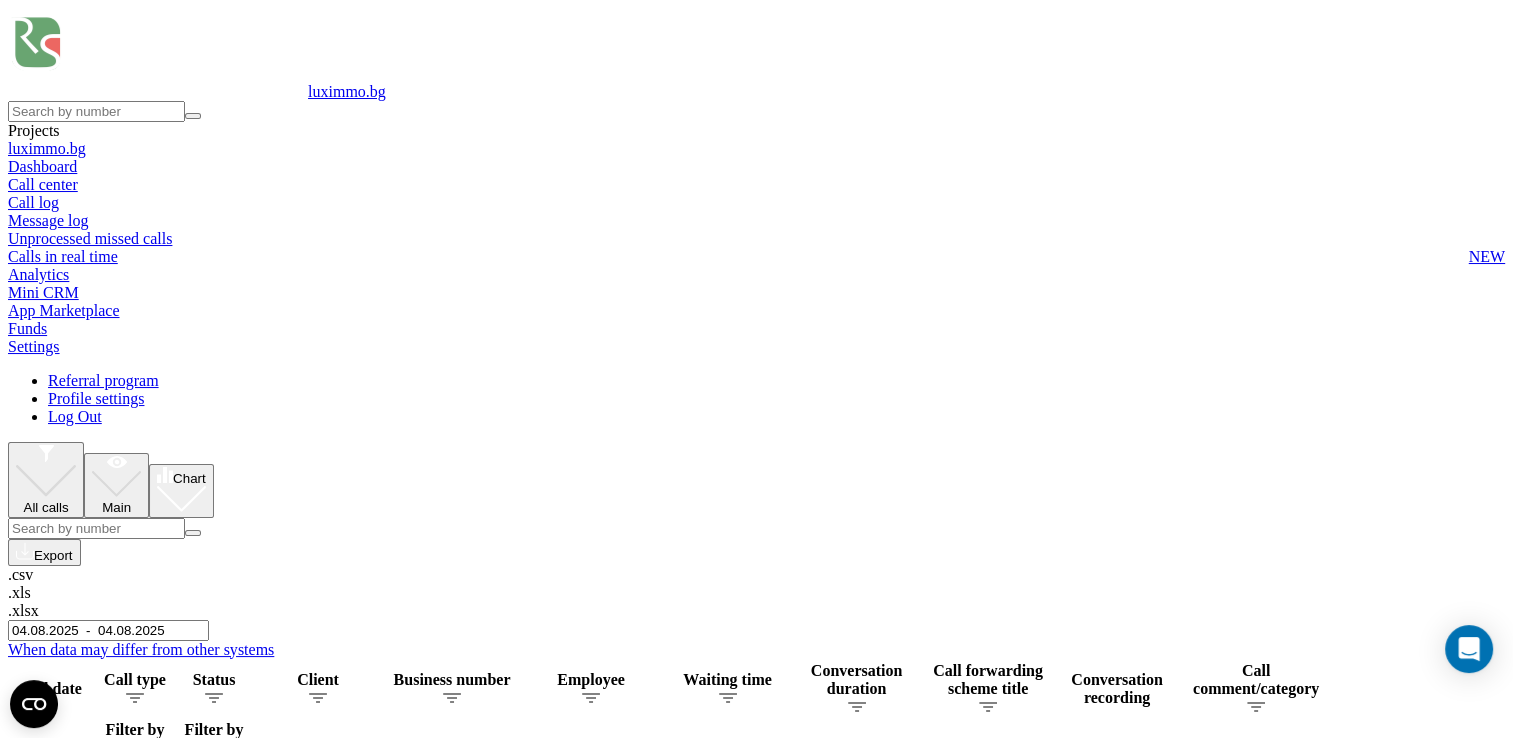 click on "04.08.2025  -  04.08.2025" at bounding box center (108, 630) 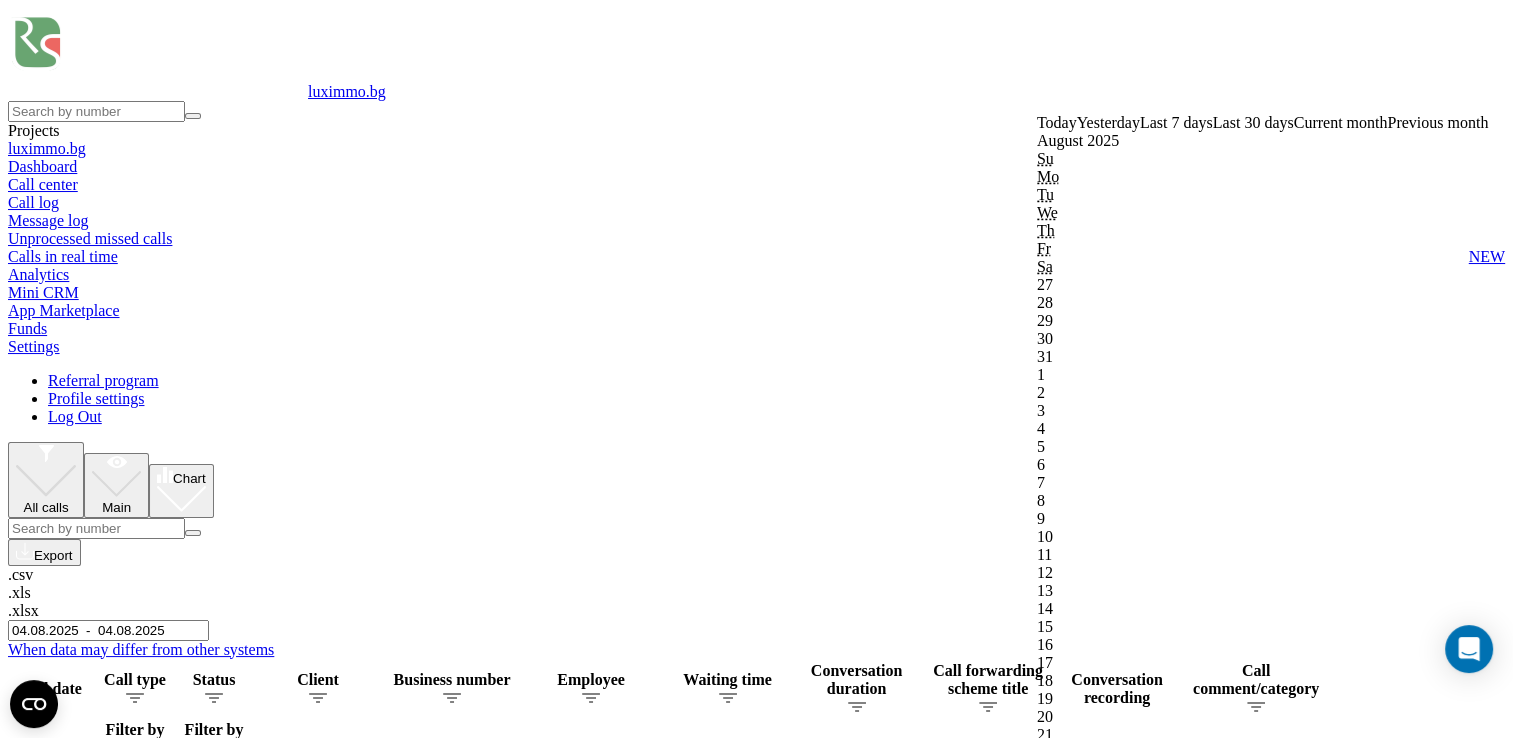 click on "Confirm" at bounding box center [1068, 1816] 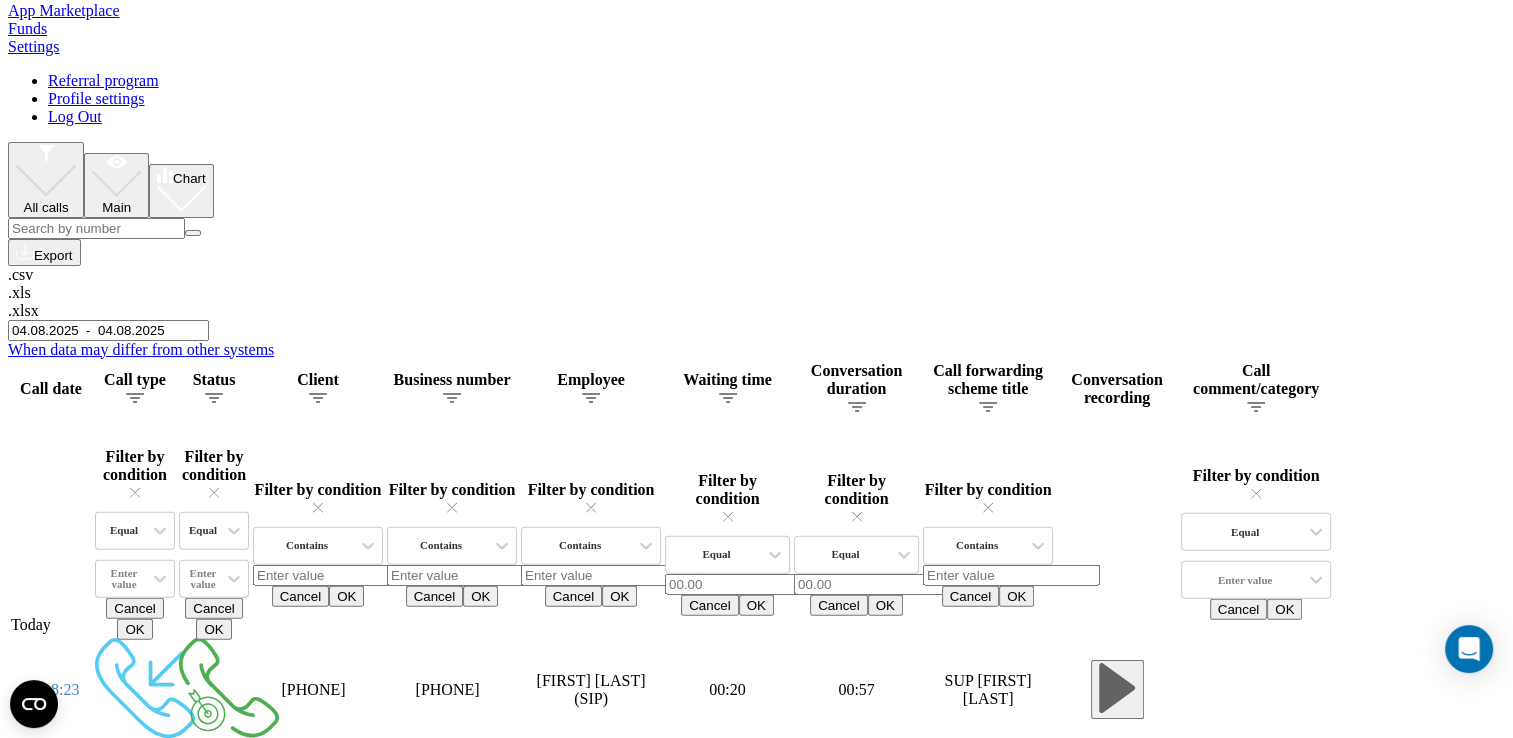 scroll, scrollTop: 0, scrollLeft: 0, axis: both 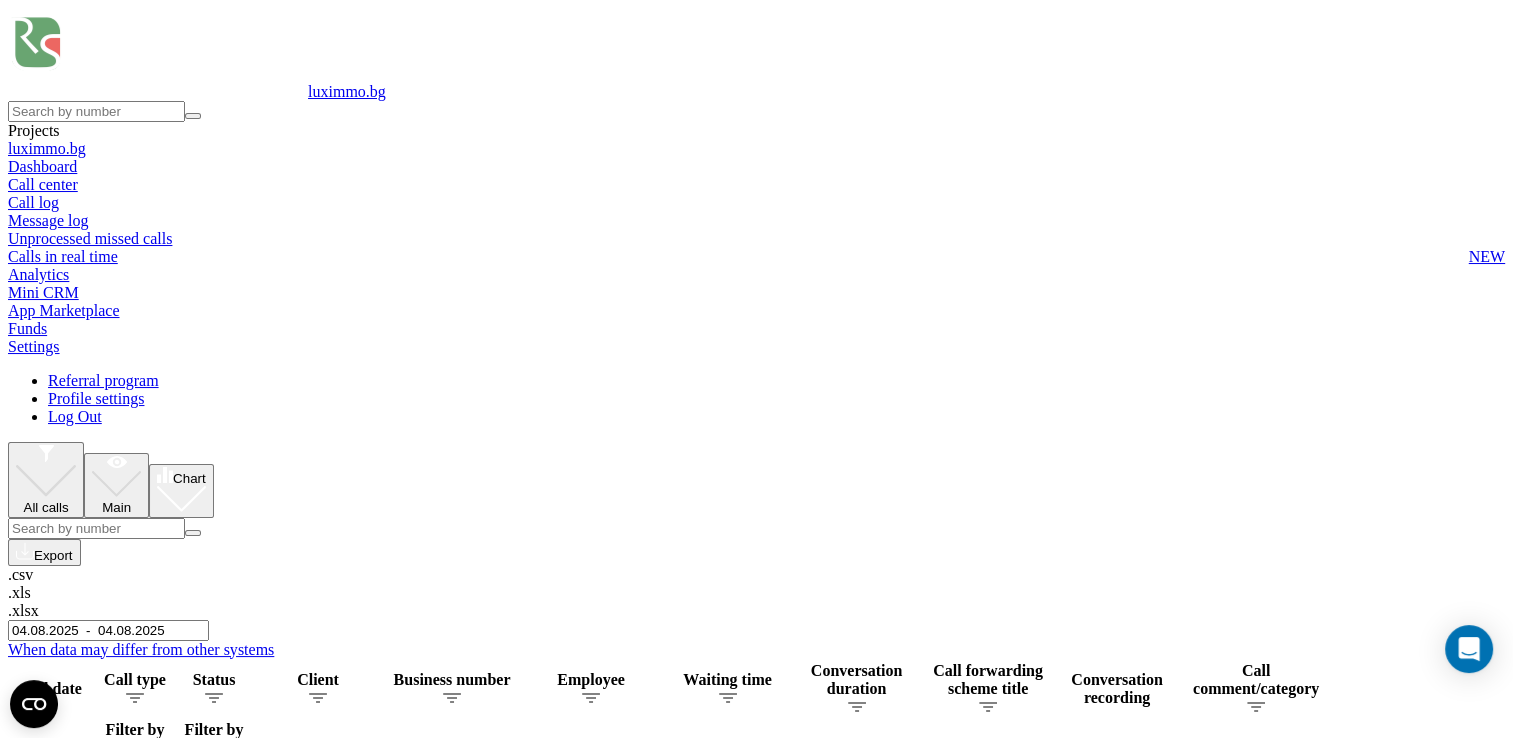 click on "04.08.2025  -  04.08.2025" at bounding box center [108, 630] 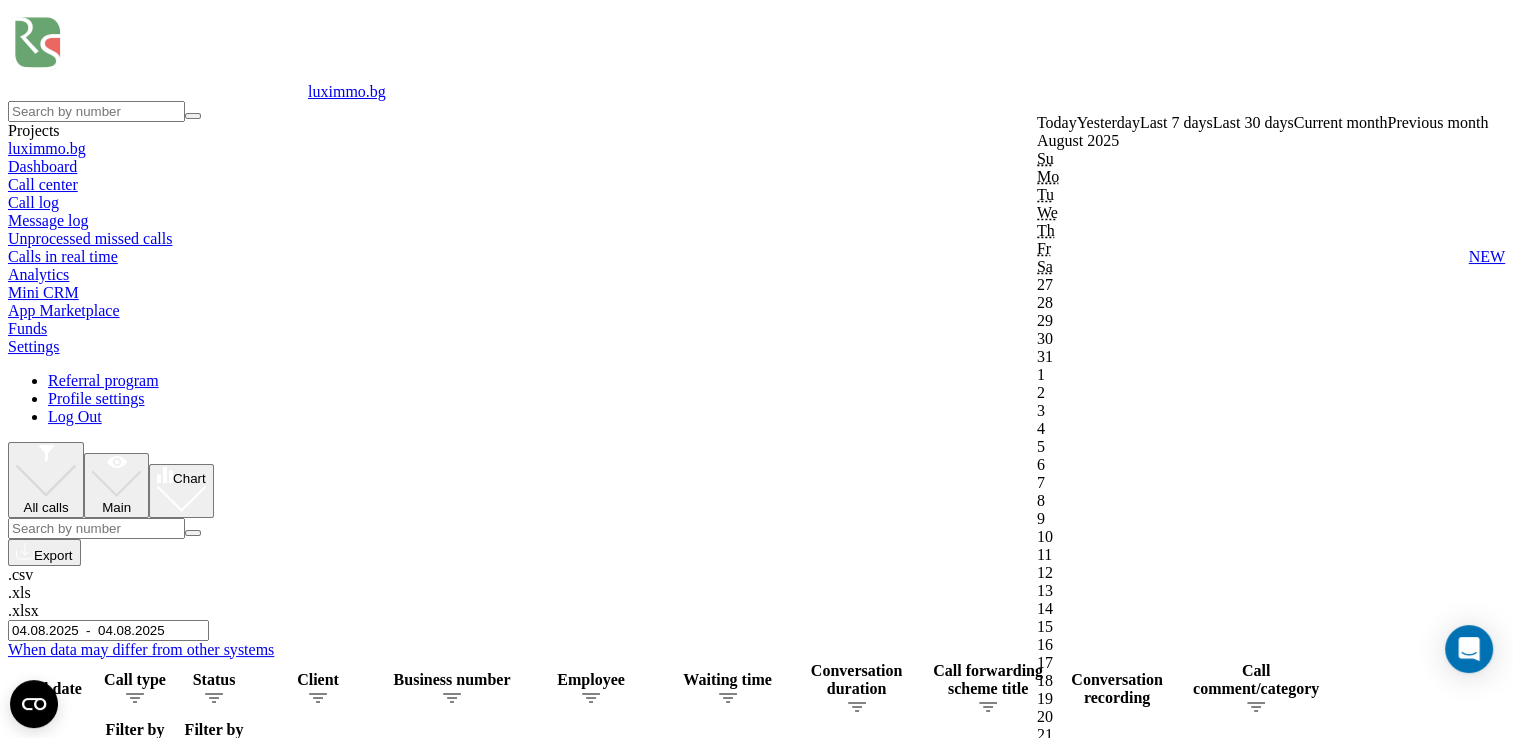 click on "Confirm" at bounding box center (1068, 1816) 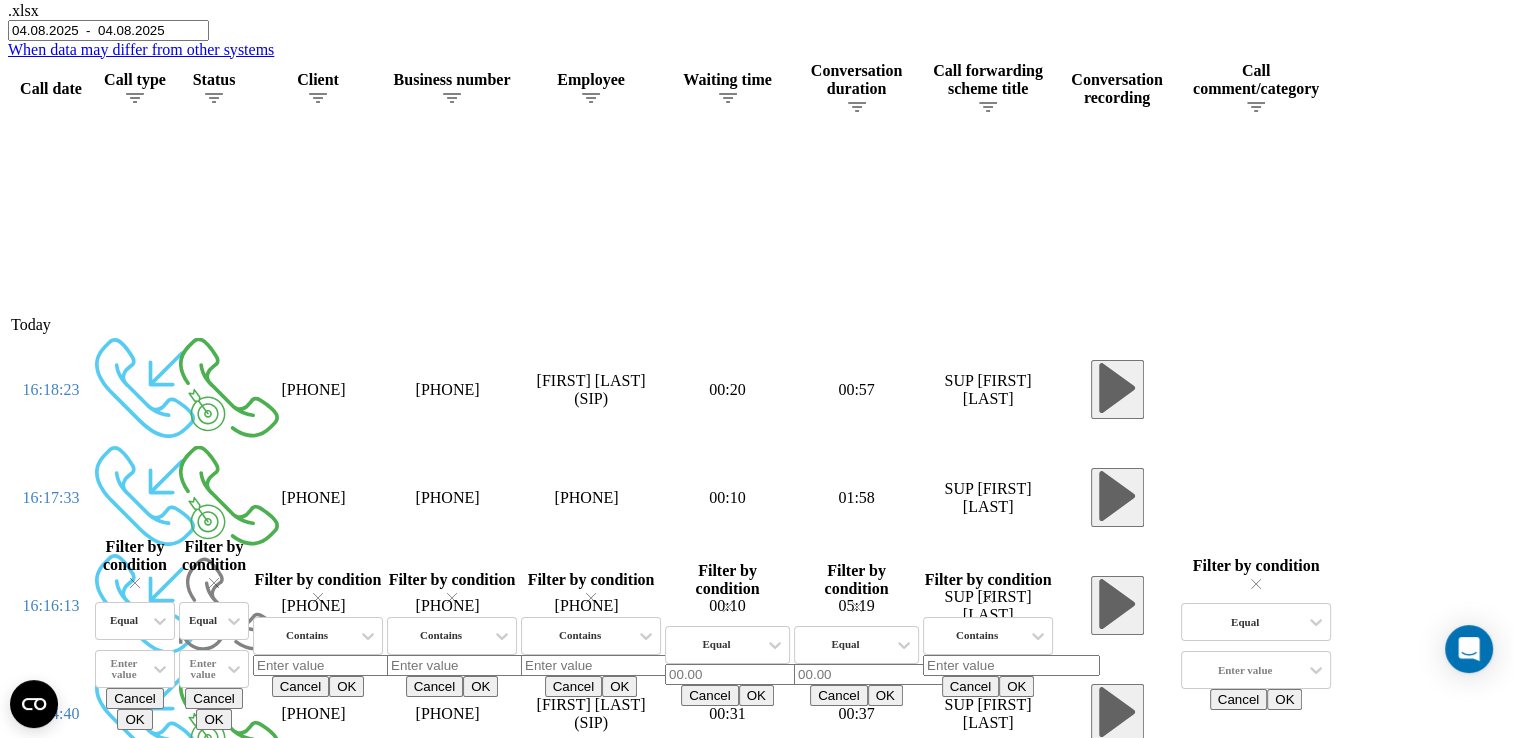 scroll, scrollTop: 700, scrollLeft: 0, axis: vertical 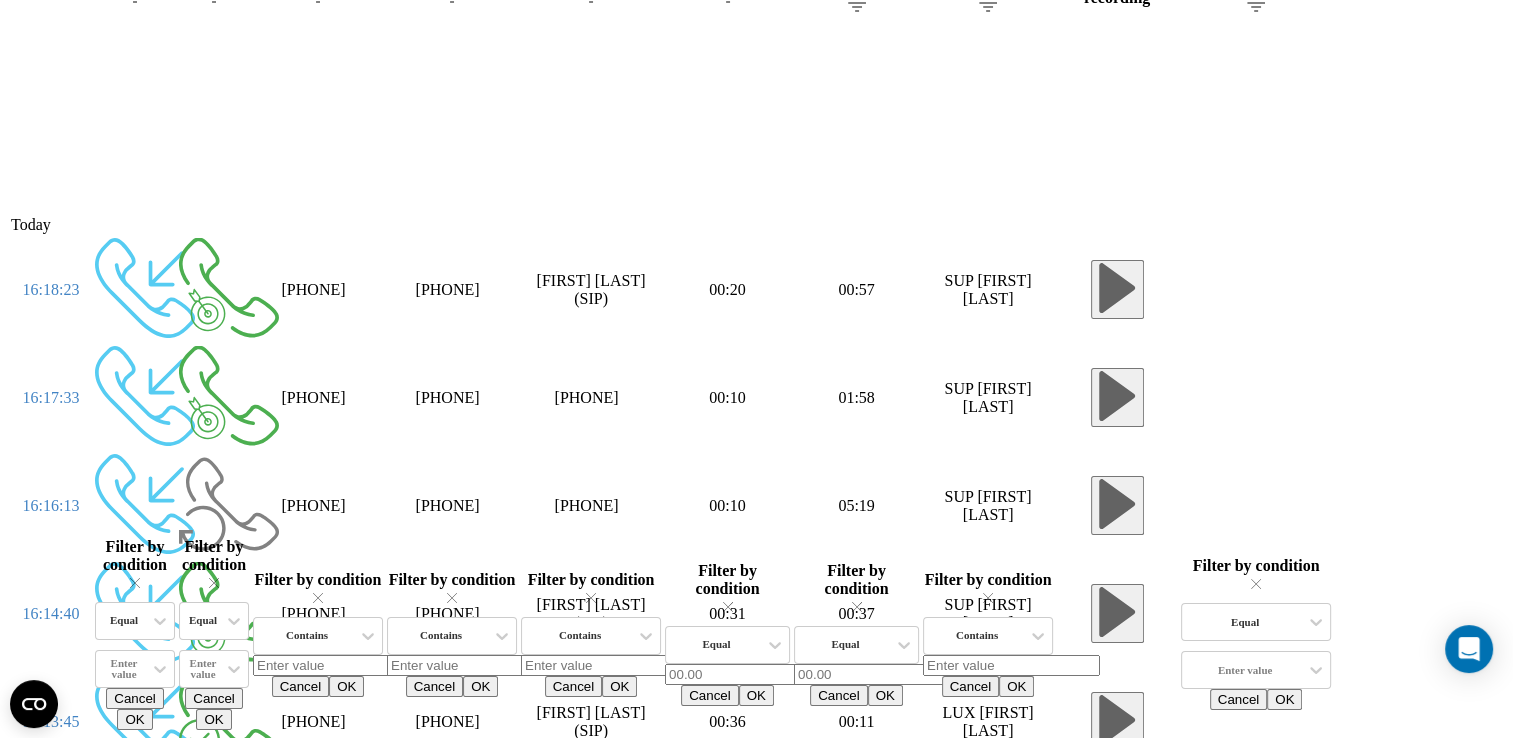 click at bounding box center [0, 0] 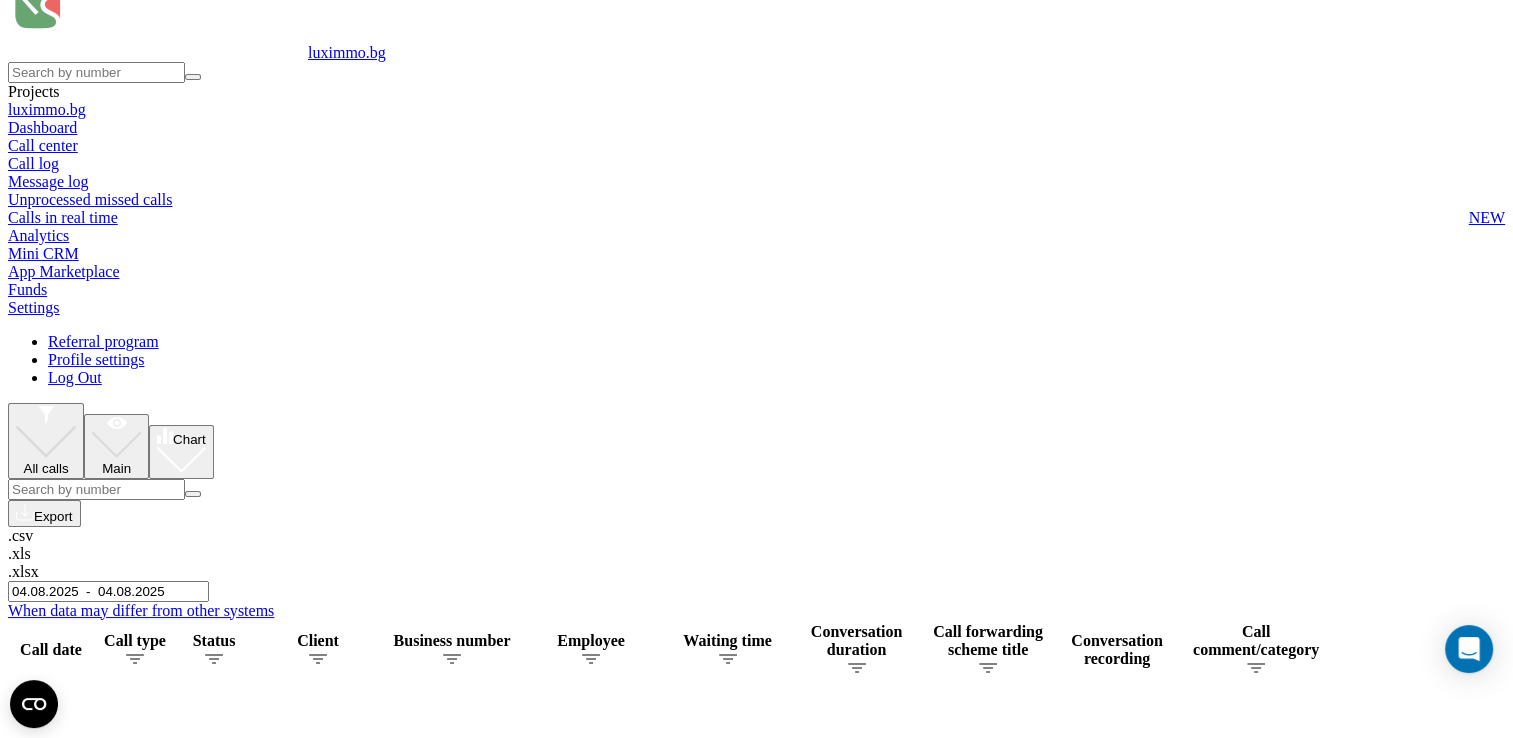 scroll, scrollTop: 0, scrollLeft: 0, axis: both 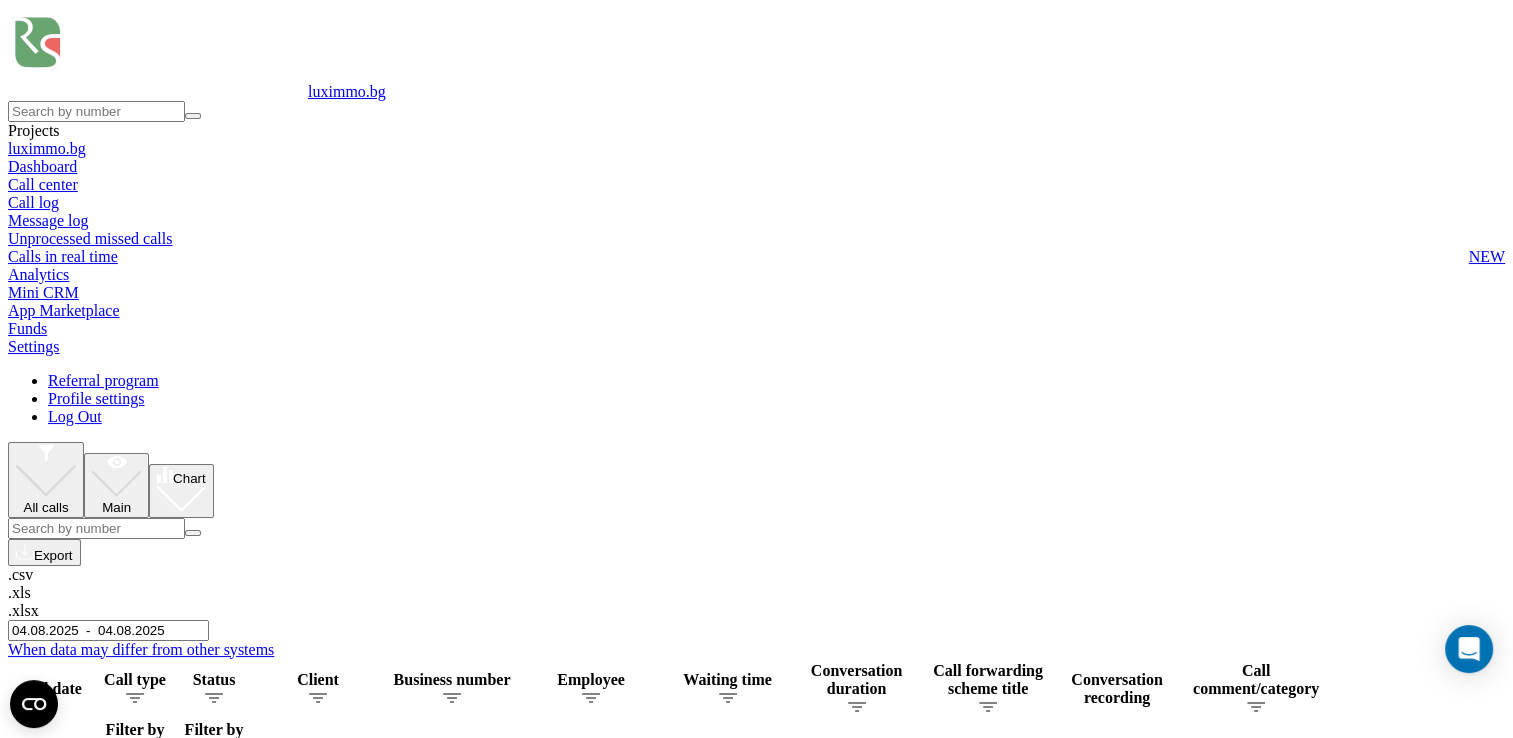 click on "04.08.2025  -  04.08.2025" at bounding box center (108, 630) 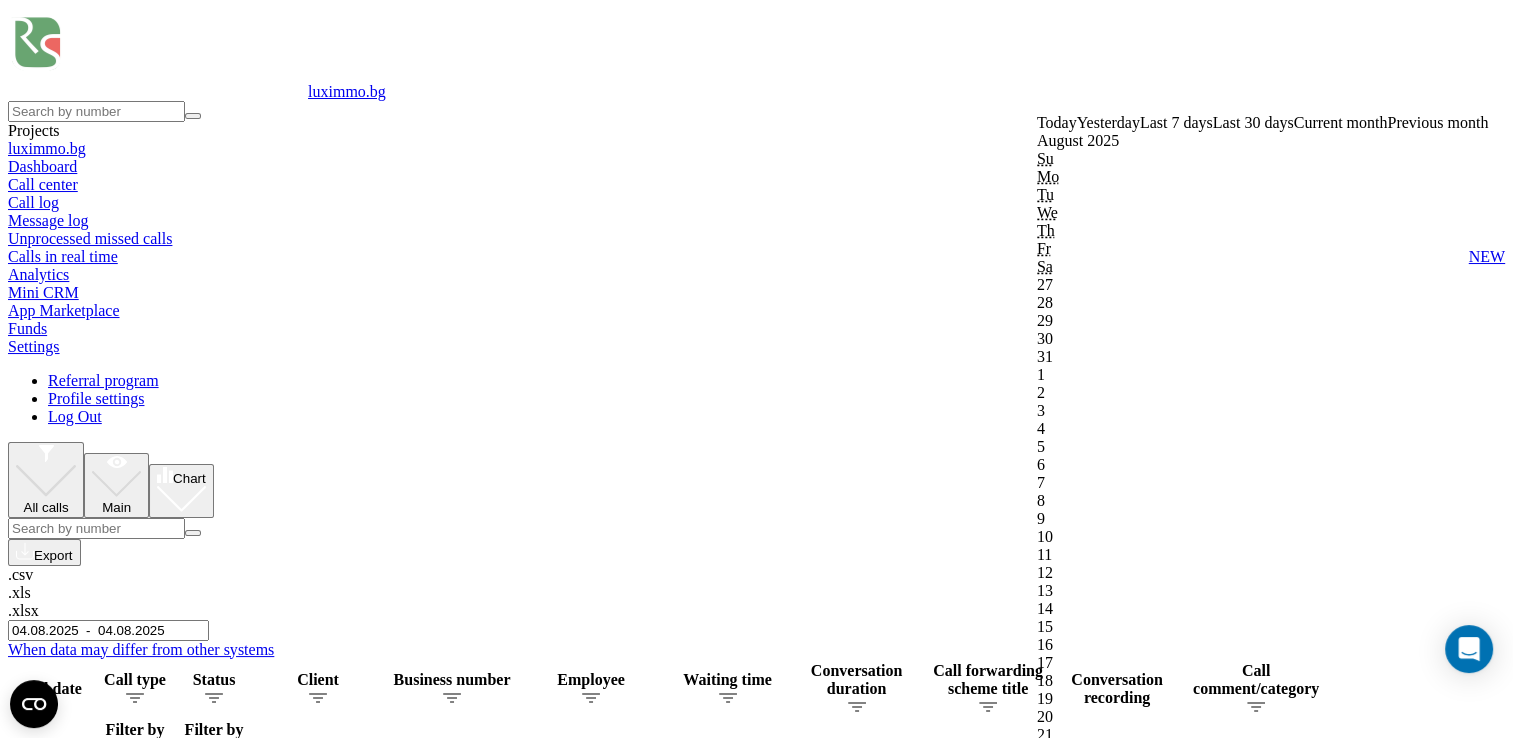 click on "Confirm" at bounding box center [1068, 1816] 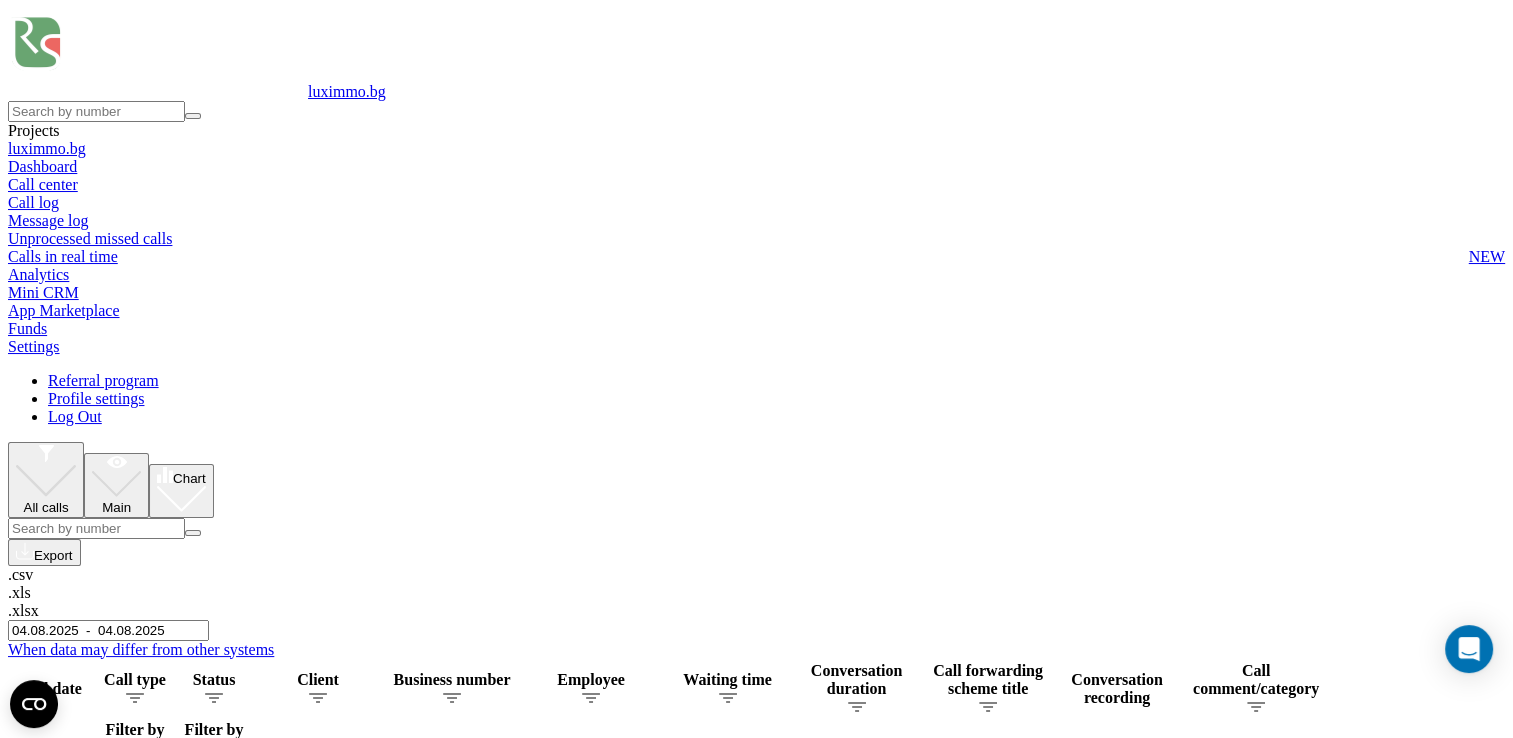 click at bounding box center (0, 0) 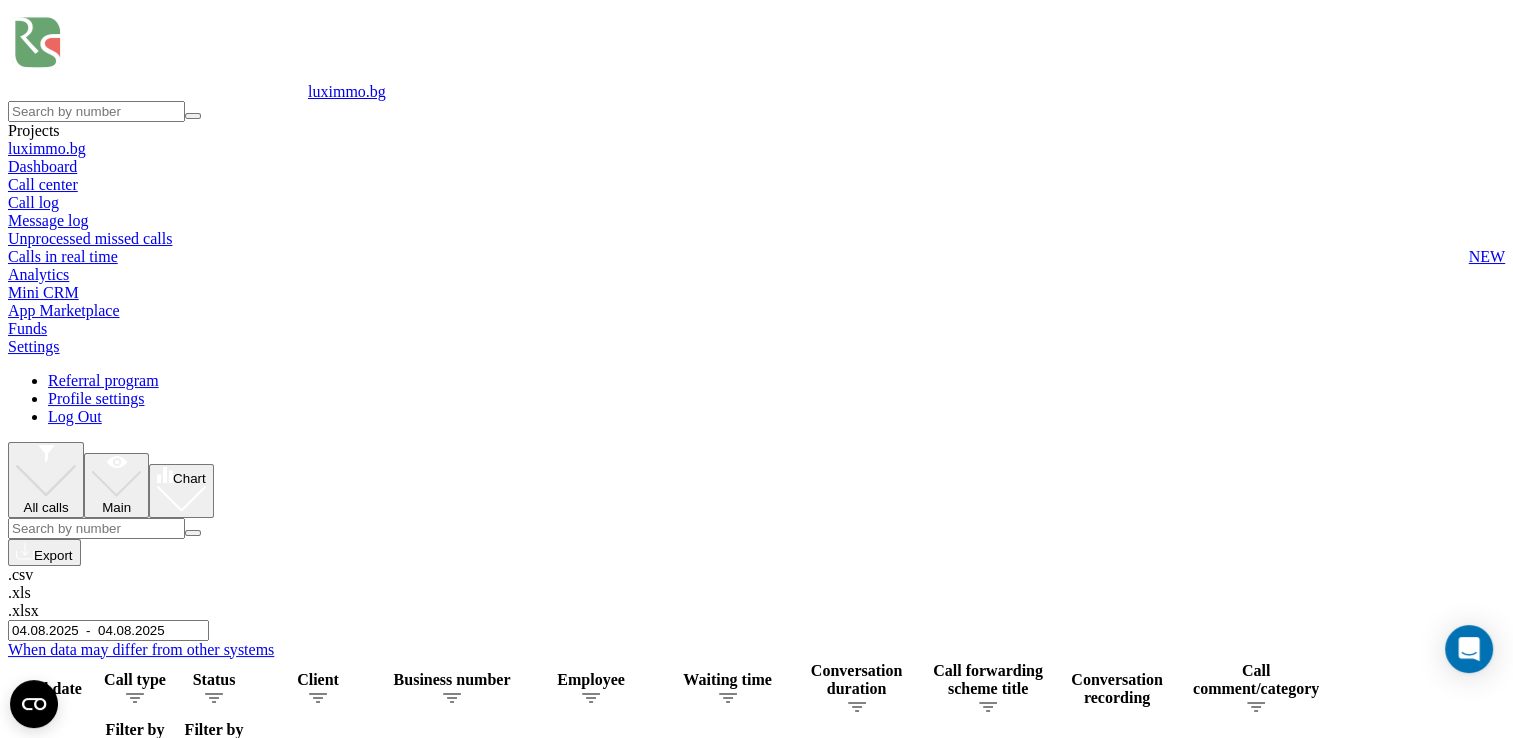 click on "[PHONE]" at bounding box center [0, 0] 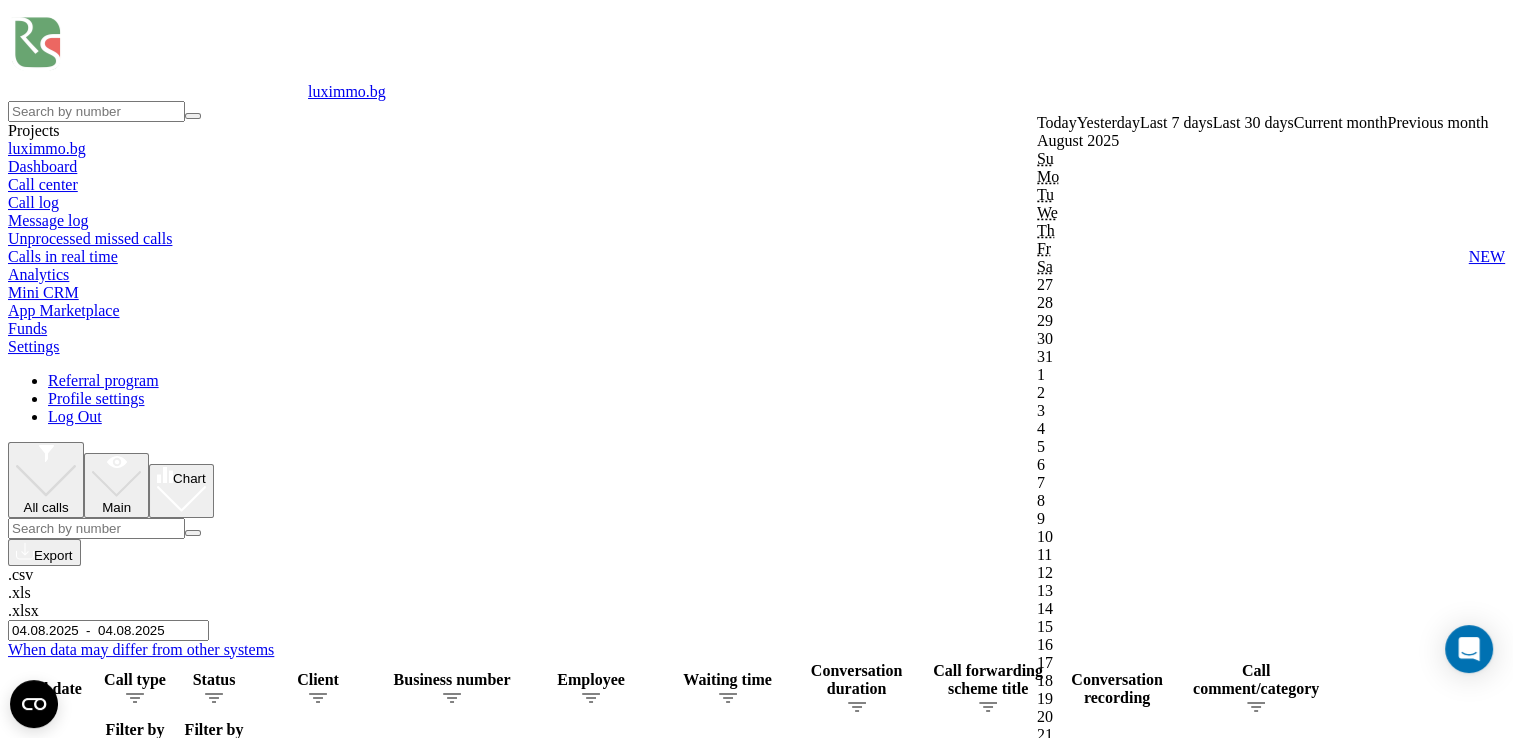 click on "Confirm" at bounding box center [1068, 1816] 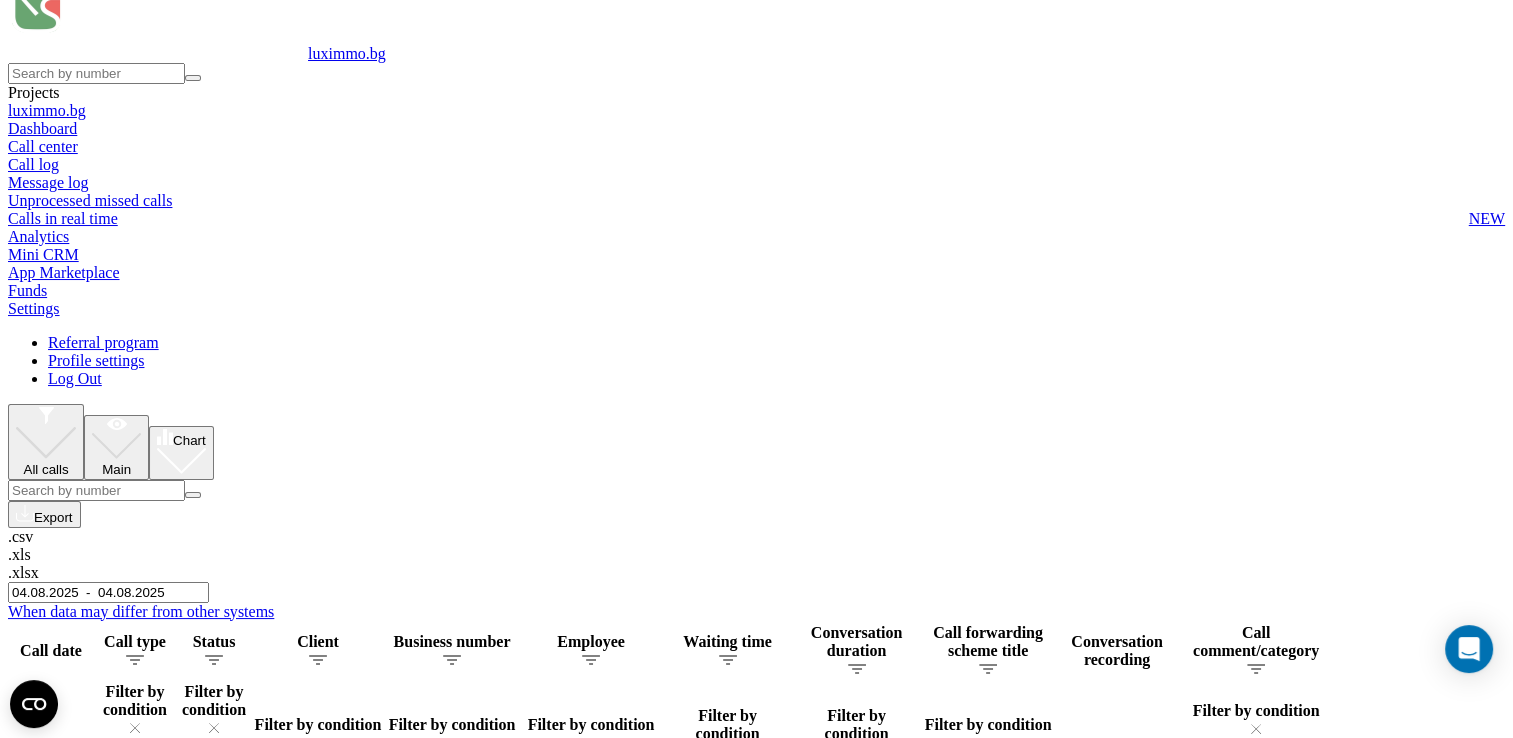 scroll, scrollTop: 0, scrollLeft: 0, axis: both 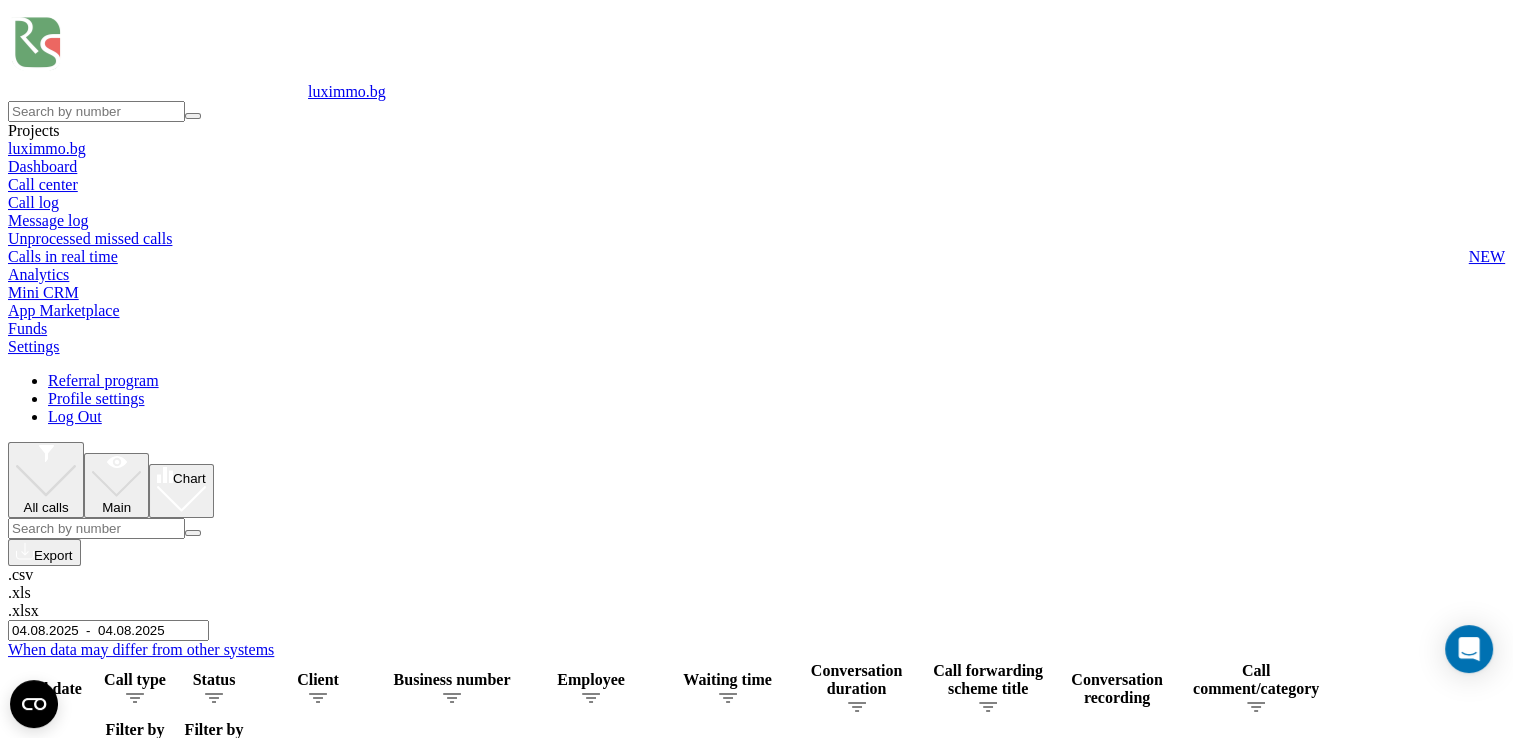 click on "04.08.2025  -  04.08.2025" at bounding box center [108, 630] 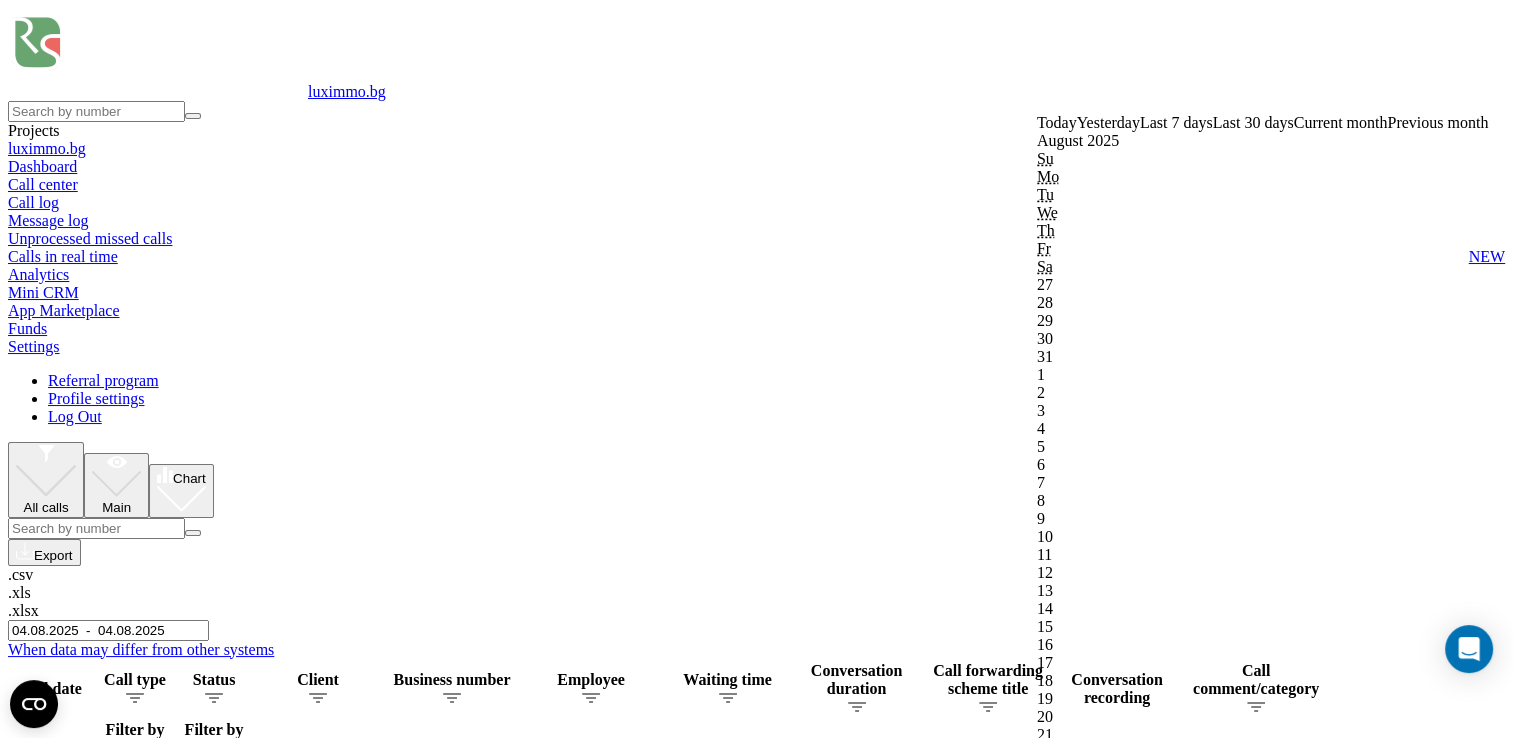 click on "Confirm" at bounding box center (1068, 1816) 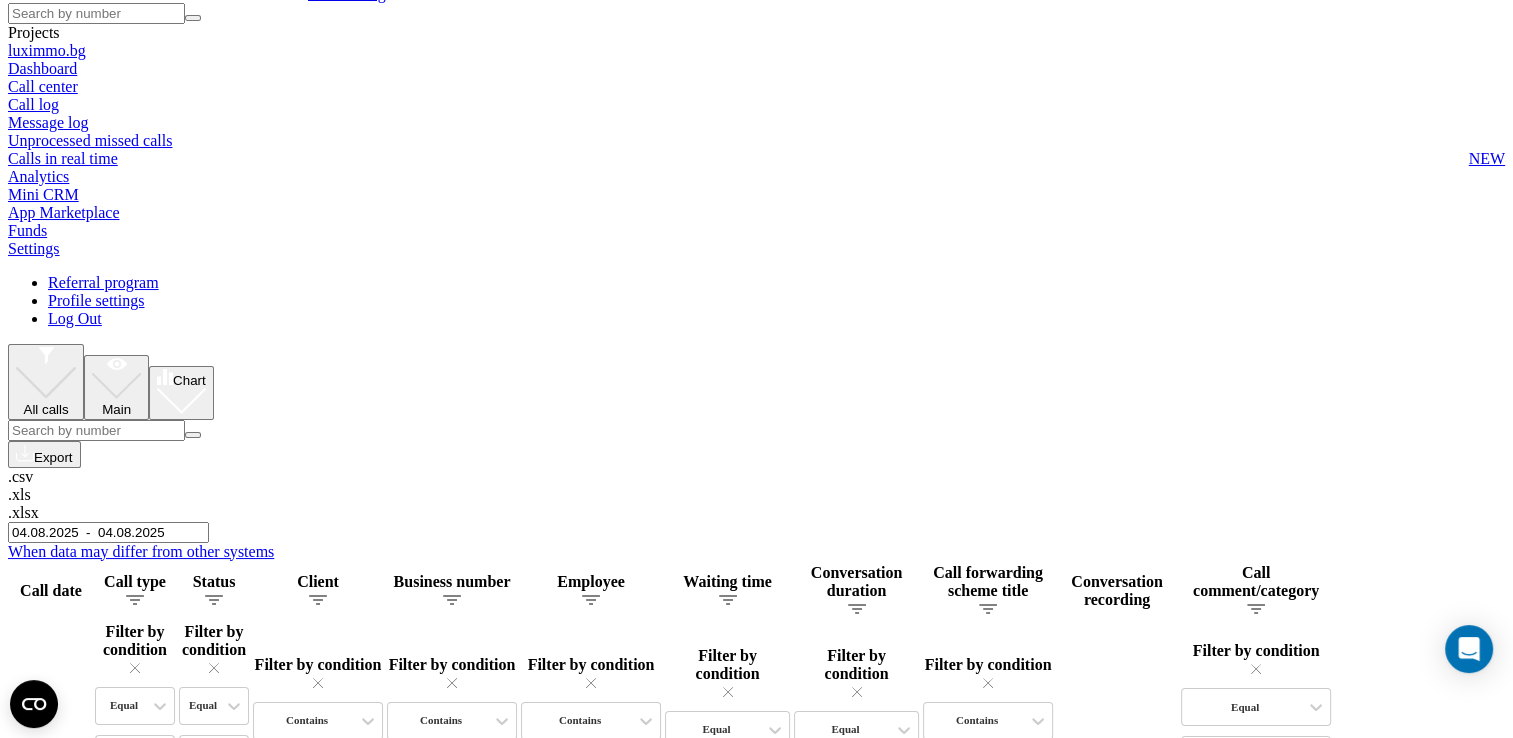 scroll, scrollTop: 0, scrollLeft: 0, axis: both 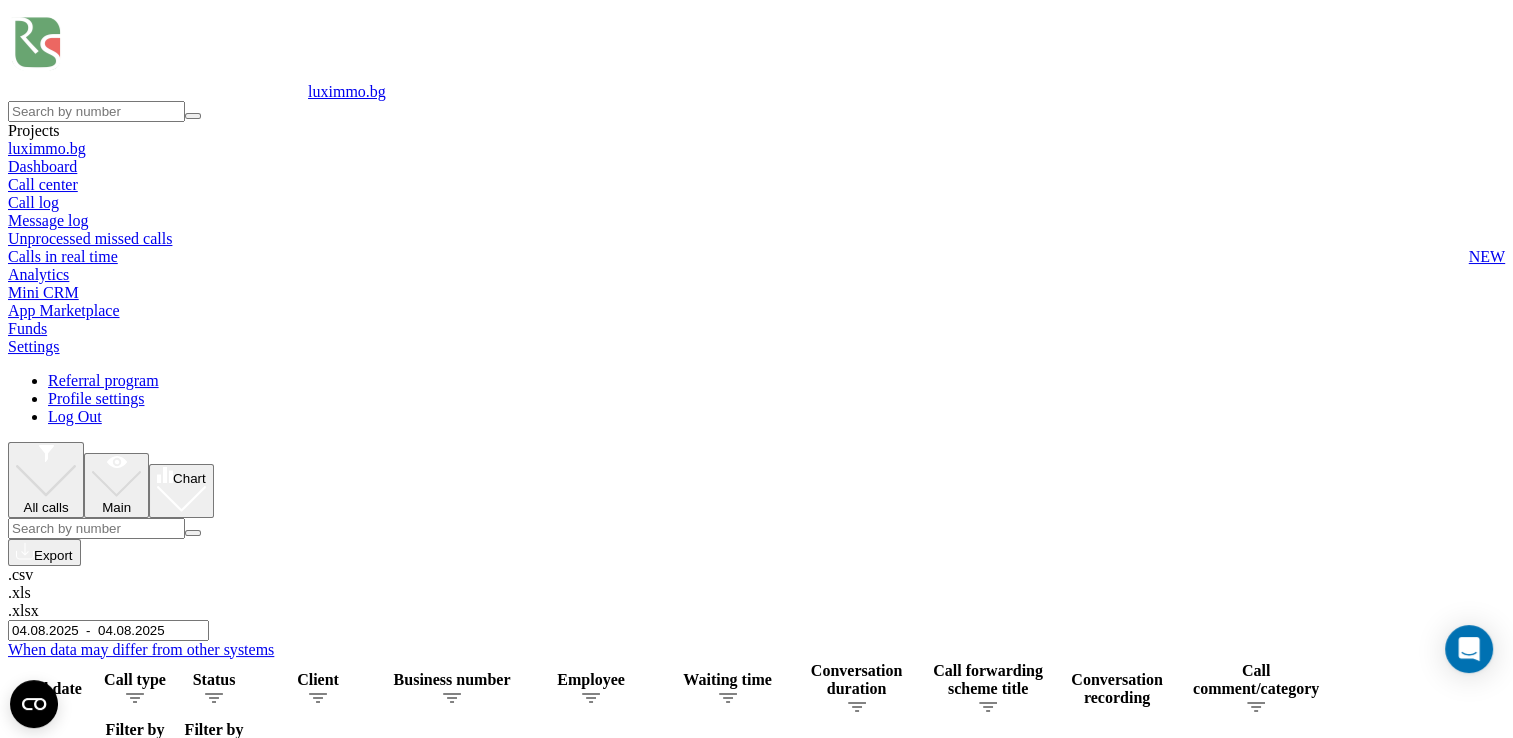 click on "04.08.2025  -  04.08.2025" at bounding box center [108, 630] 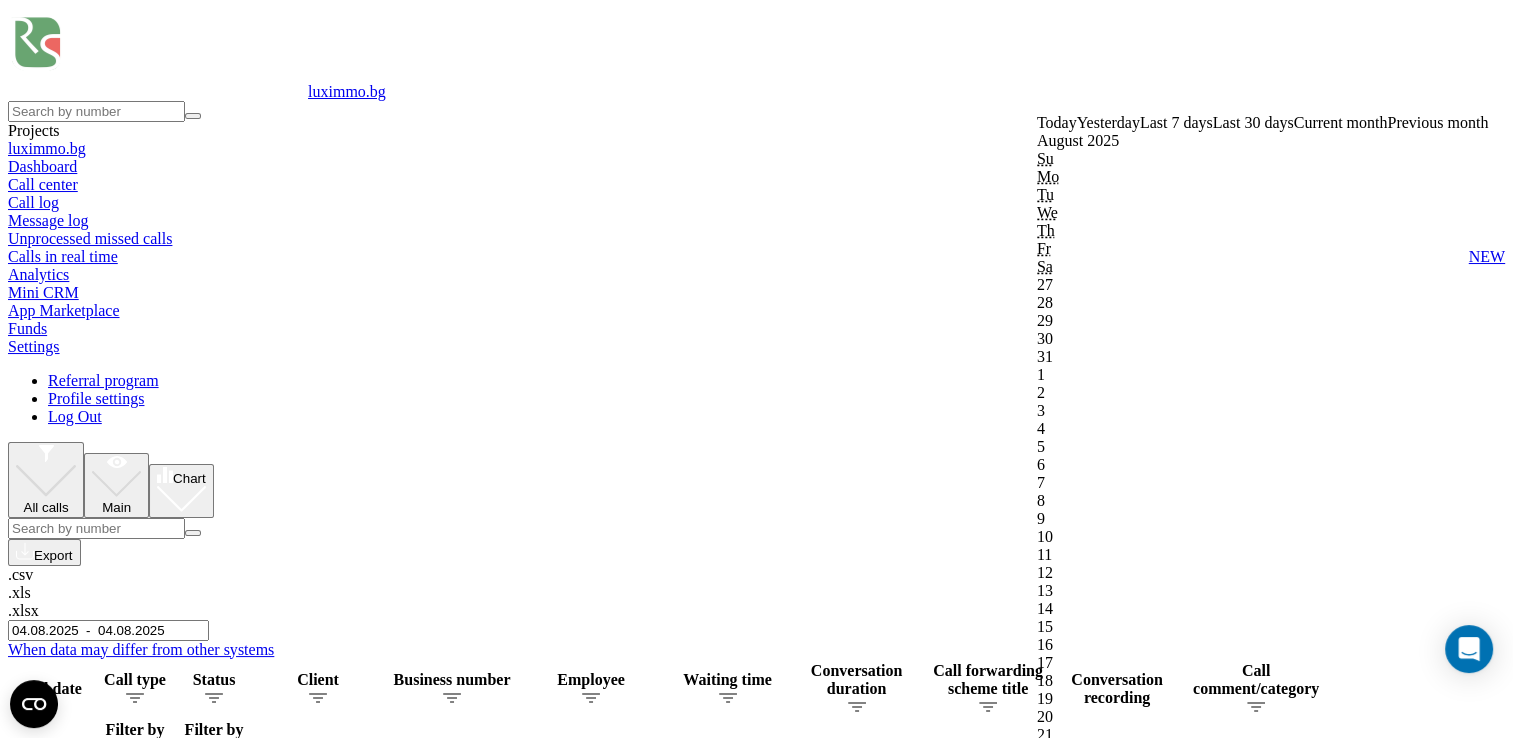 click on "Confirm" at bounding box center [1068, 1816] 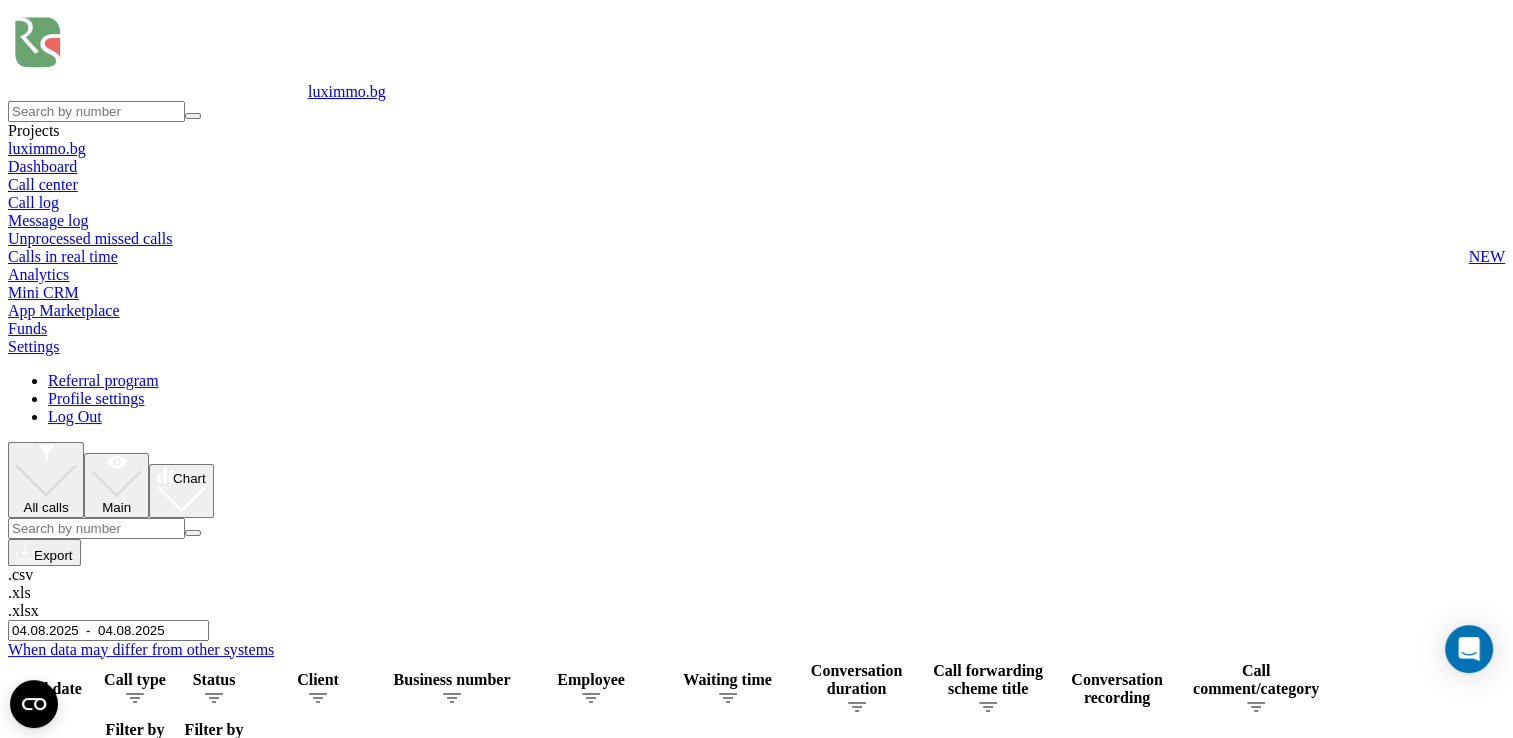 click 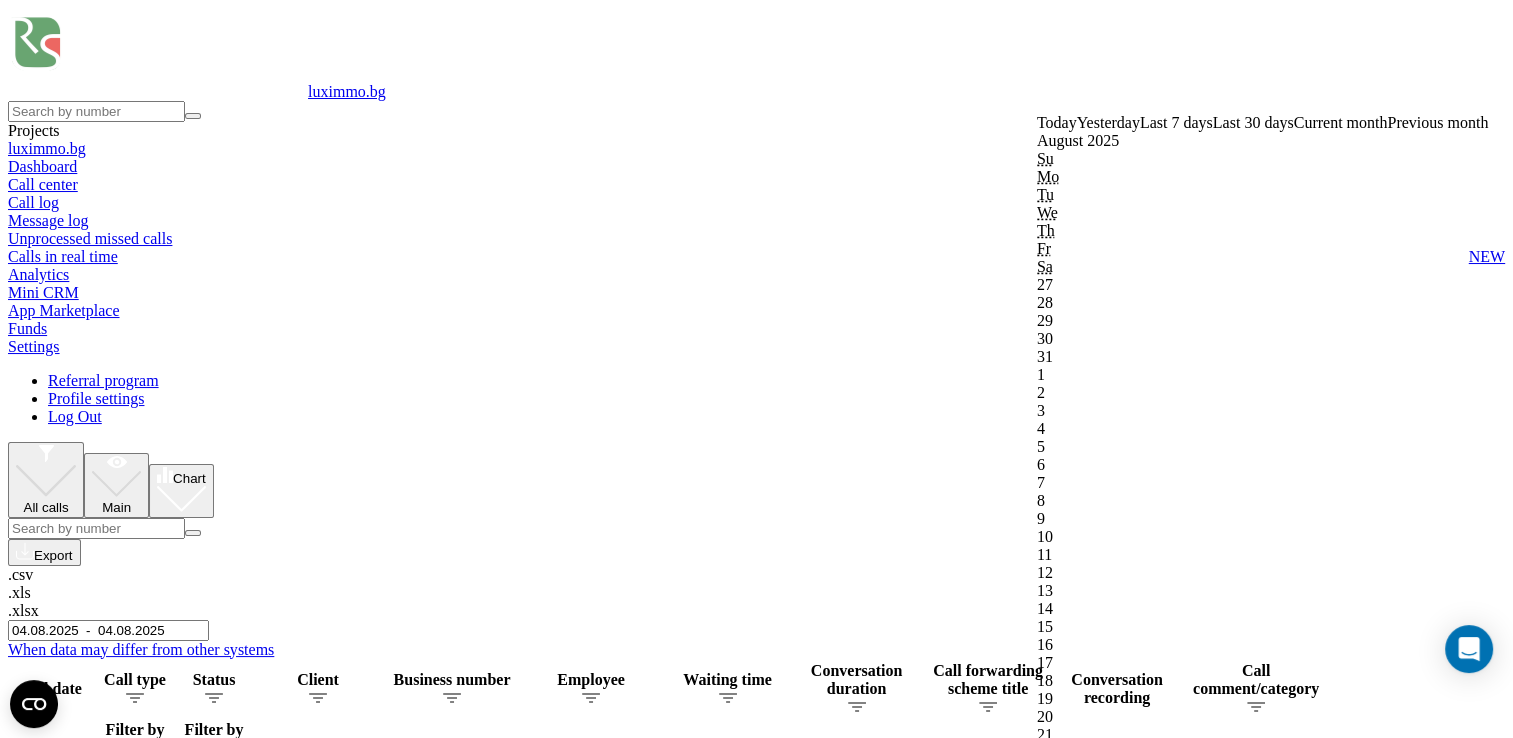 click on "Confirm" at bounding box center (1068, 1816) 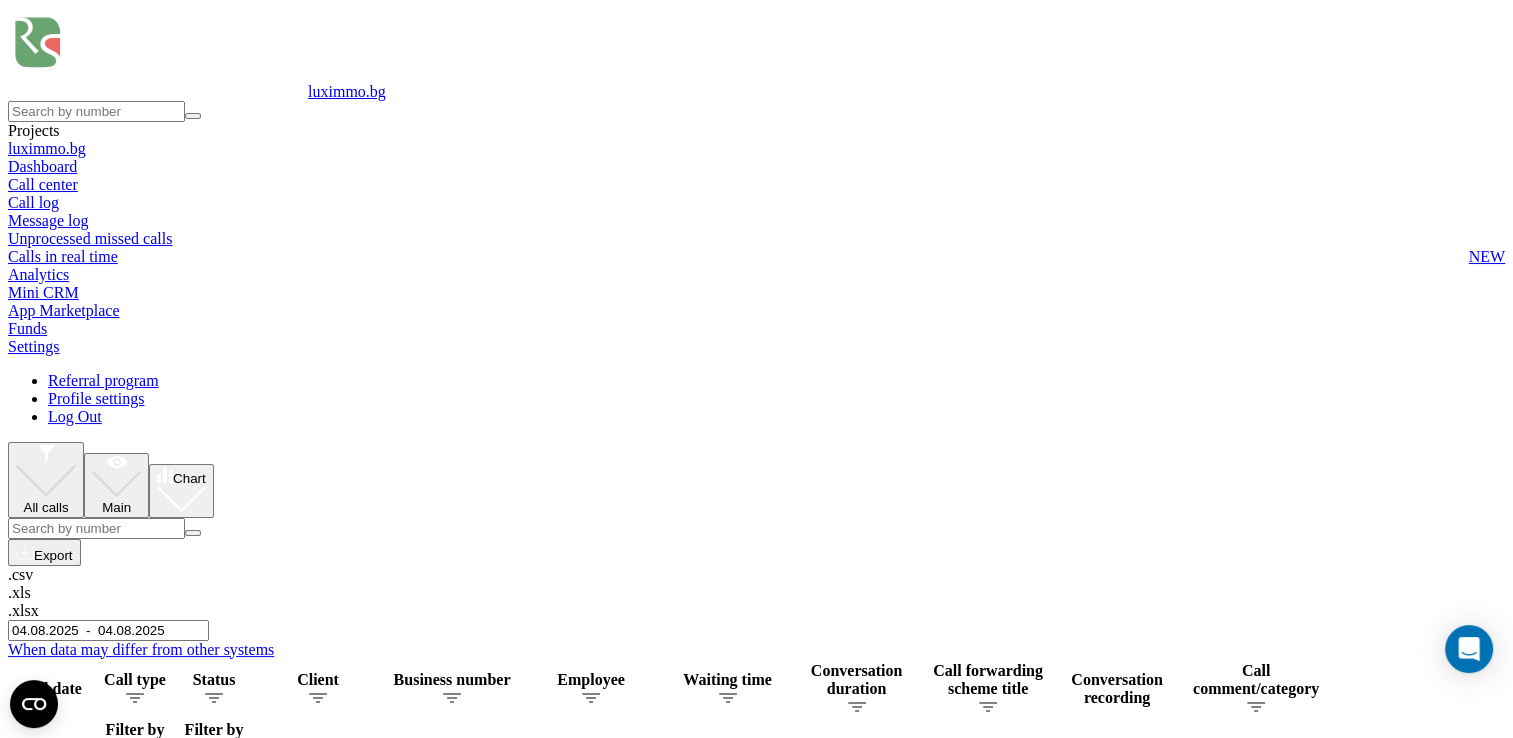 click on "04.08.2025  -  04.08.2025" at bounding box center [108, 630] 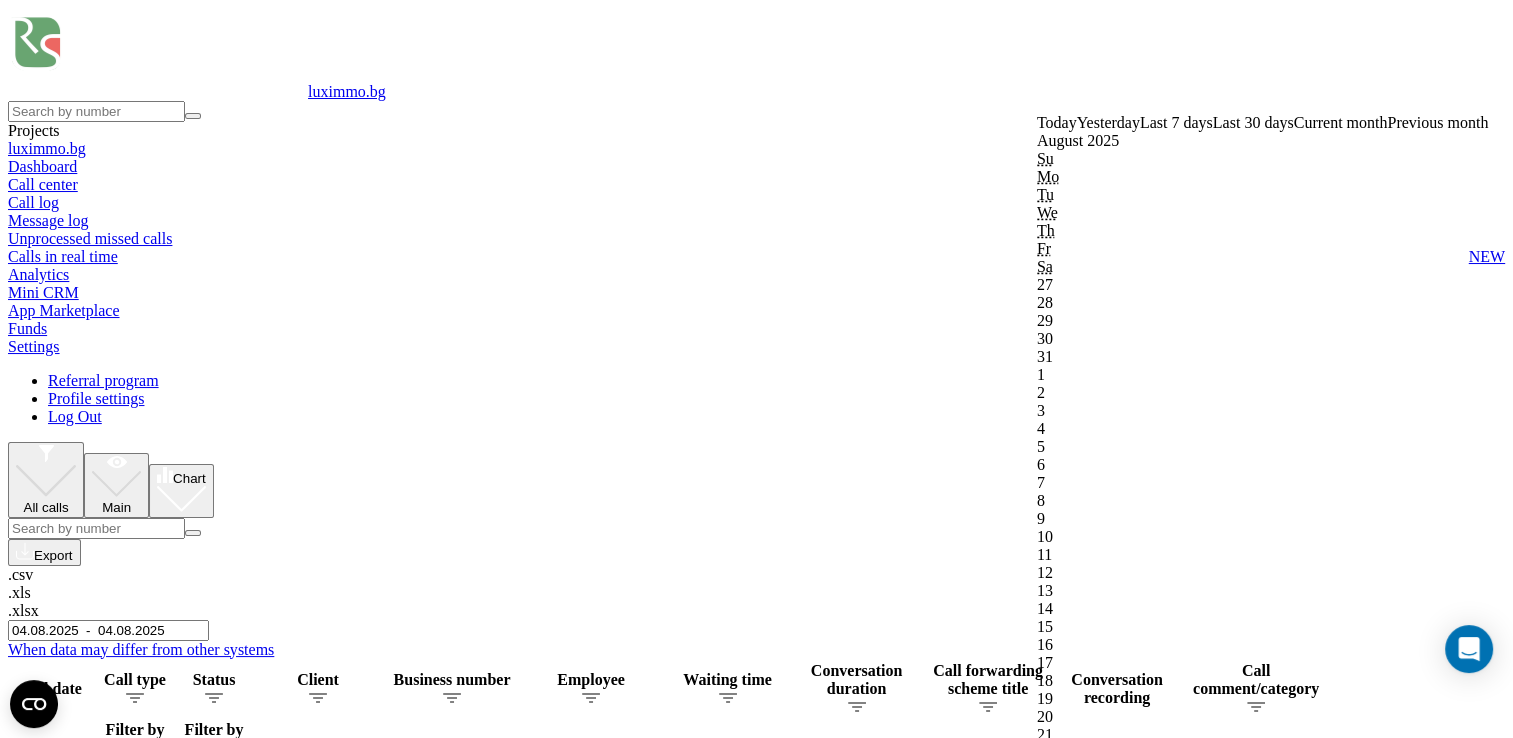 click on "Confirm" at bounding box center (1068, 1816) 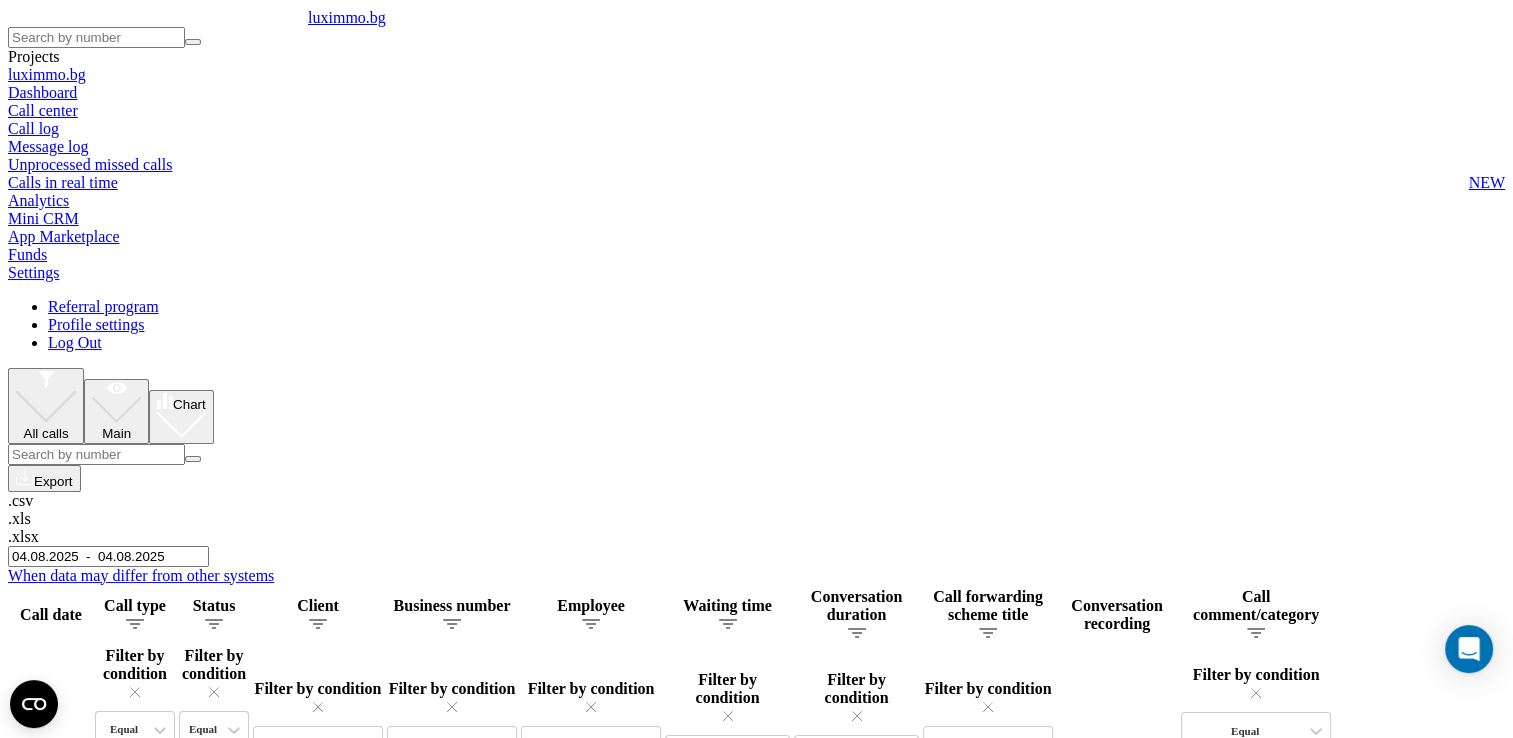 scroll, scrollTop: 100, scrollLeft: 0, axis: vertical 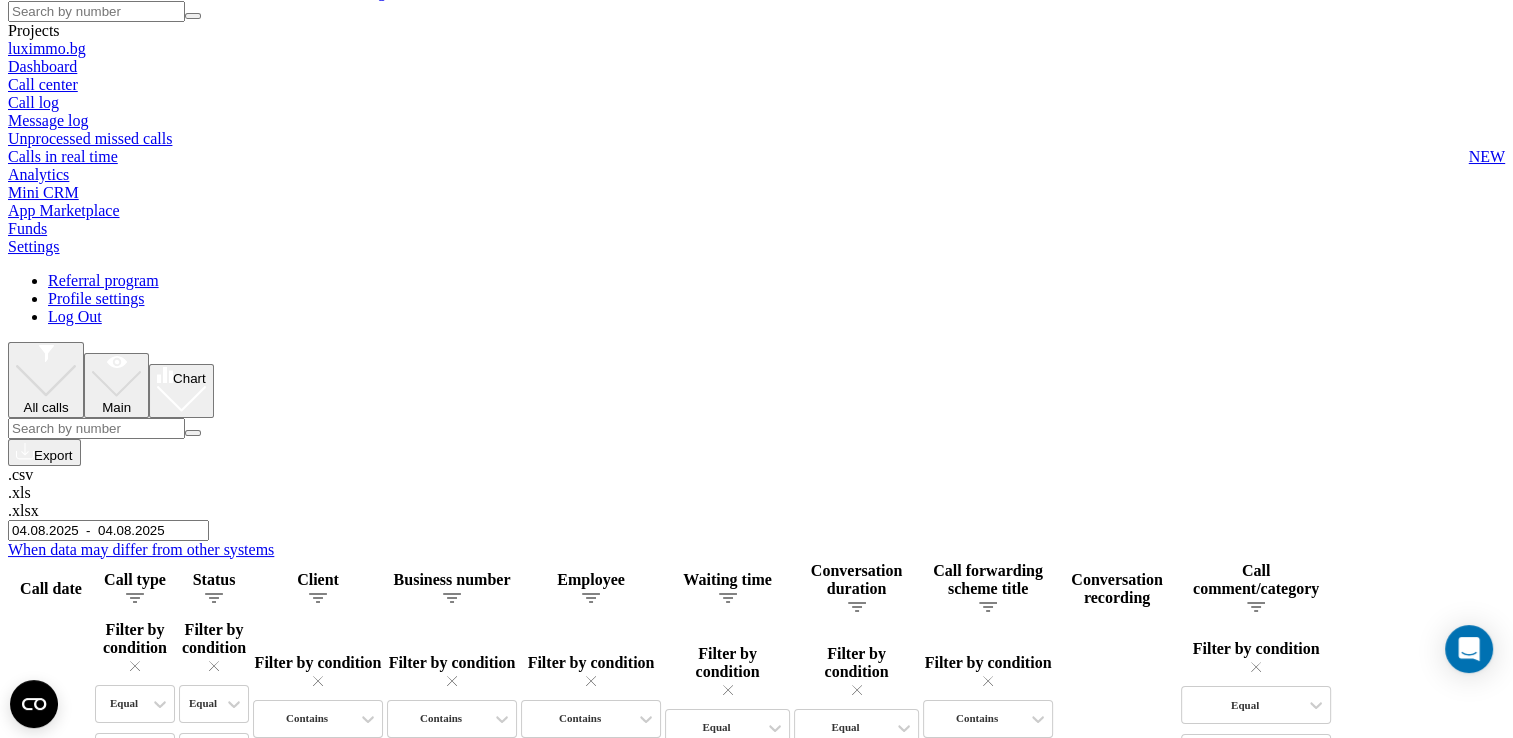 click 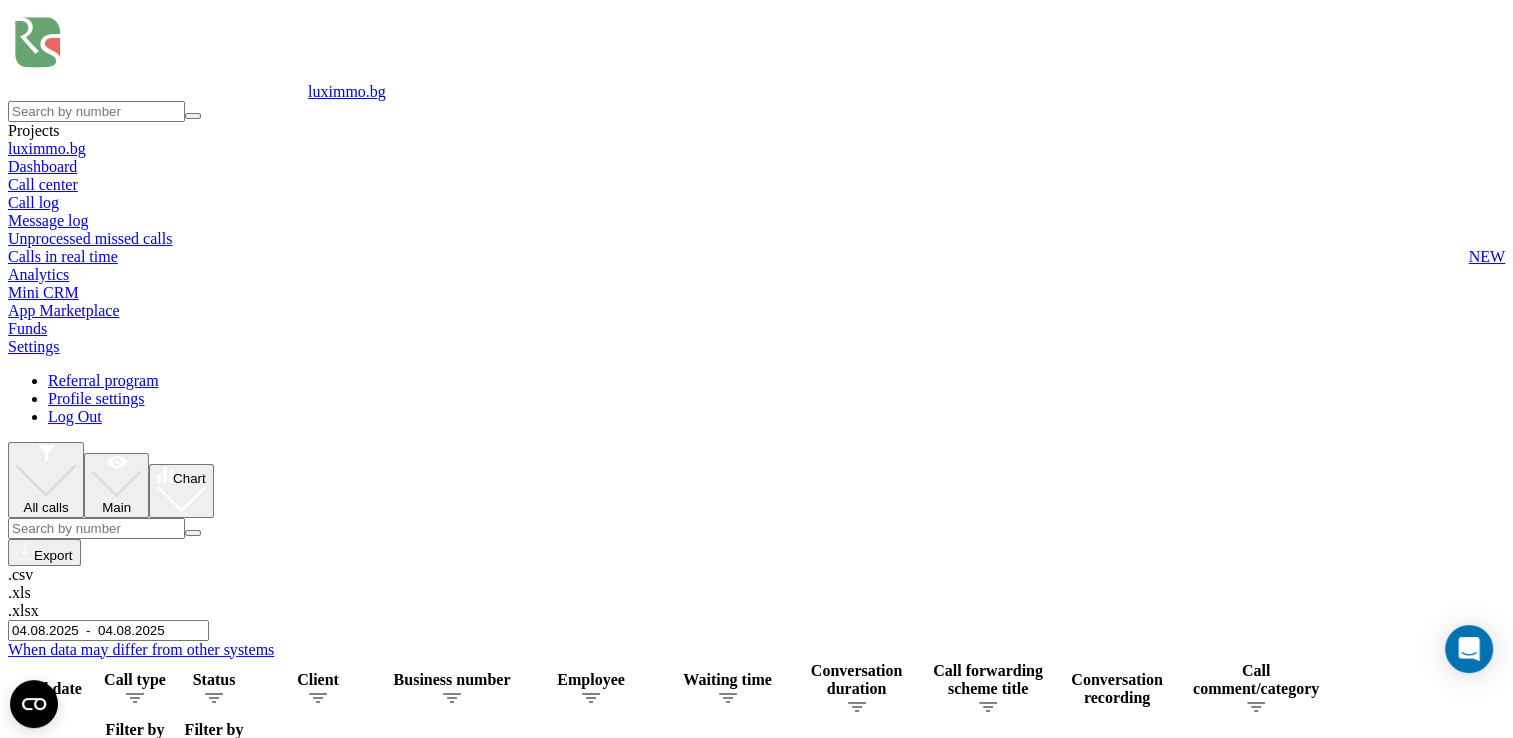 click on "04.08.2025  -  04.08.2025" at bounding box center (108, 630) 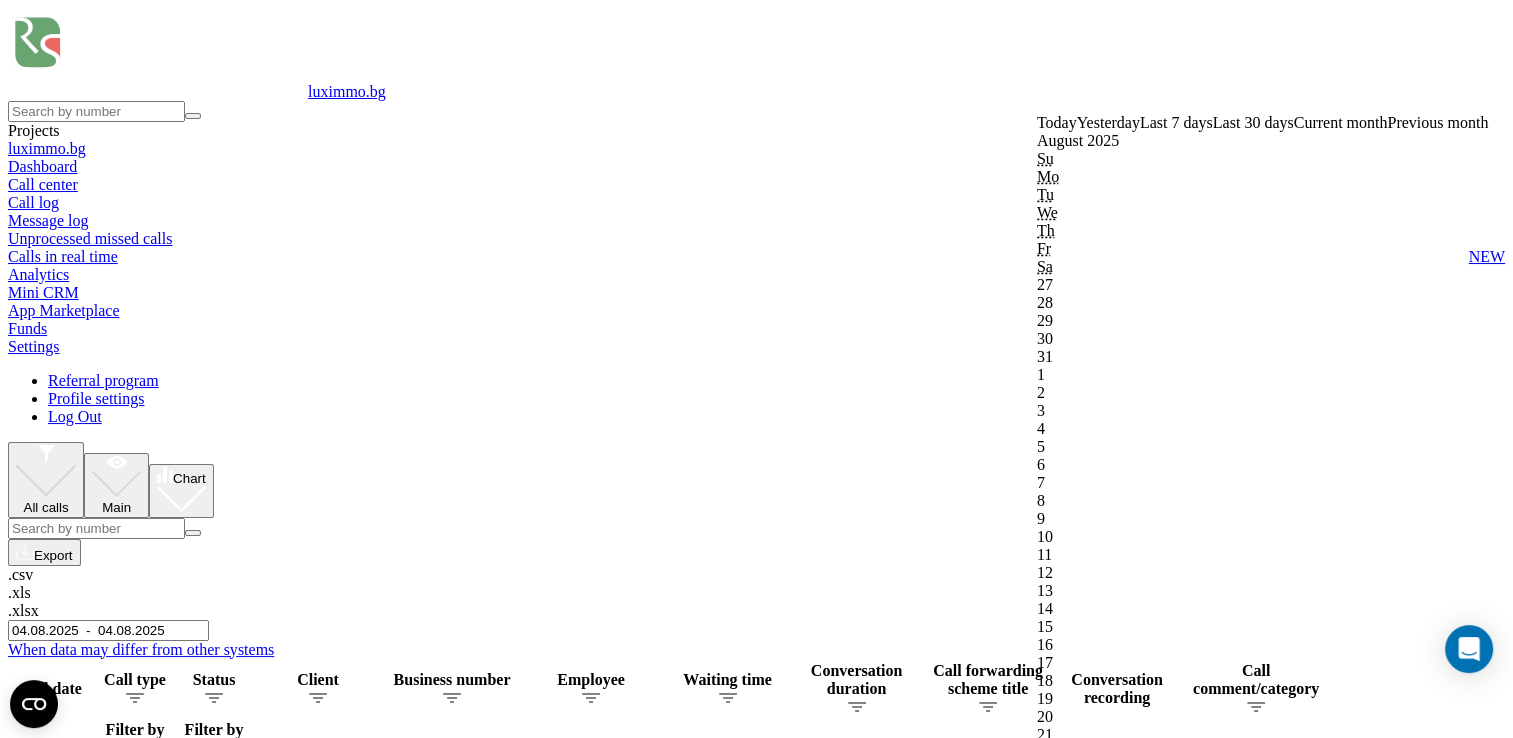 click on "Confirm" at bounding box center (1068, 1816) 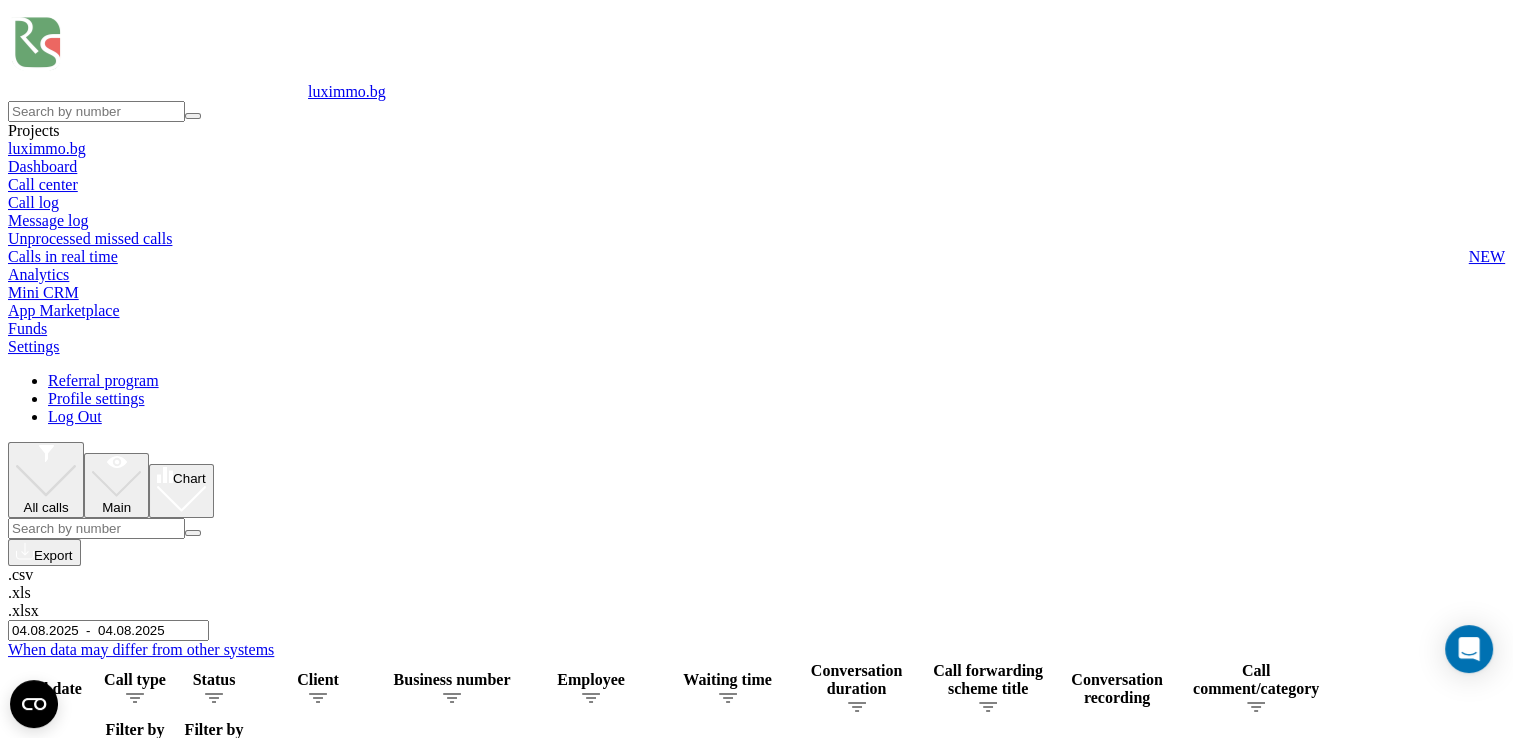 click 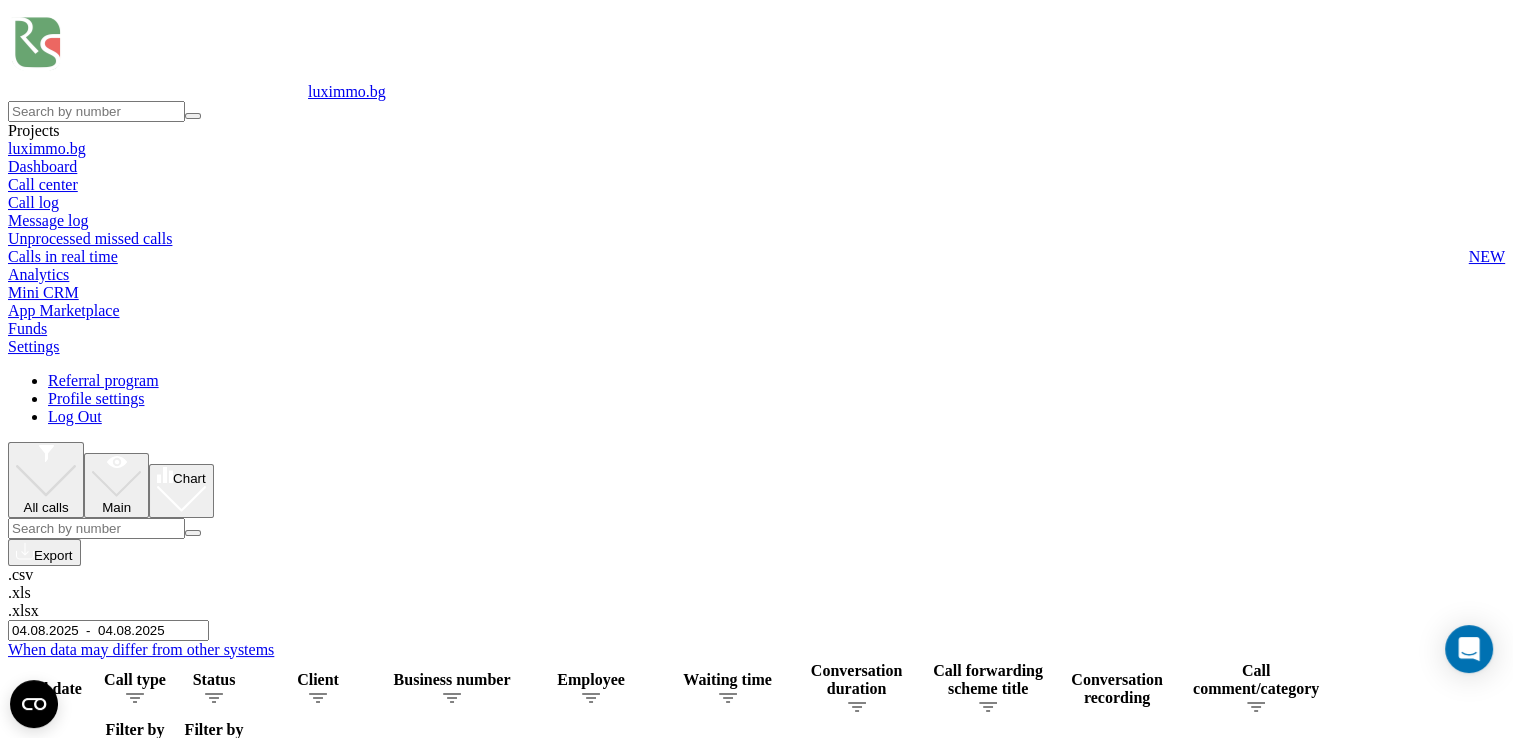 click on "04.08.2025  -  04.08.2025" at bounding box center [108, 630] 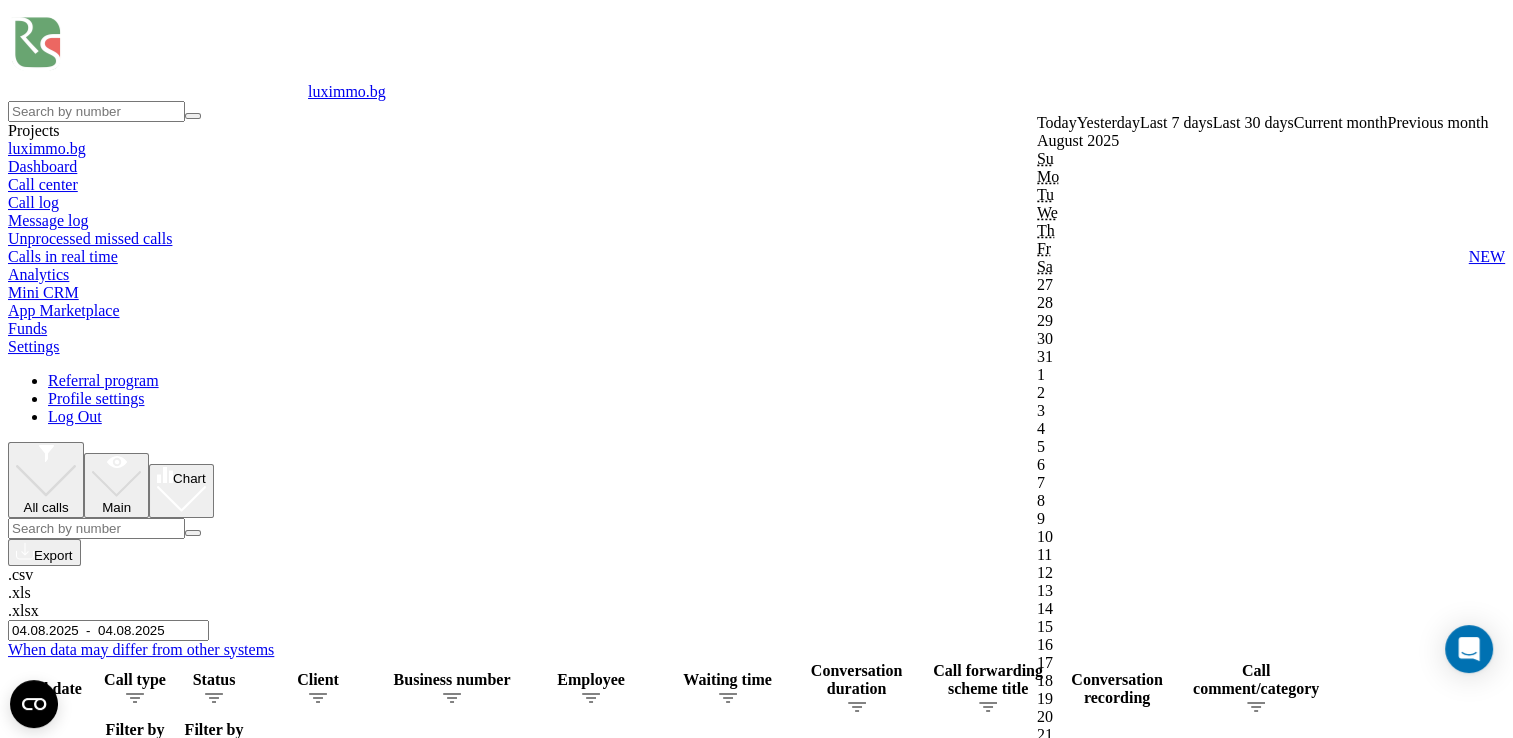 click on "Confirm" at bounding box center (1068, 1816) 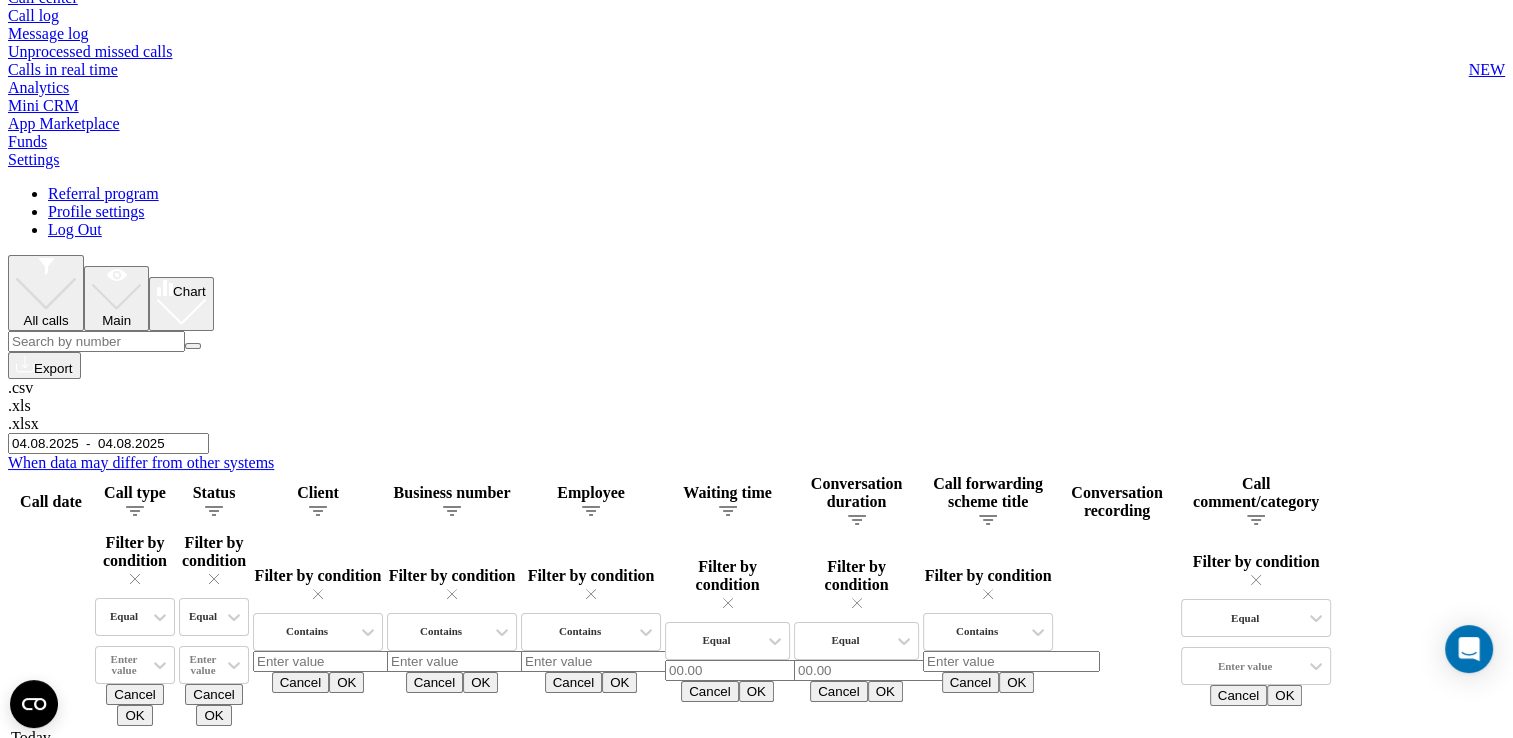scroll, scrollTop: 0, scrollLeft: 0, axis: both 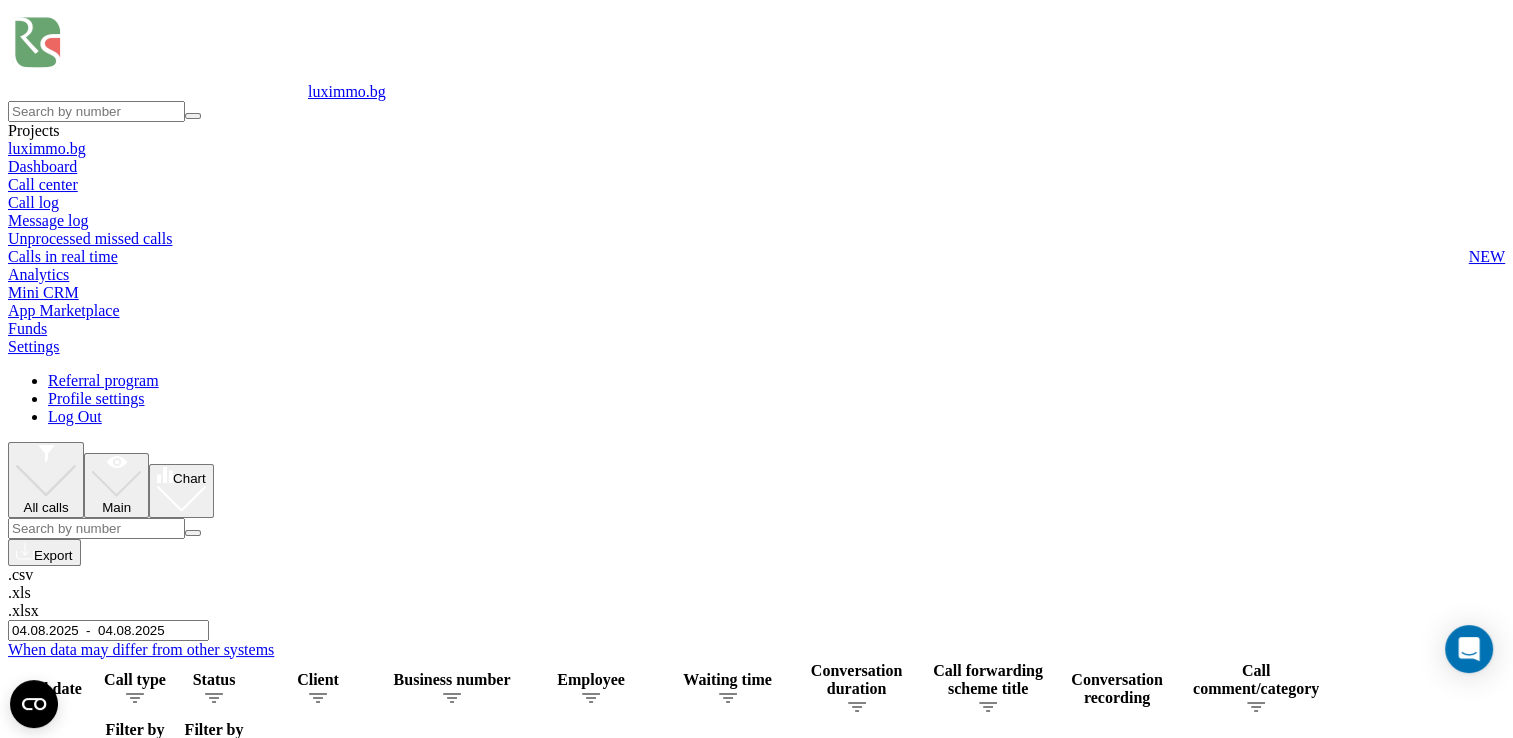 click on "04.08.2025  -  04.08.2025" at bounding box center (108, 630) 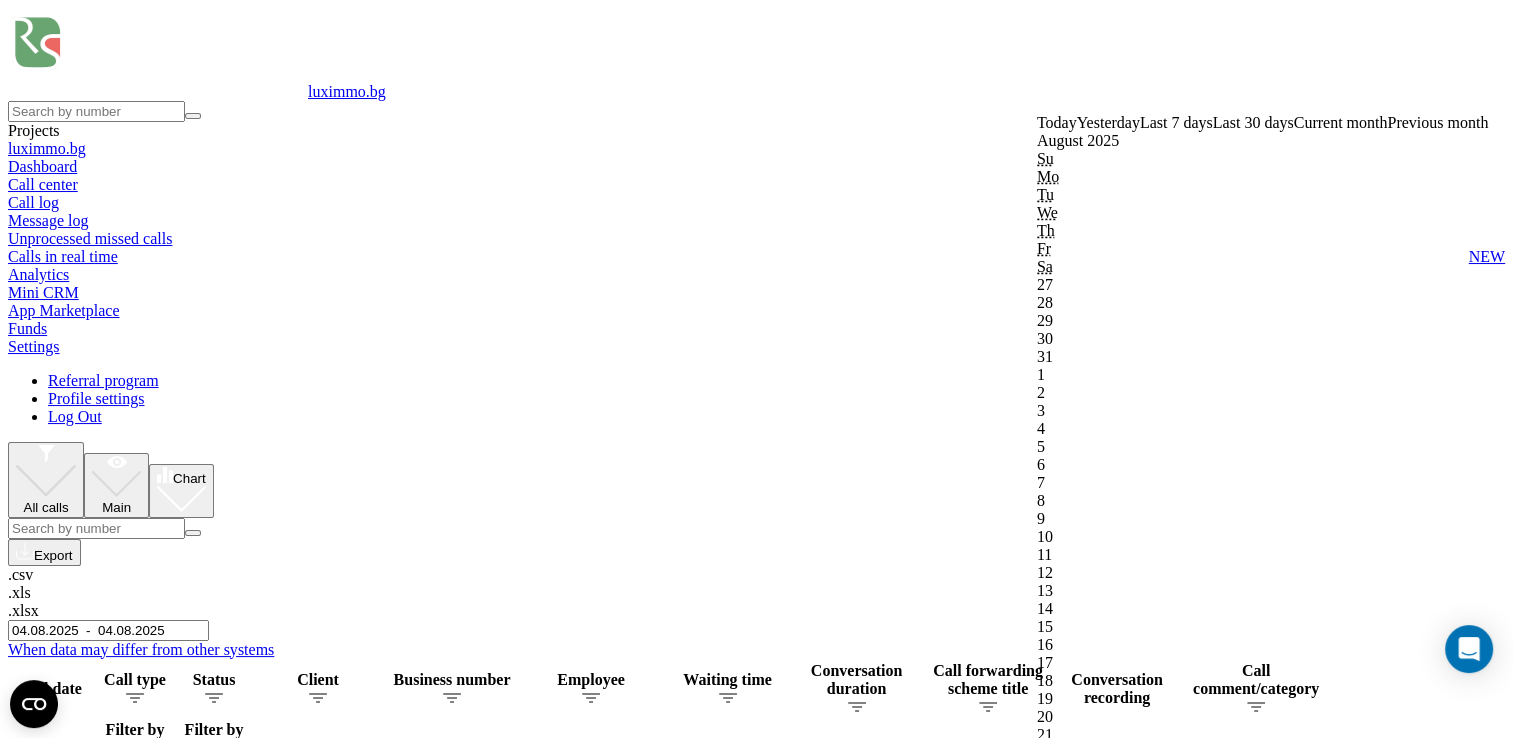 click on "Confirm" at bounding box center (1068, 1816) 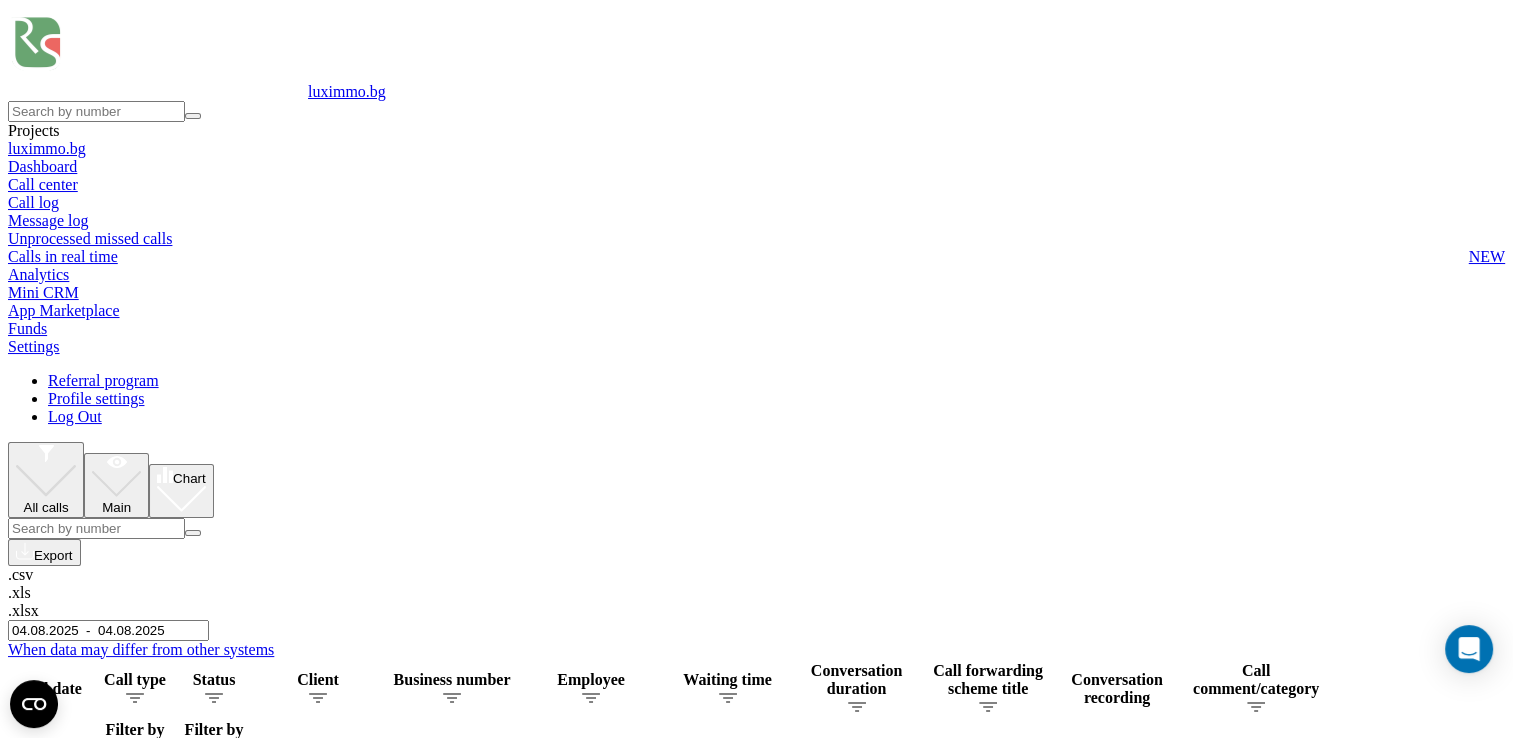 click 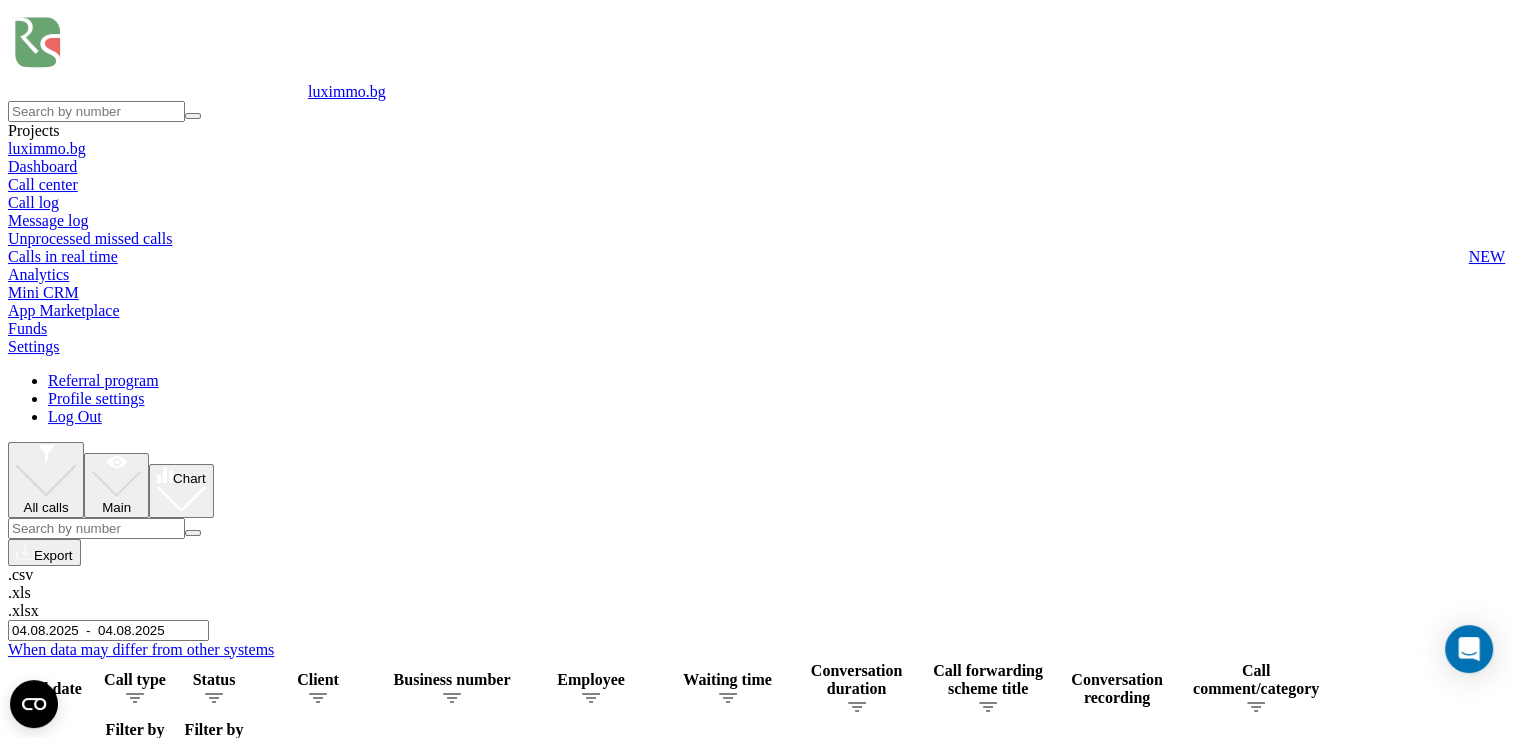 scroll, scrollTop: 0, scrollLeft: 0, axis: both 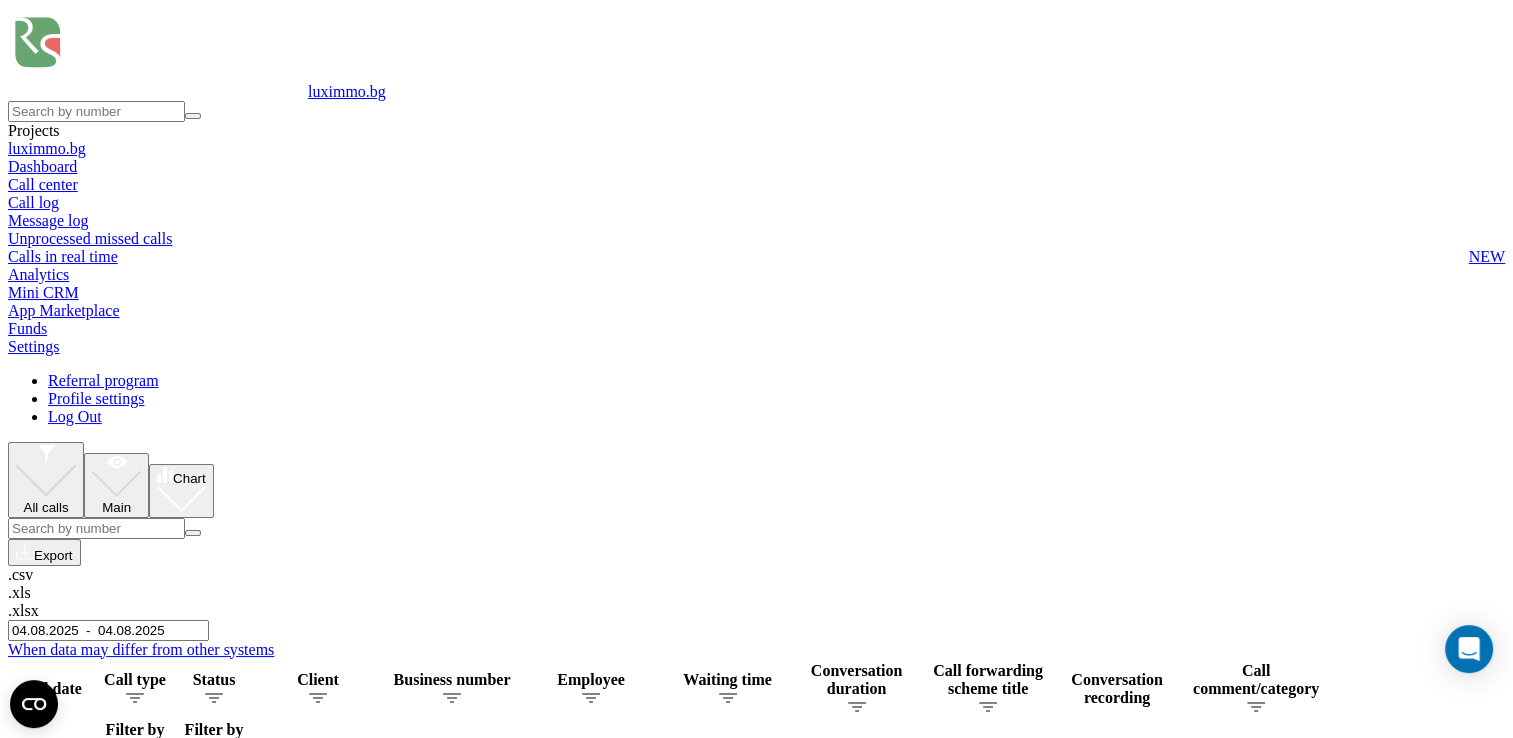 click 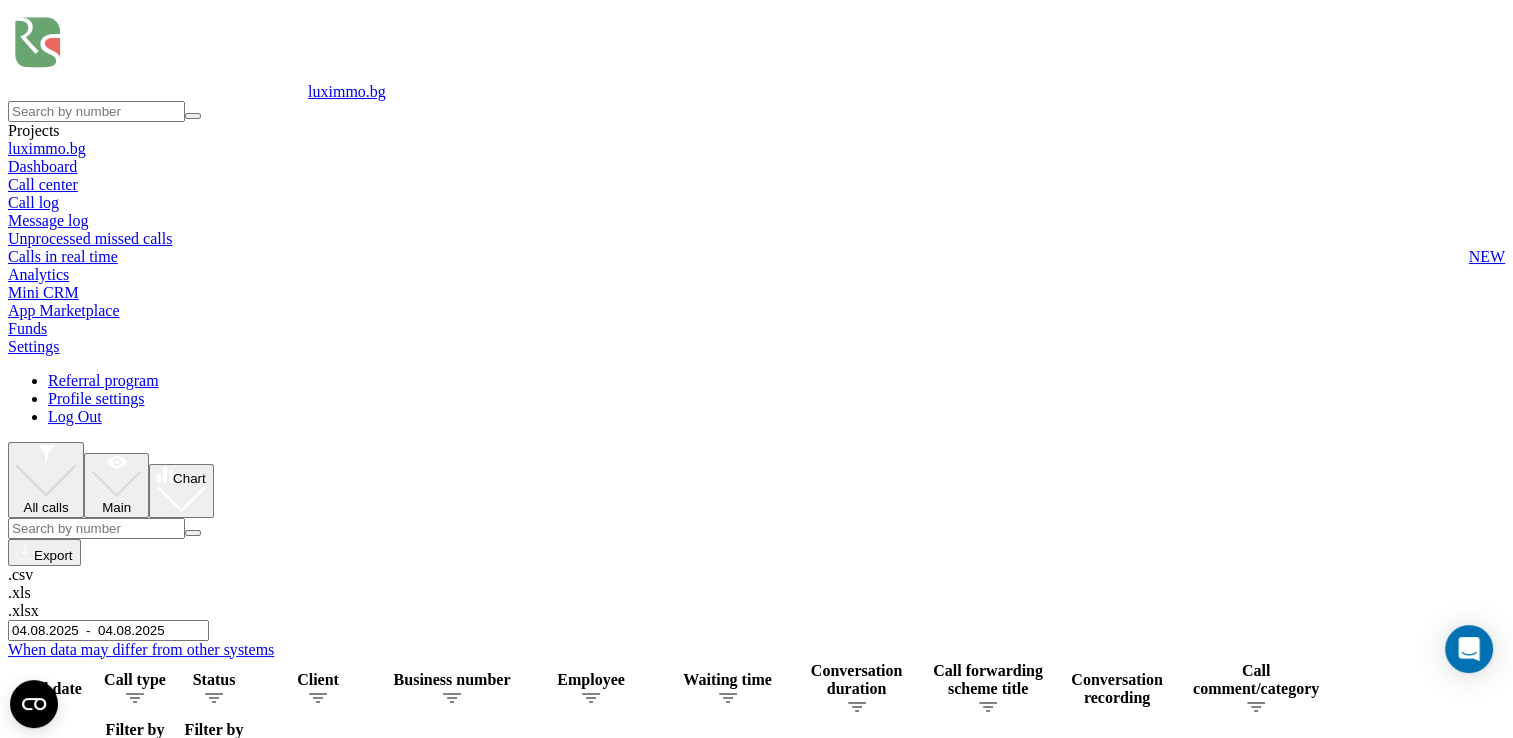 scroll, scrollTop: 12, scrollLeft: 0, axis: vertical 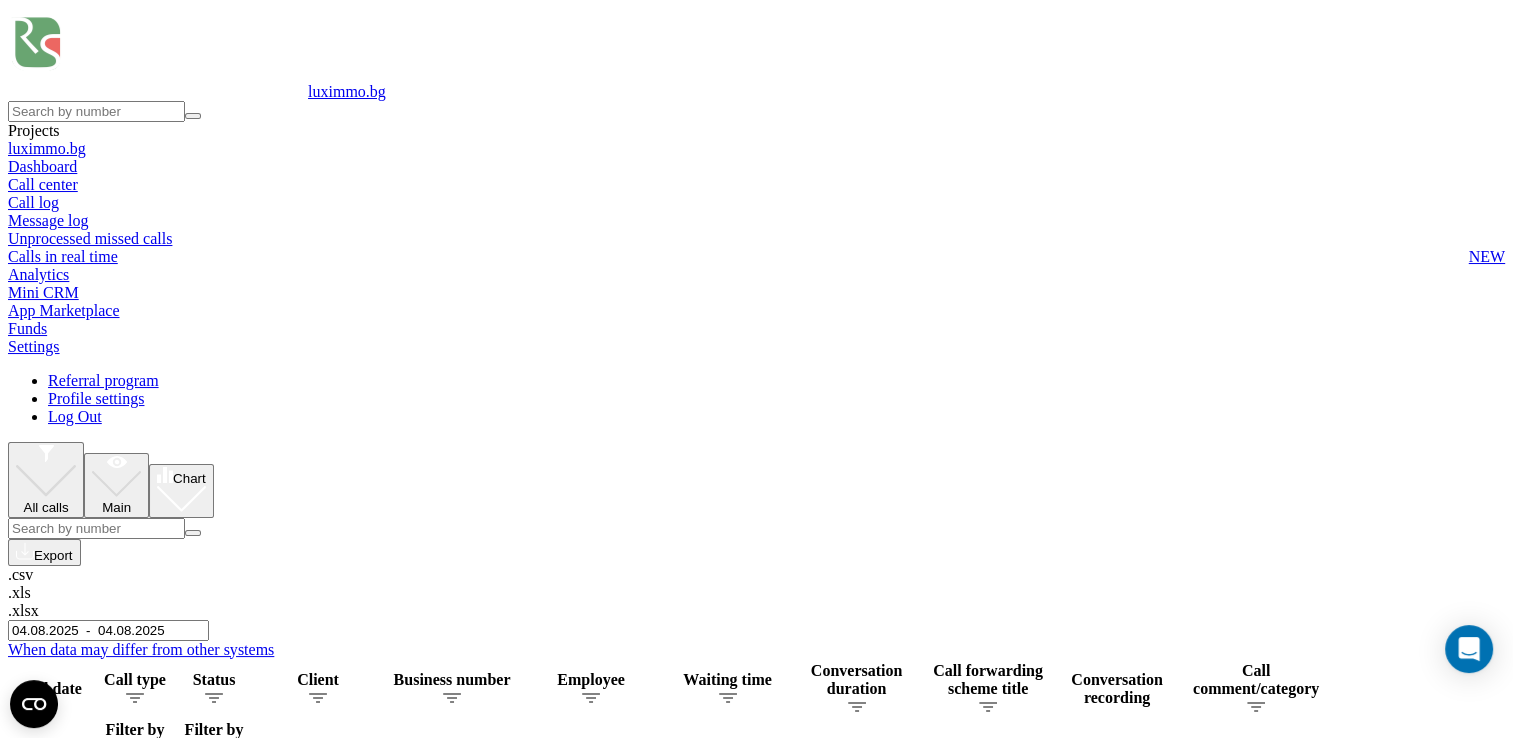 click 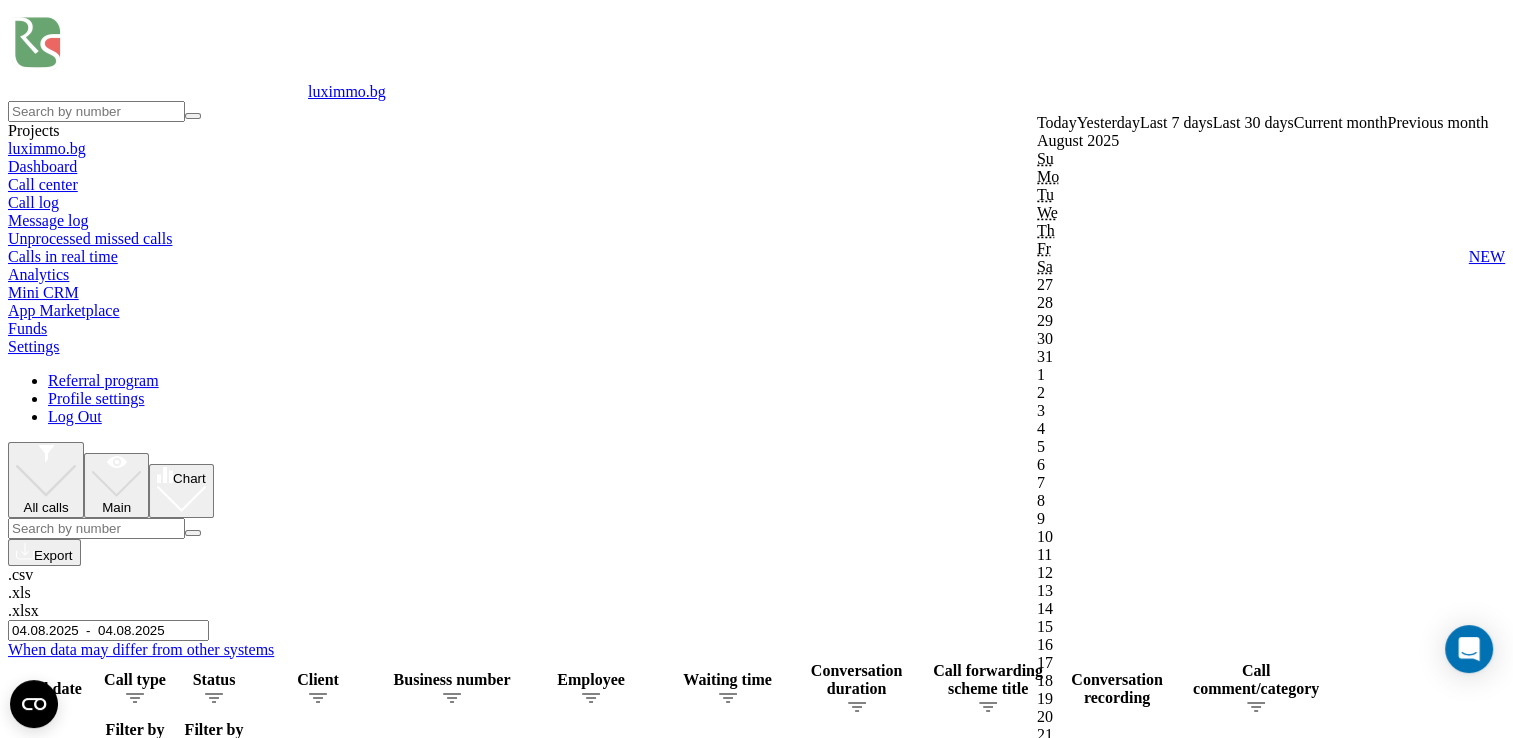 click on "Confirm" at bounding box center (1068, 1816) 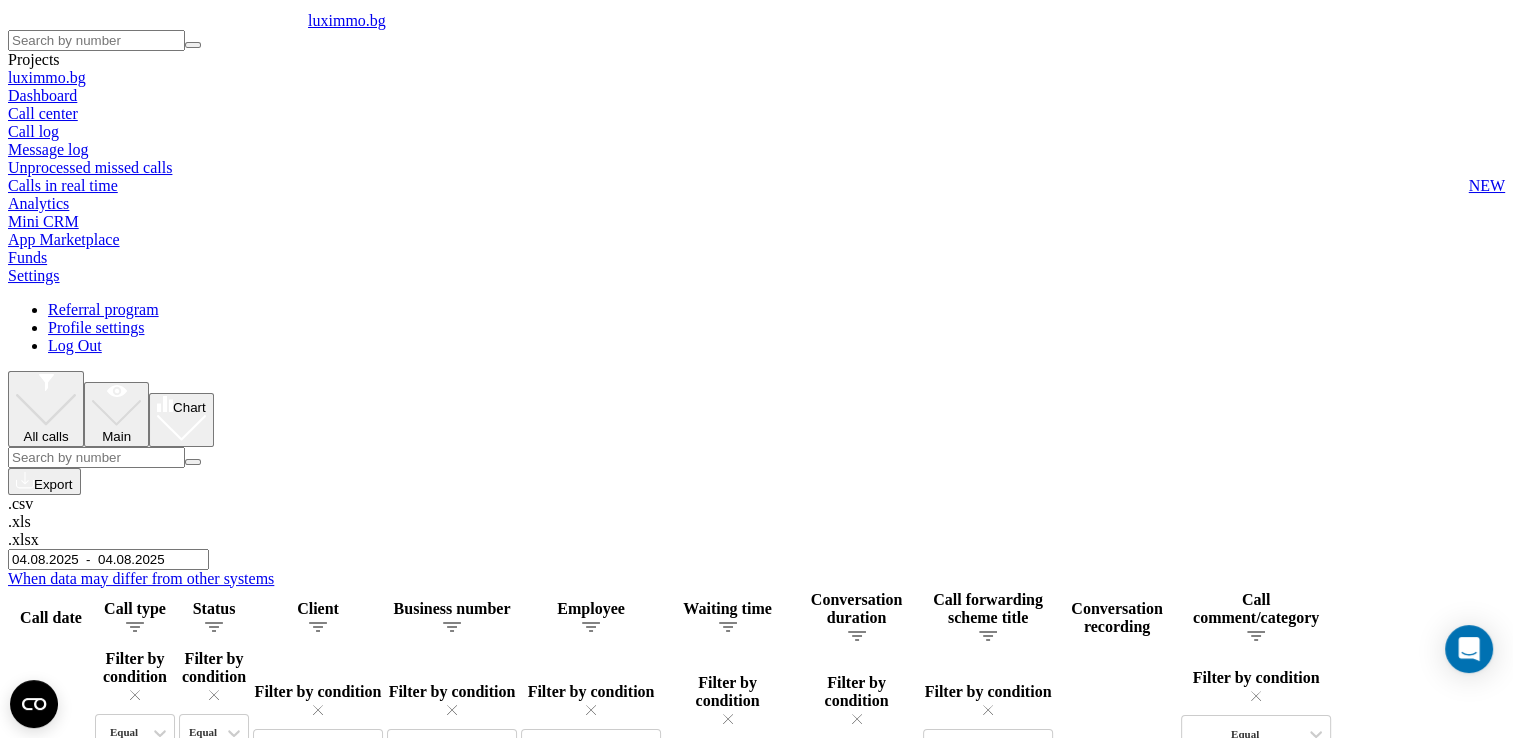scroll, scrollTop: 0, scrollLeft: 0, axis: both 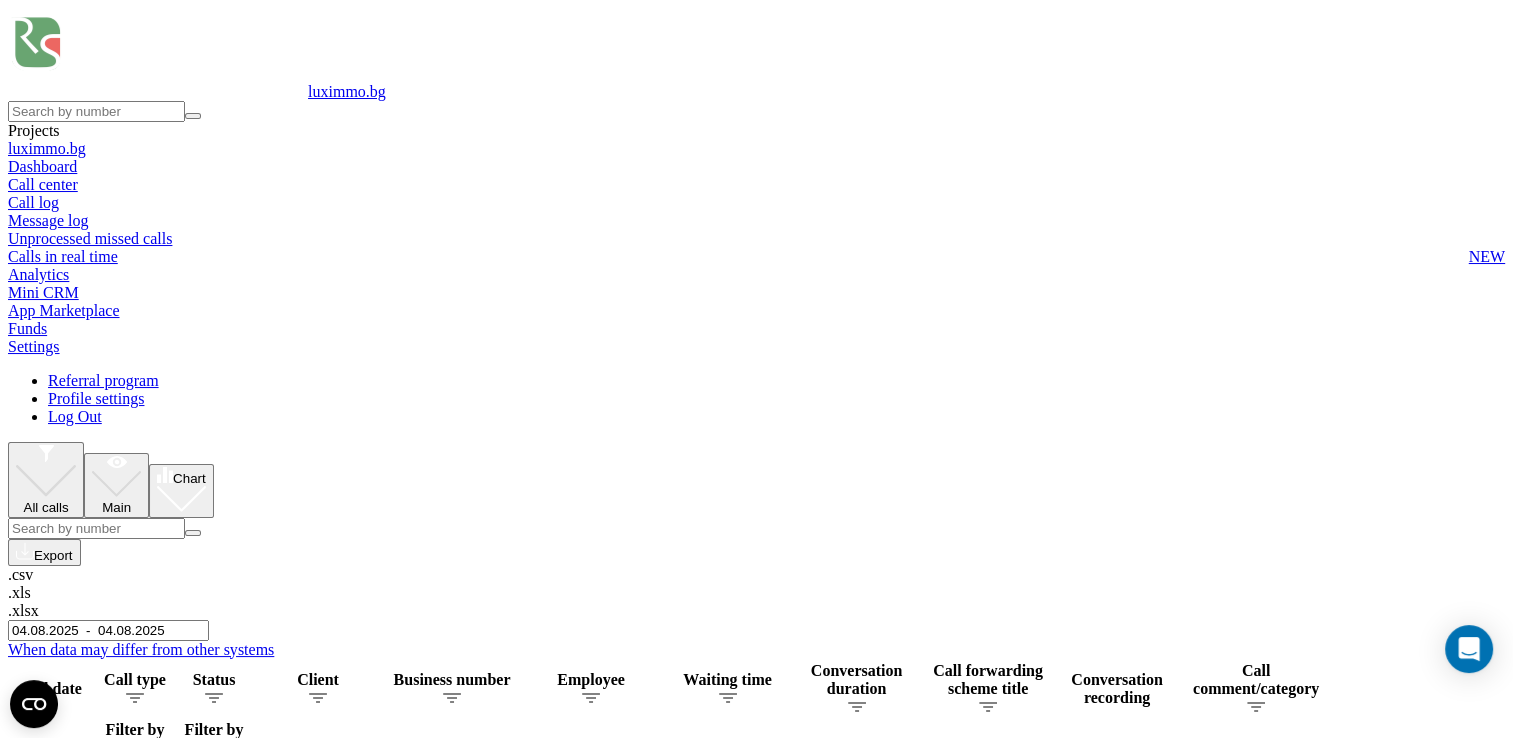 click on "04.08.2025  -  04.08.2025" at bounding box center (108, 630) 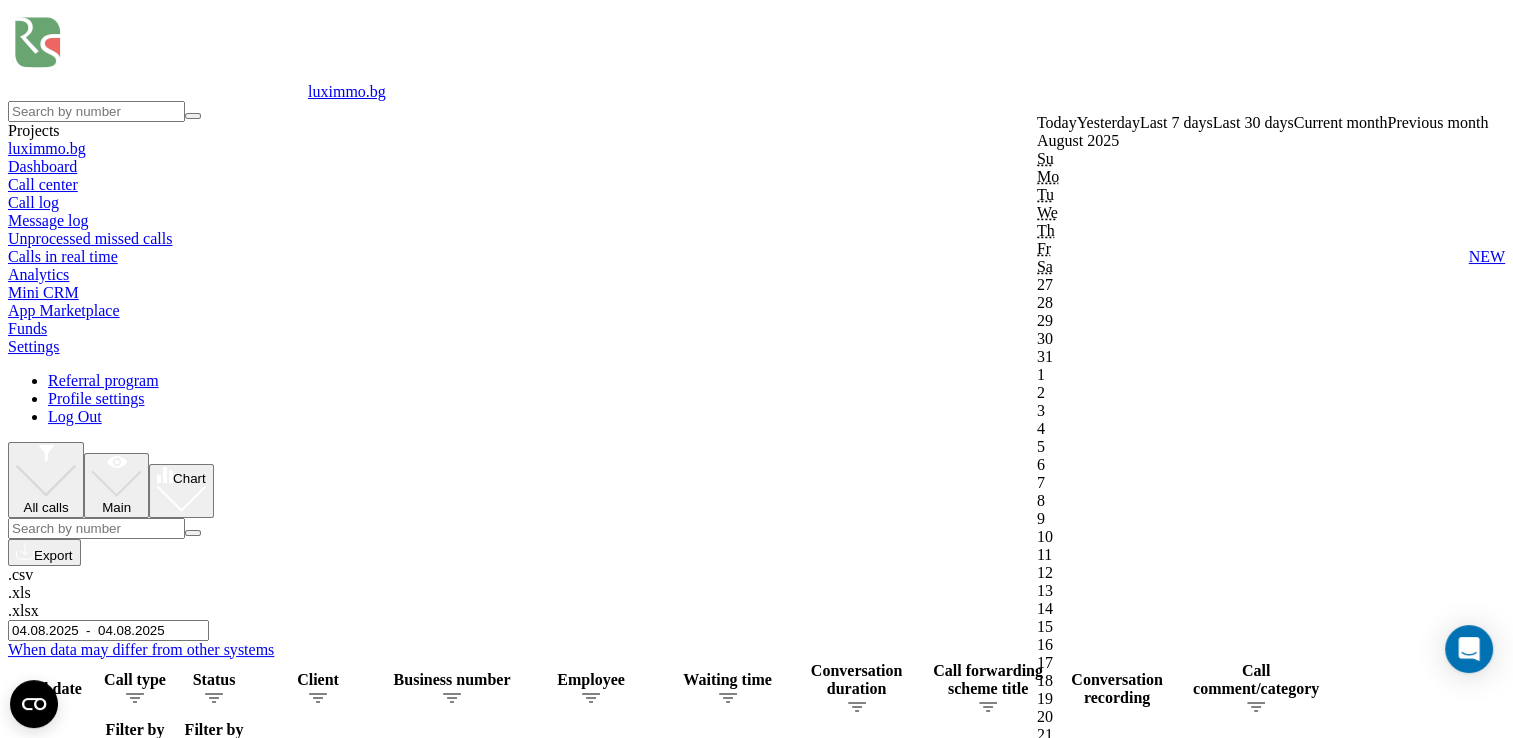 click on "Confirm" at bounding box center [1068, 1816] 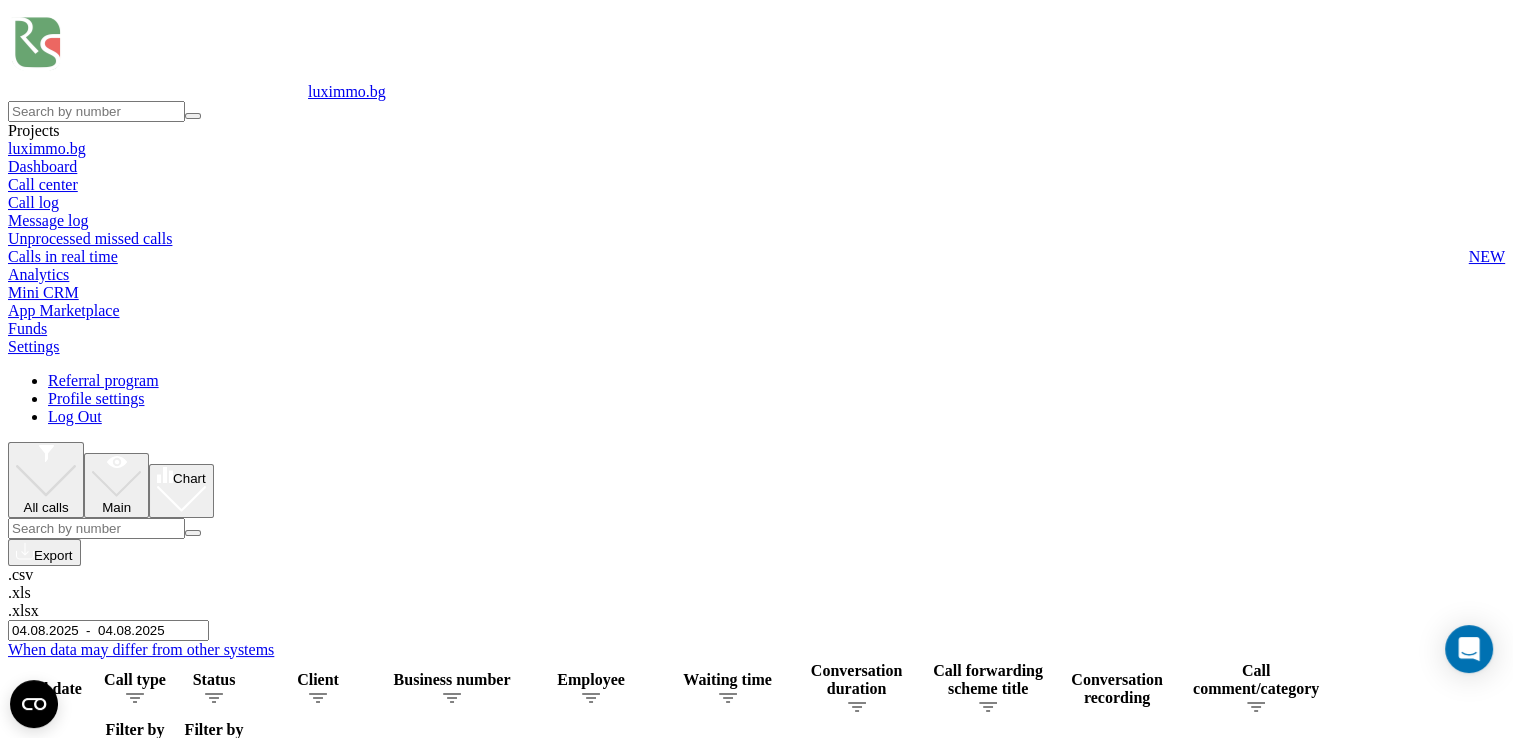 click 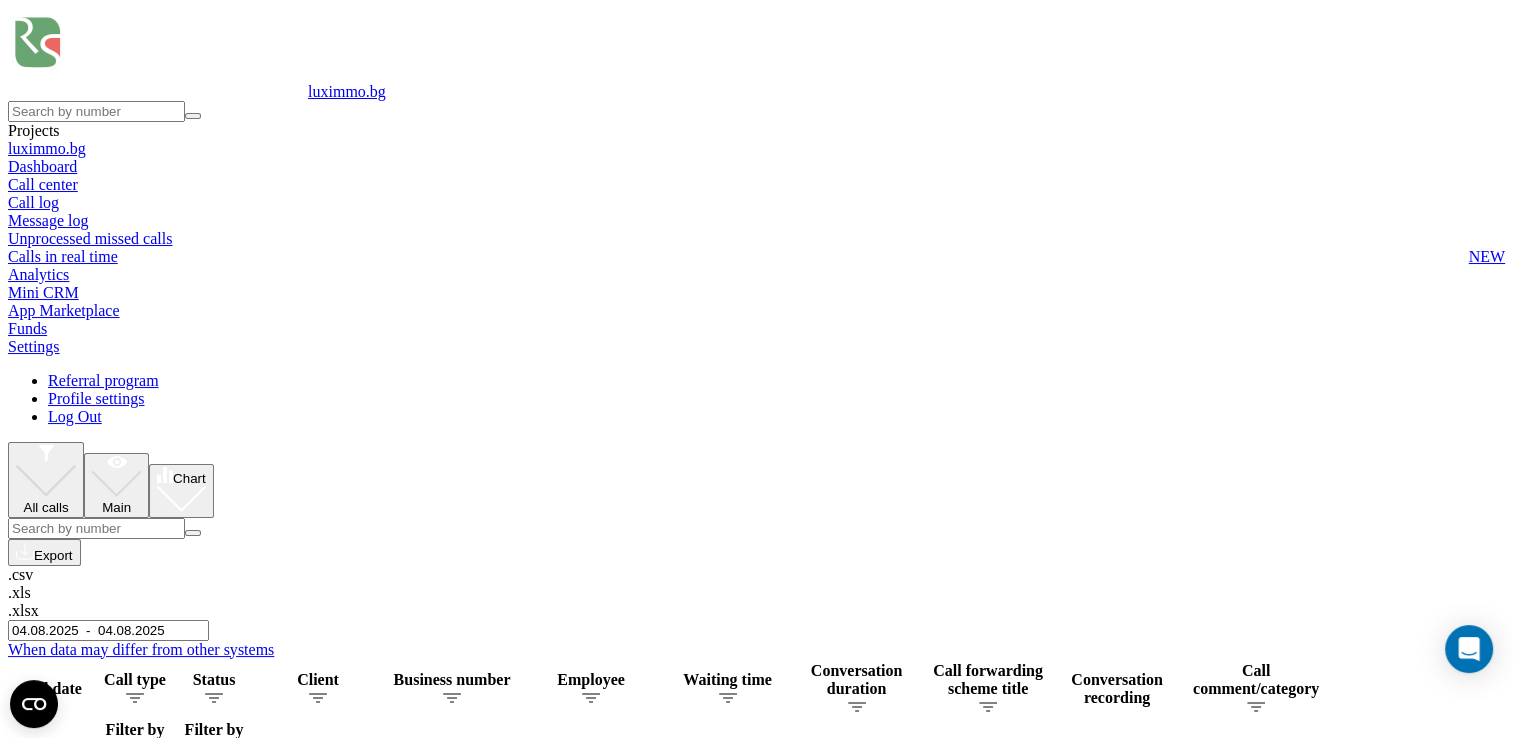 scroll, scrollTop: 12, scrollLeft: 0, axis: vertical 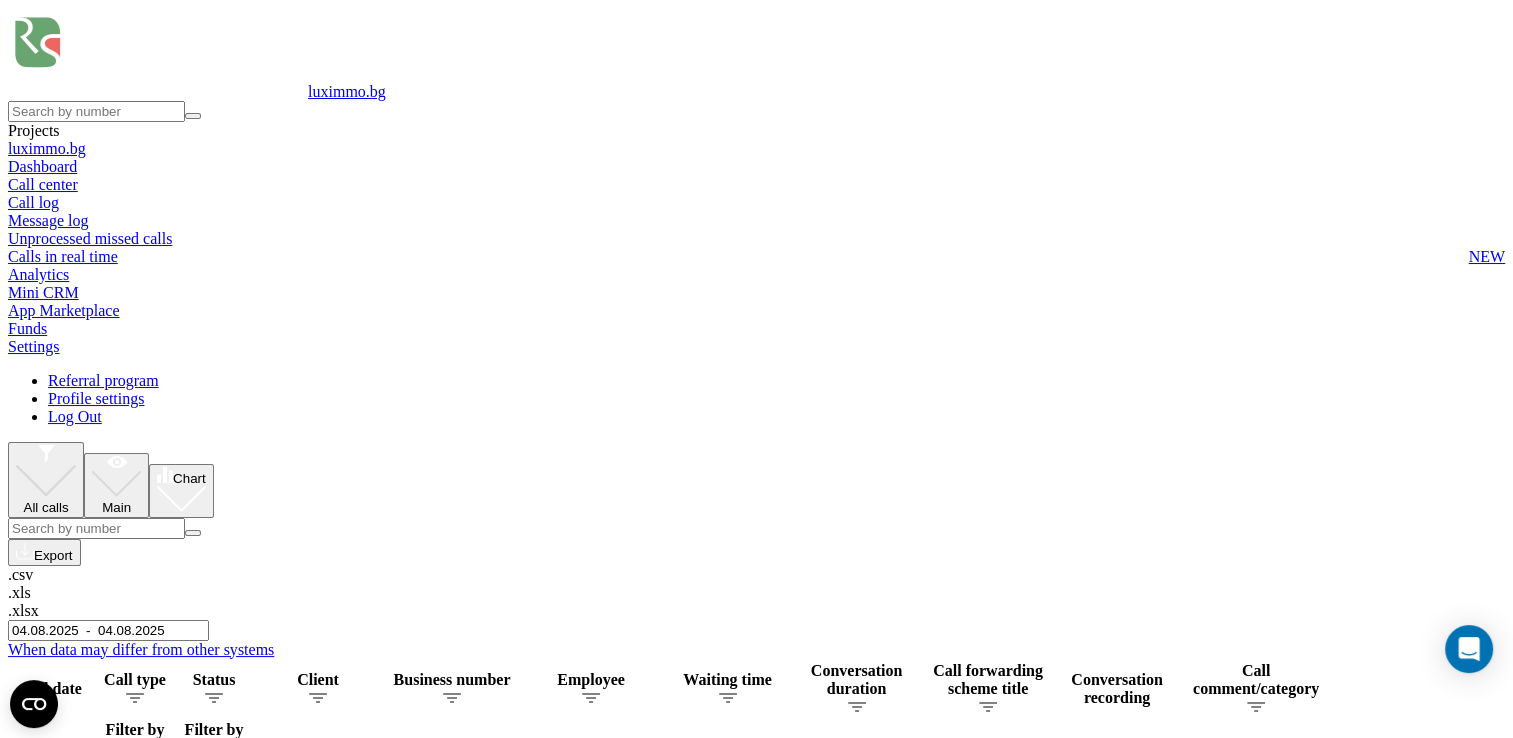 click 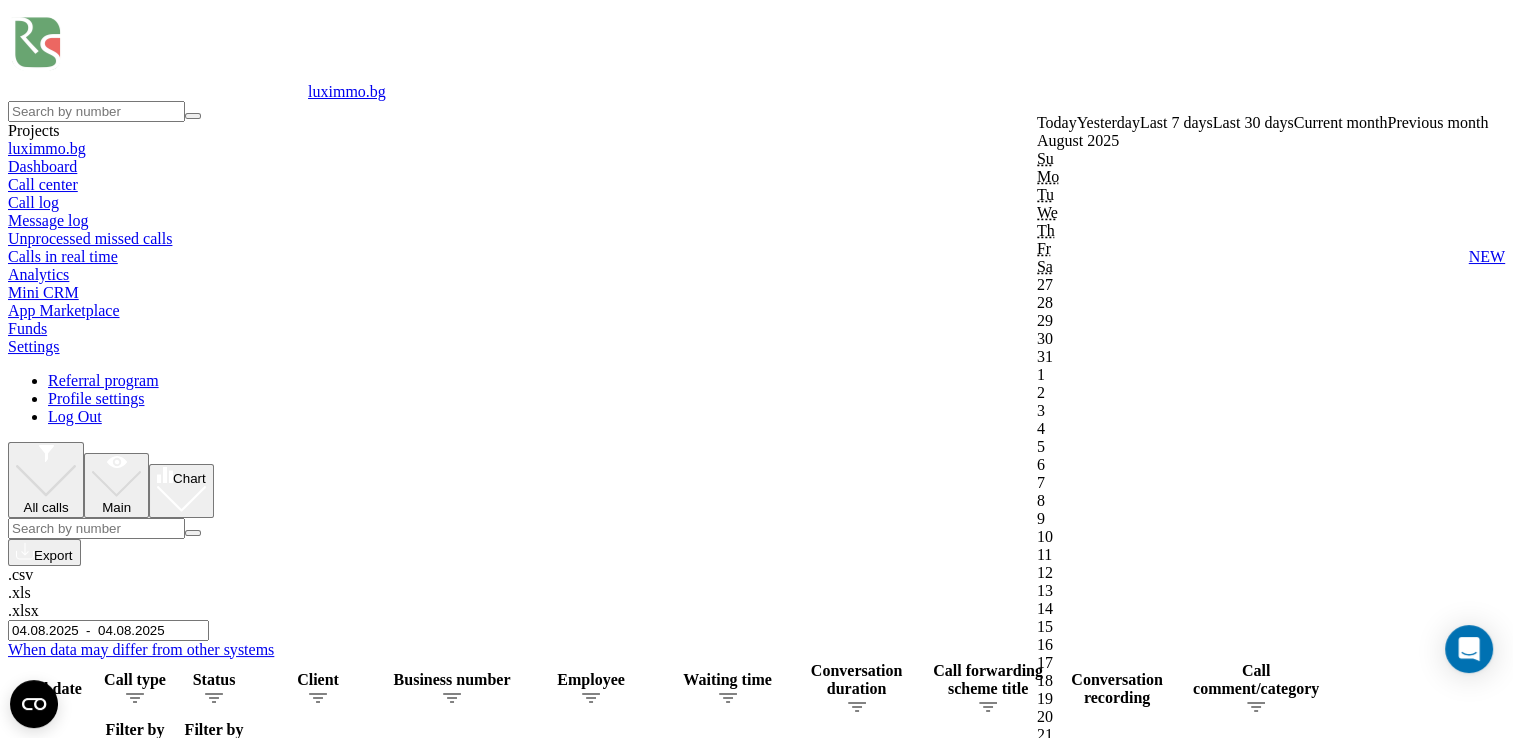click on "Confirm" at bounding box center (1068, 1816) 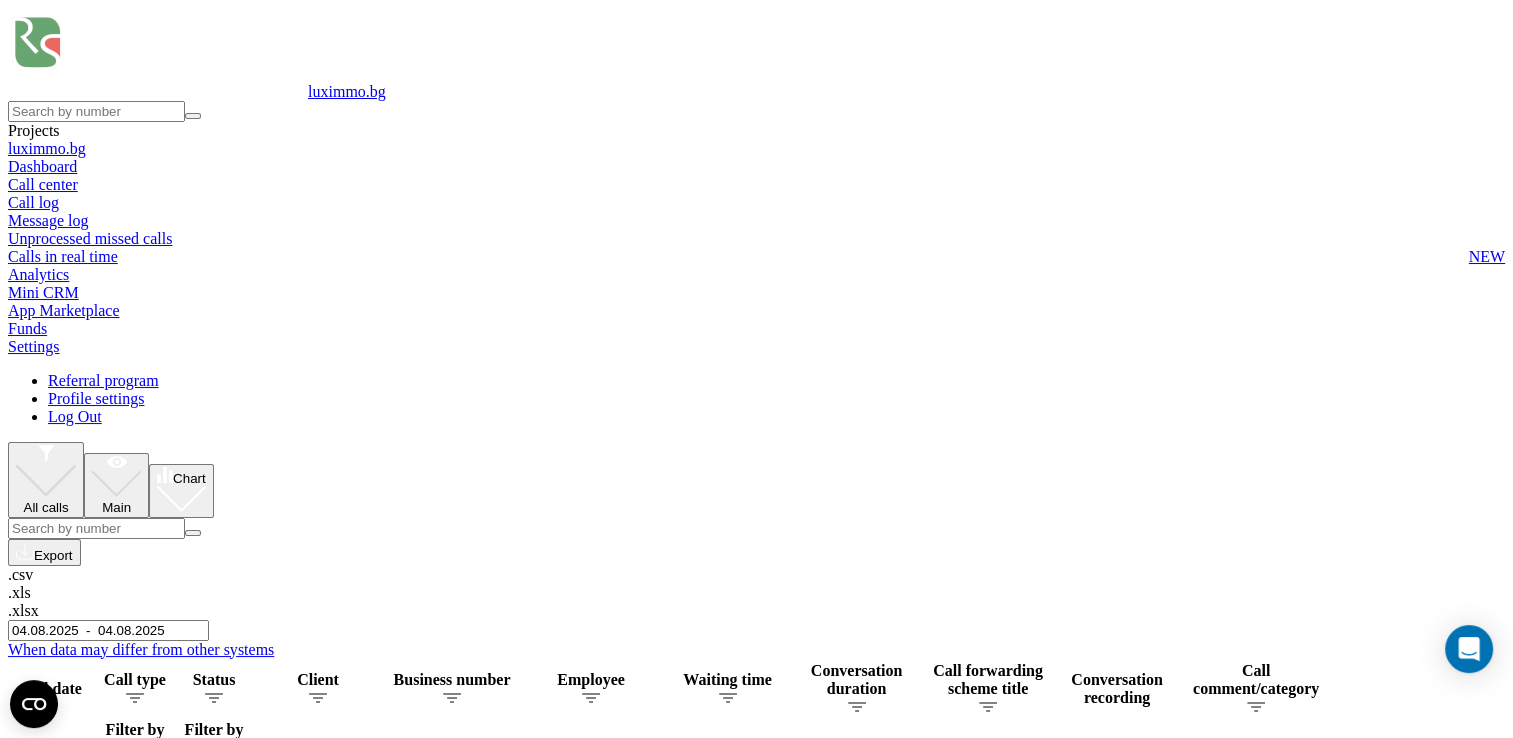 click on "04.08.2025  -  04.08.2025" at bounding box center [108, 630] 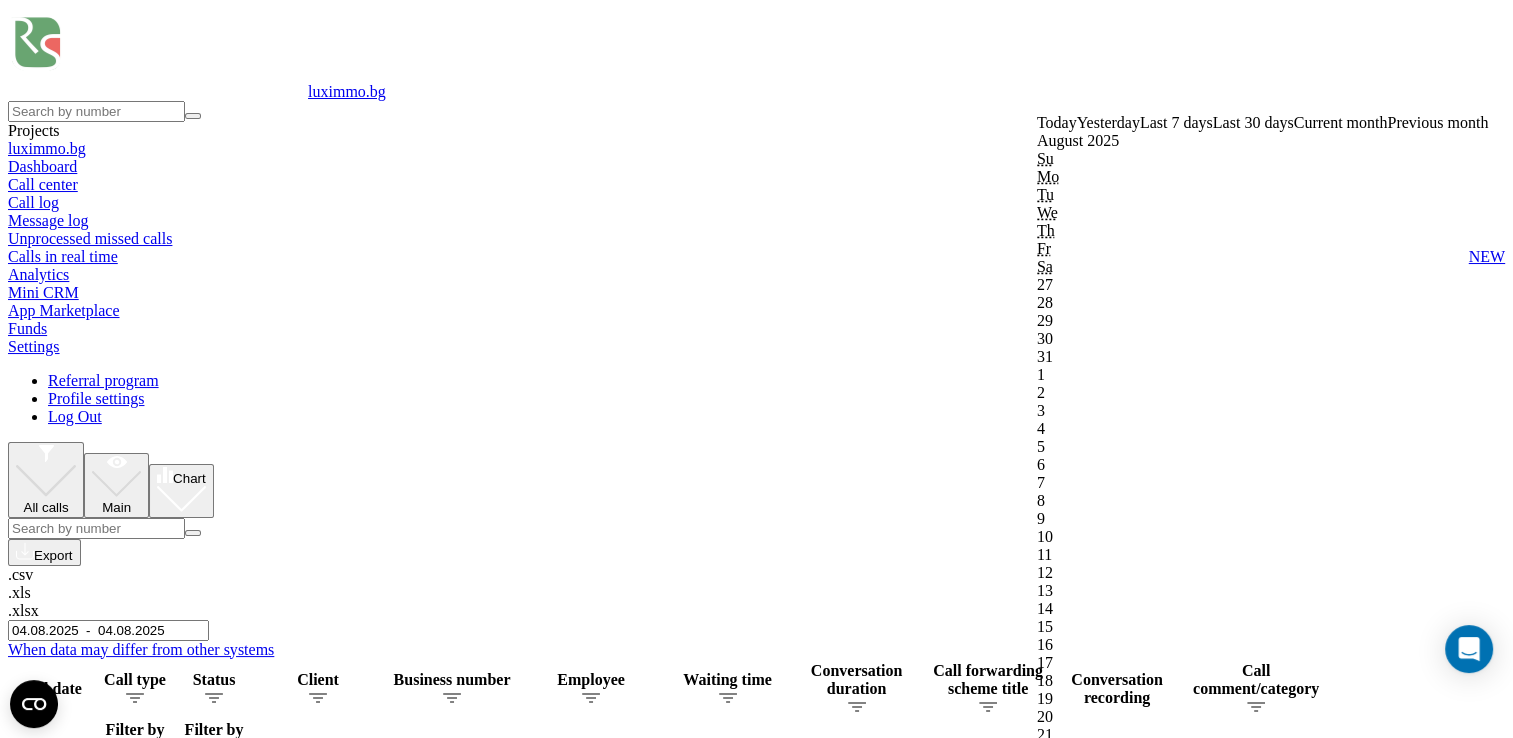 click on "Confirm" at bounding box center [1068, 1816] 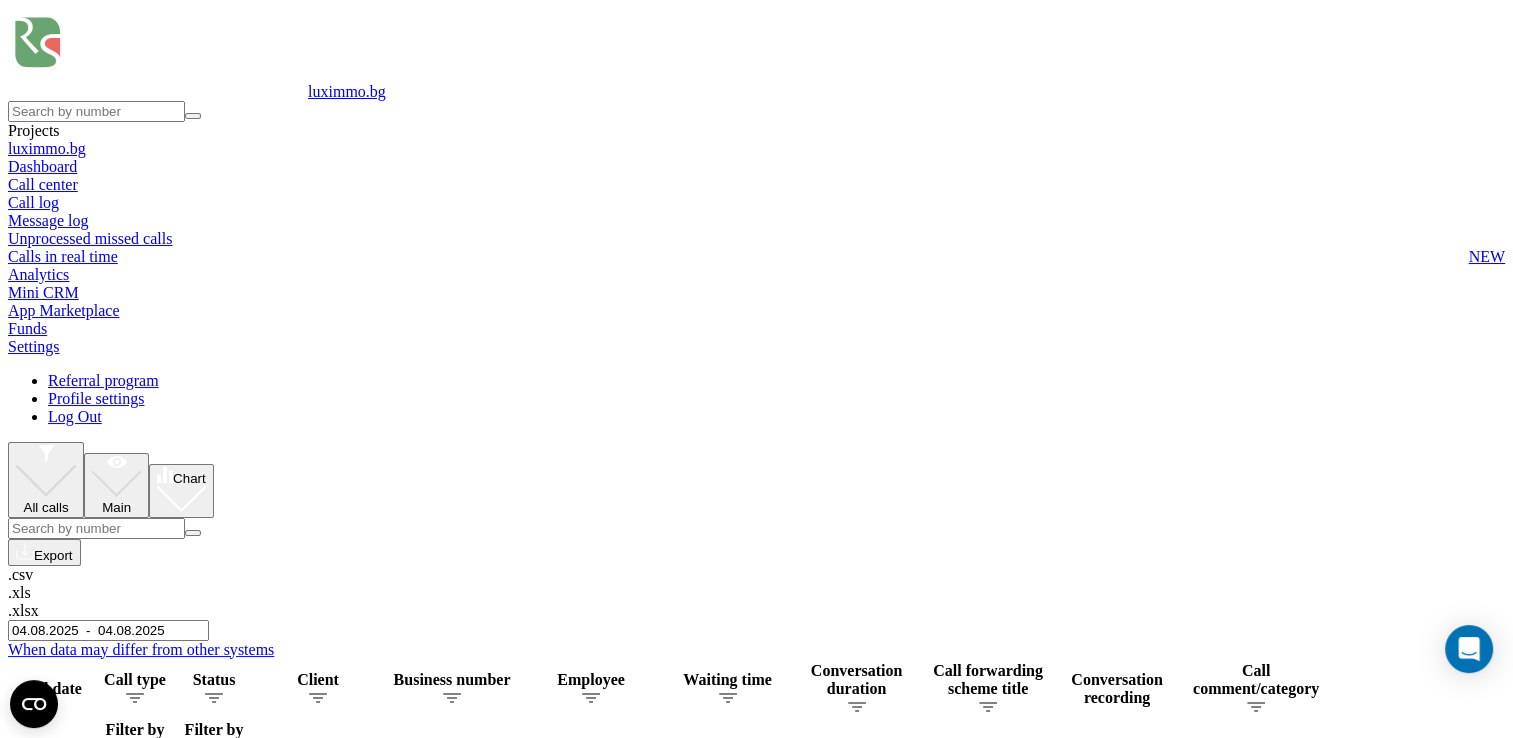 click 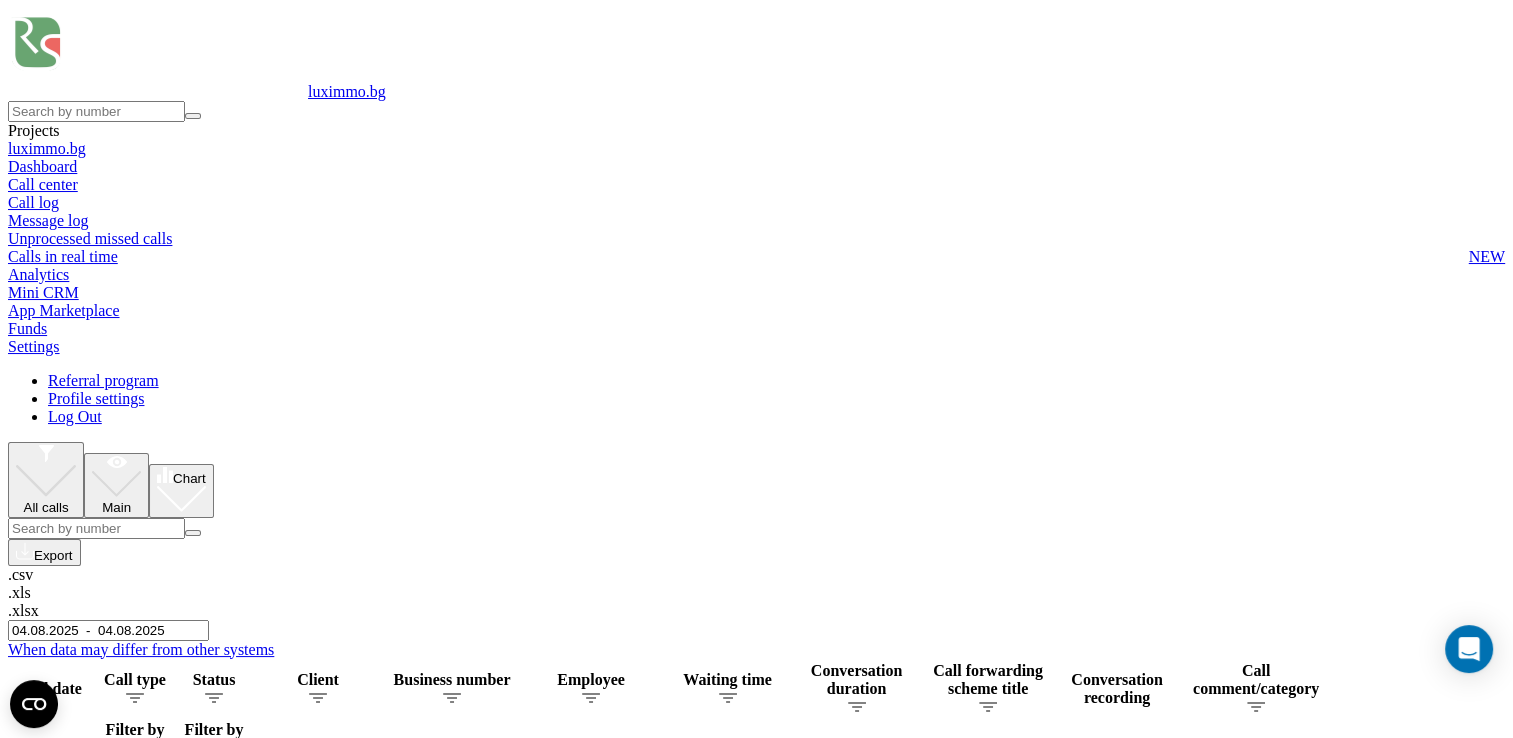 click 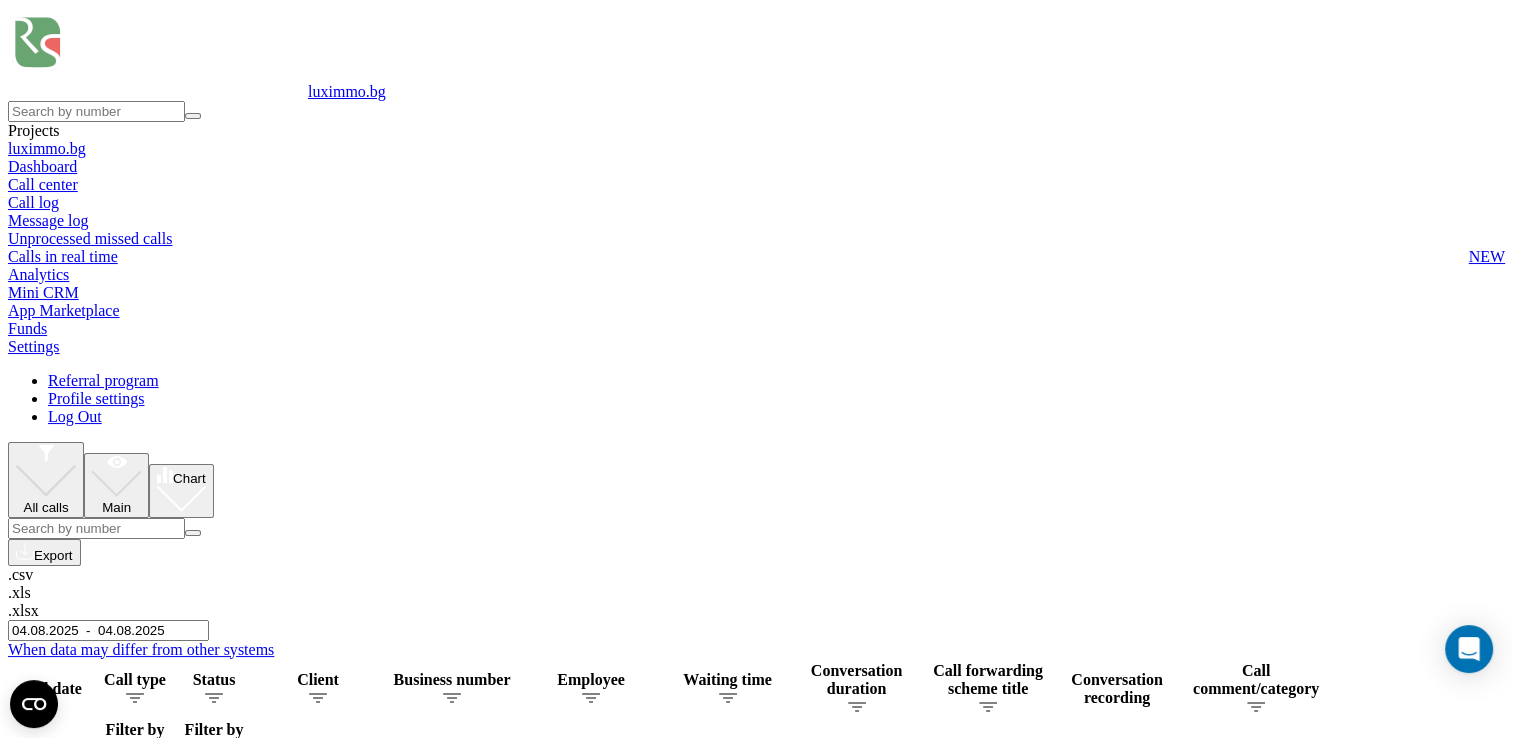 scroll, scrollTop: 0, scrollLeft: 0, axis: both 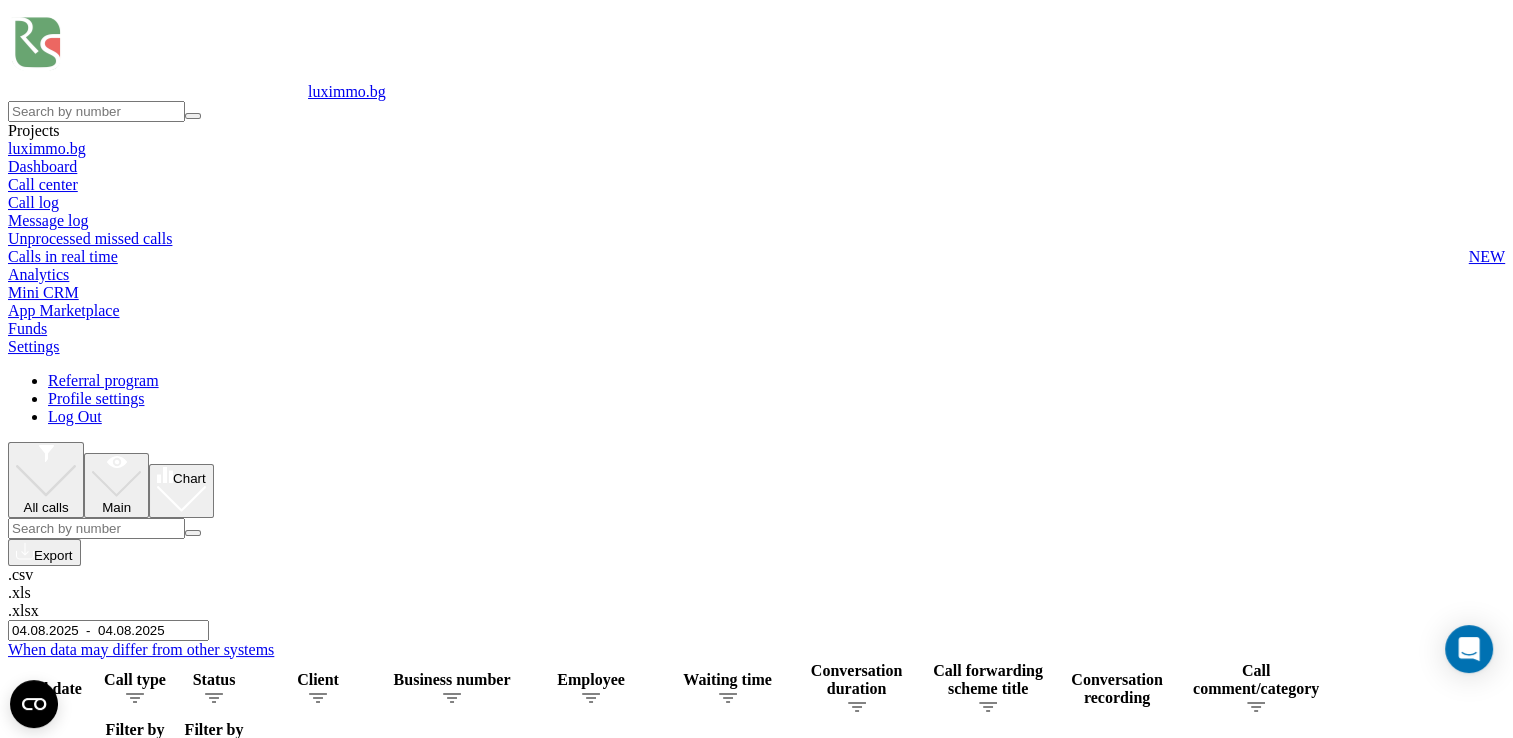 click 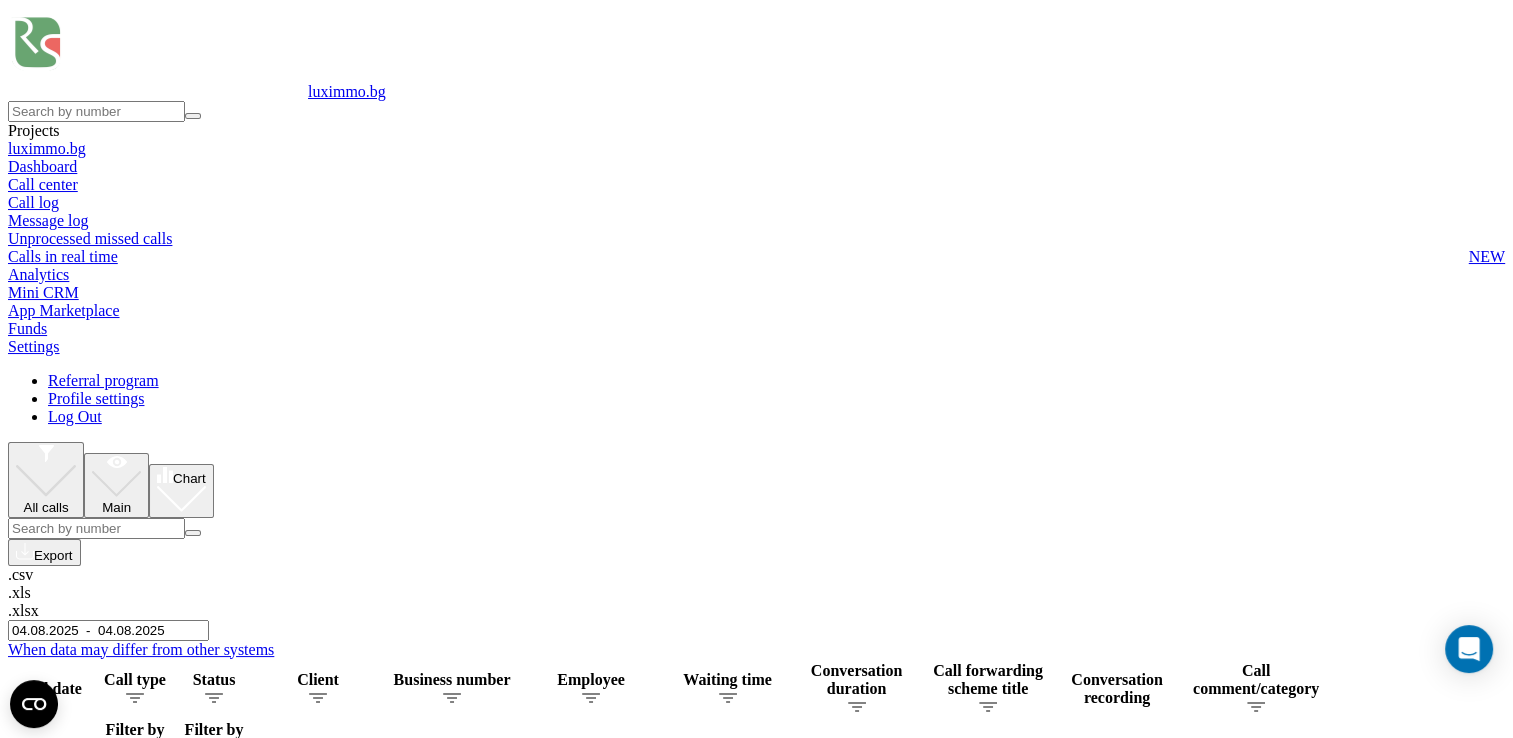 scroll, scrollTop: 12, scrollLeft: 0, axis: vertical 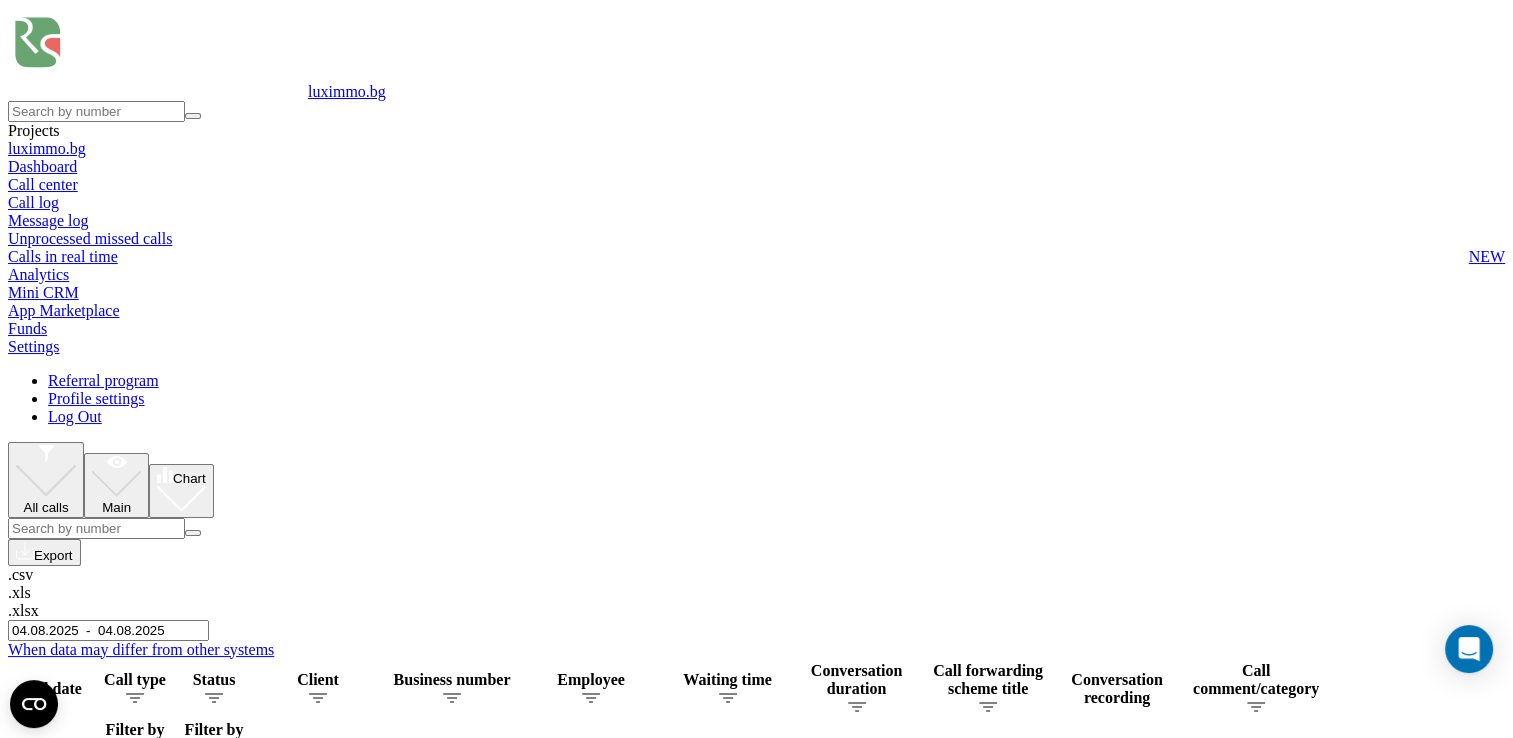 click 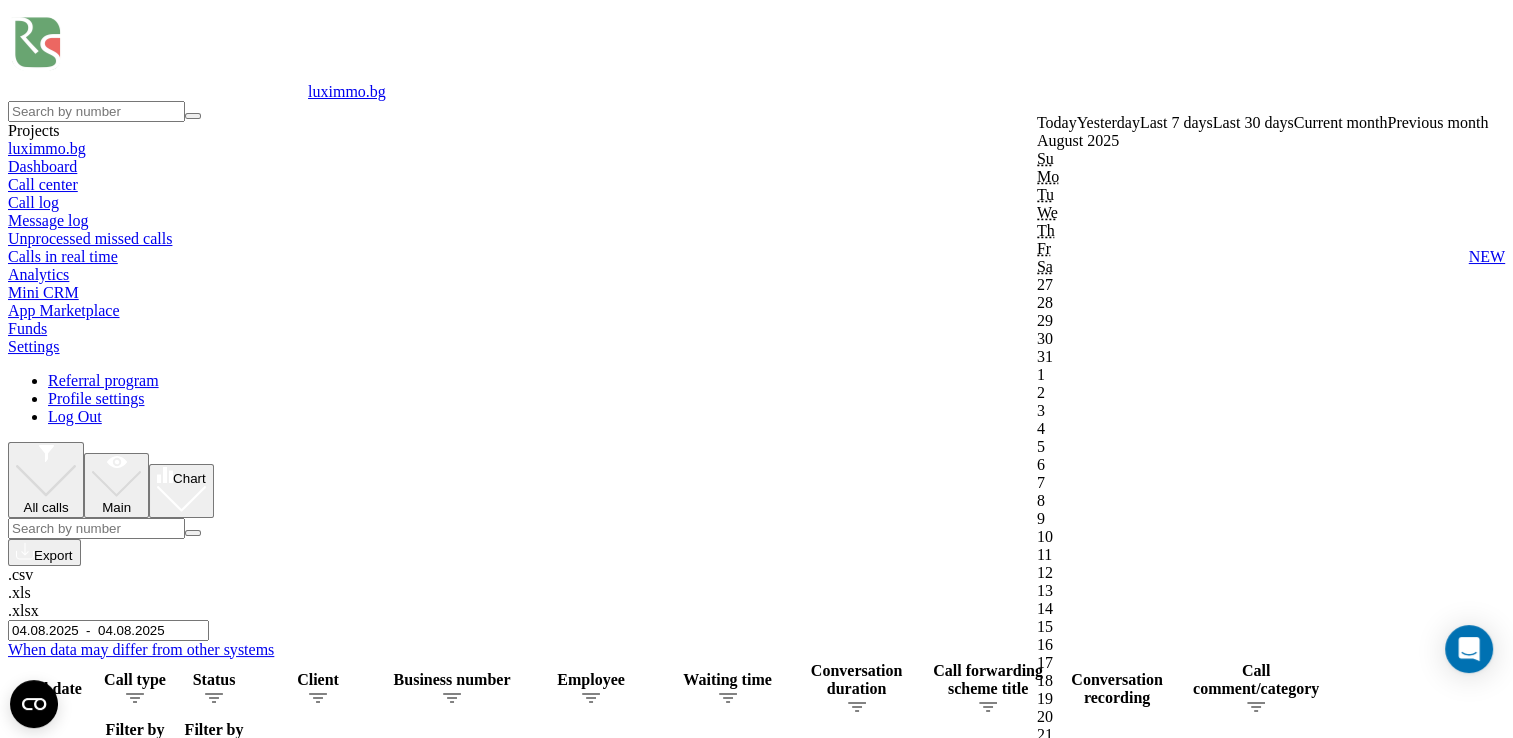 click on "Confirm" at bounding box center [1068, 1816] 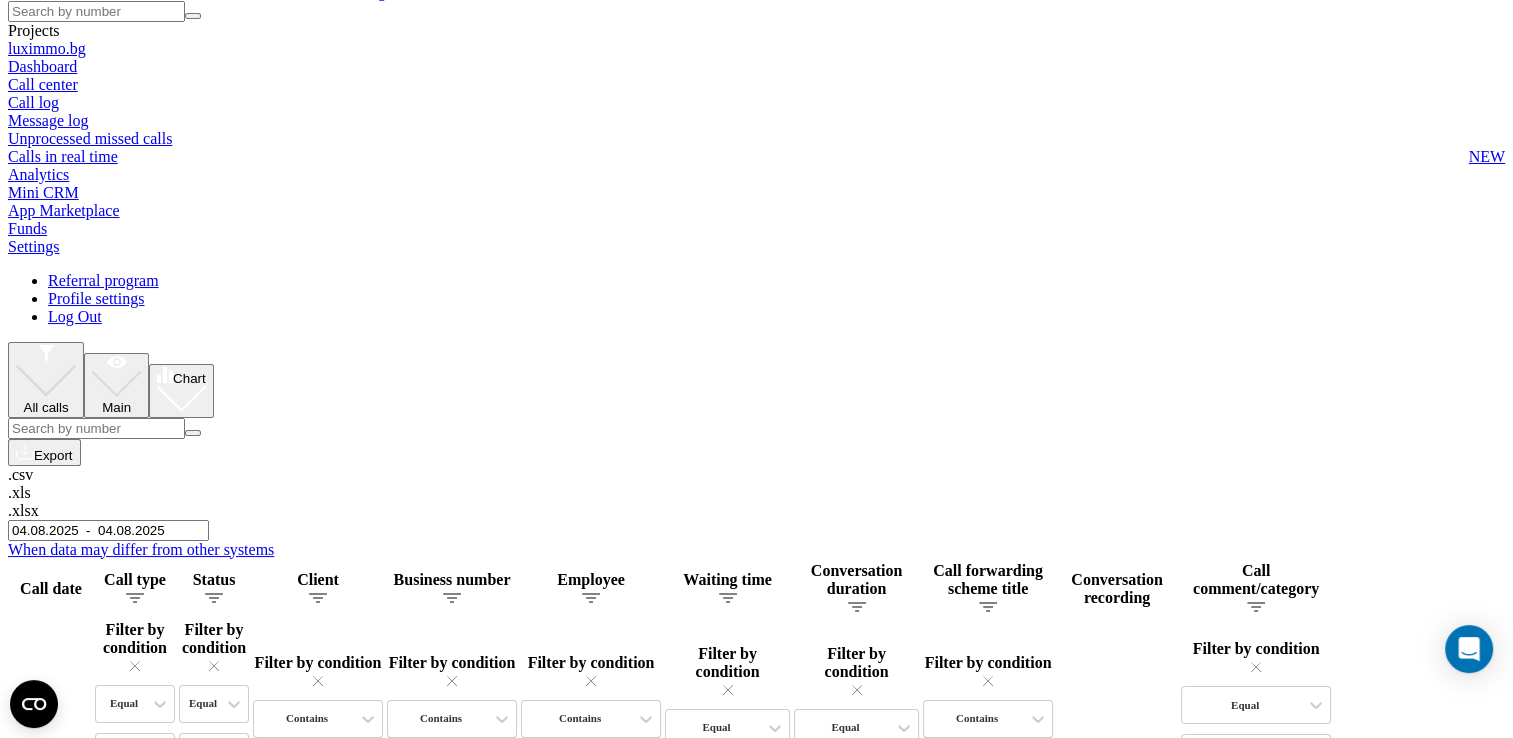 scroll, scrollTop: 0, scrollLeft: 0, axis: both 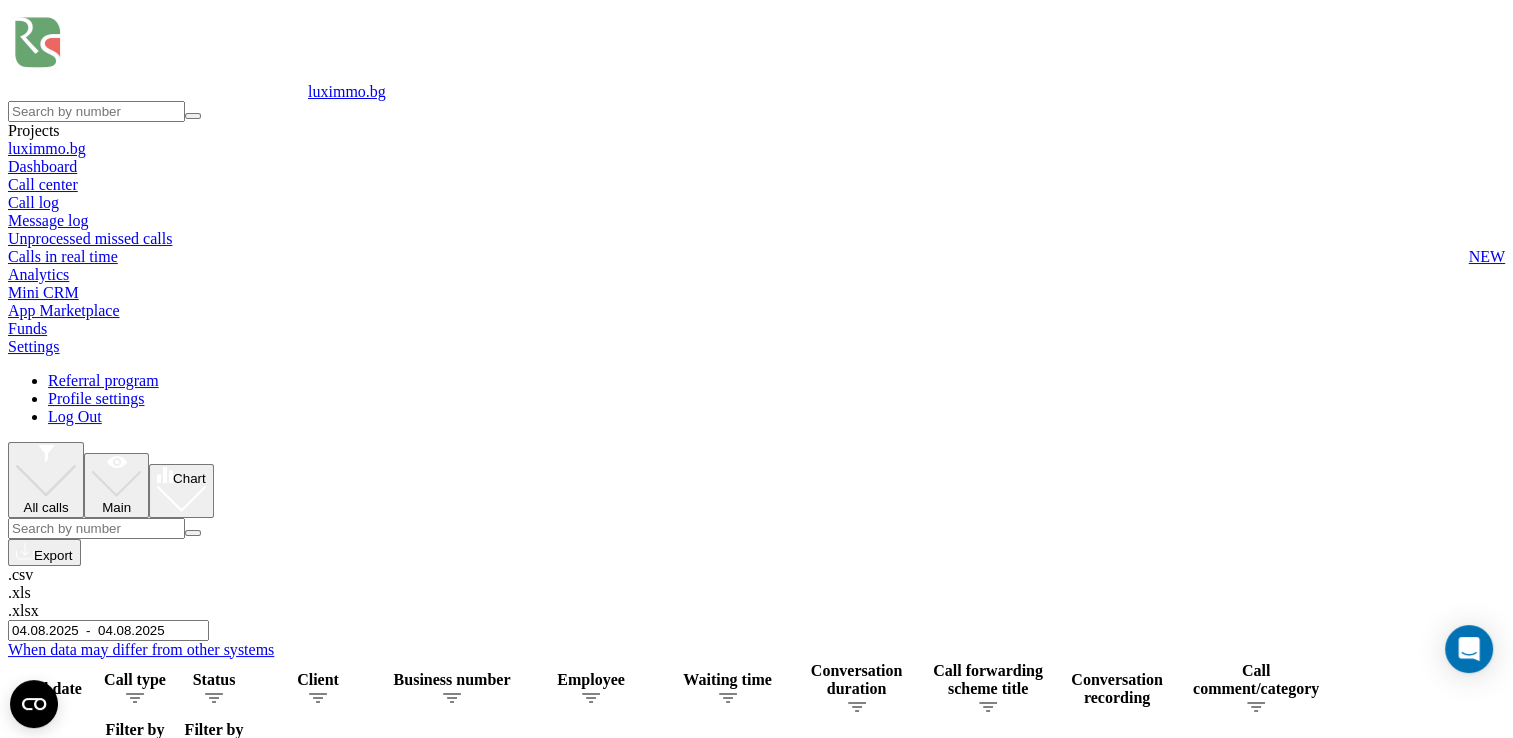 click on "04.08.2025  -  04.08.2025" at bounding box center (108, 630) 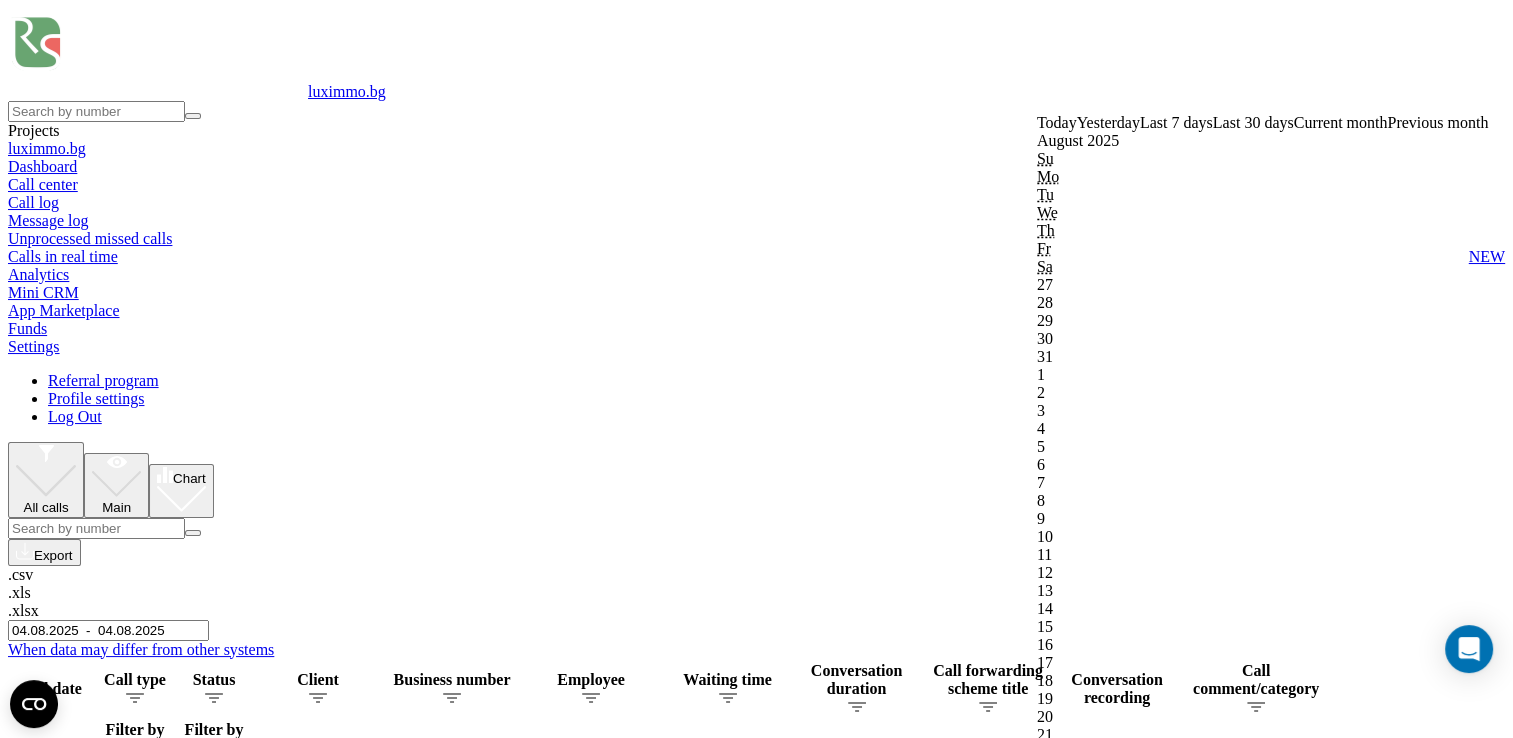 click on "Confirm" at bounding box center [1068, 1816] 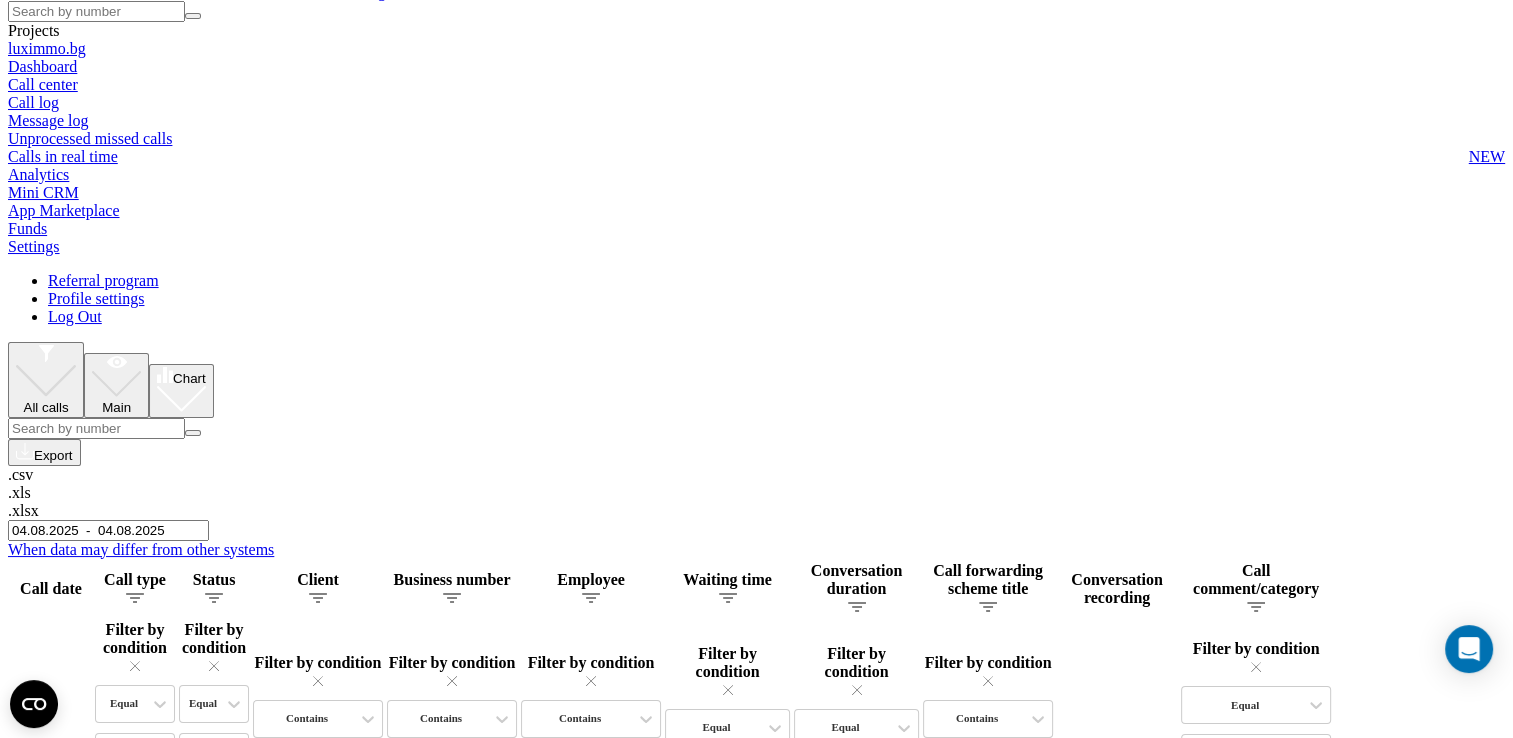 scroll, scrollTop: 0, scrollLeft: 0, axis: both 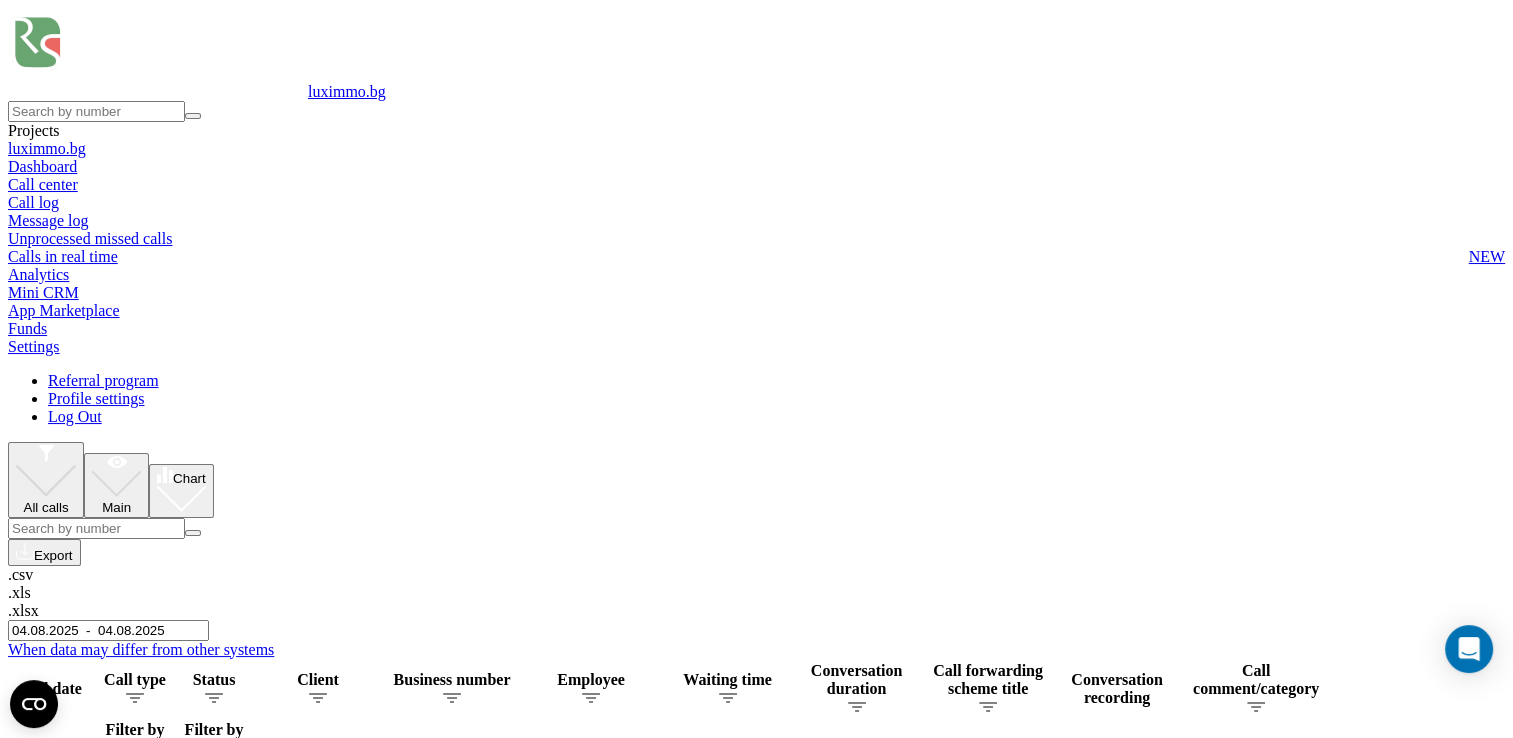 click on "04.08.2025  -  04.08.2025" at bounding box center (108, 630) 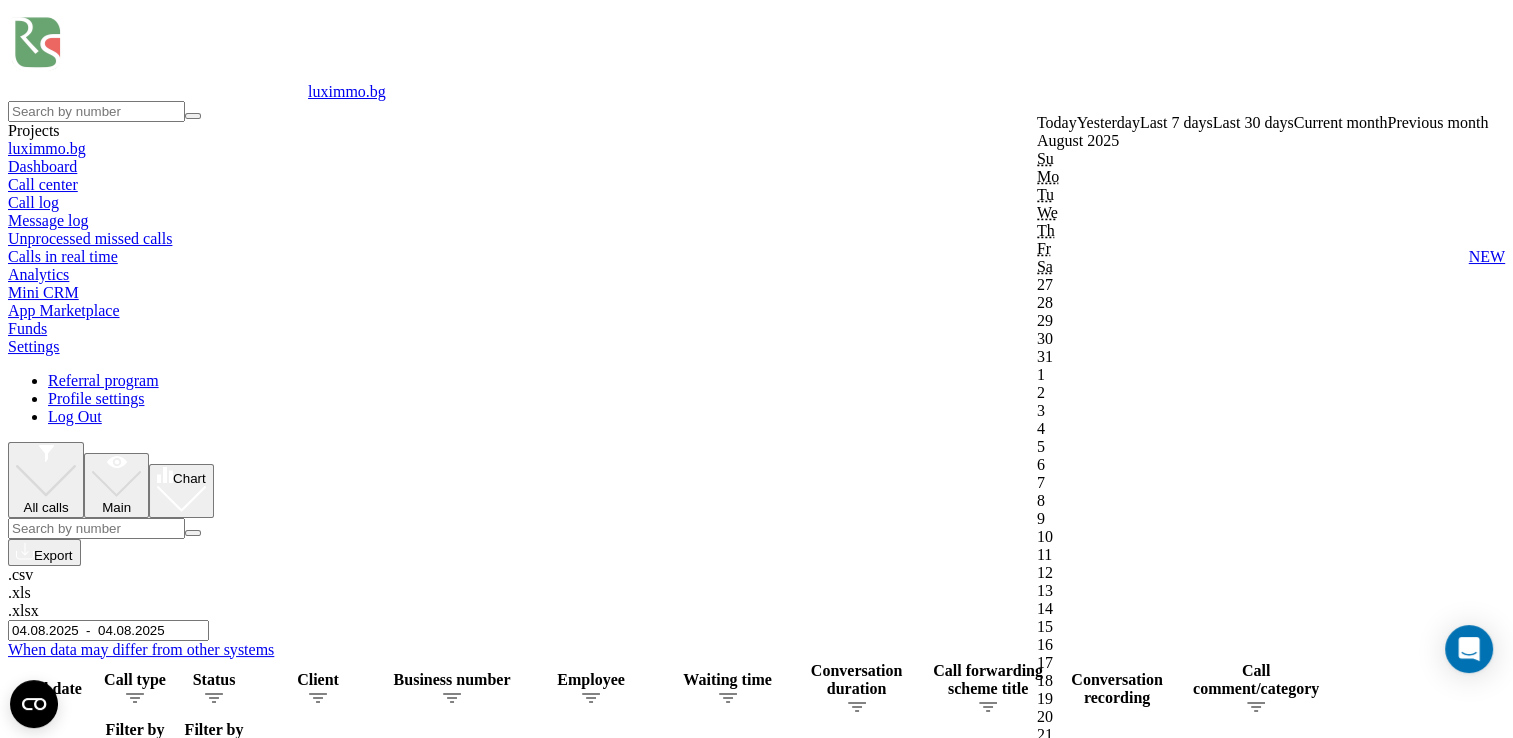 click on "Confirm" at bounding box center (1068, 1816) 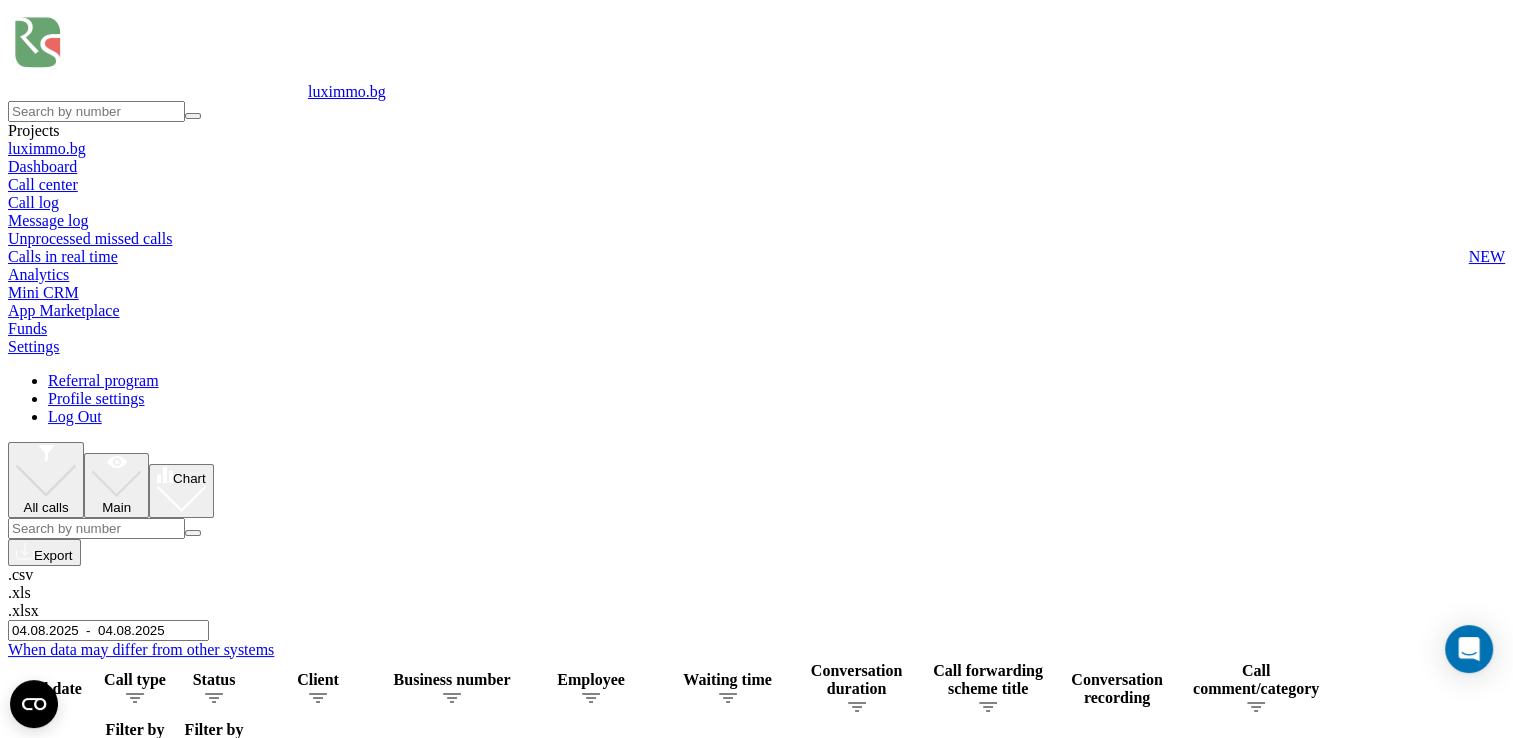 drag, startPoint x: 1328, startPoint y: 95, endPoint x: 1328, endPoint y: 106, distance: 11 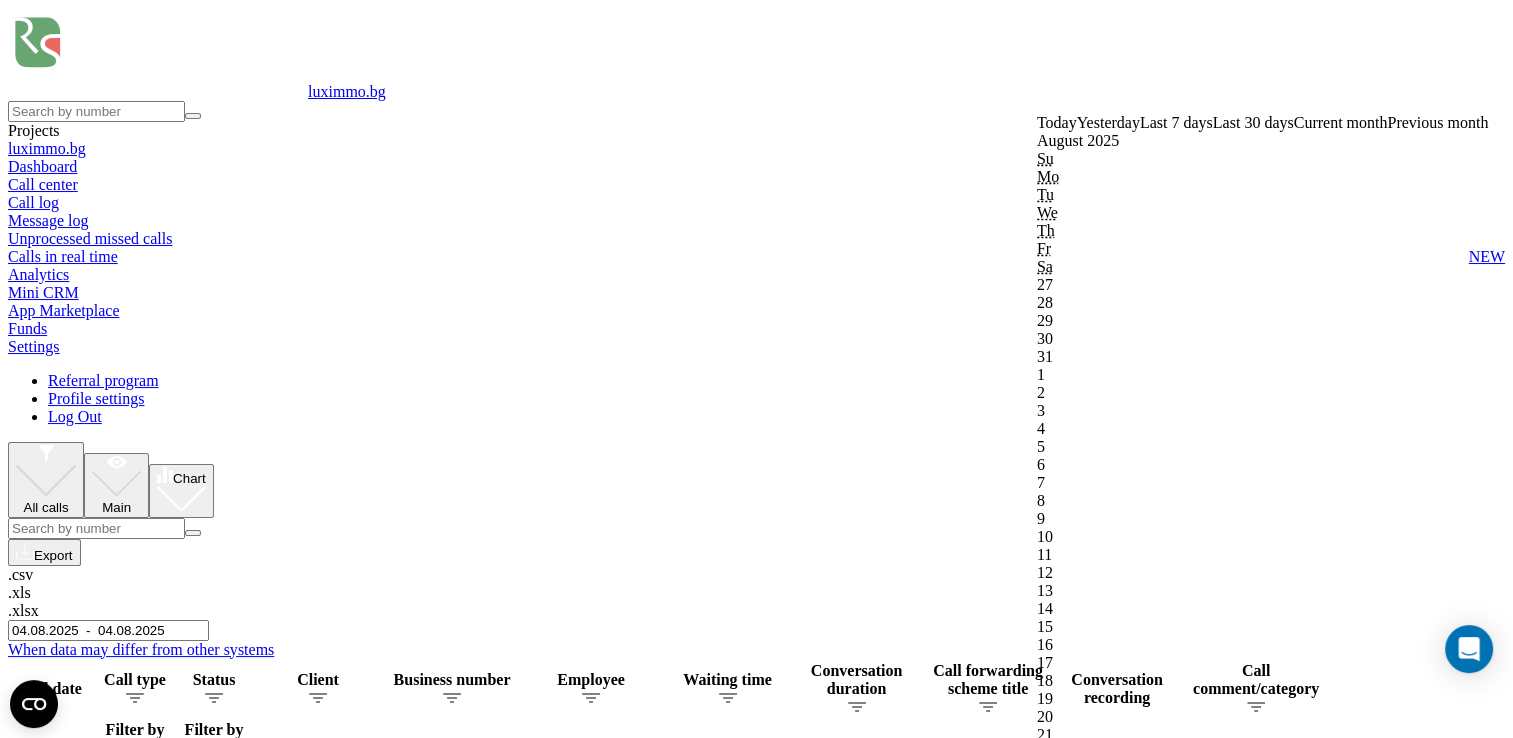 click on "Confirm" at bounding box center (1068, 1816) 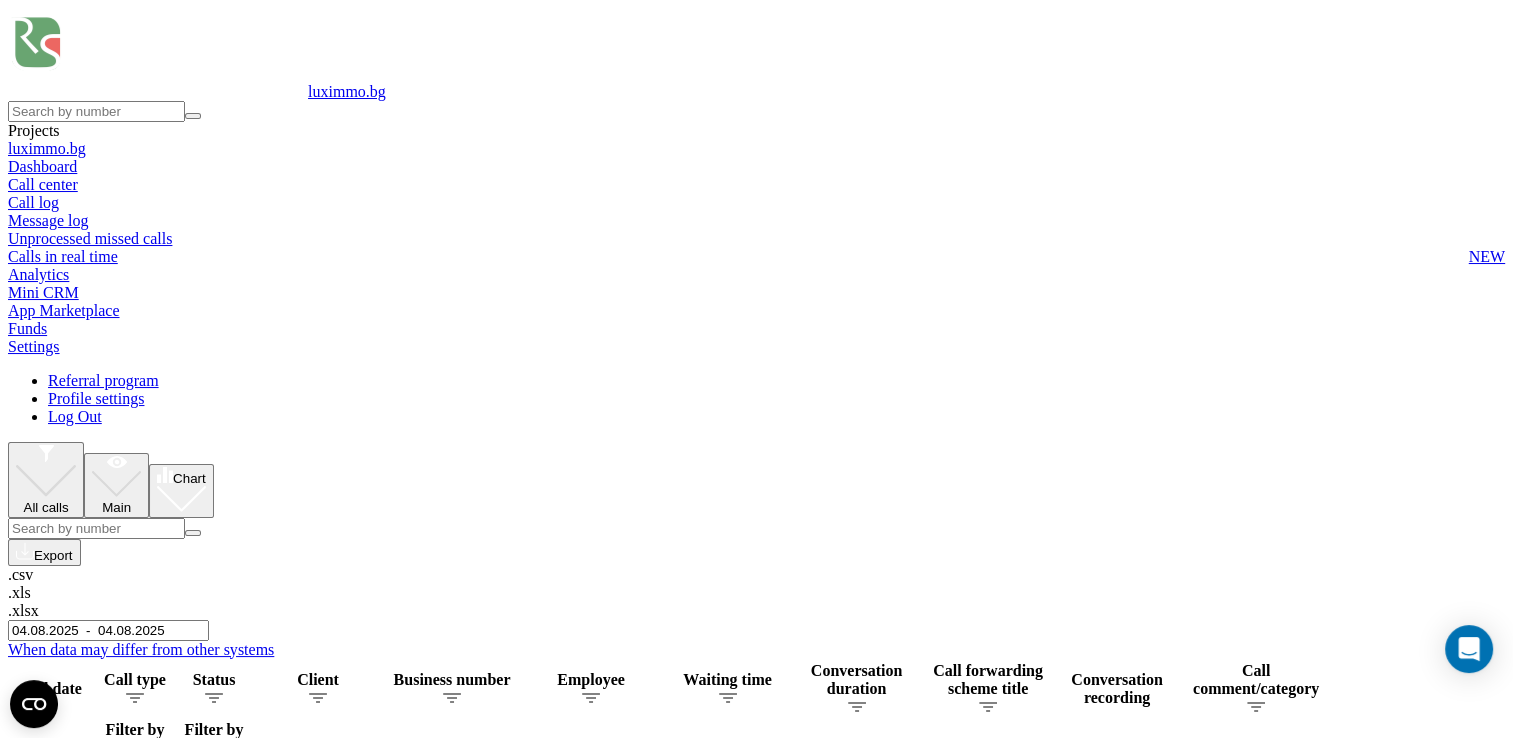 click on "Chart" at bounding box center [181, 490] 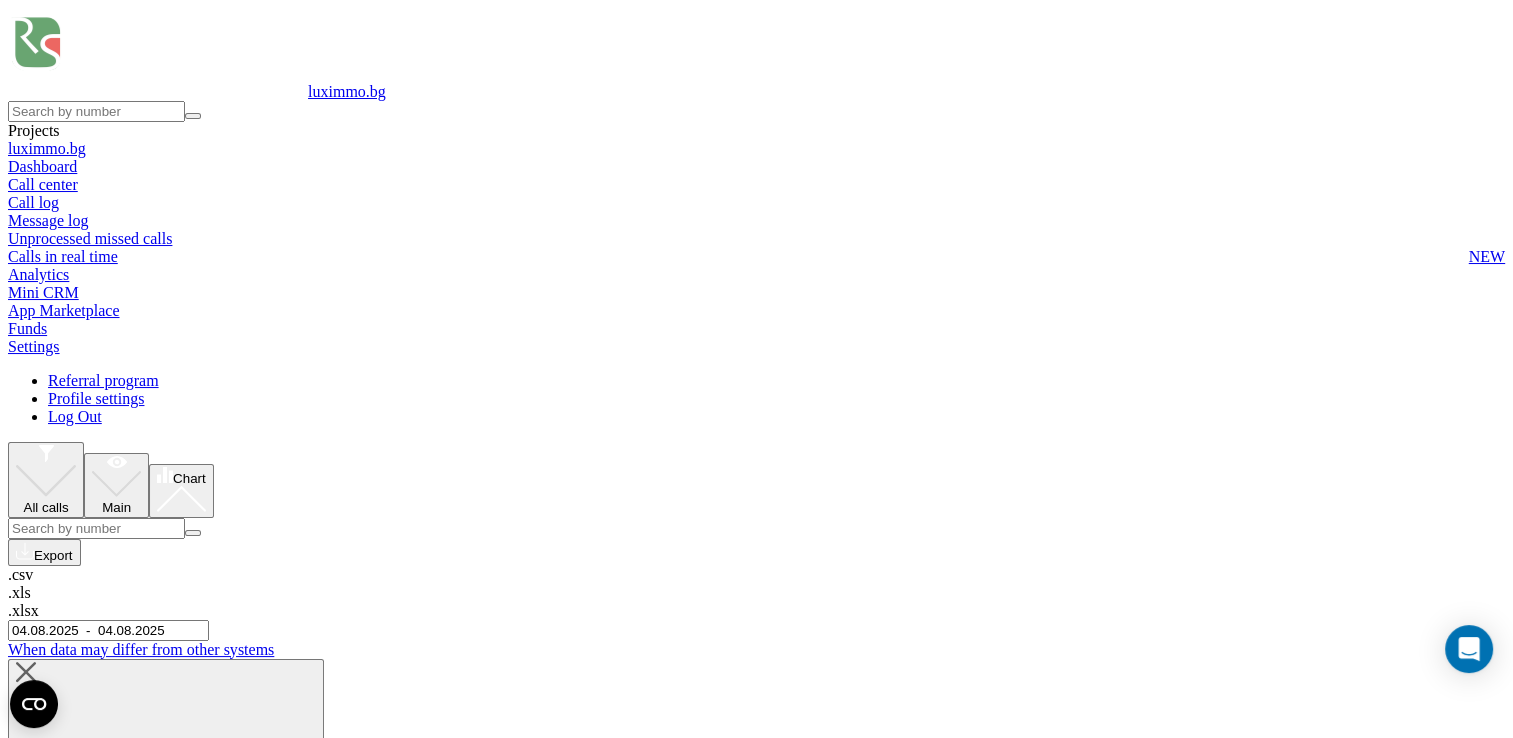 click on "Chart" at bounding box center [181, 490] 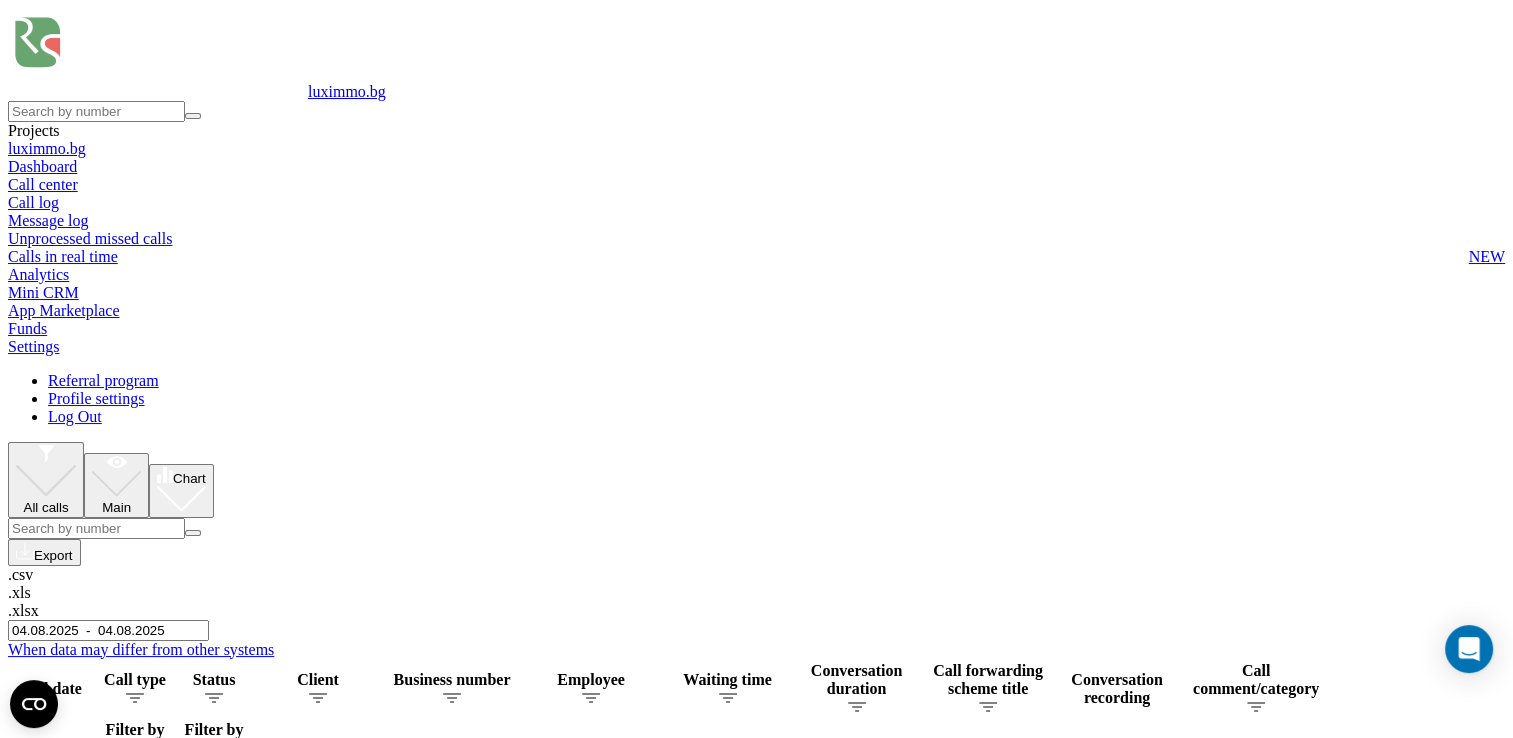 click on "04.08.2025  -  04.08.2025" at bounding box center (108, 630) 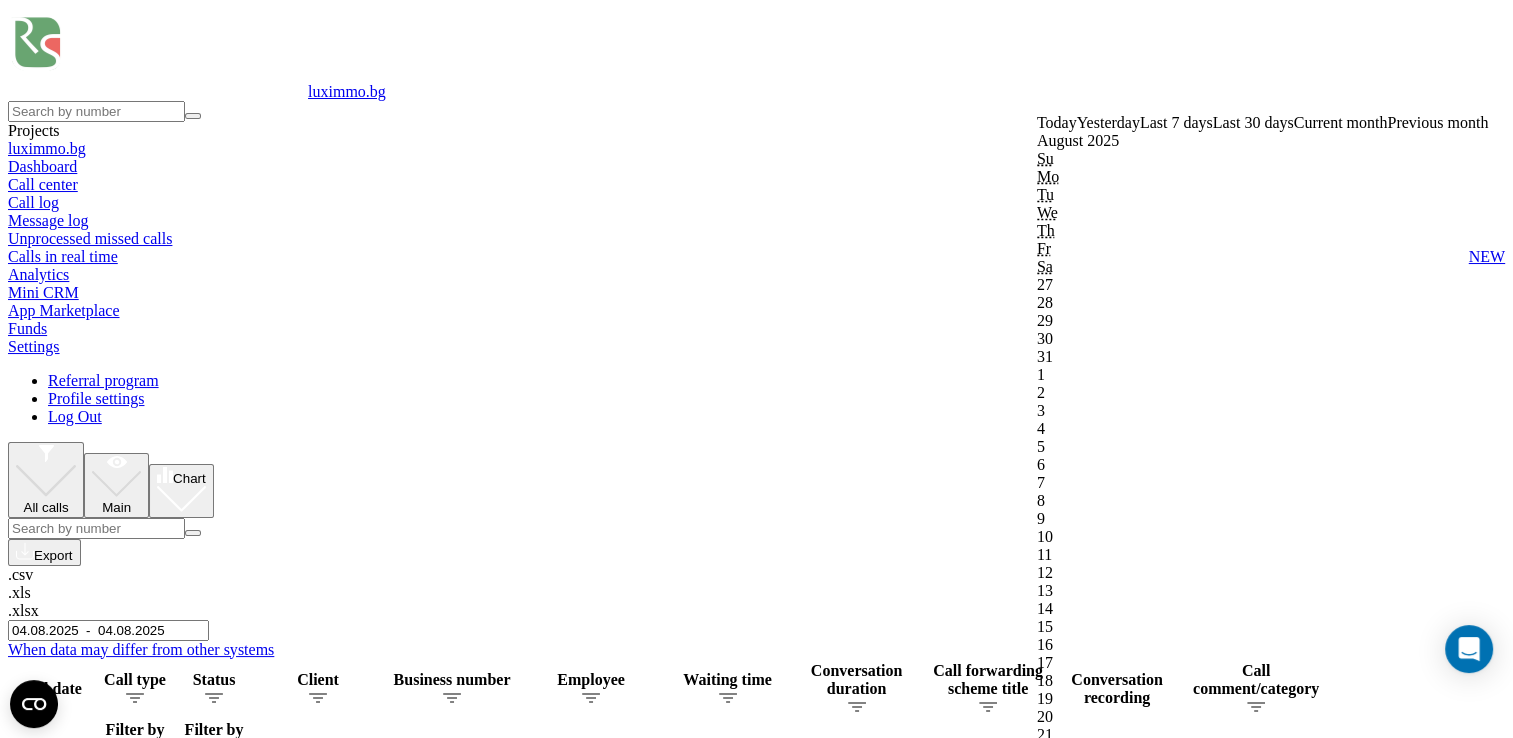 click on "Confirm" at bounding box center [1068, 1816] 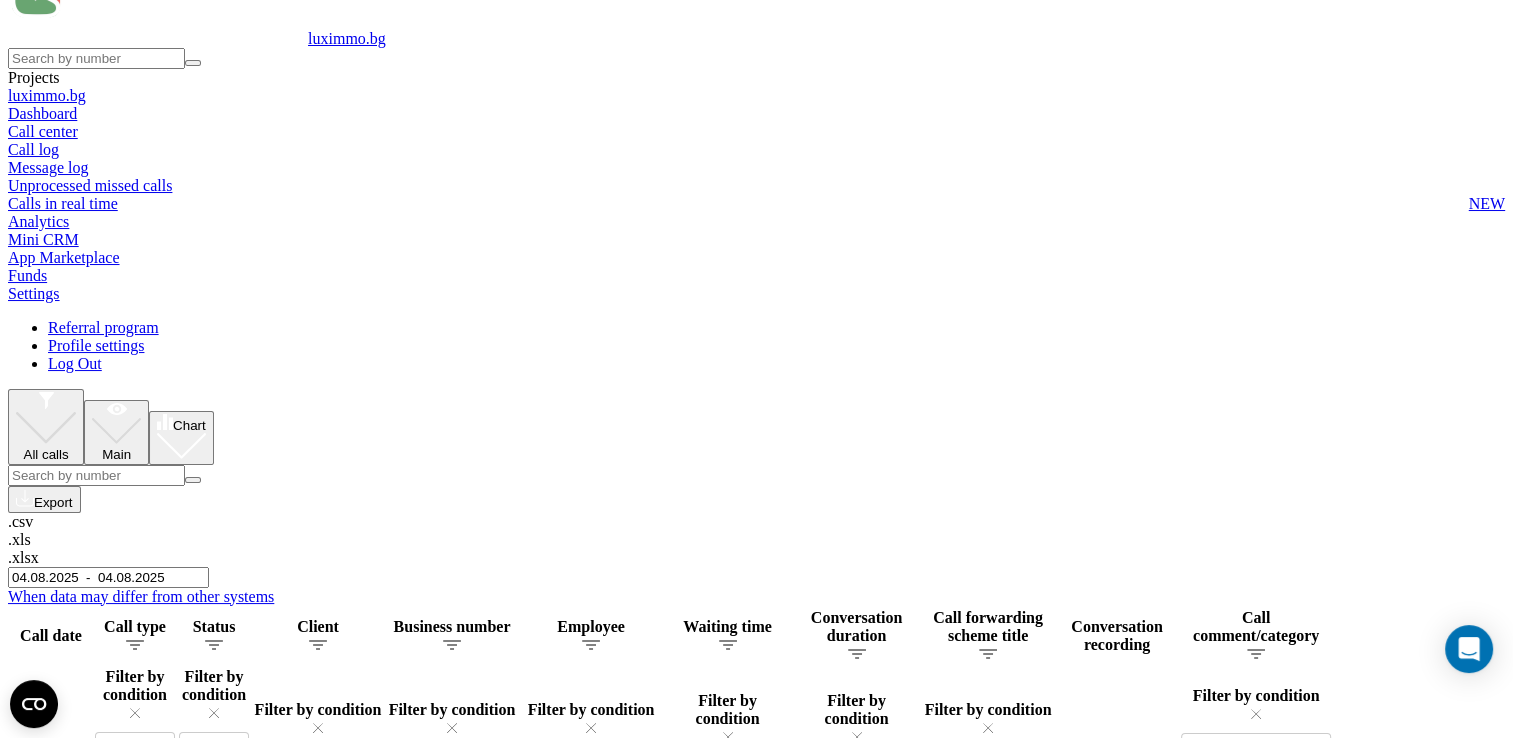 scroll, scrollTop: 0, scrollLeft: 0, axis: both 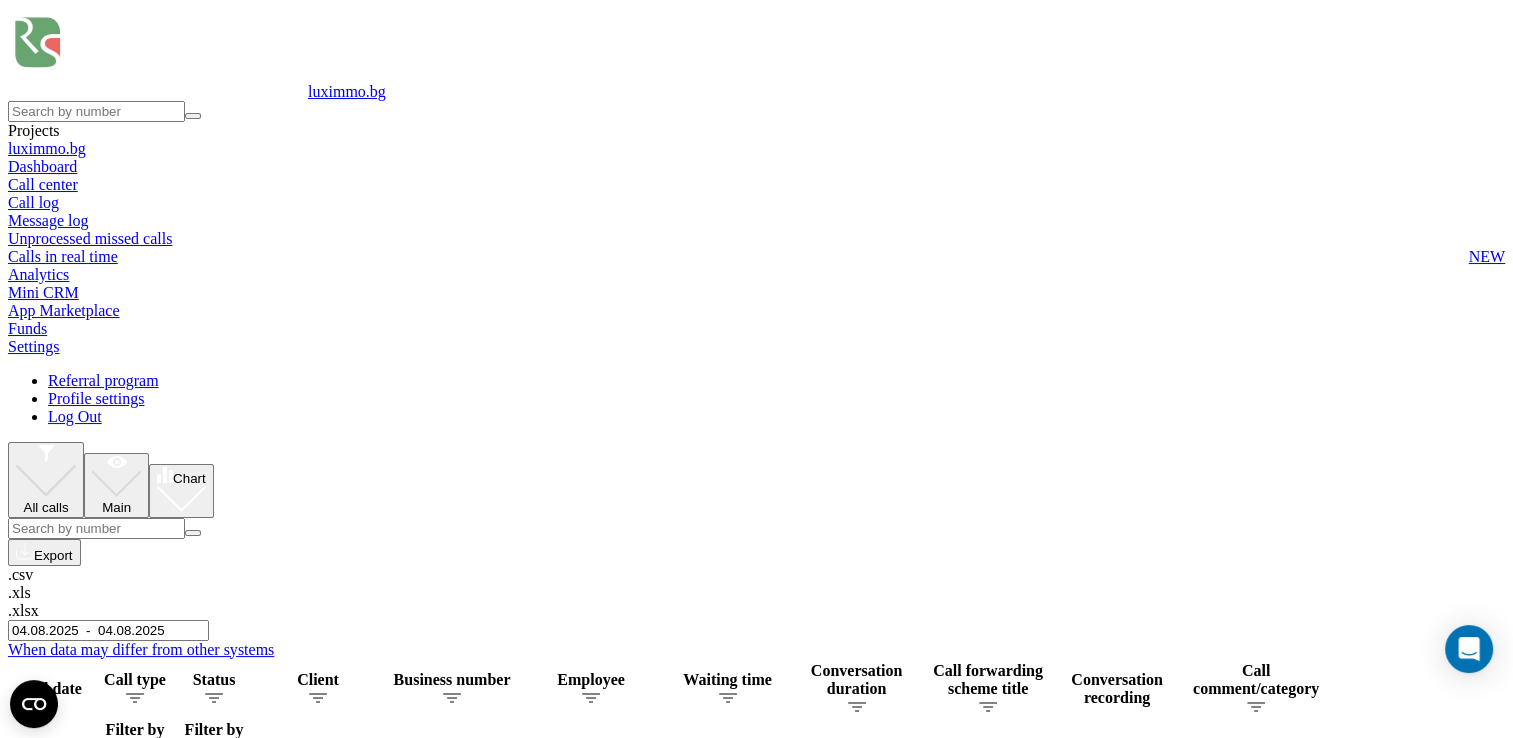 click on "04.08.2025  -  04.08.2025" at bounding box center (108, 630) 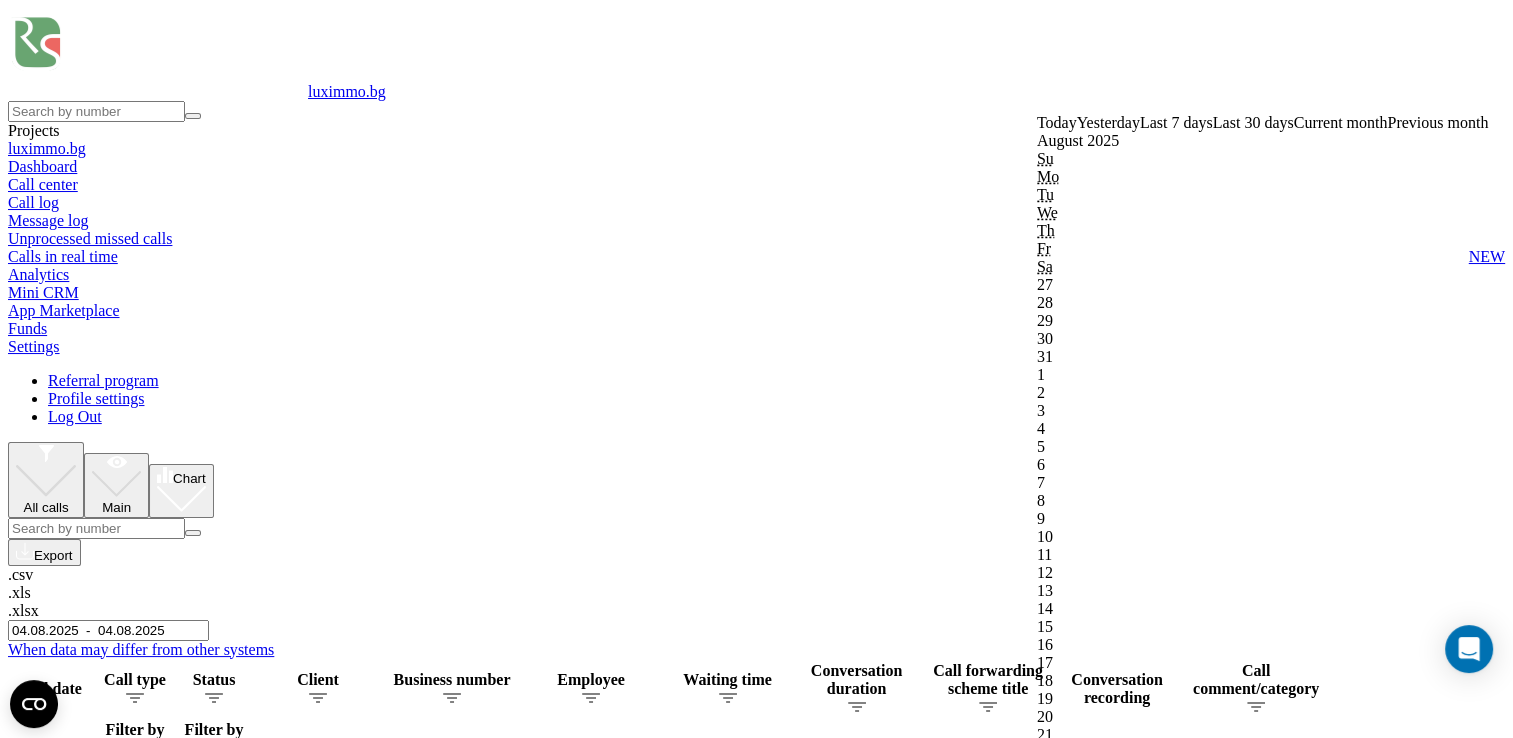 click on "Confirm" at bounding box center (1068, 1816) 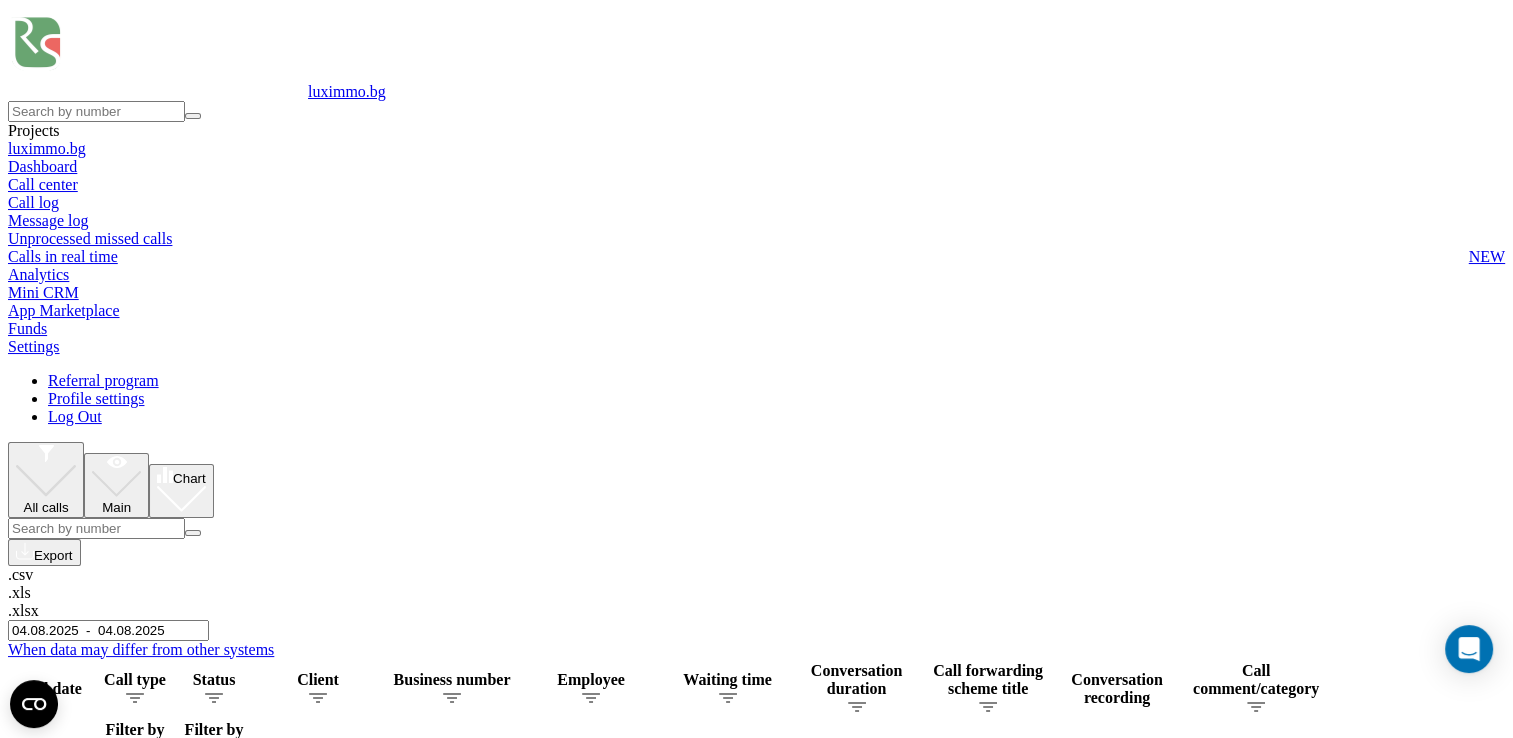 click on "04.08.2025  -  04.08.2025" at bounding box center (108, 630) 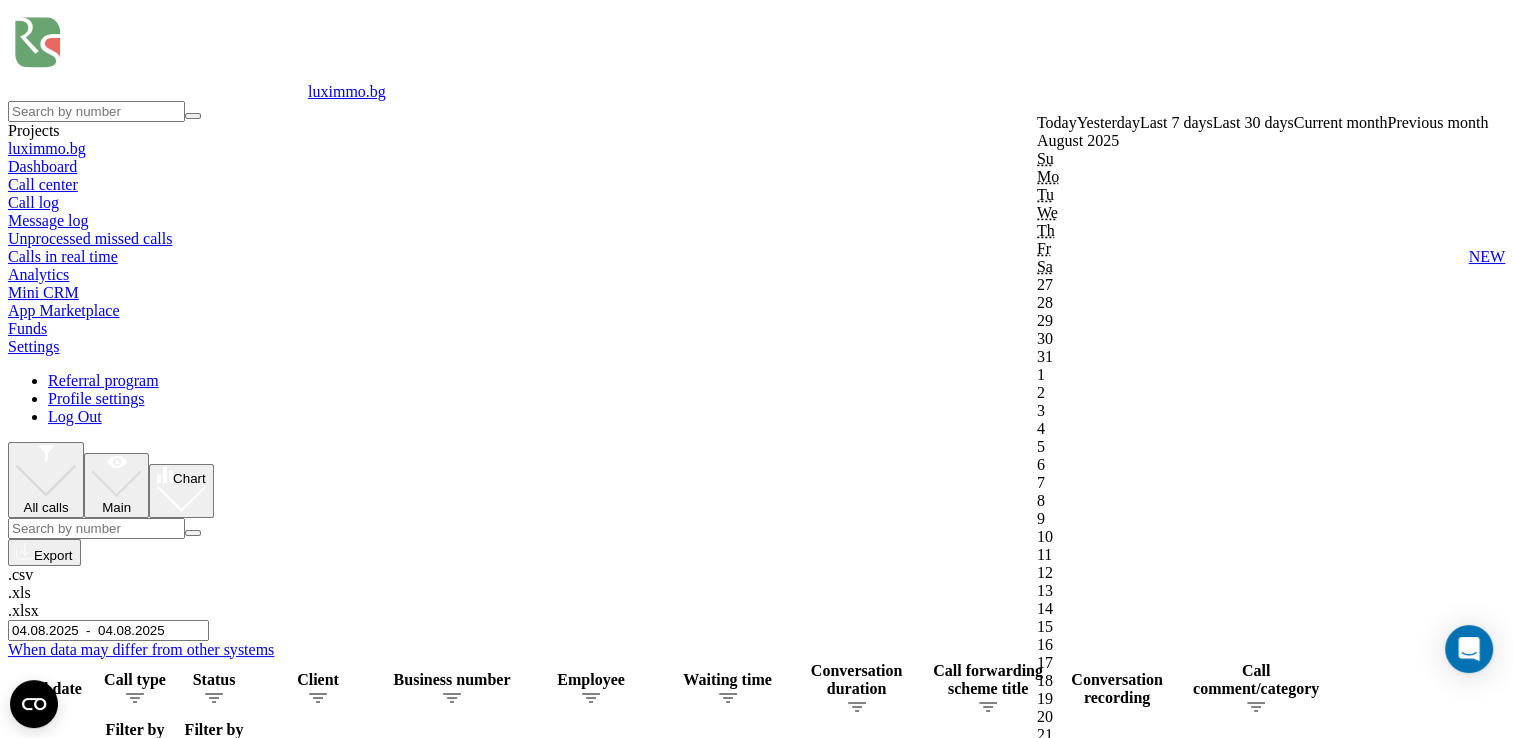 click on "Confirm" at bounding box center [1068, 1816] 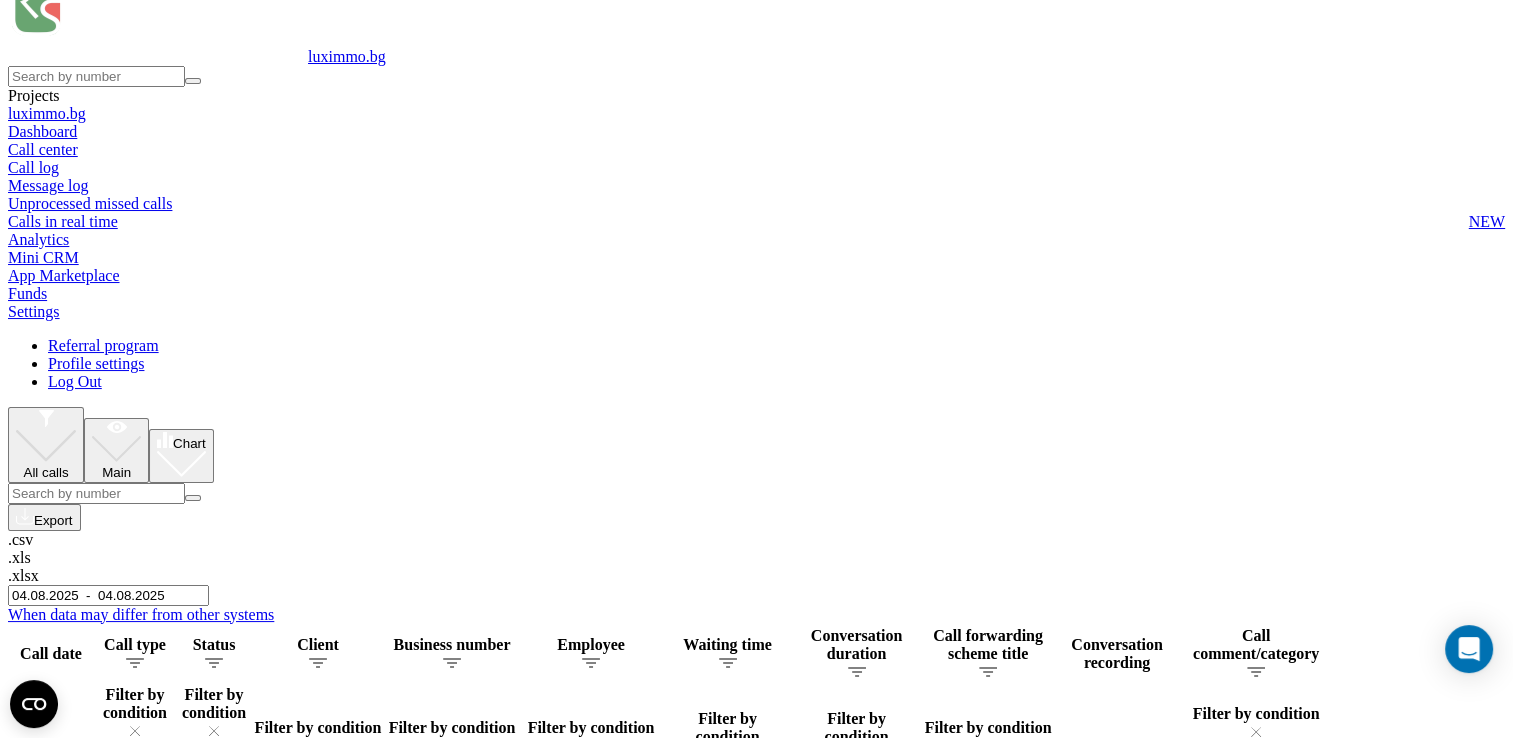 scroll, scrollTop: 0, scrollLeft: 0, axis: both 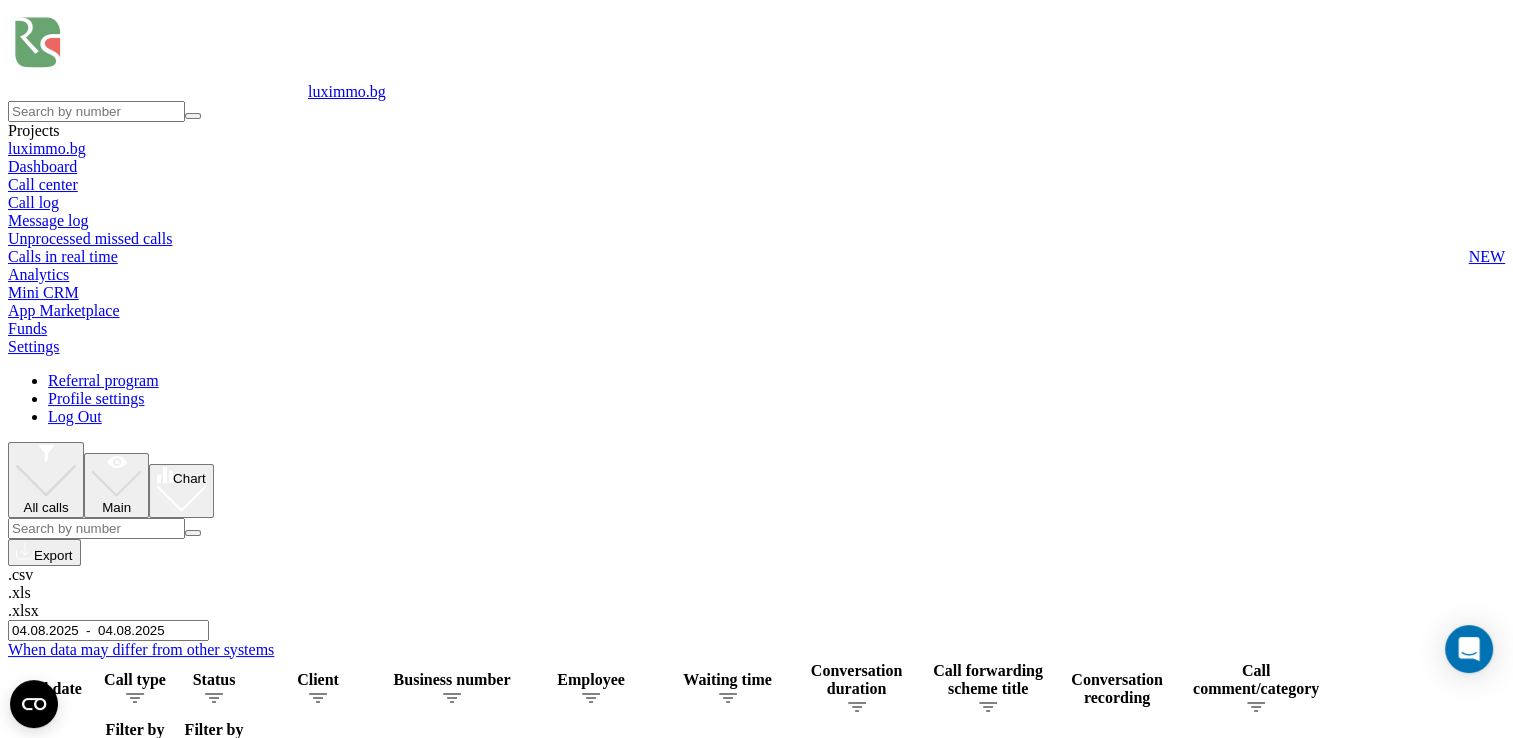 click on "04.08.2025  -  04.08.2025" at bounding box center (108, 630) 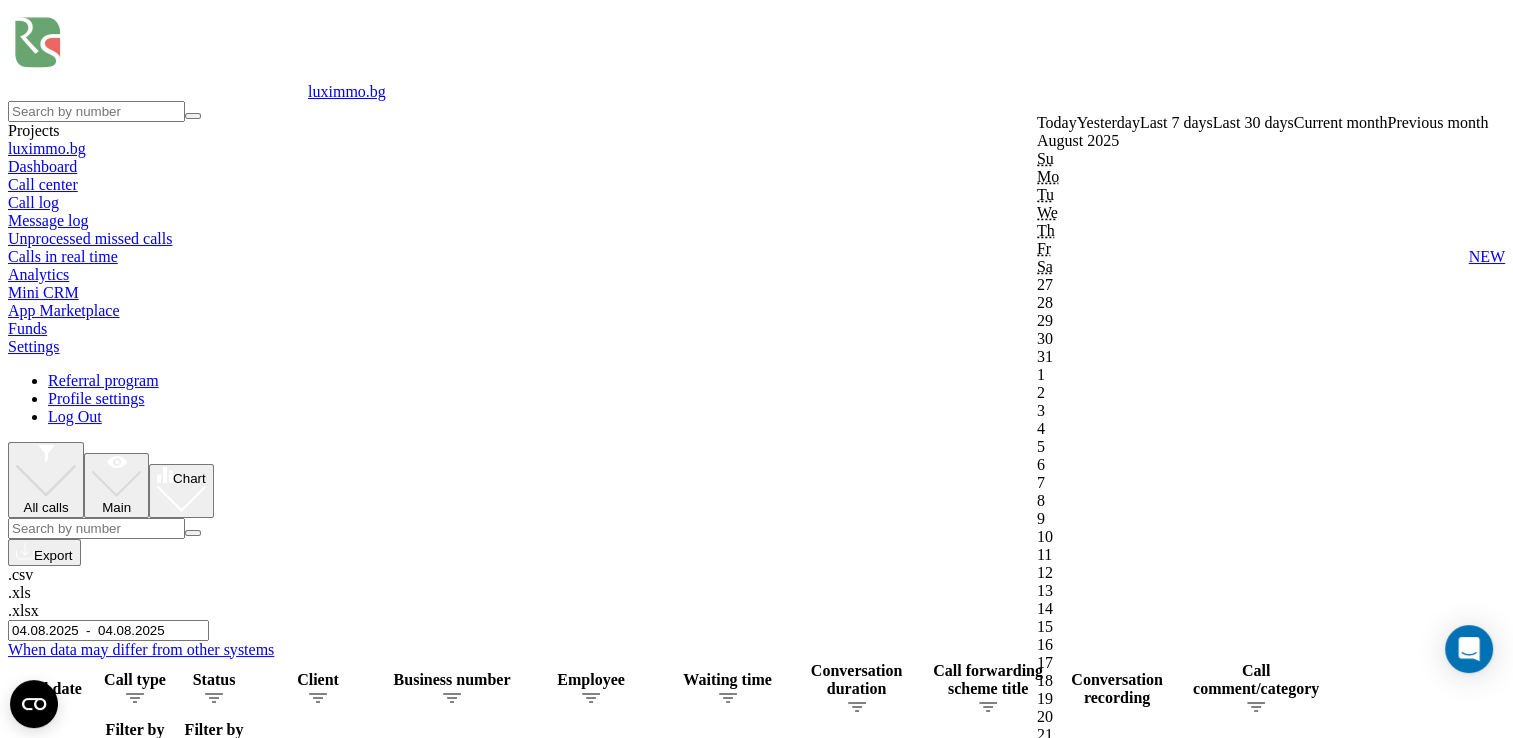 click on "Confirm" at bounding box center [1068, 1816] 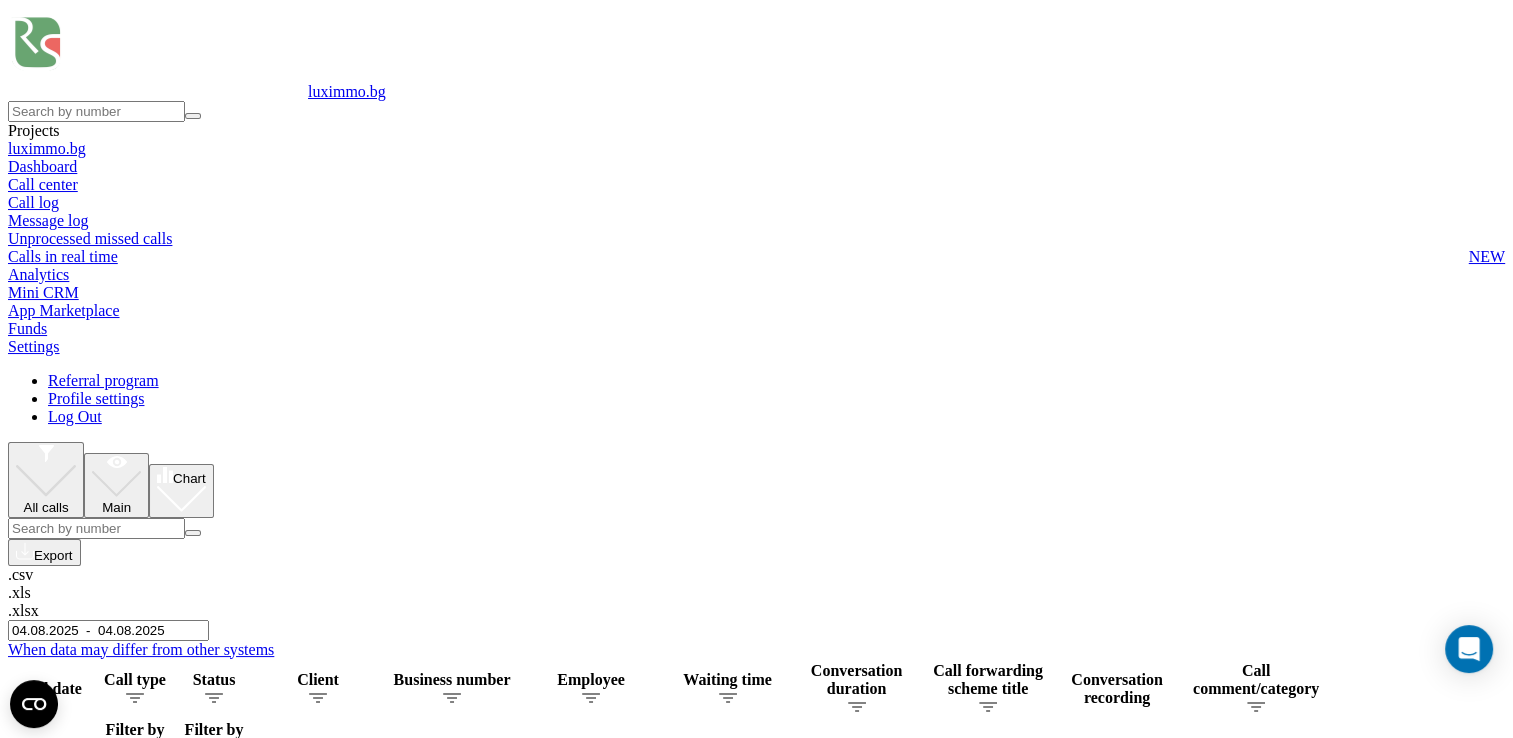 click on "04.08.2025  -  04.08.2025" at bounding box center [108, 630] 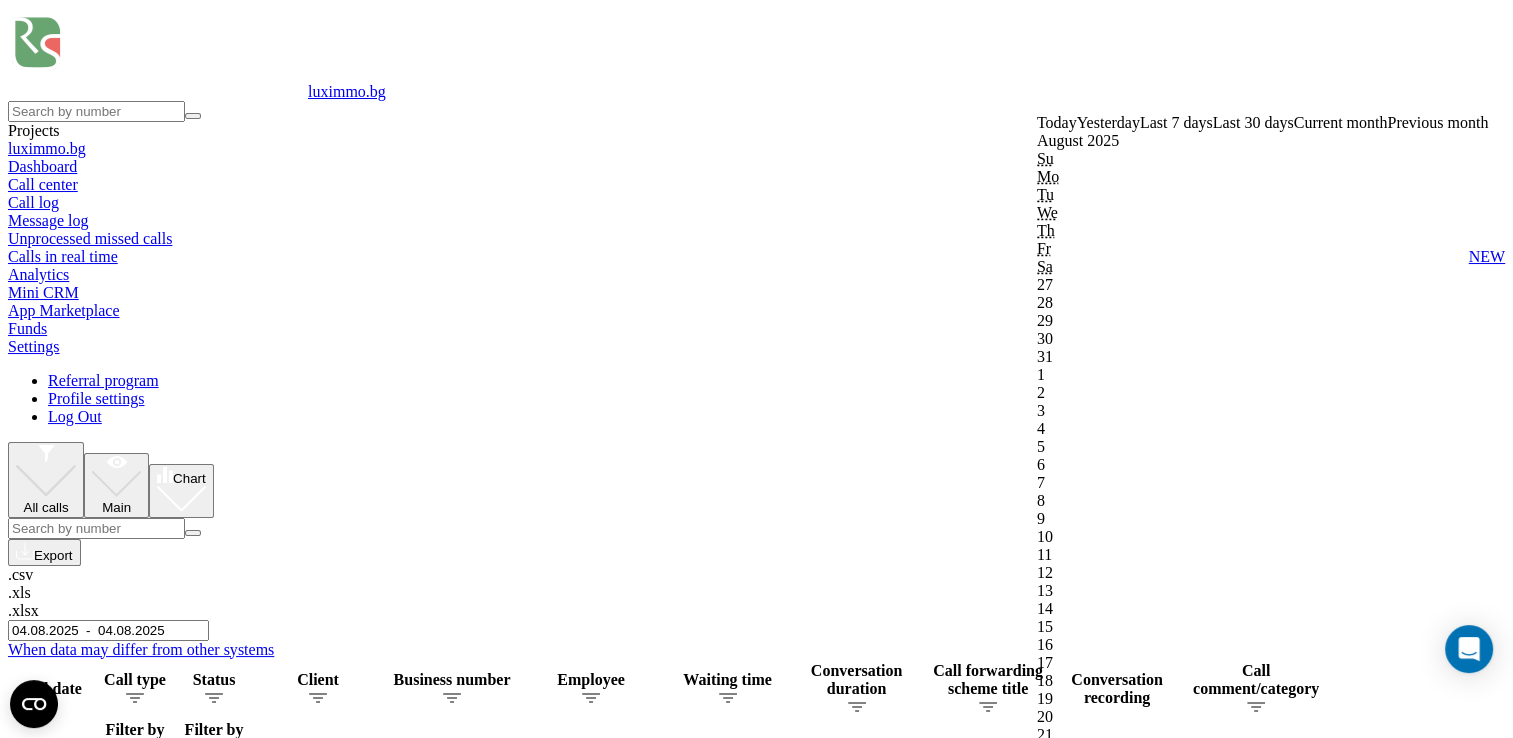 click on "Confirm" at bounding box center [1068, 1816] 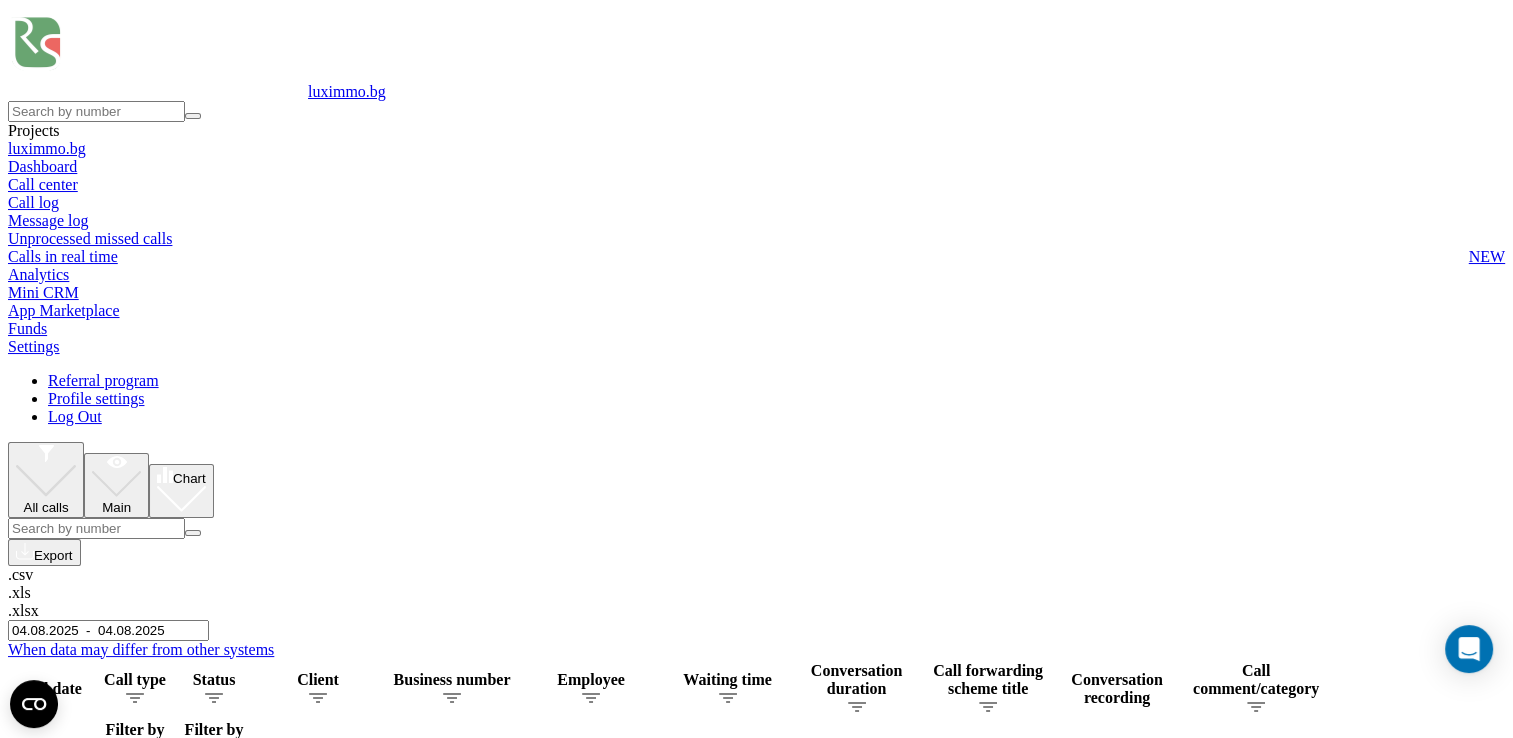 scroll, scrollTop: 200, scrollLeft: 0, axis: vertical 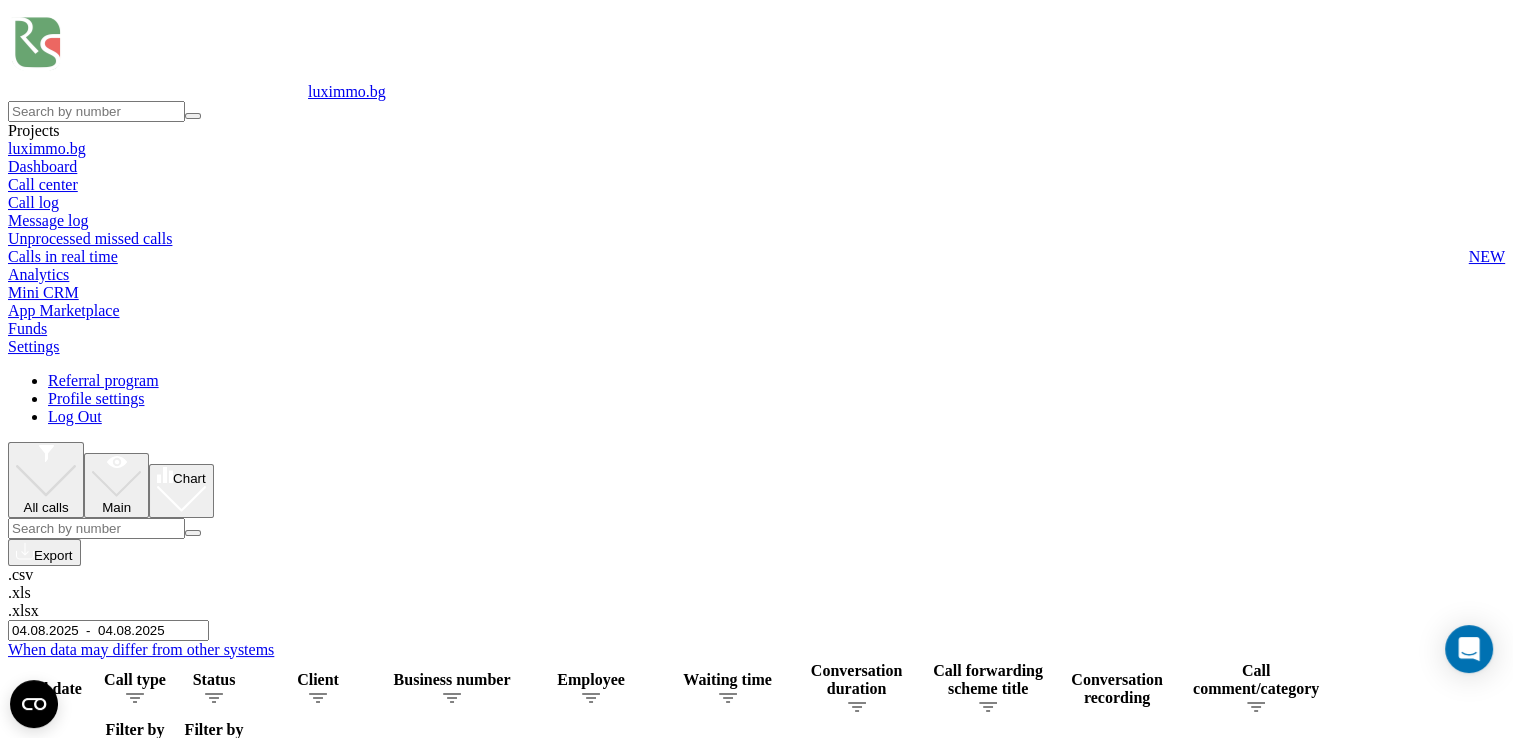 click at bounding box center [0, 0] 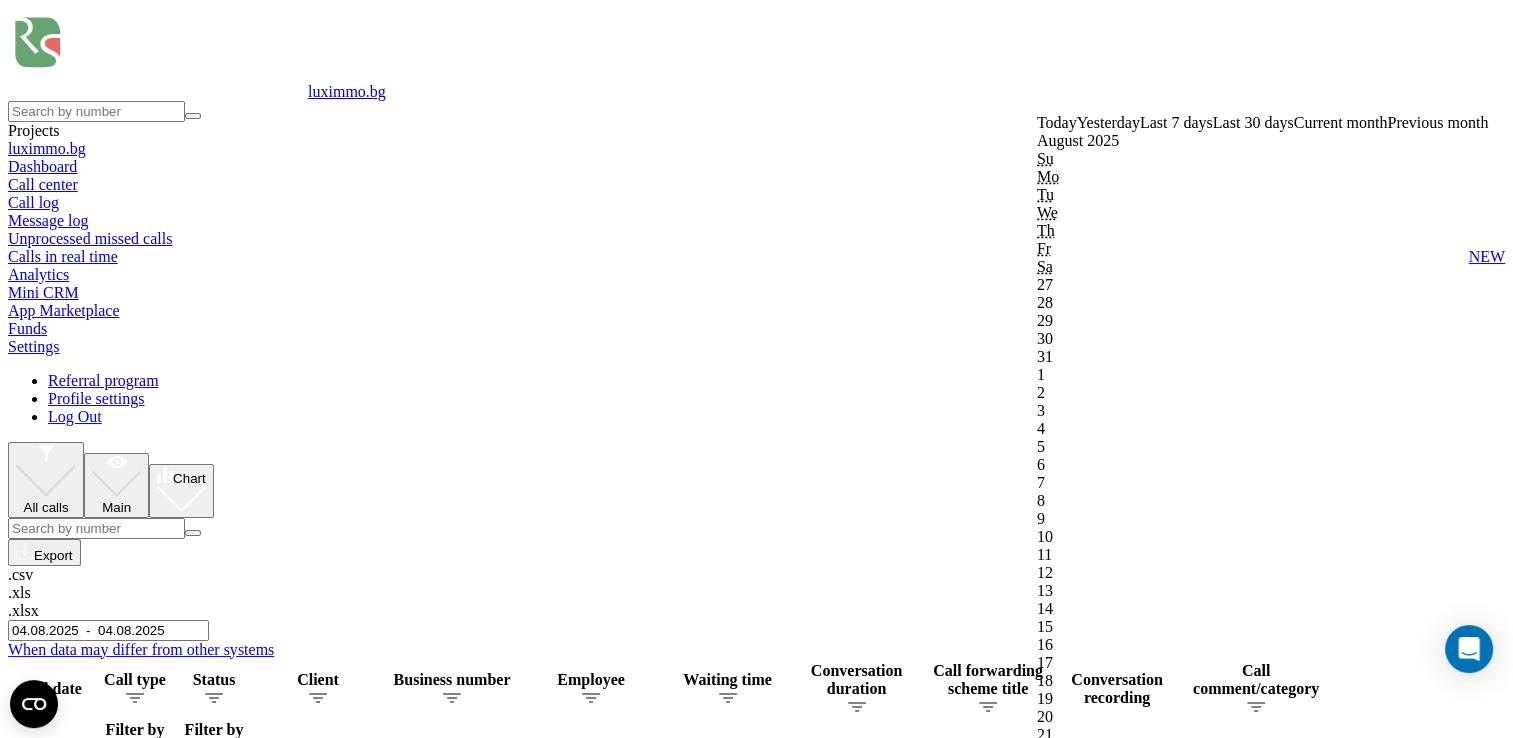 click on "Confirm" at bounding box center [1068, 1816] 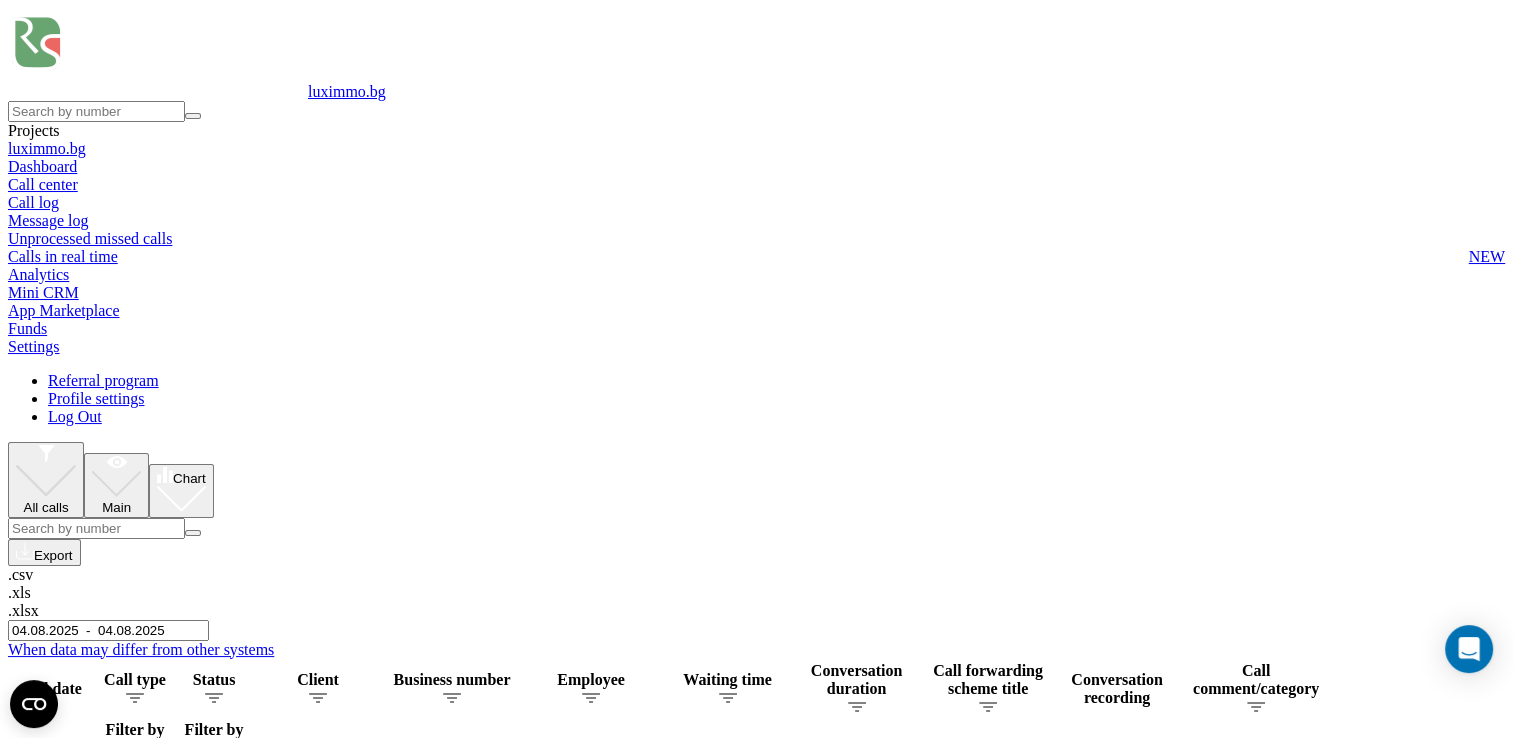 click on "04.08.2025  -  04.08.2025" at bounding box center [108, 630] 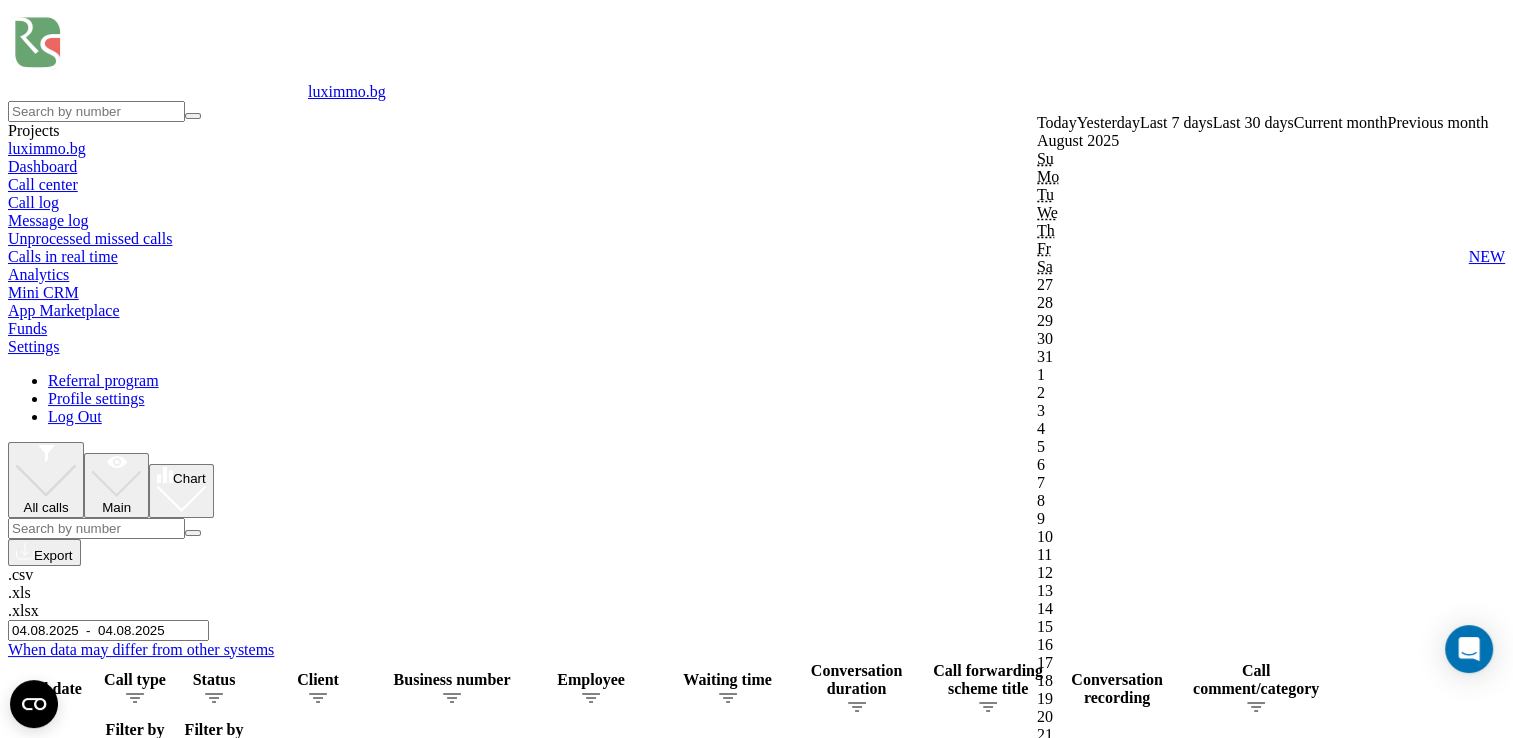 click on "Confirm" at bounding box center (1068, 1816) 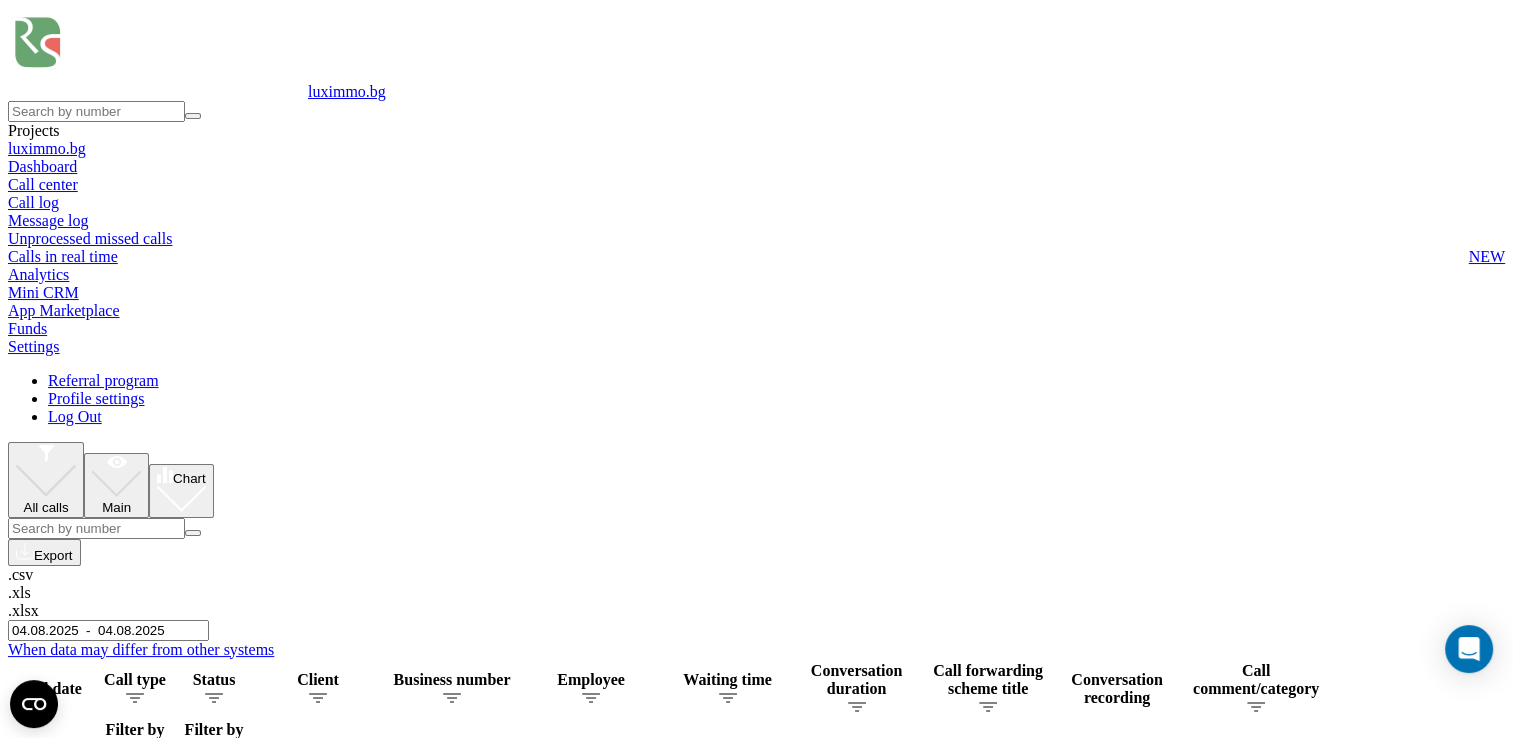 click on "Ringostat" at bounding box center [0, 0] 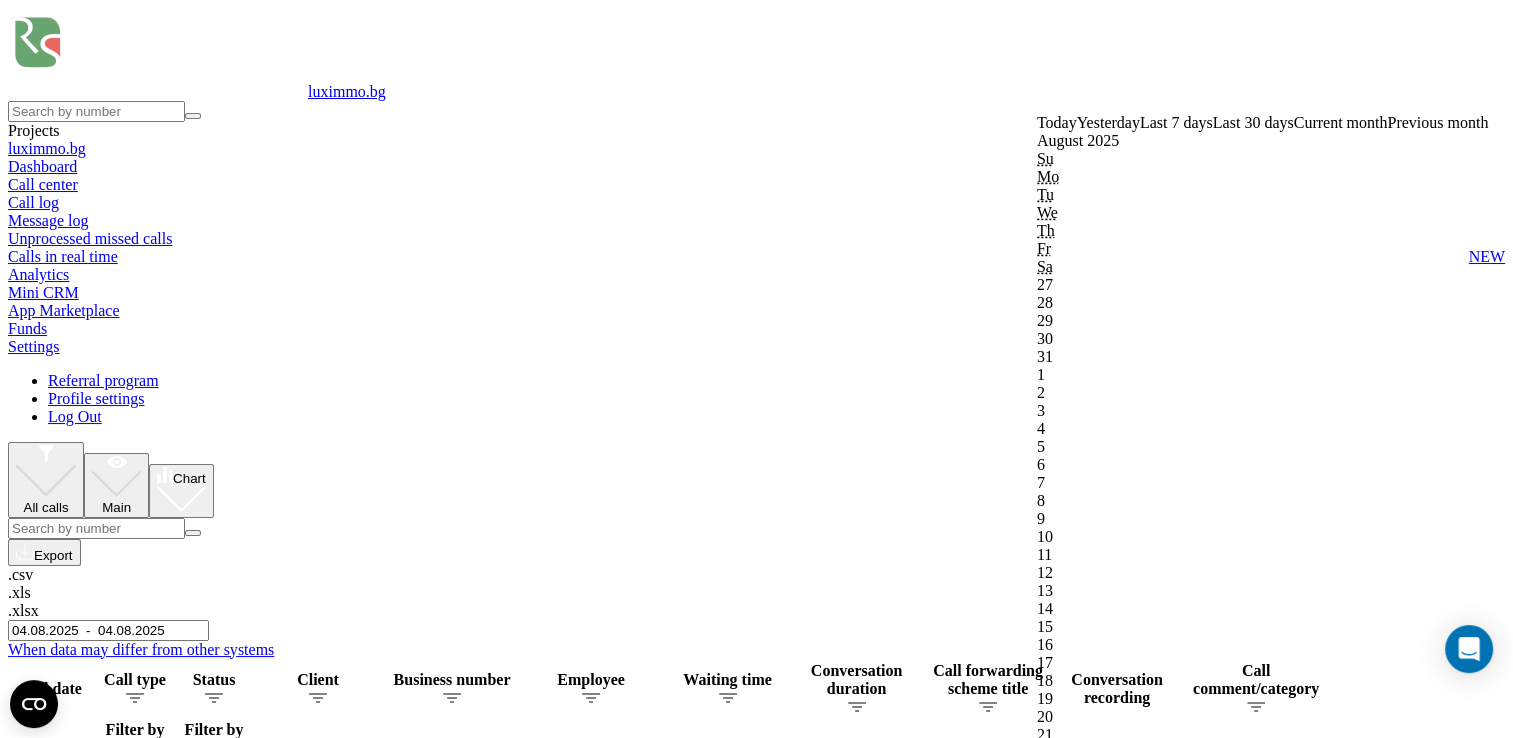 click on "Confirm" at bounding box center (1068, 1816) 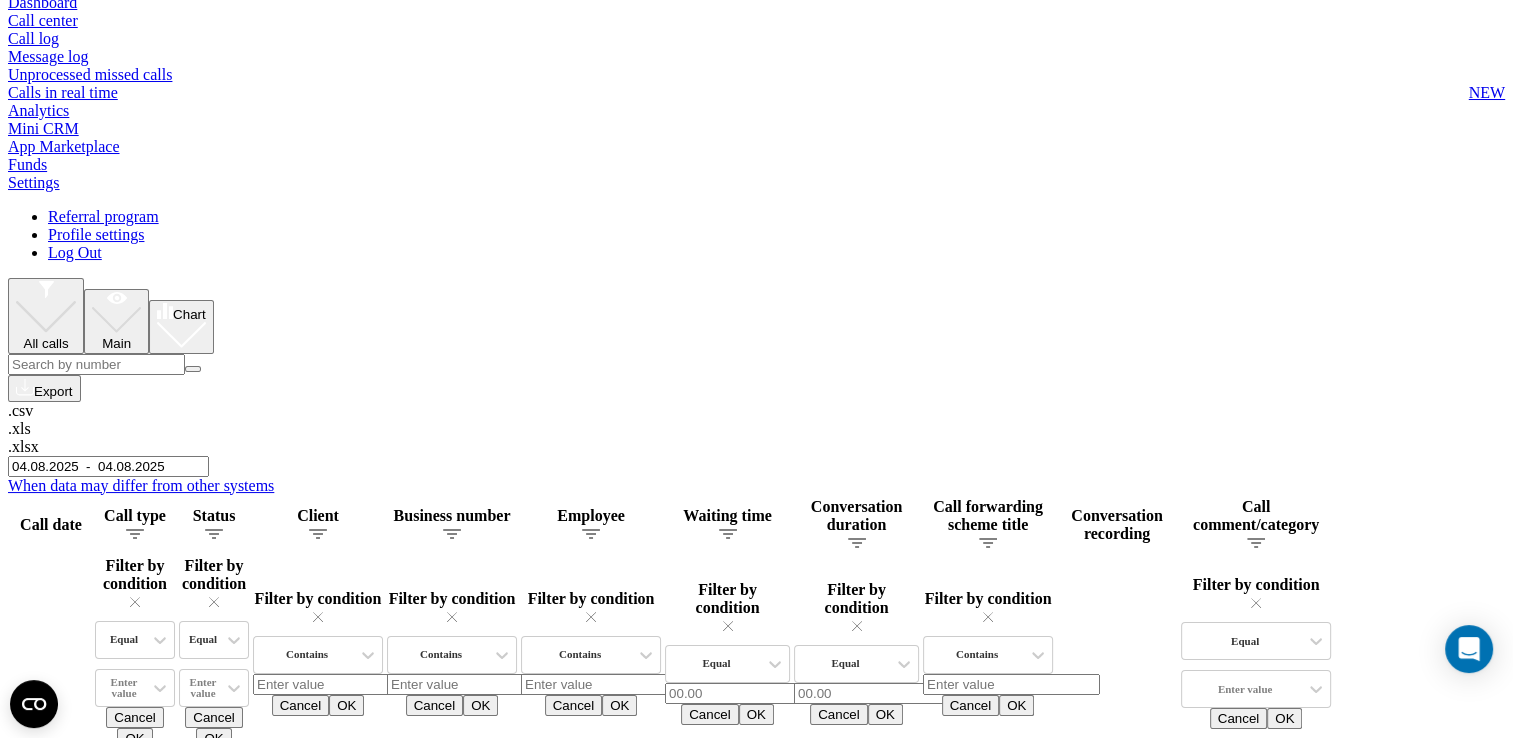 scroll, scrollTop: 0, scrollLeft: 0, axis: both 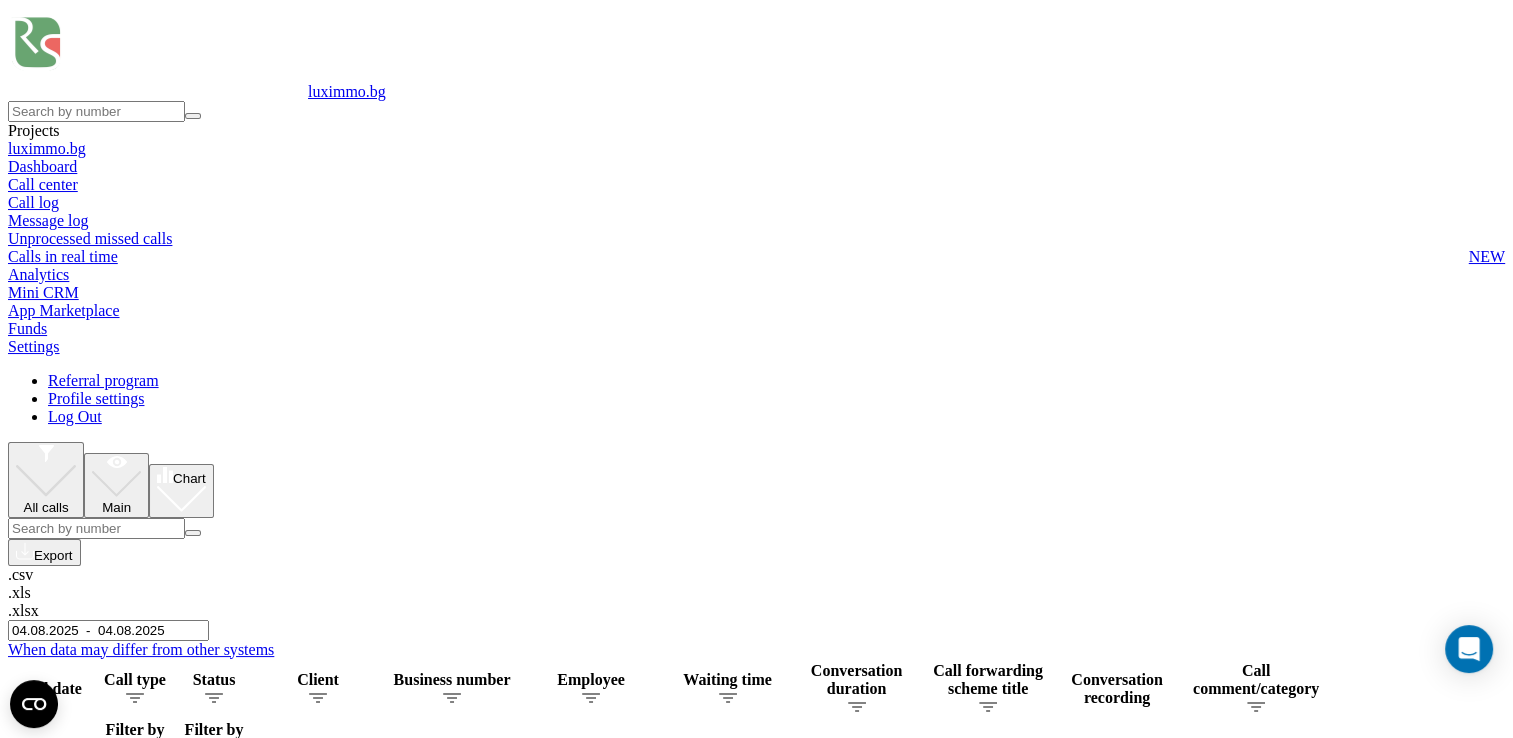 click on "04.08.2025  -  04.08.2025" at bounding box center [108, 630] 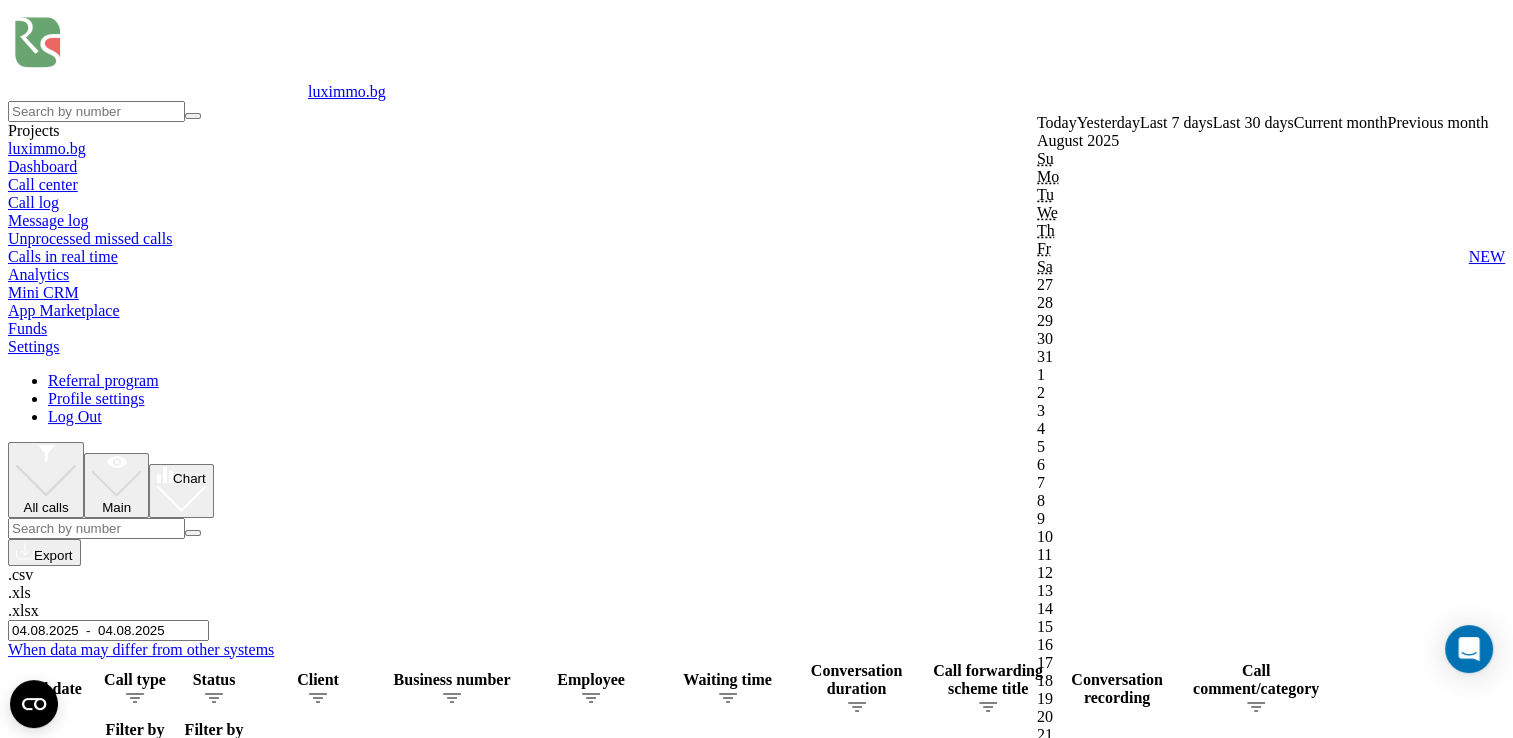 click on "Confirm" at bounding box center (1068, 1816) 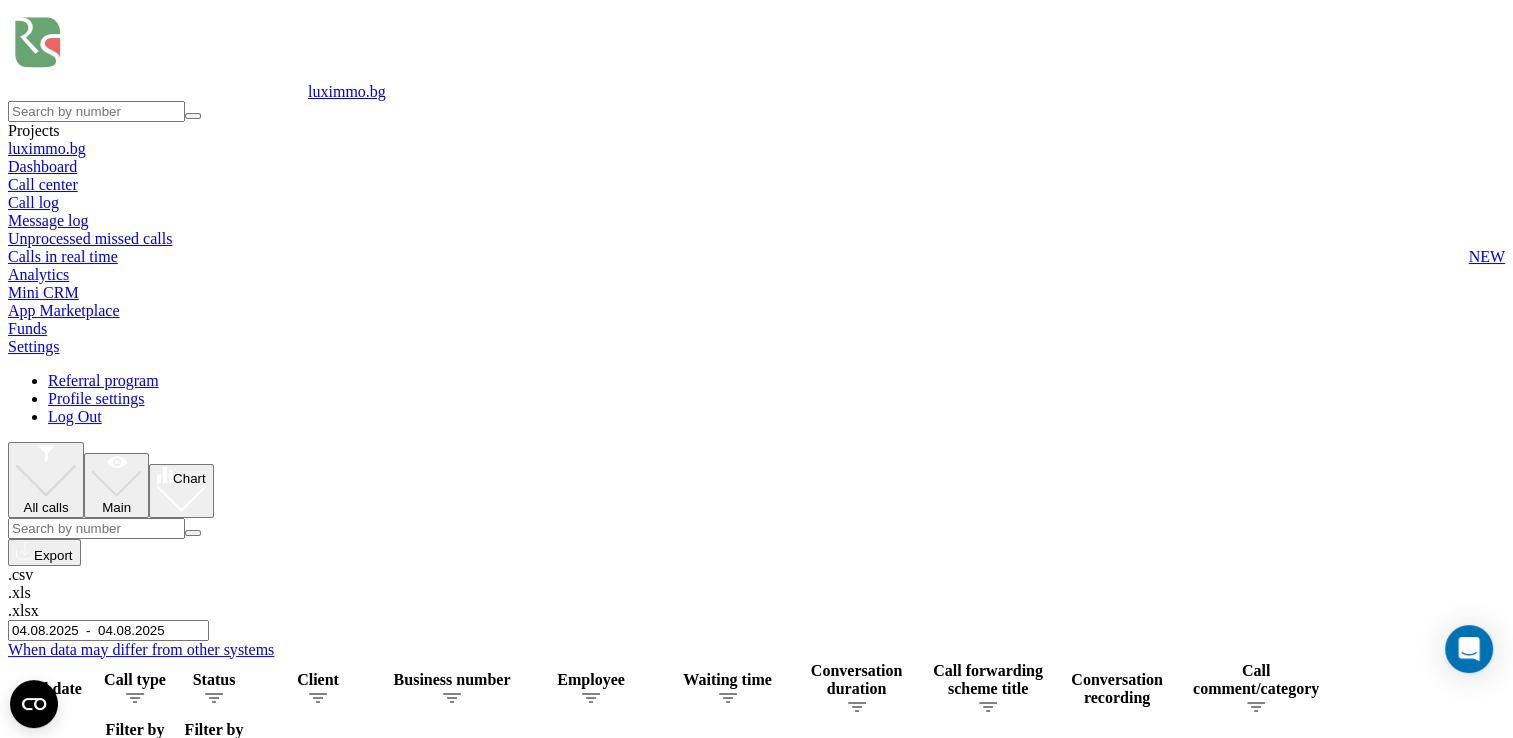 click on "04.08.2025  -  04.08.2025" at bounding box center (108, 630) 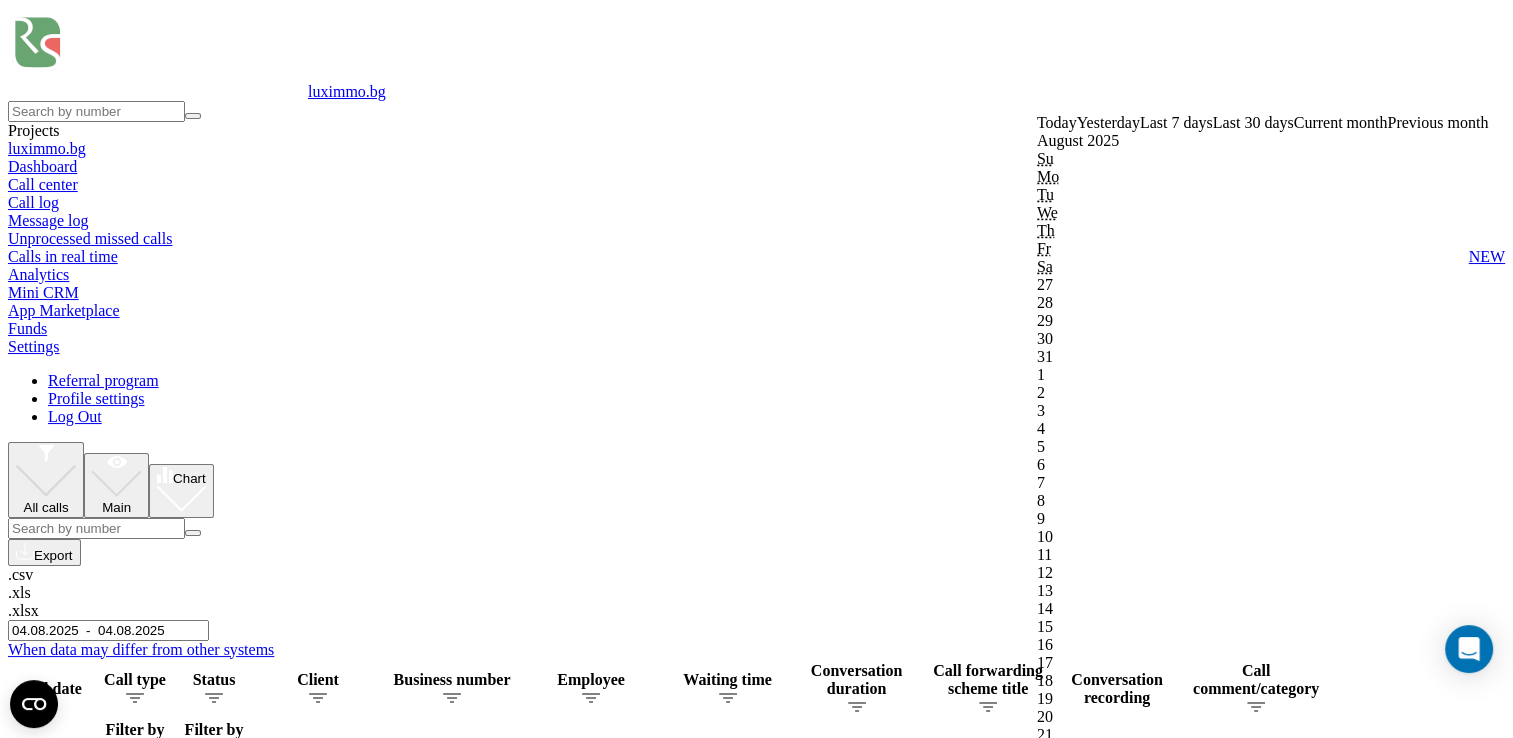 click on "Confirm" at bounding box center (1068, 1816) 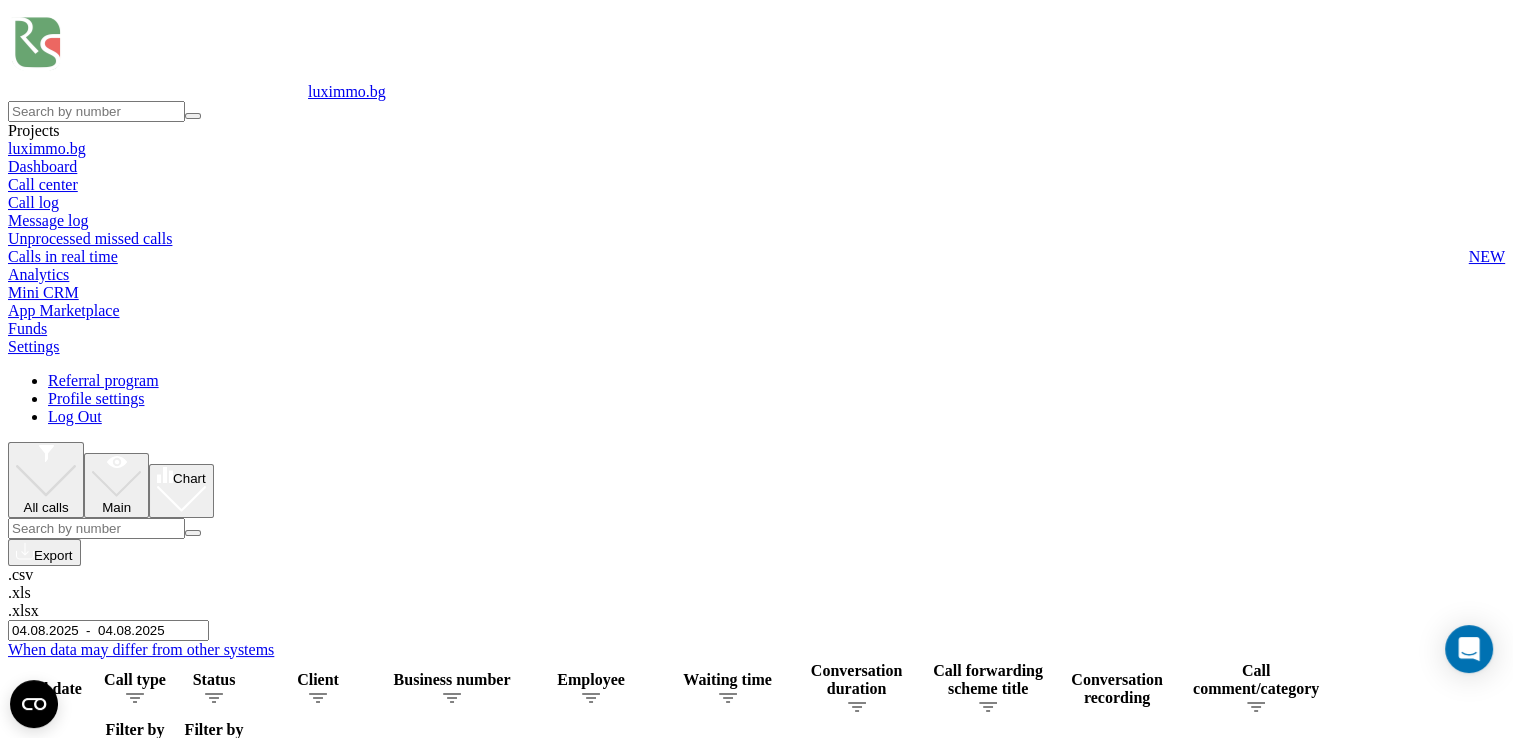 click on "04.08.2025  -  04.08.2025" at bounding box center (108, 630) 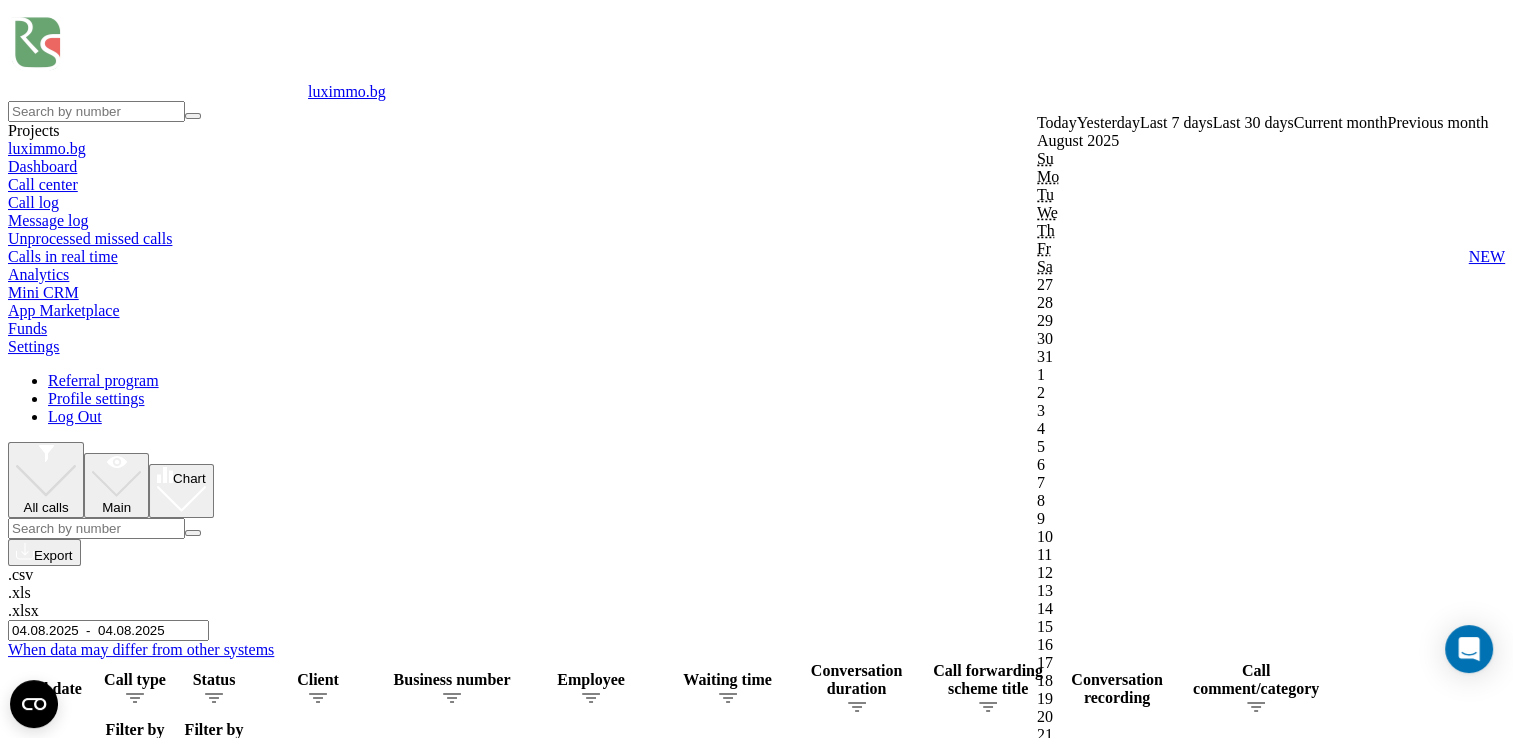 click on "Confirm" at bounding box center (1068, 1816) 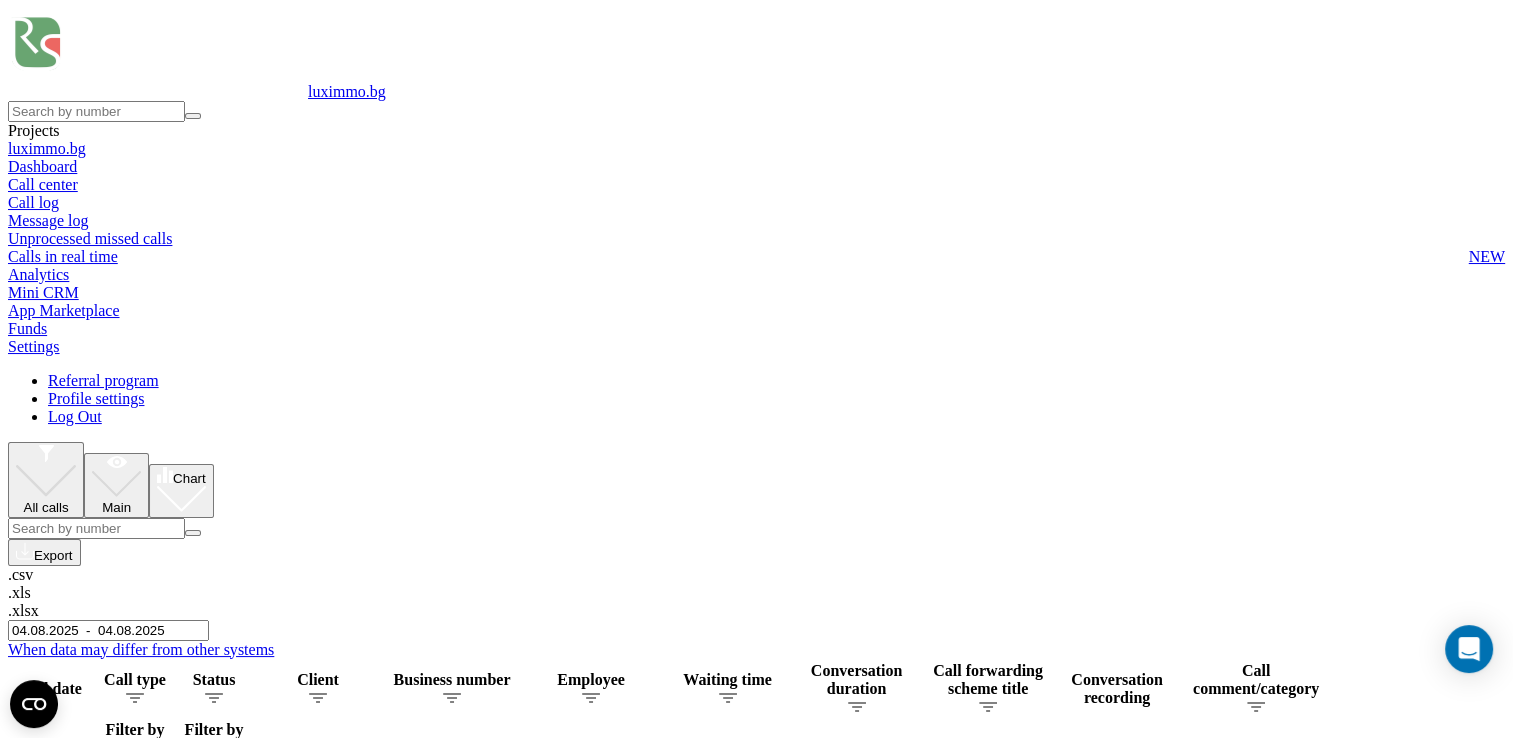 click on "04.08.2025  -  04.08.2025" at bounding box center [108, 630] 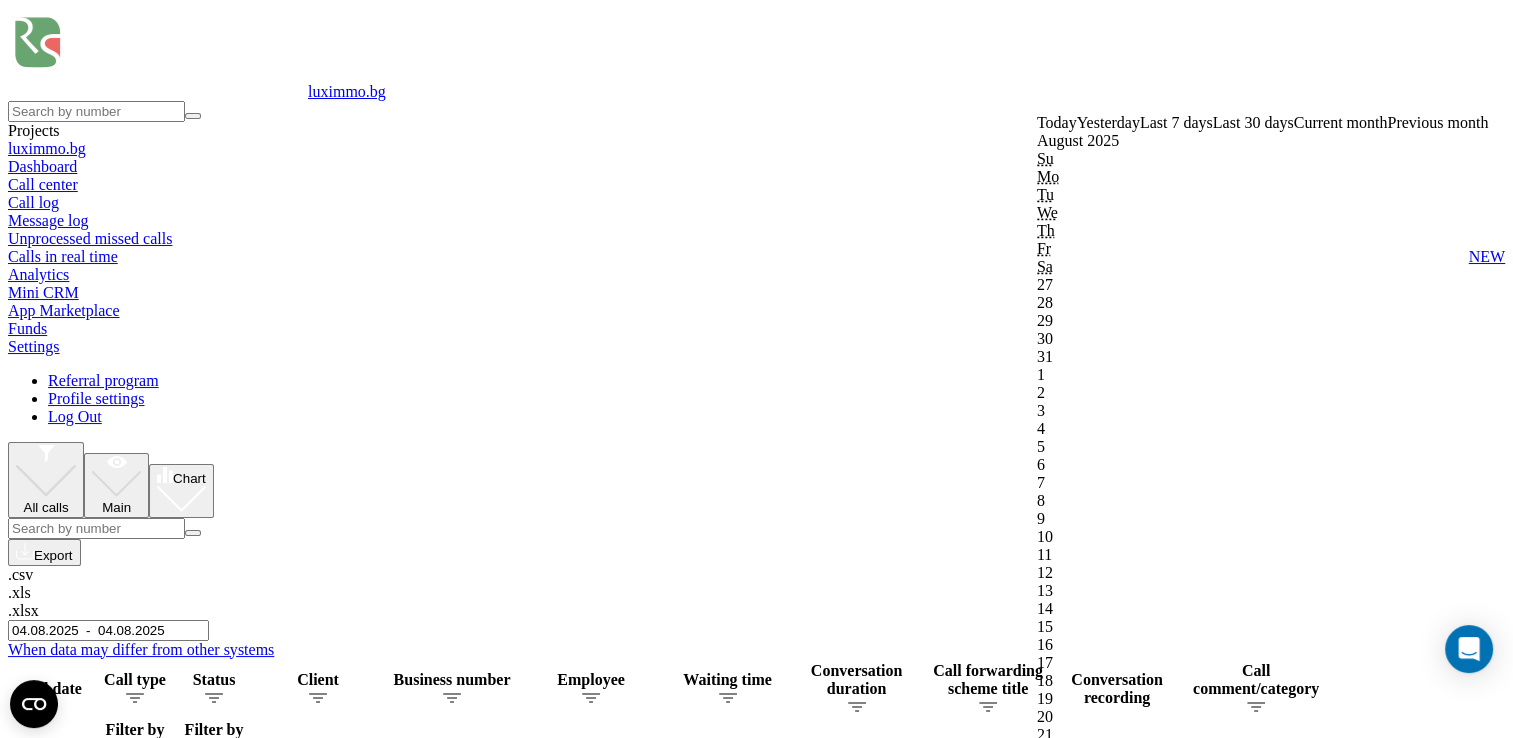 click on "Confirm" at bounding box center [1068, 1816] 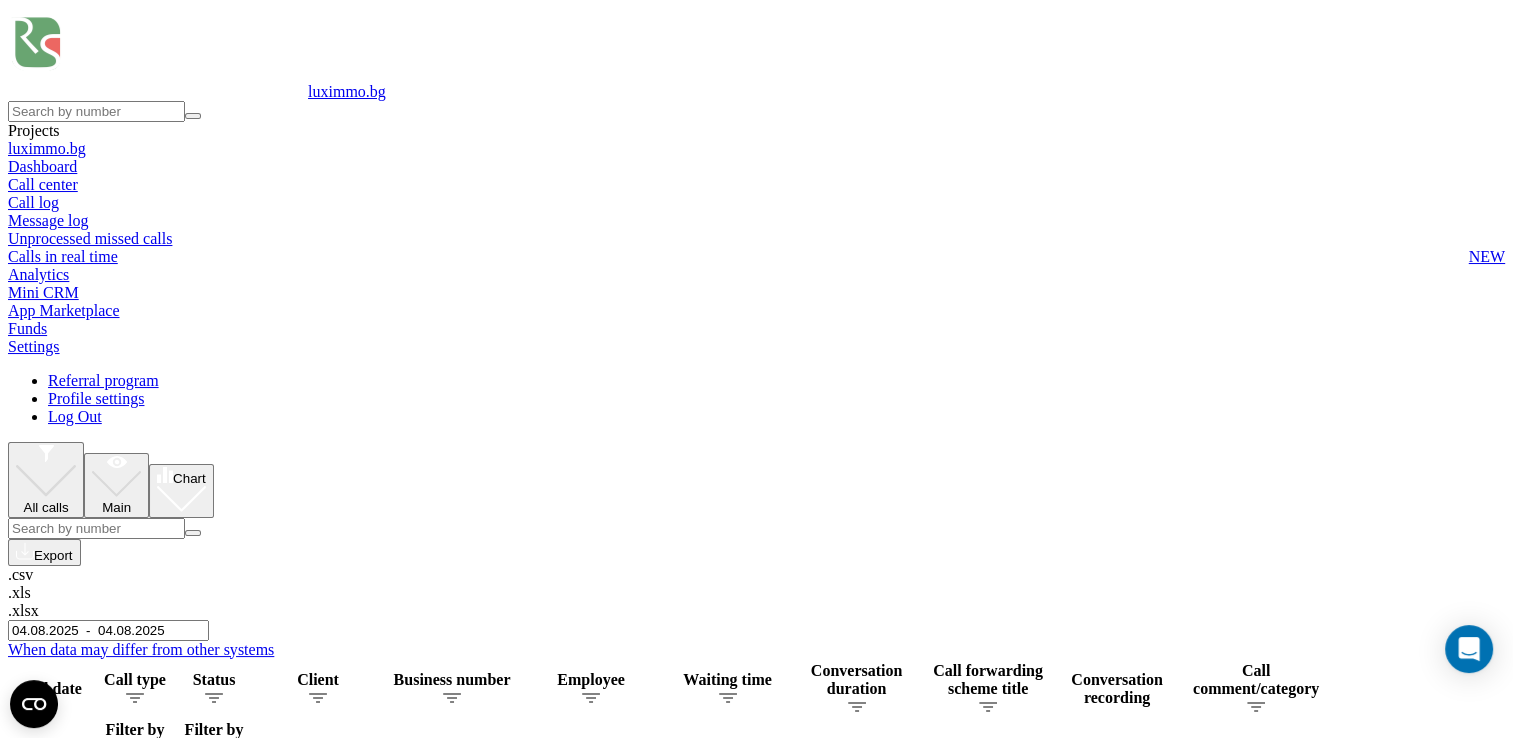 click on "Chart" at bounding box center [189, 478] 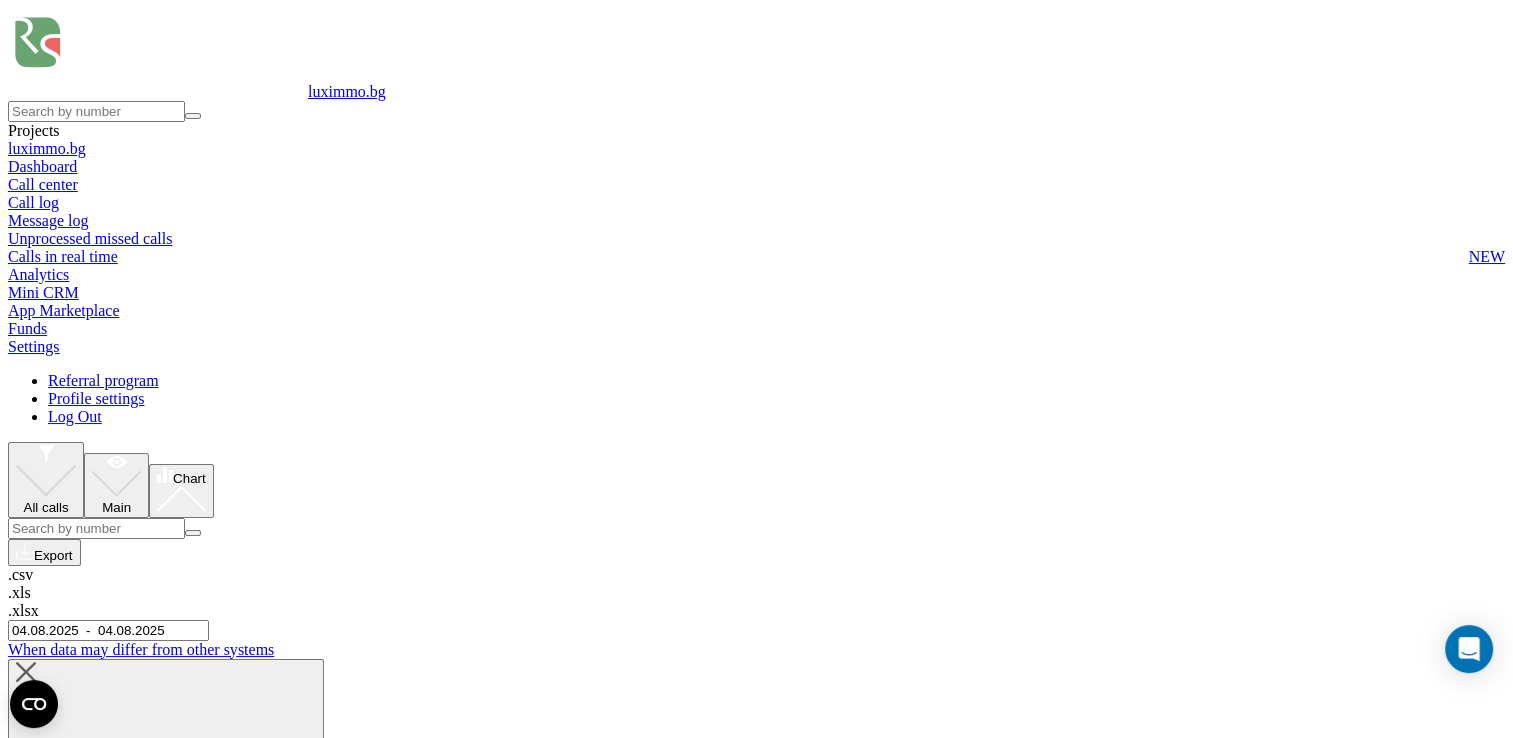 click on "Chart" at bounding box center (189, 478) 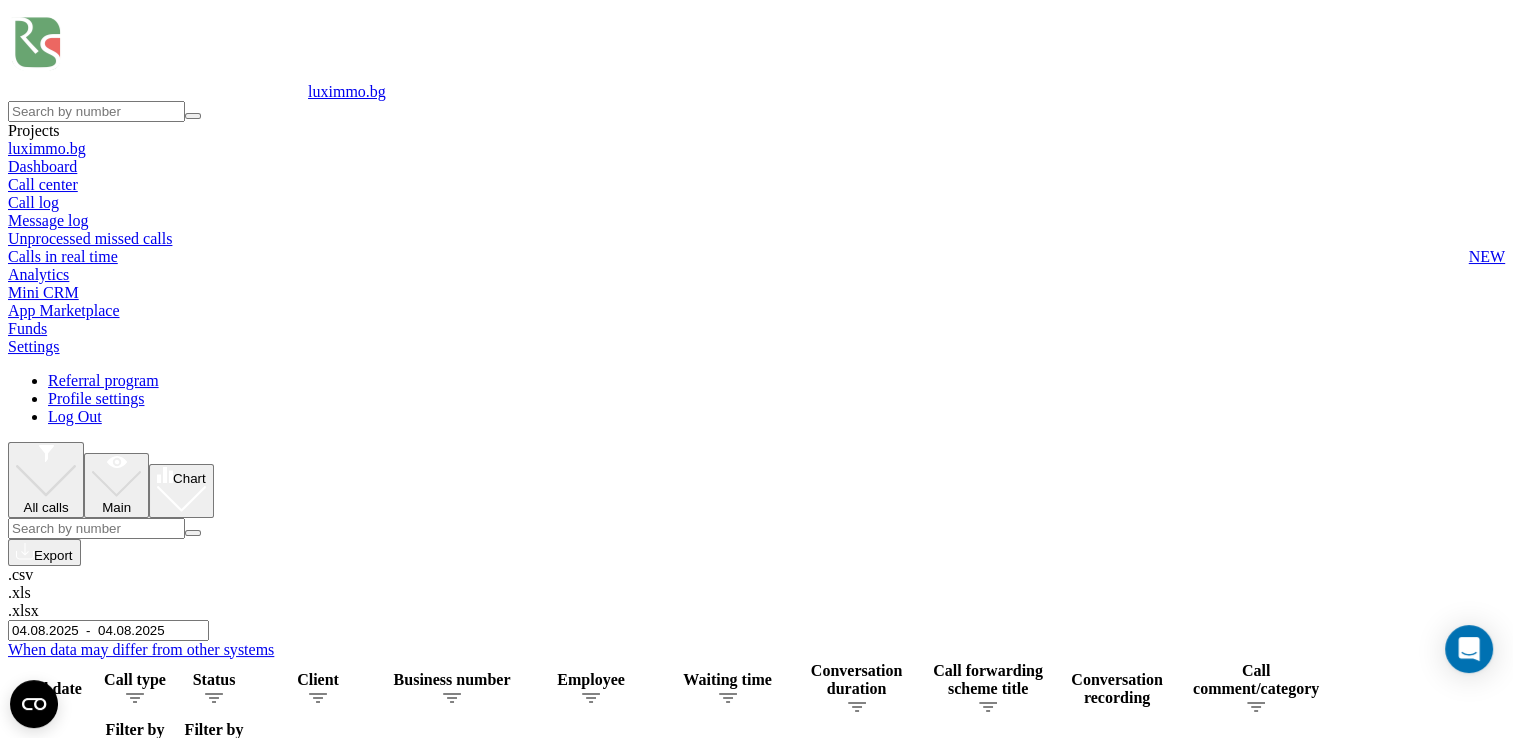 scroll, scrollTop: 0, scrollLeft: 0, axis: both 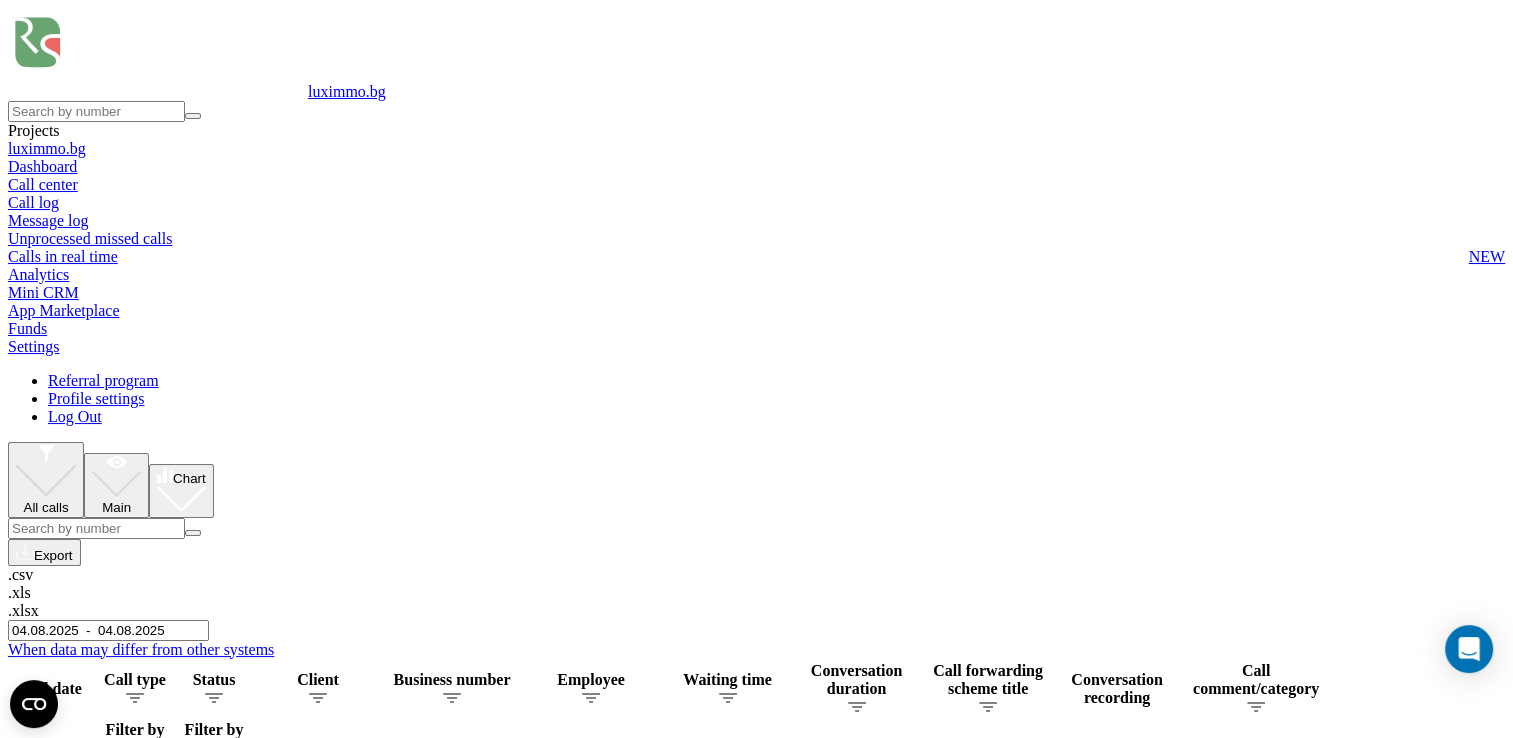 click at bounding box center [0, 0] 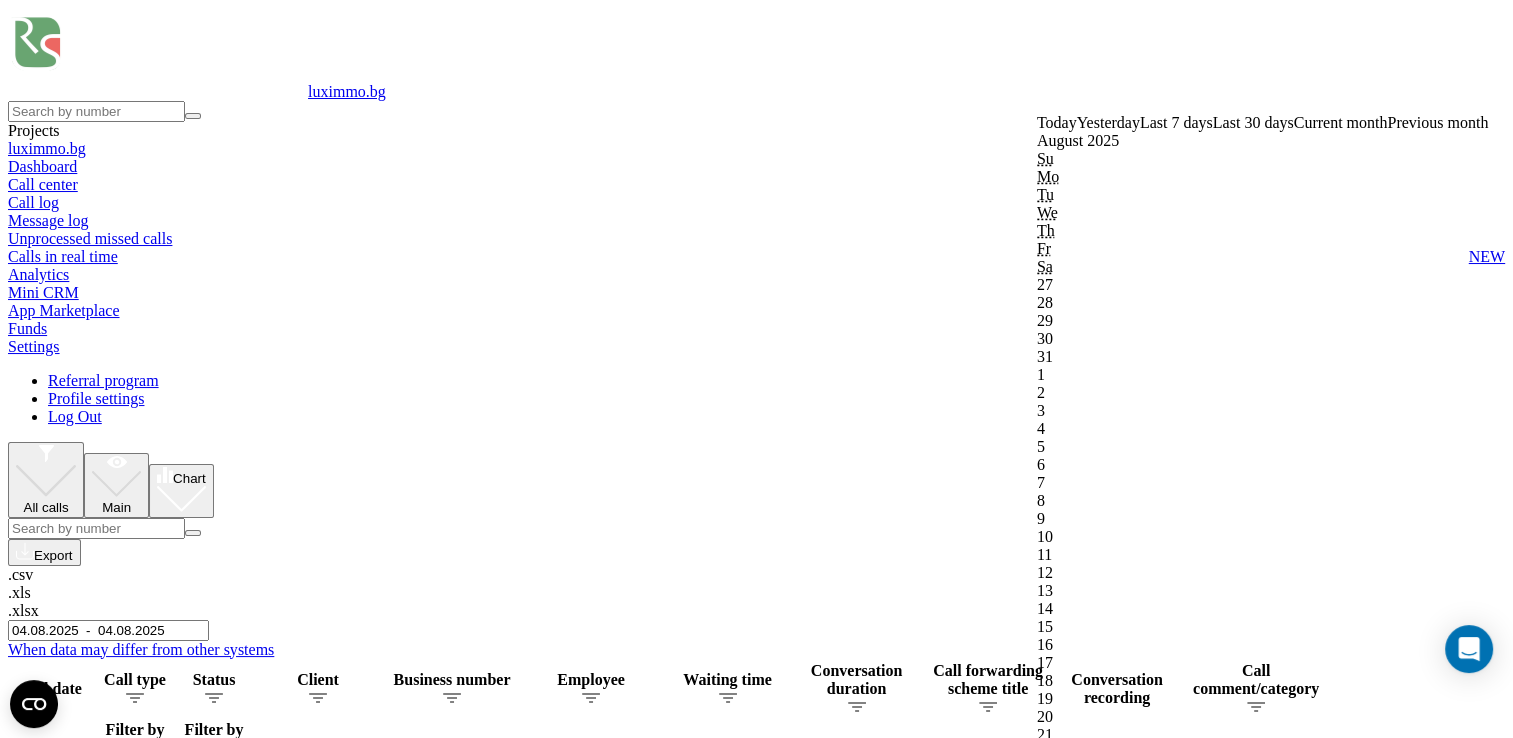 click on "Confirm" at bounding box center [1068, 1816] 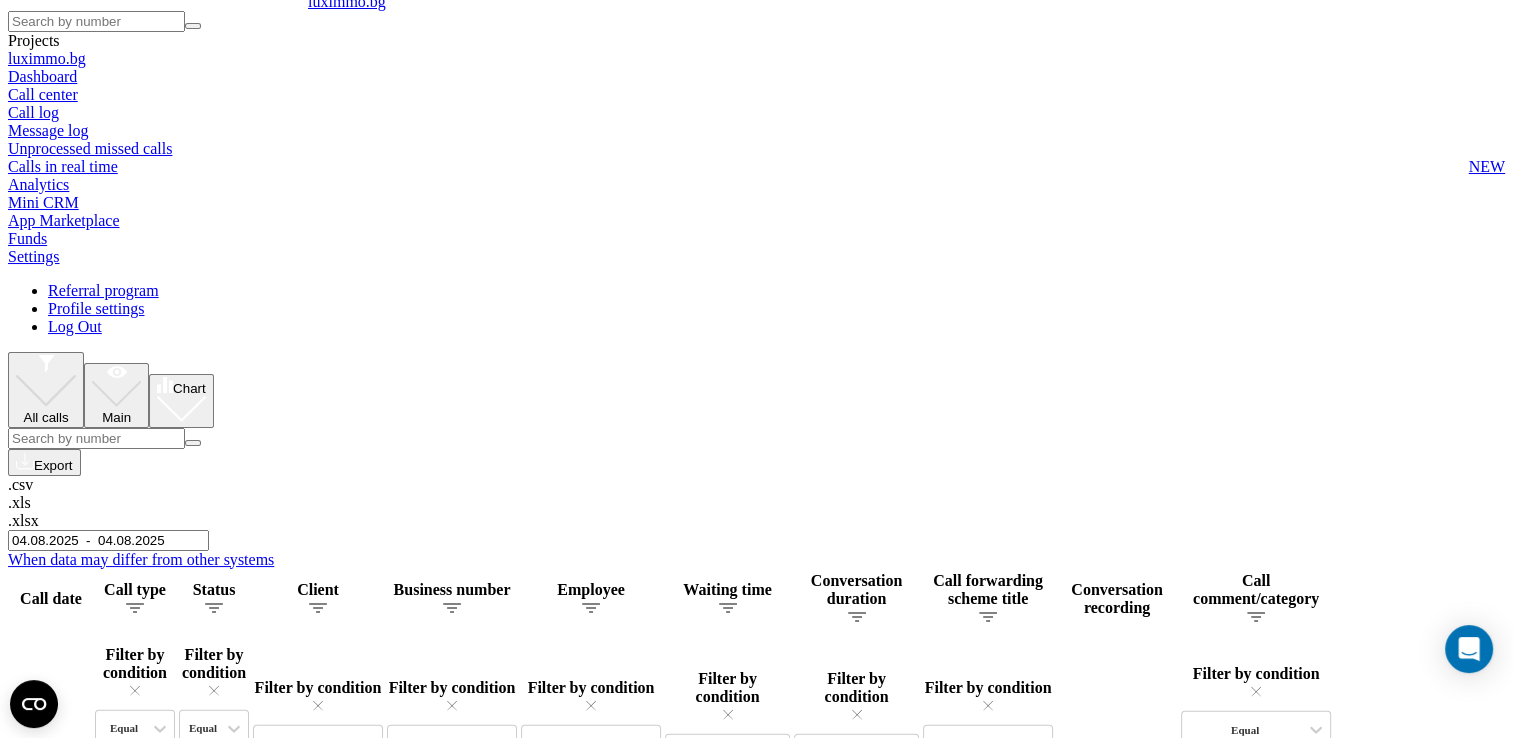 scroll, scrollTop: 0, scrollLeft: 0, axis: both 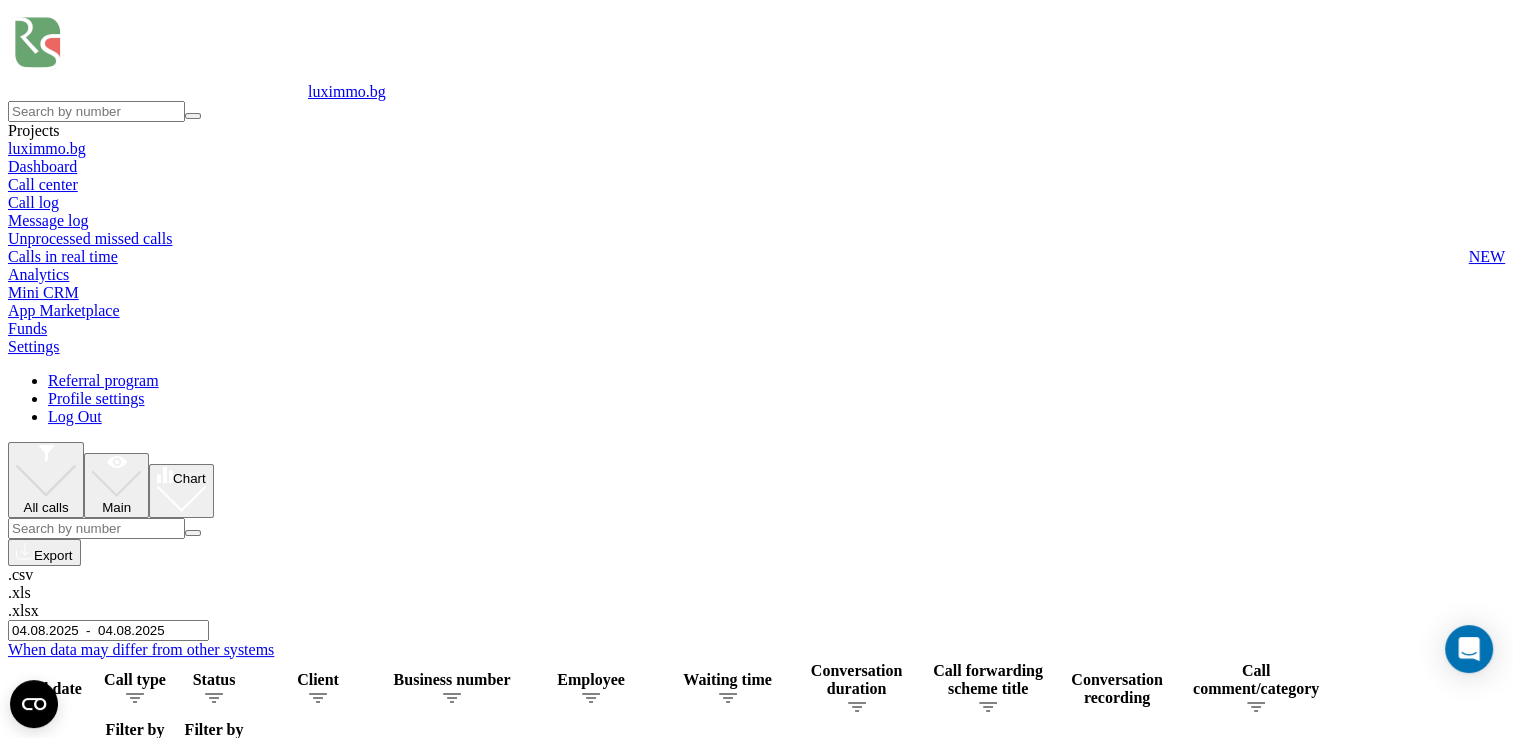 click on "04.08.2025  -  04.08.2025" at bounding box center (108, 630) 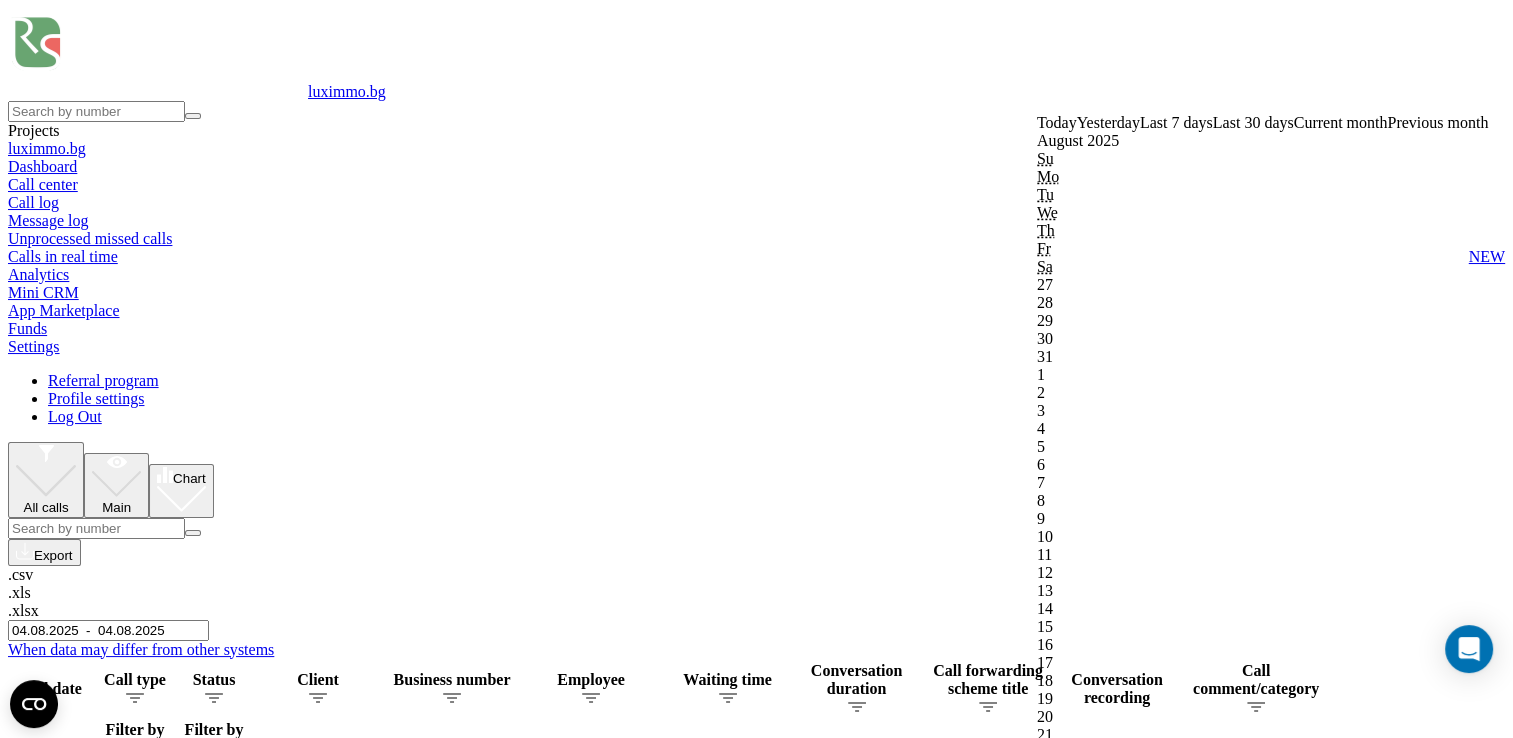 click on "Confirm" at bounding box center [1068, 1816] 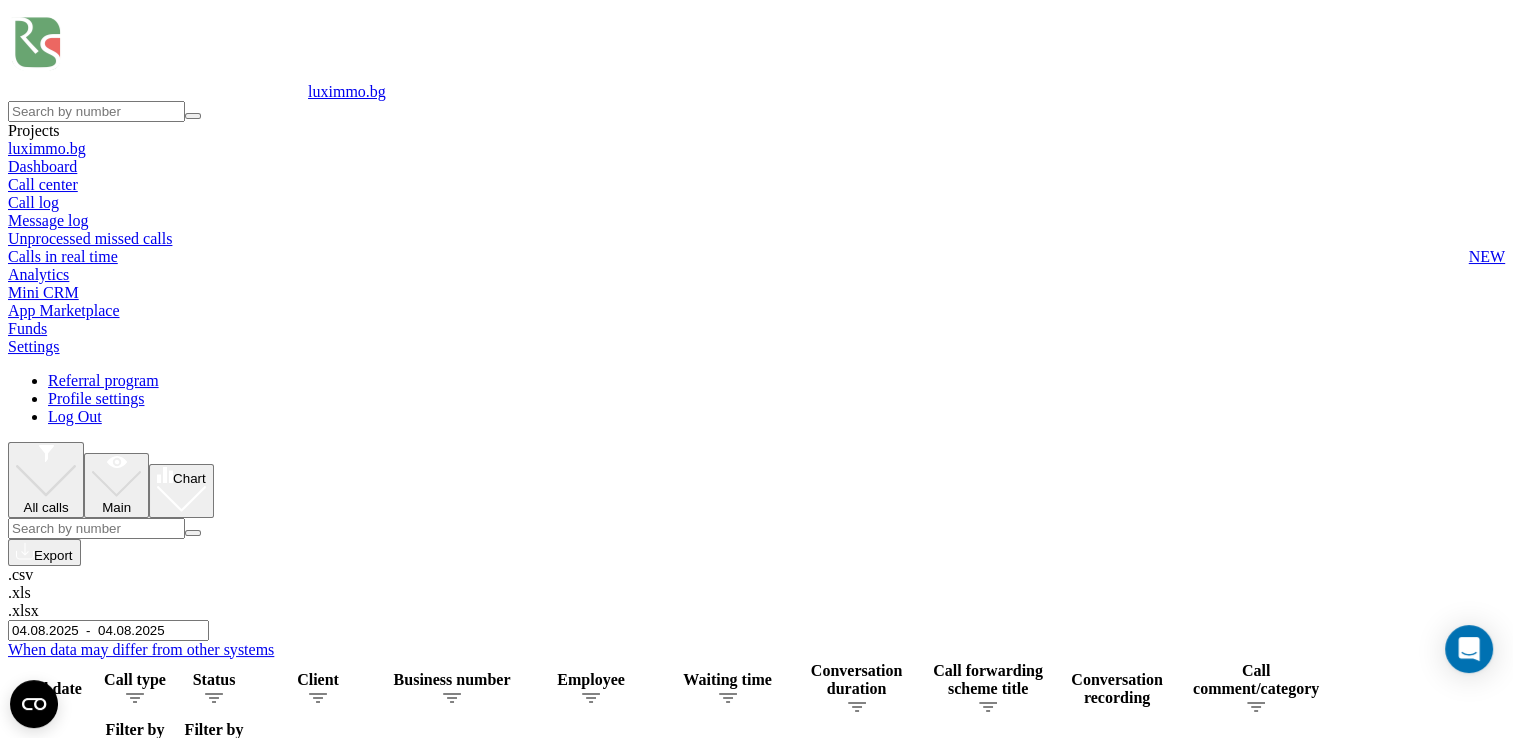 click 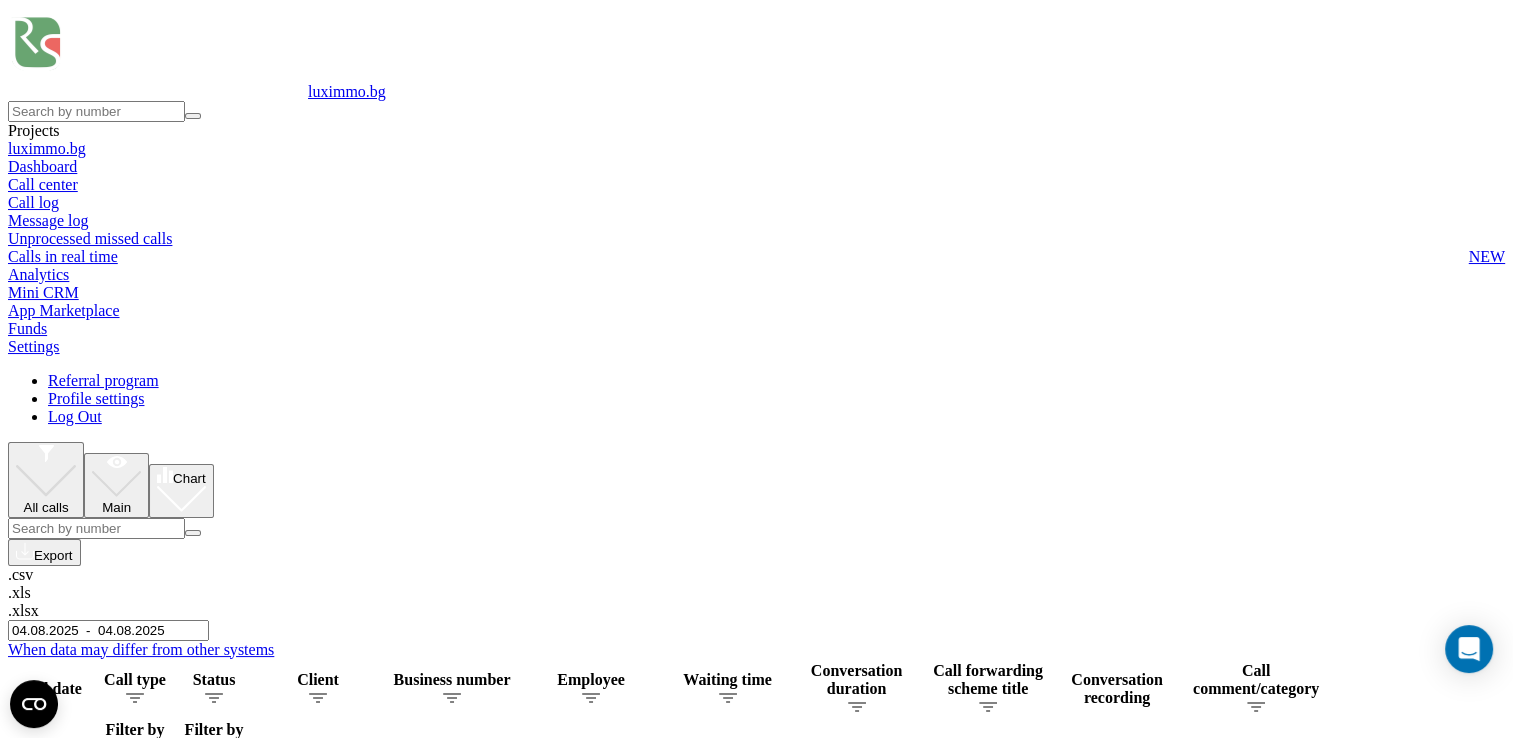 click at bounding box center (0, 0) 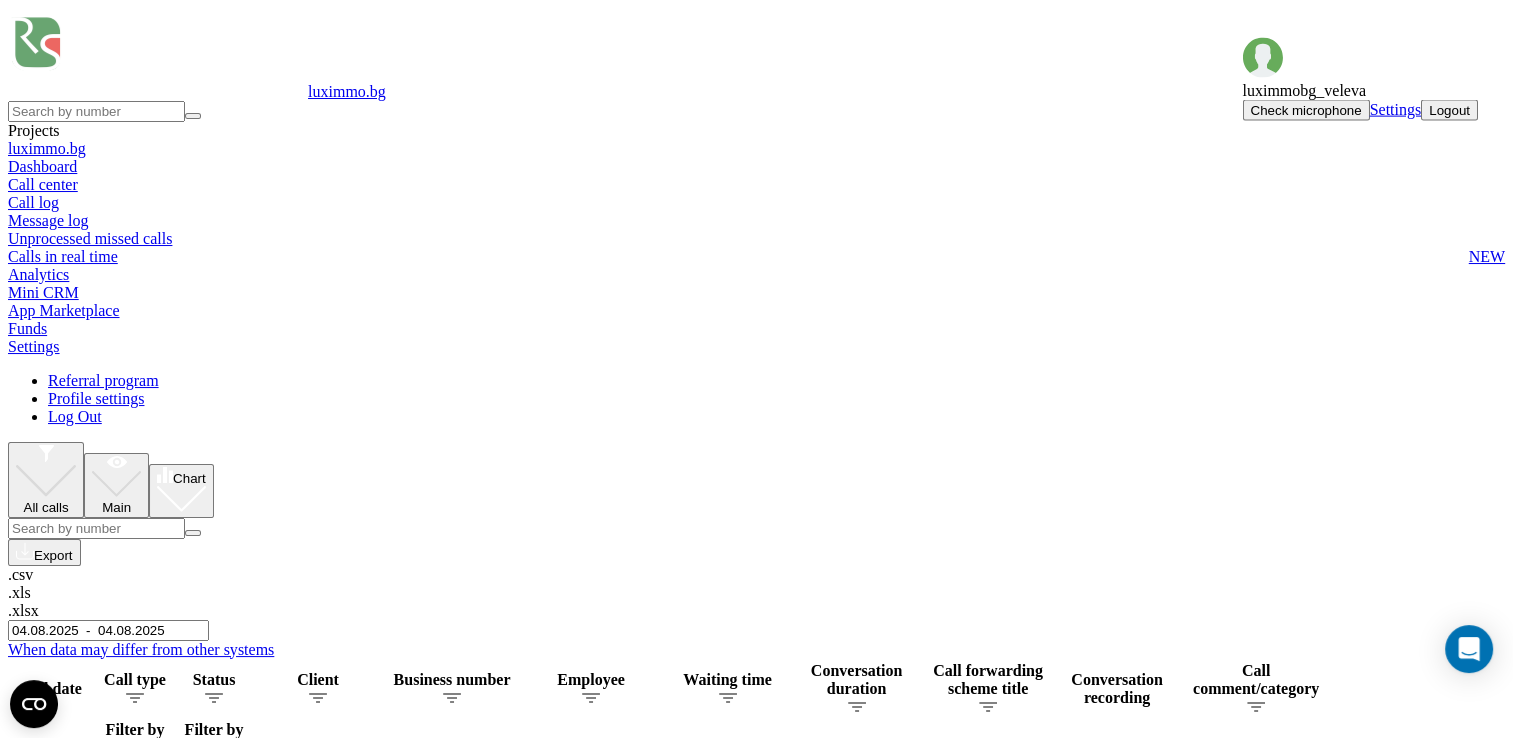 click on "Logout" at bounding box center (1449, 110) 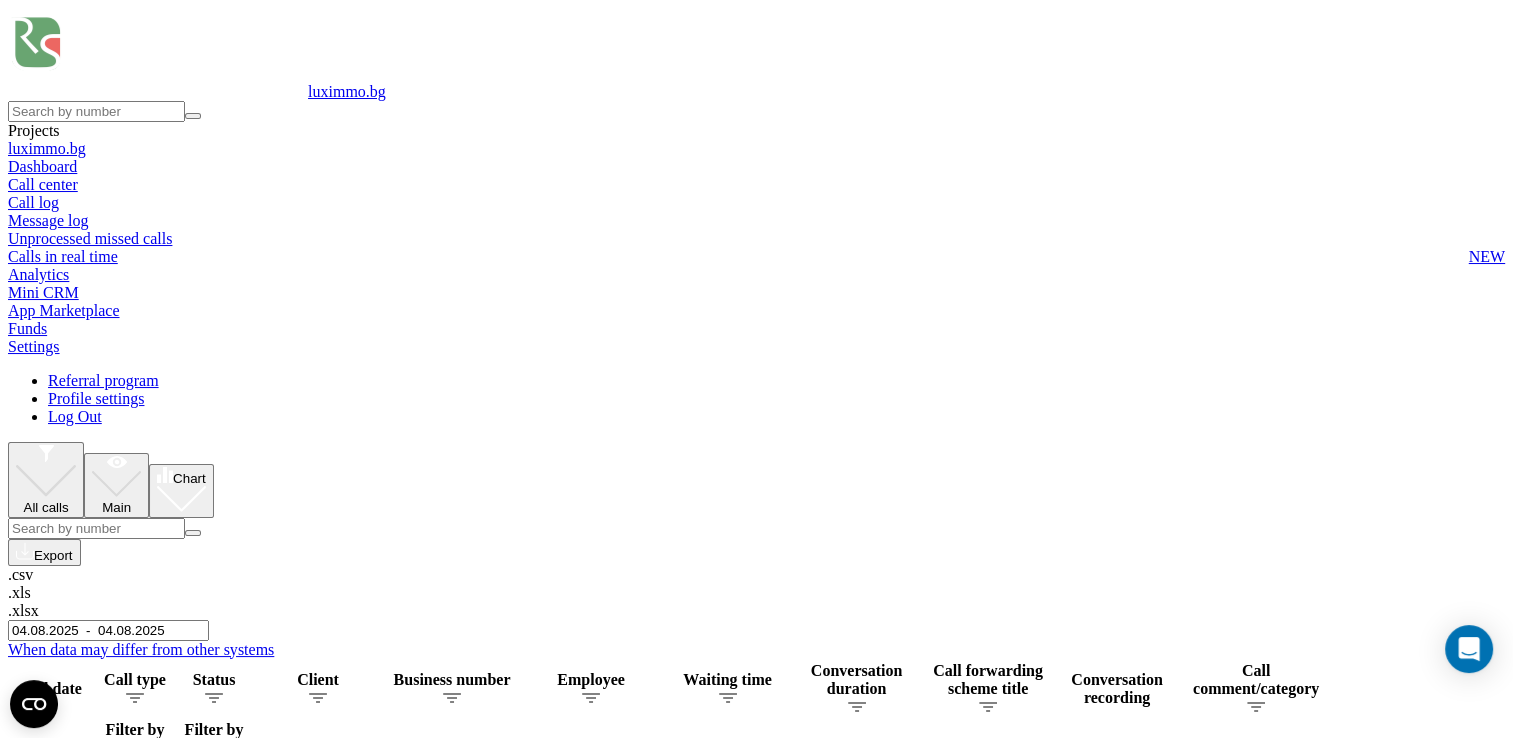 click on "Ringostat" at bounding box center [0, 0] 